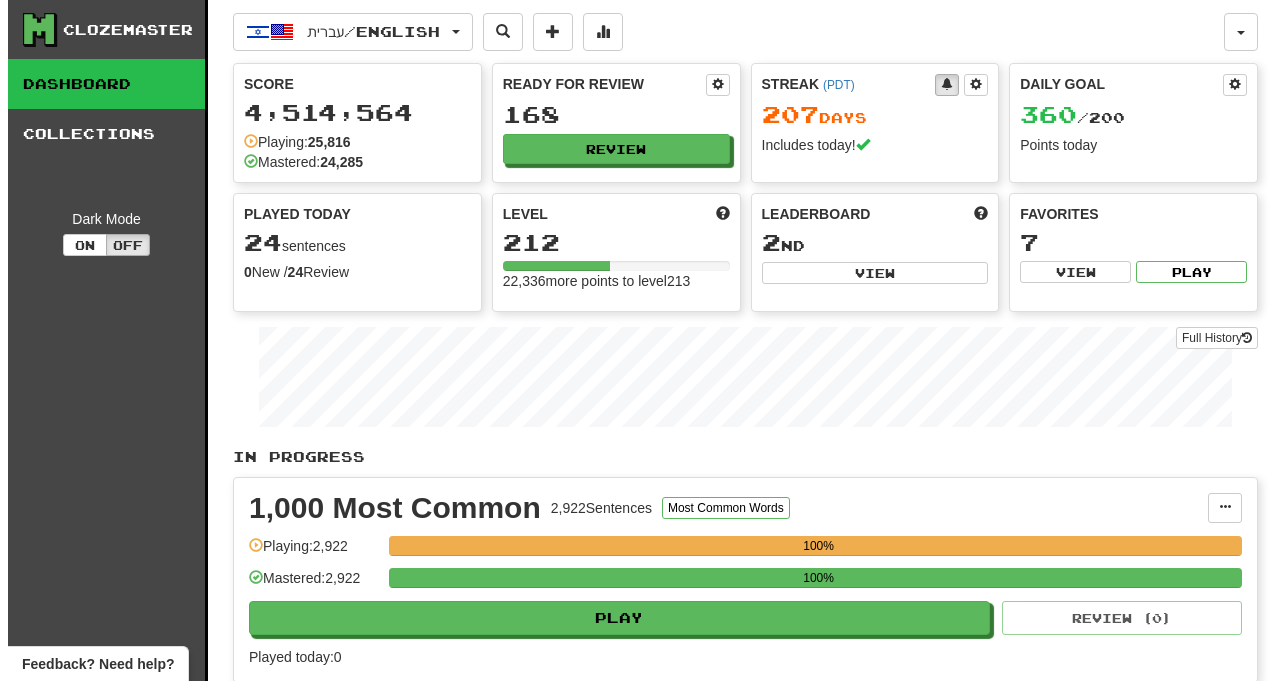 scroll, scrollTop: 0, scrollLeft: 0, axis: both 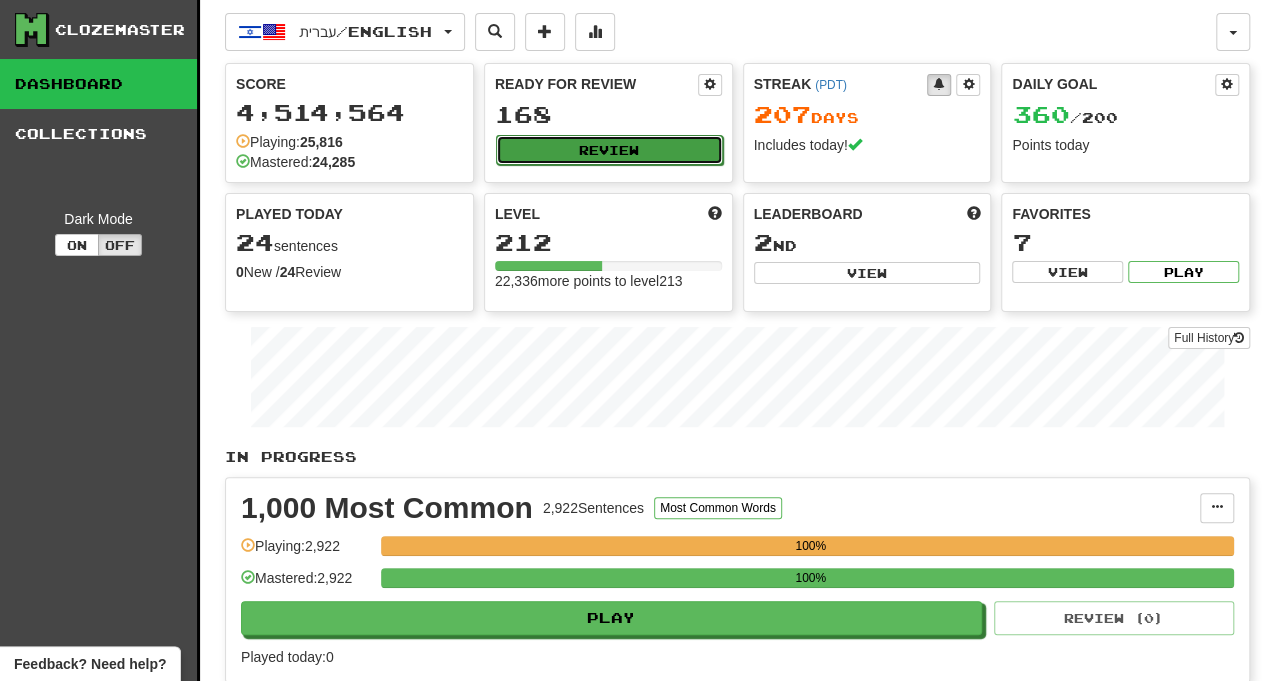 click on "Review" at bounding box center (609, 150) 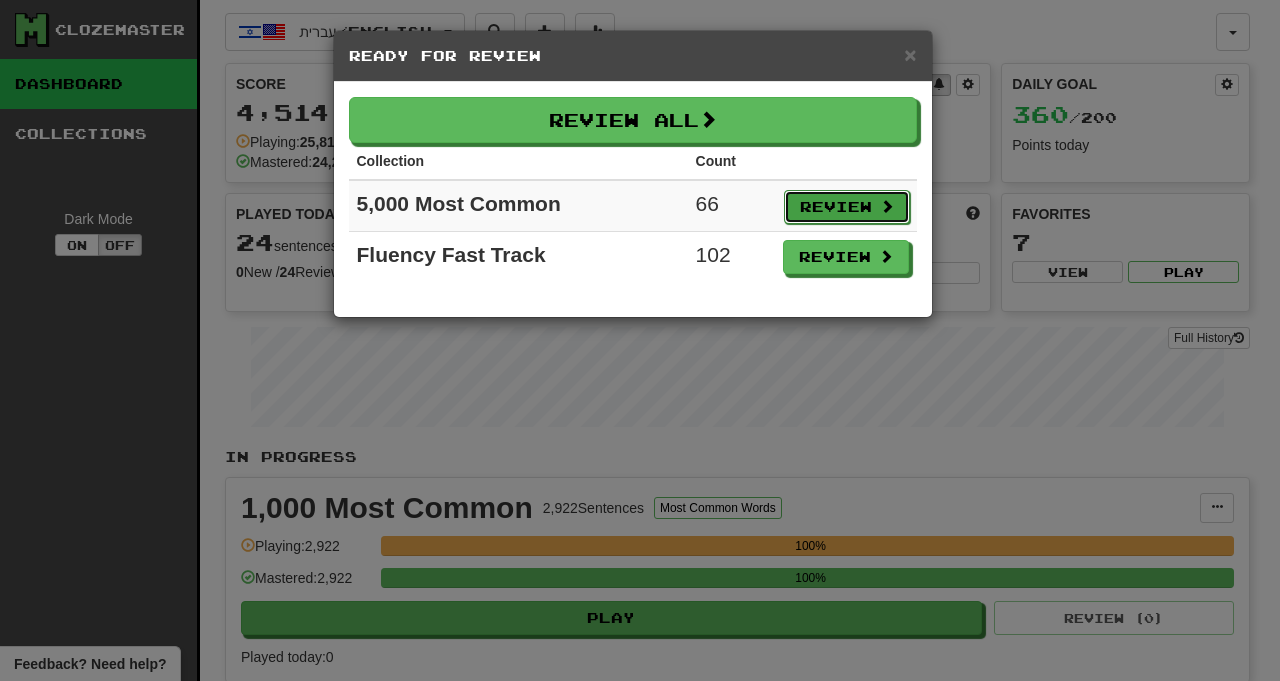 click on "Review" at bounding box center [847, 207] 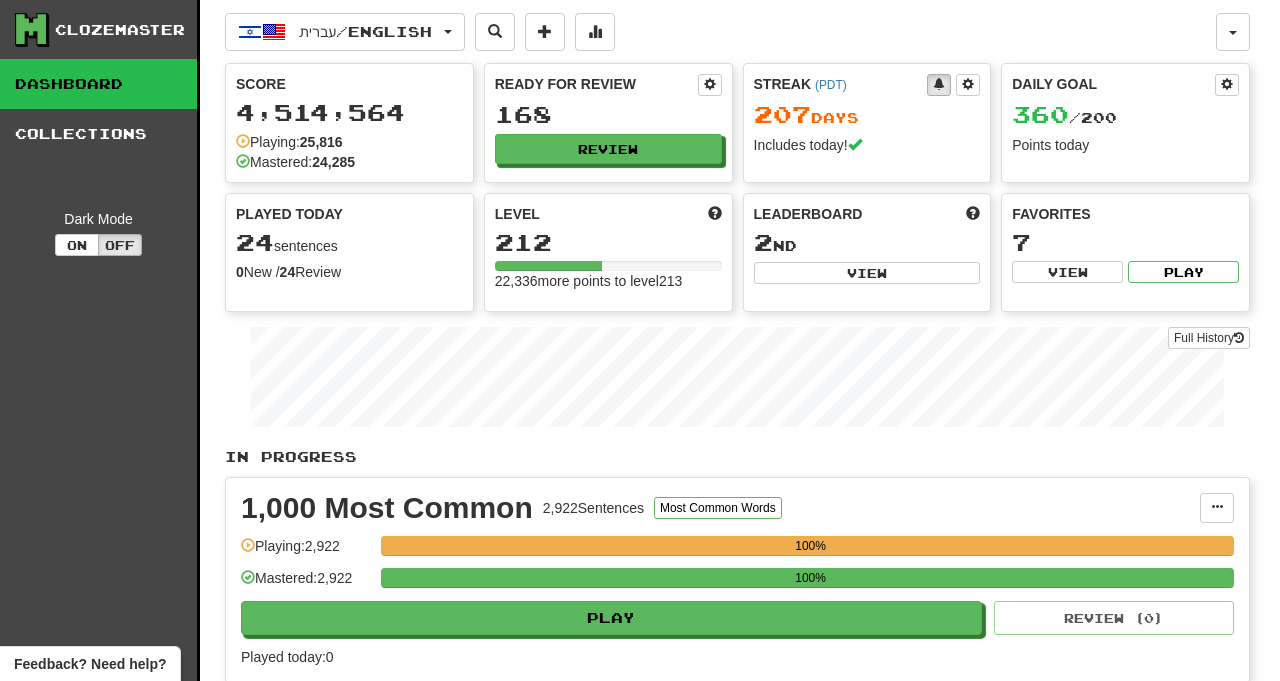 select on "***" 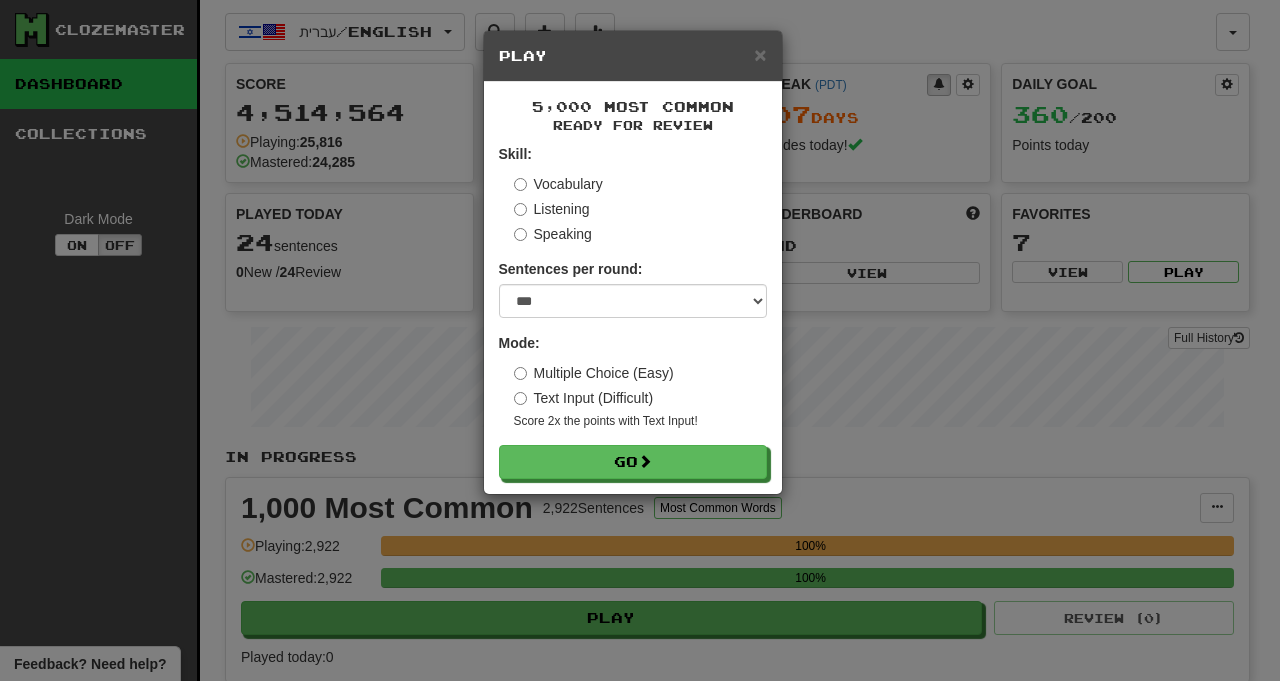 click on "Text Input (Difficult)" at bounding box center [584, 398] 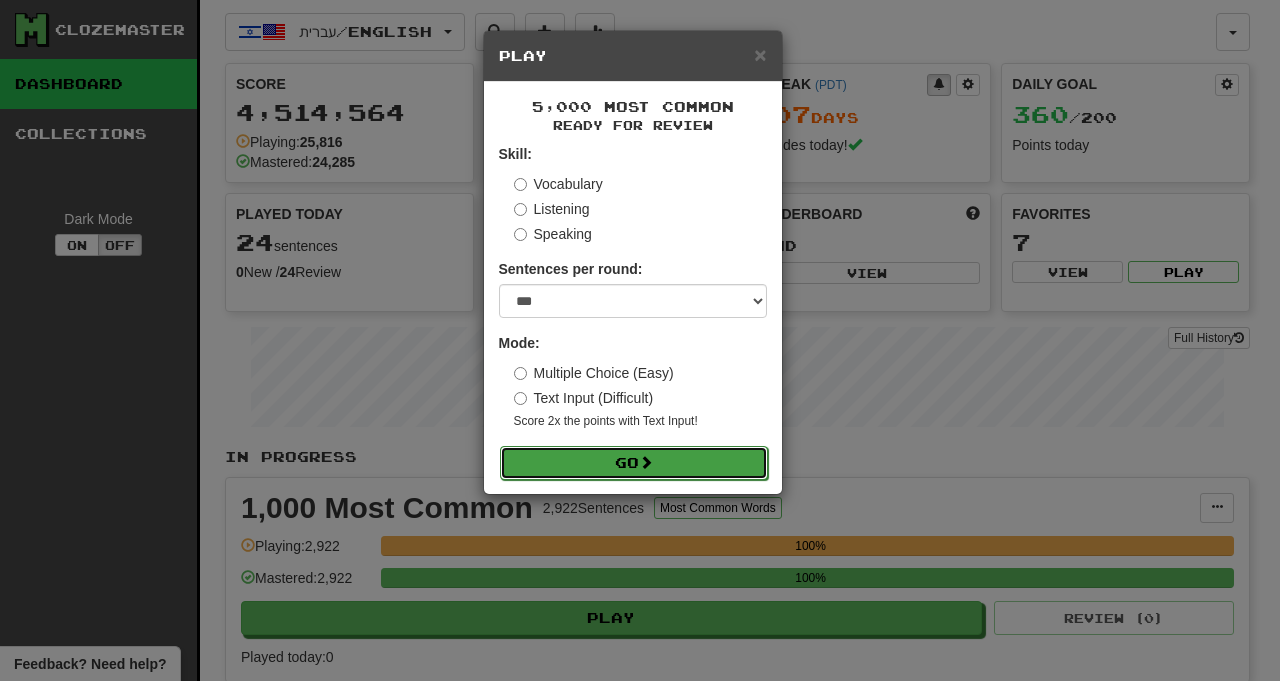 click on "Go" at bounding box center [634, 463] 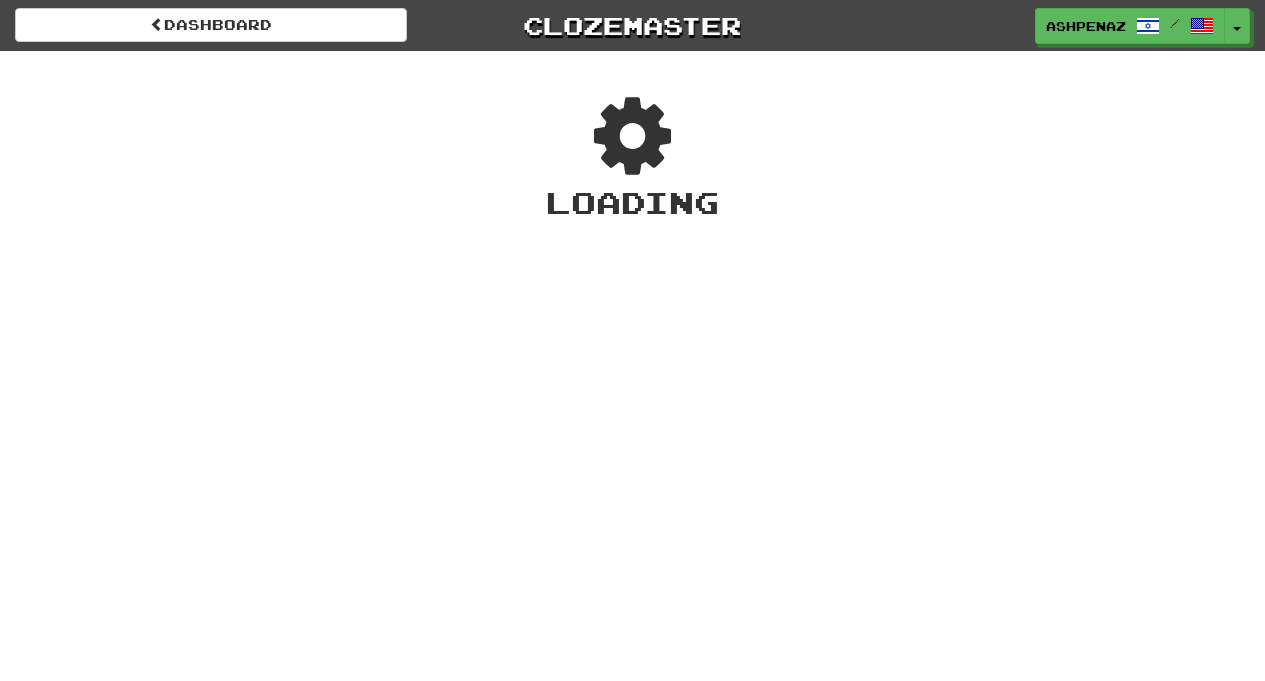 scroll, scrollTop: 0, scrollLeft: 0, axis: both 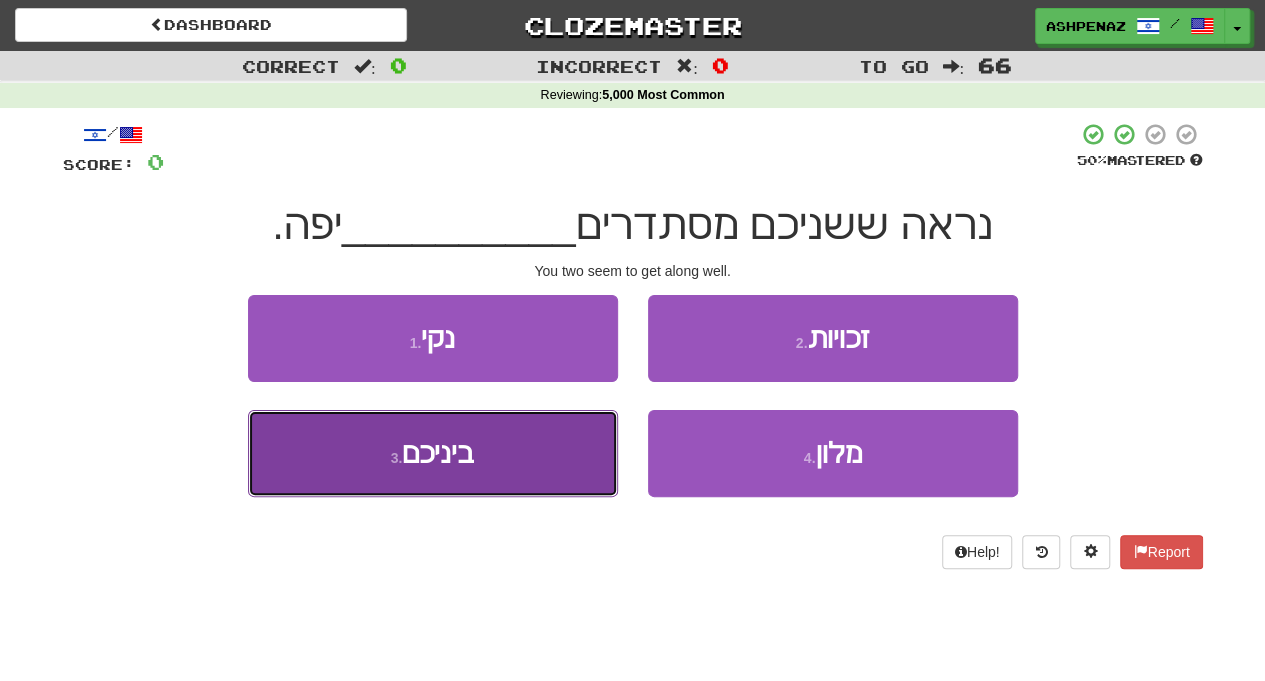 click on "3 .  ביניכם" at bounding box center [433, 453] 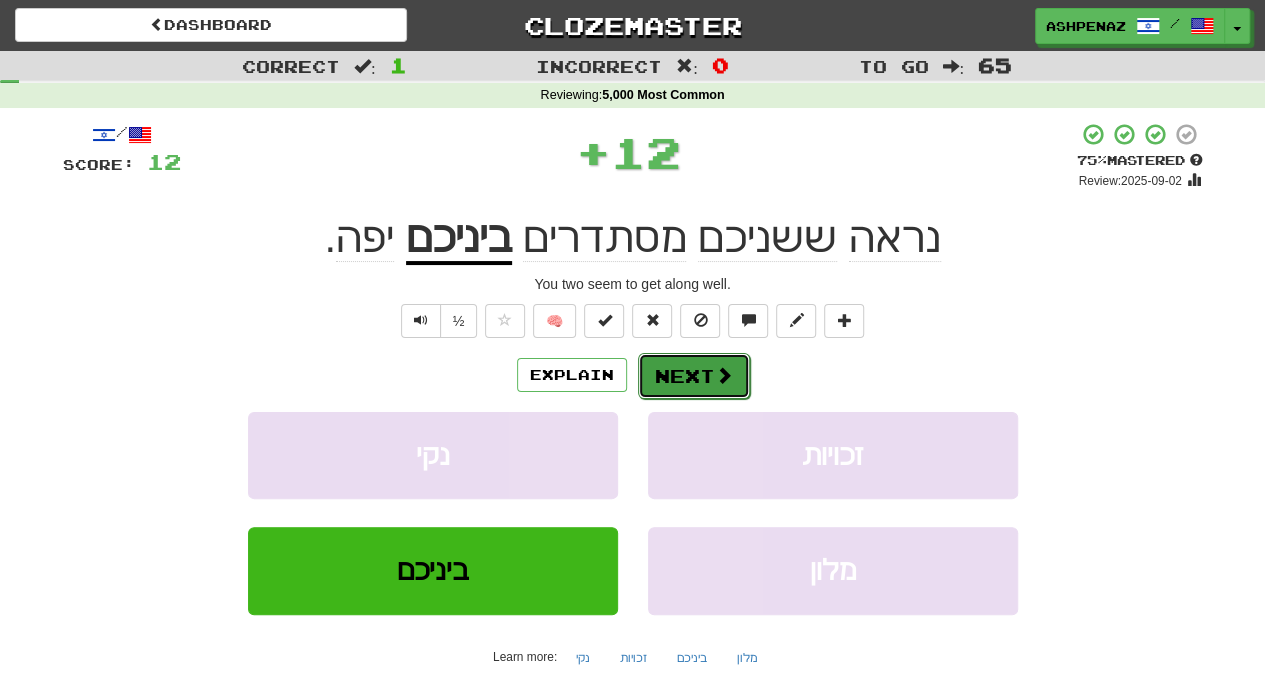 click on "Next" at bounding box center (694, 376) 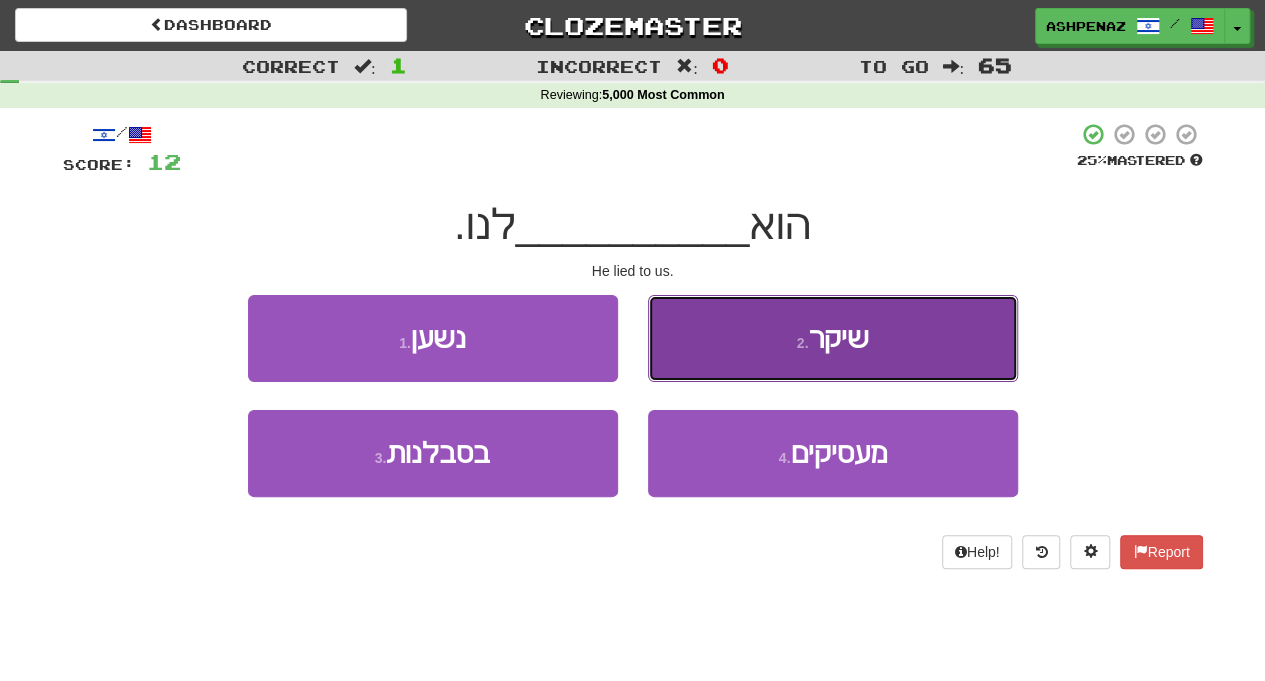 click on "2 .  שיקר" at bounding box center [833, 338] 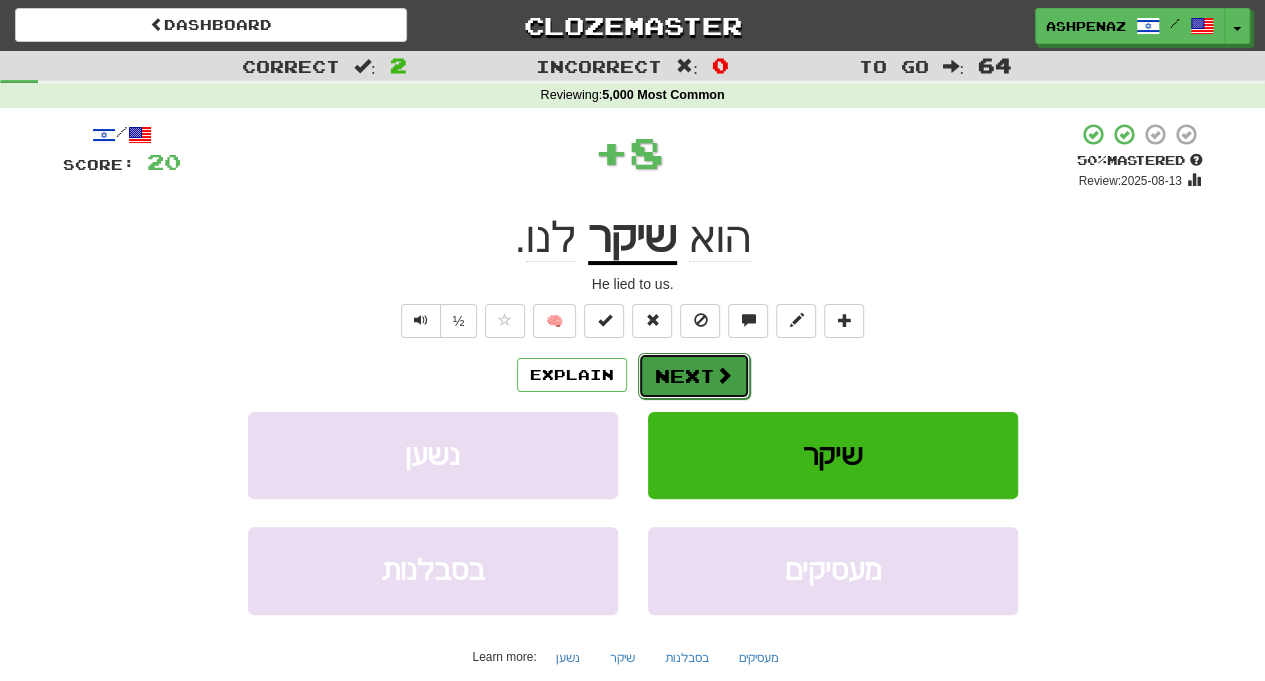 click on "Next" at bounding box center [694, 376] 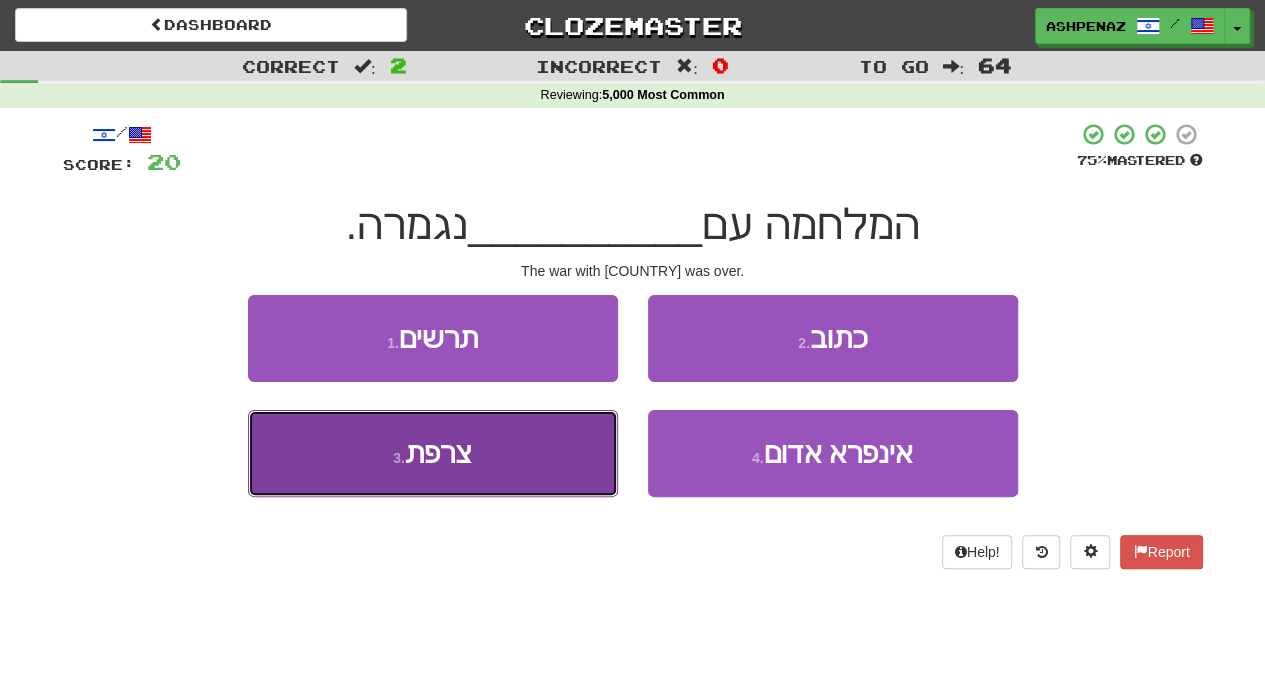 click on "3 .  צרפת" at bounding box center (433, 453) 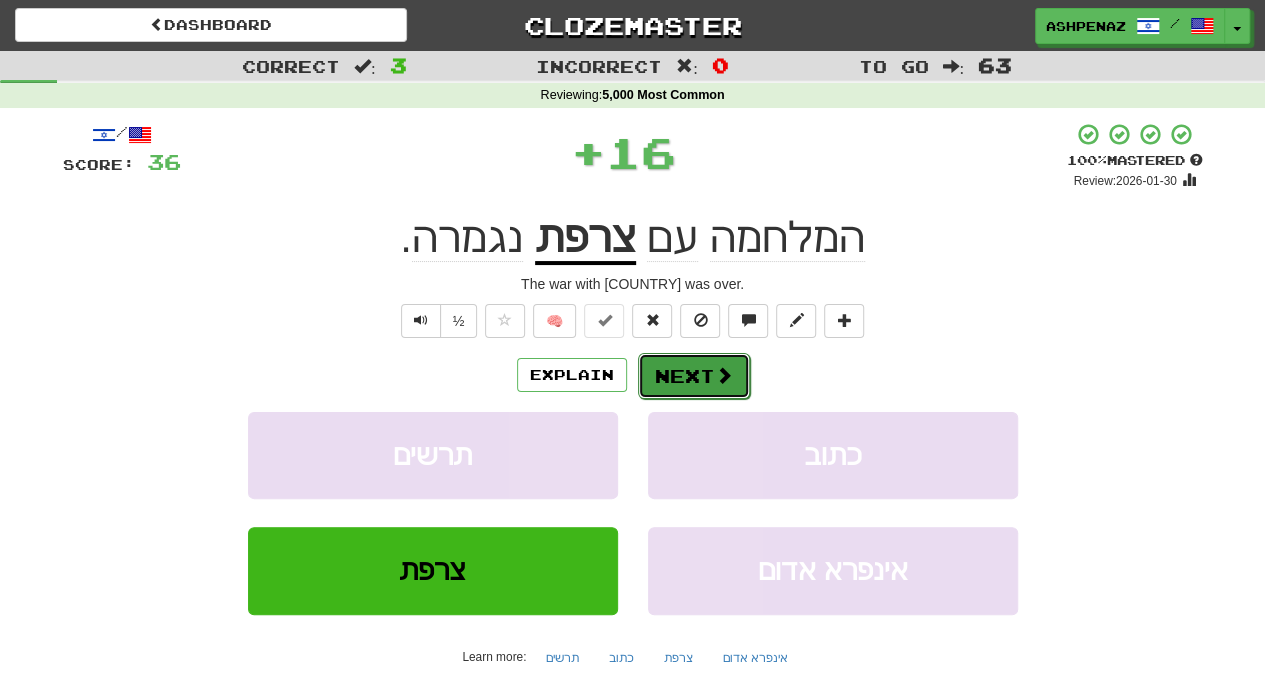 click on "Next" at bounding box center (694, 376) 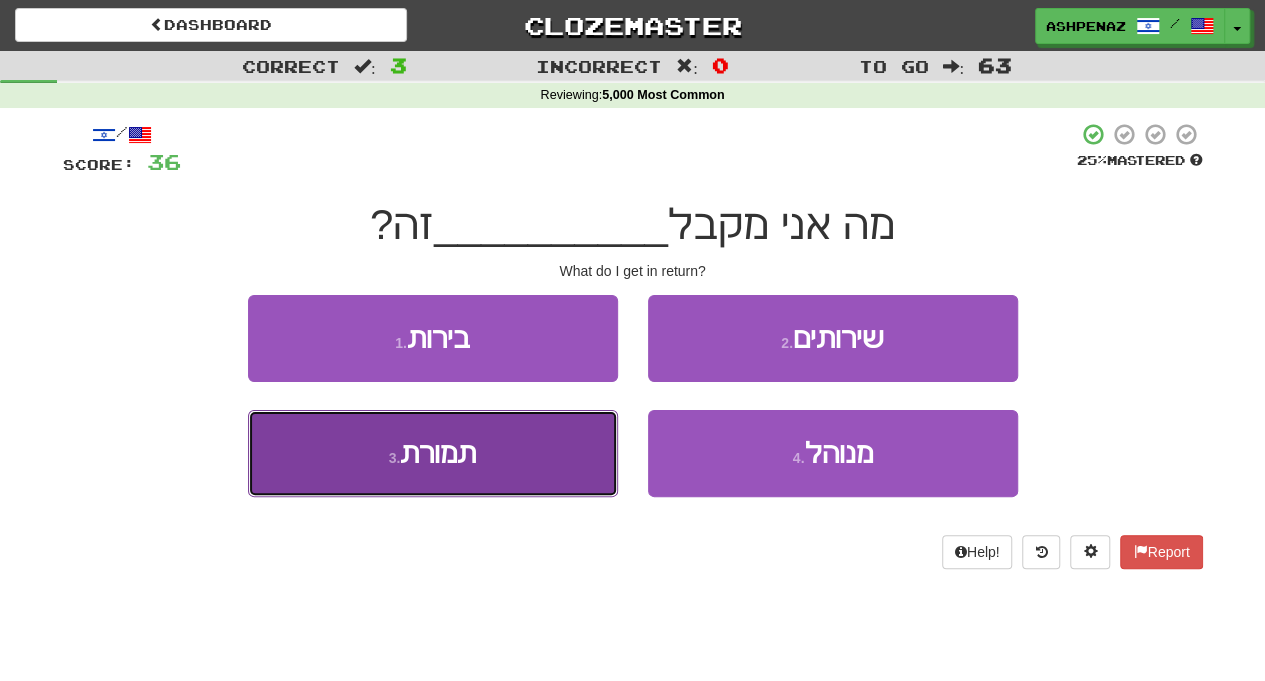 click on "3 .  תמורת" at bounding box center (433, 453) 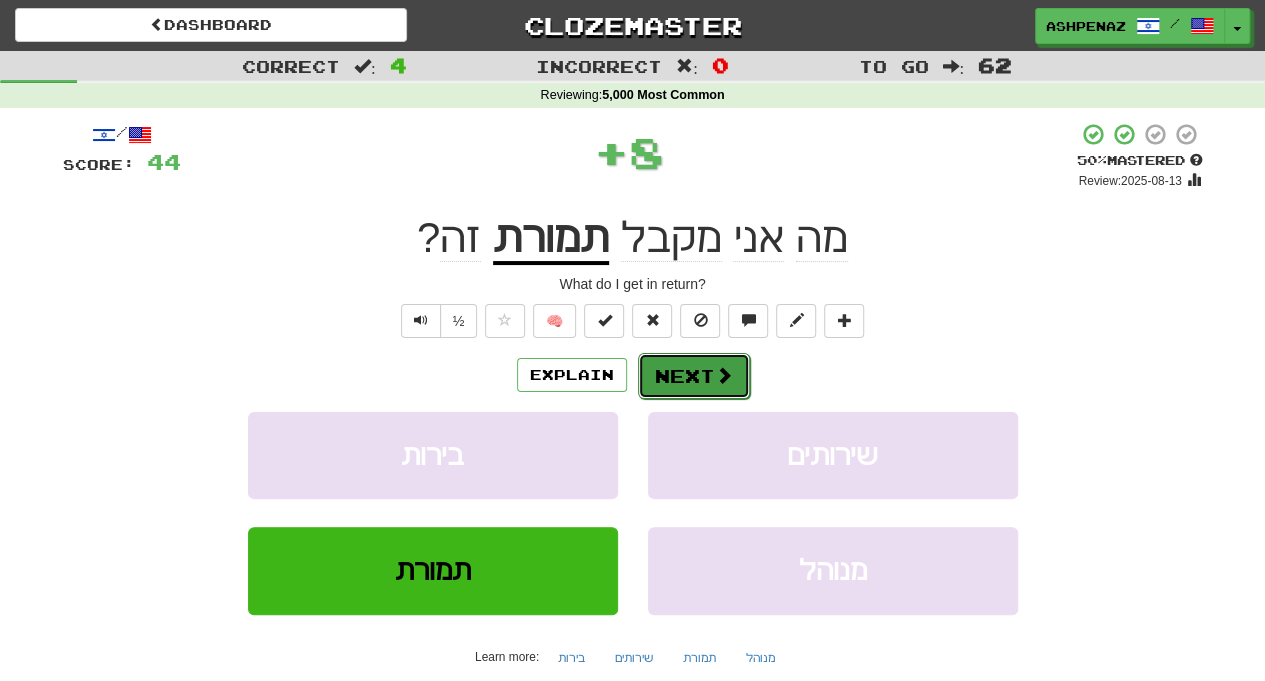 click on "Next" at bounding box center (694, 376) 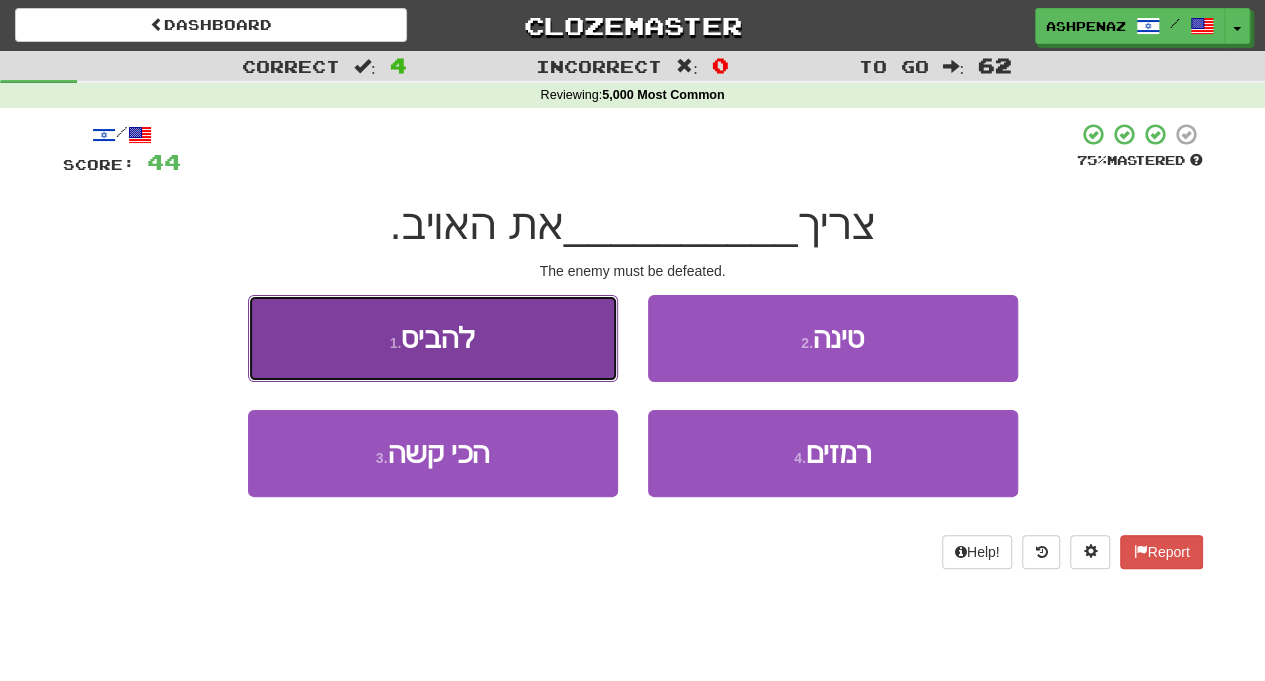 click on "1 .  להביס" at bounding box center (433, 338) 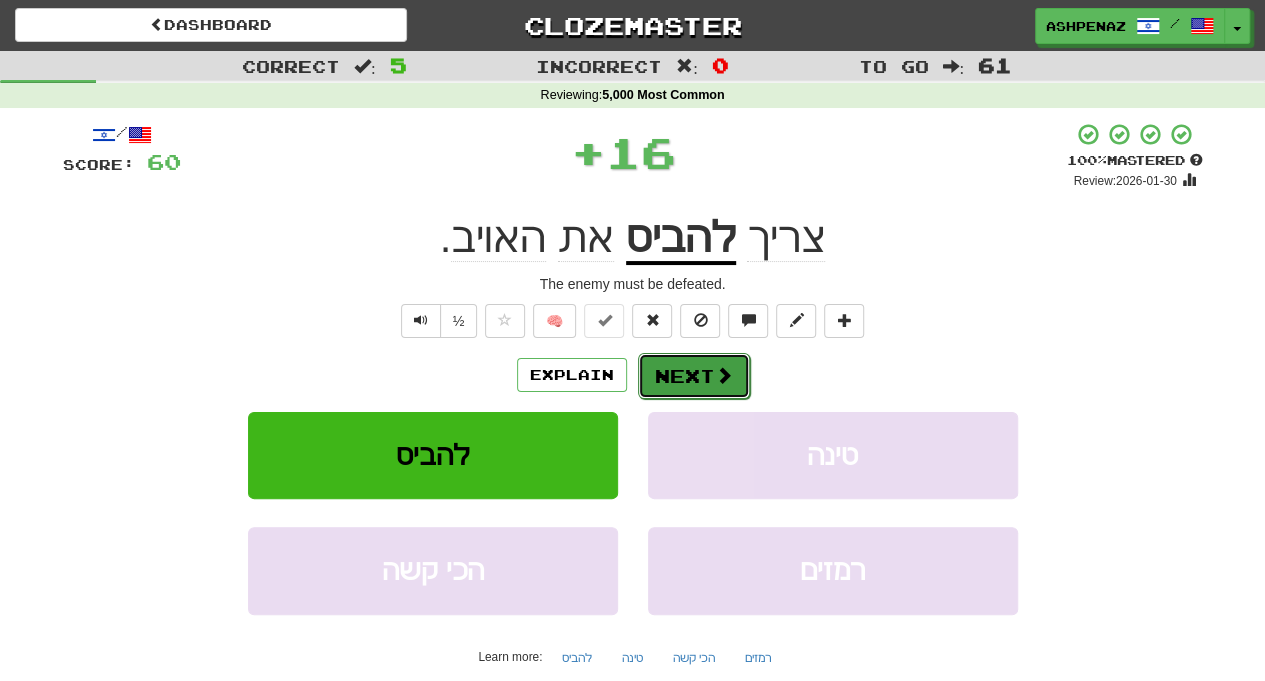click on "Next" at bounding box center [694, 376] 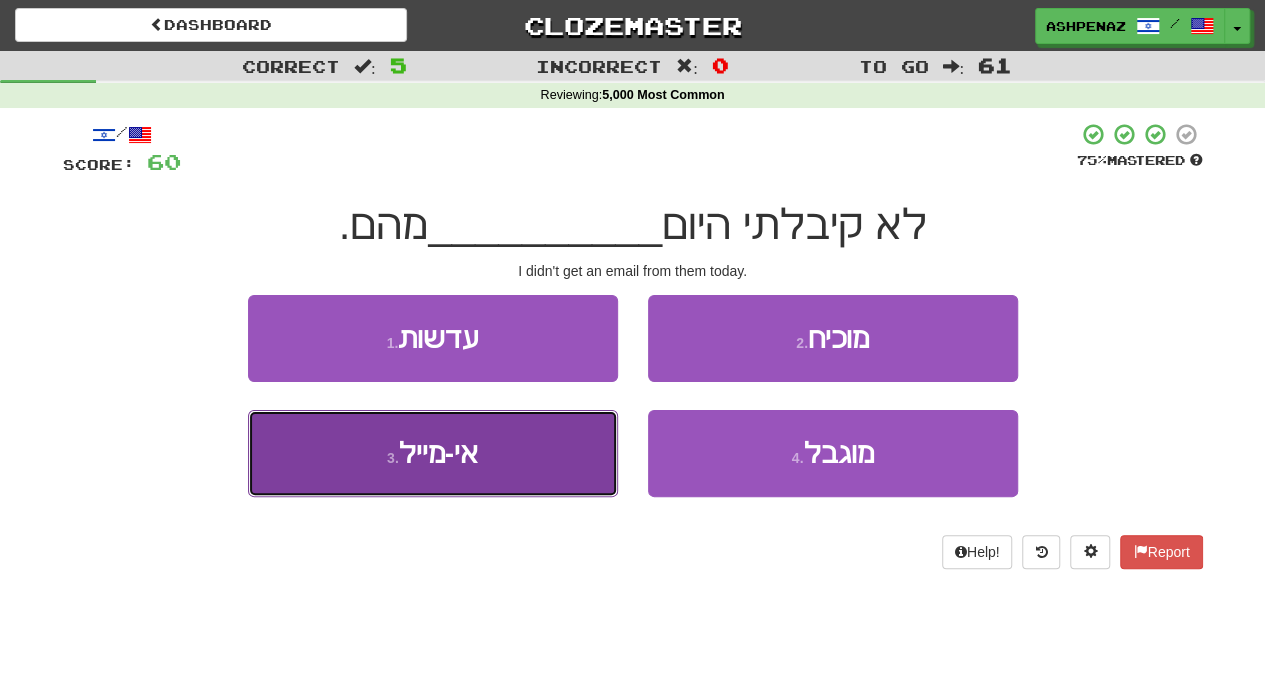 click on "3 .  אי-מייל" at bounding box center [433, 453] 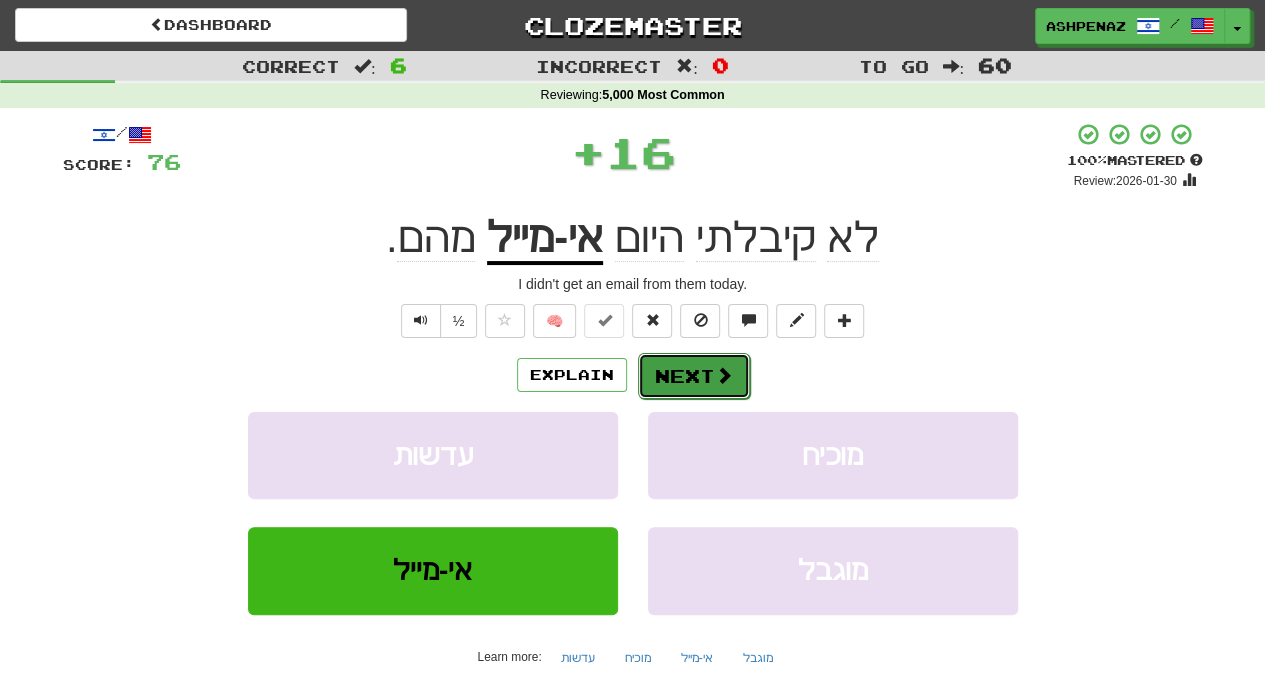 click on "Next" at bounding box center [694, 376] 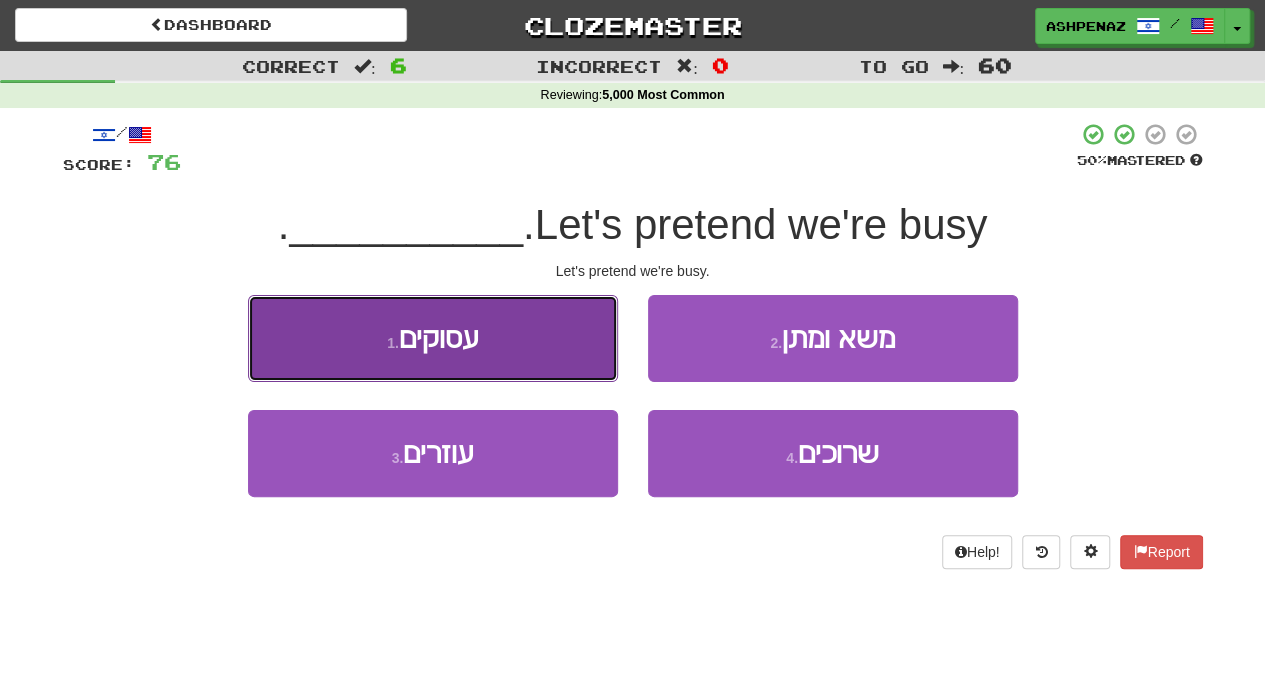 click on "1 .  עסוקים" at bounding box center (433, 338) 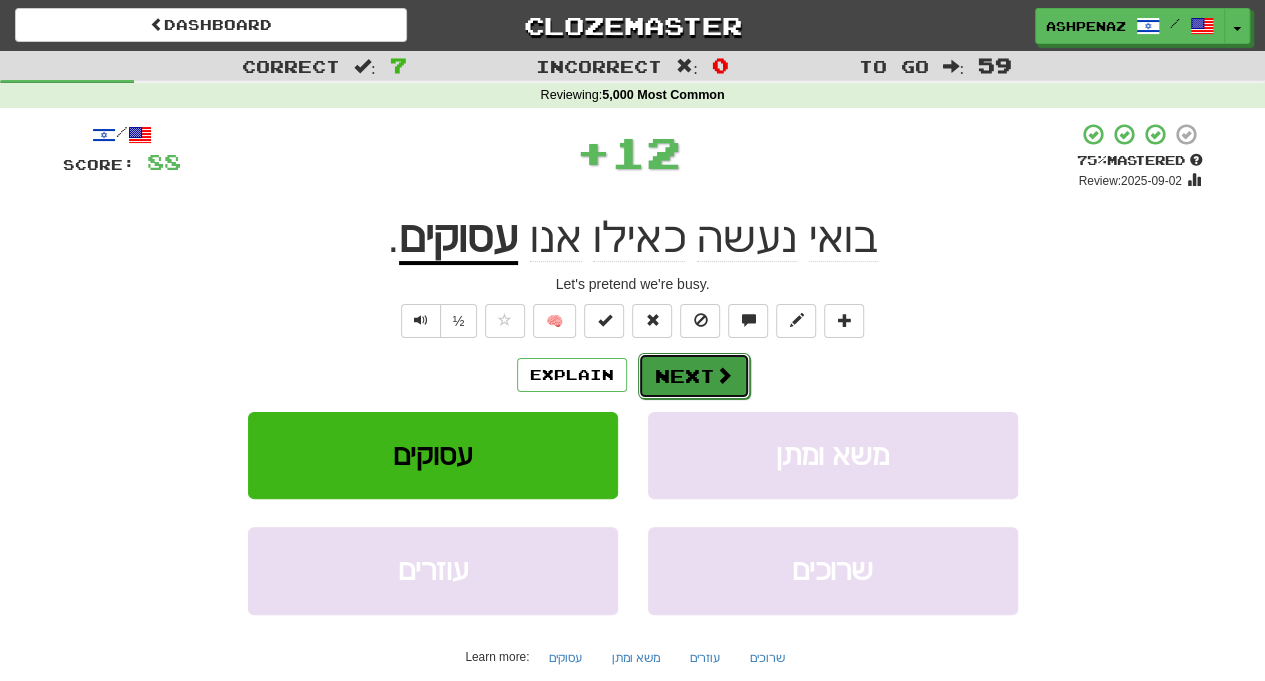 click on "Next" at bounding box center [694, 376] 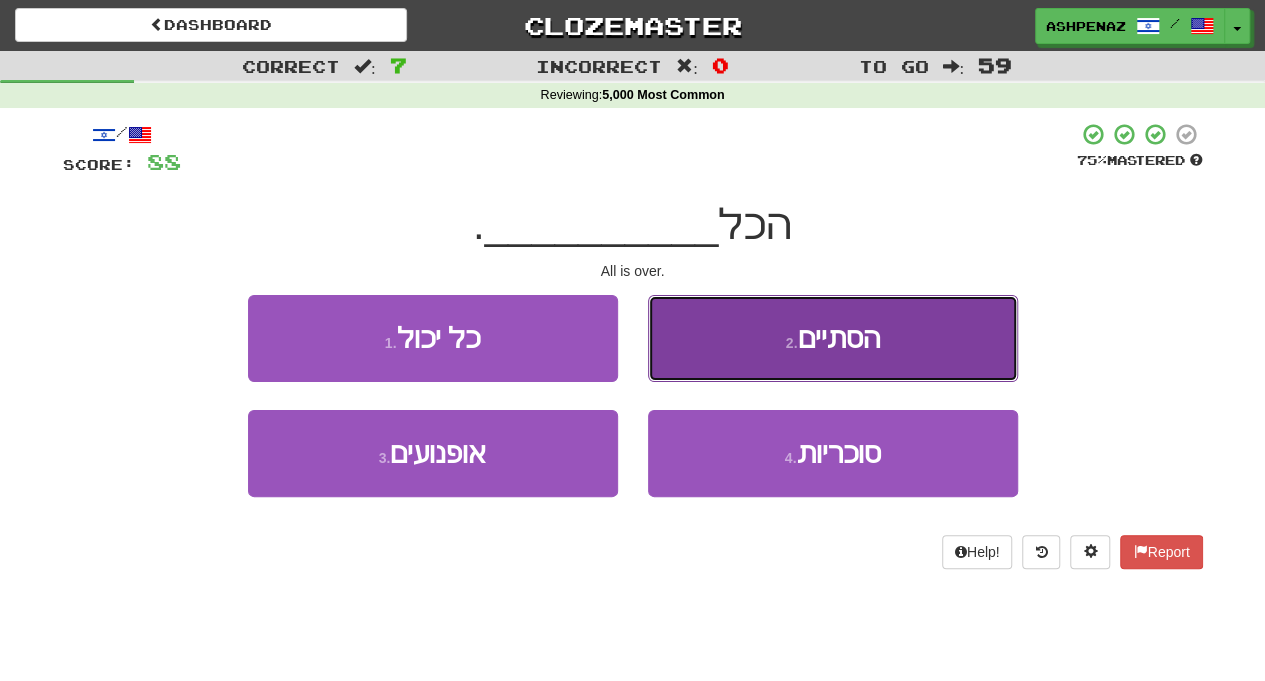 click on "2 .  הסתיים" at bounding box center [833, 338] 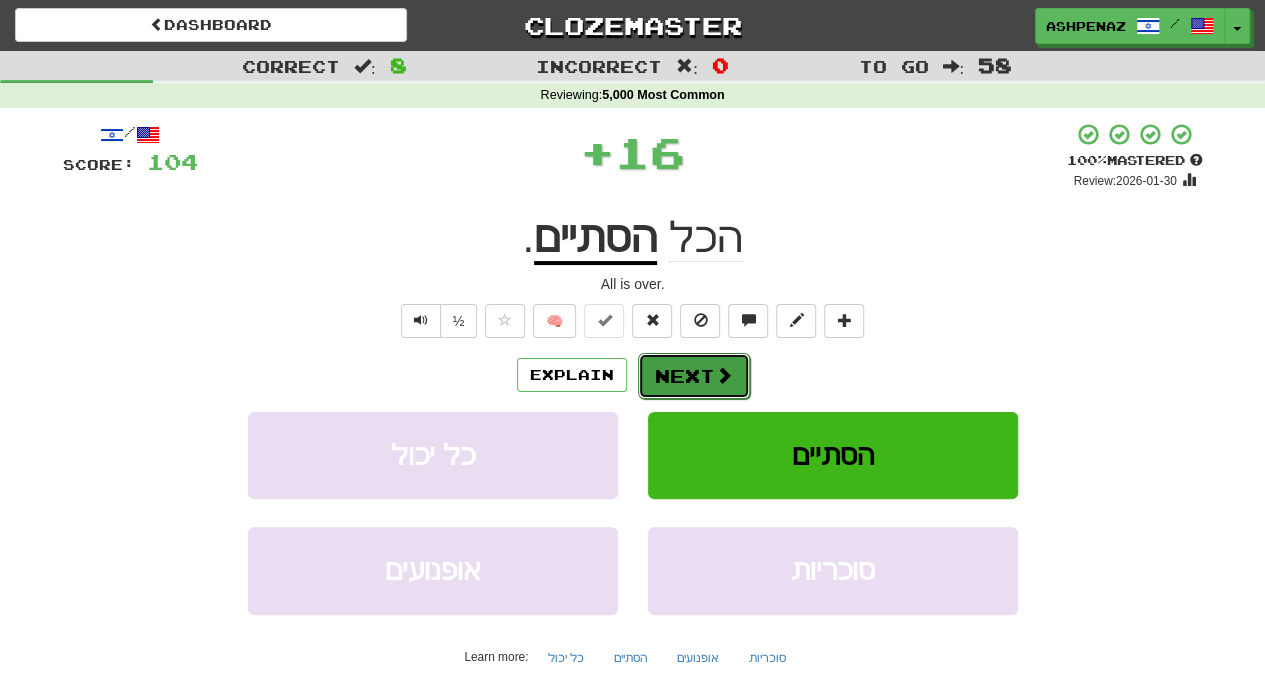 click at bounding box center [724, 375] 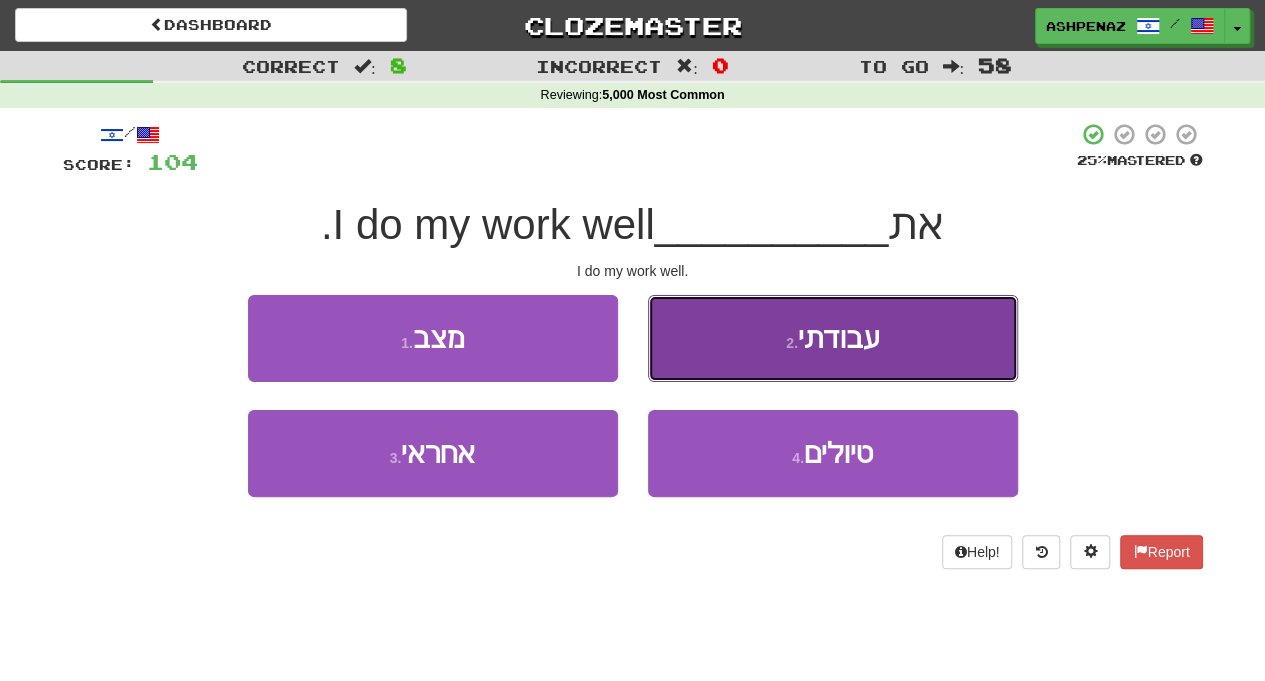 click on "2 .  עבודתי" at bounding box center (833, 338) 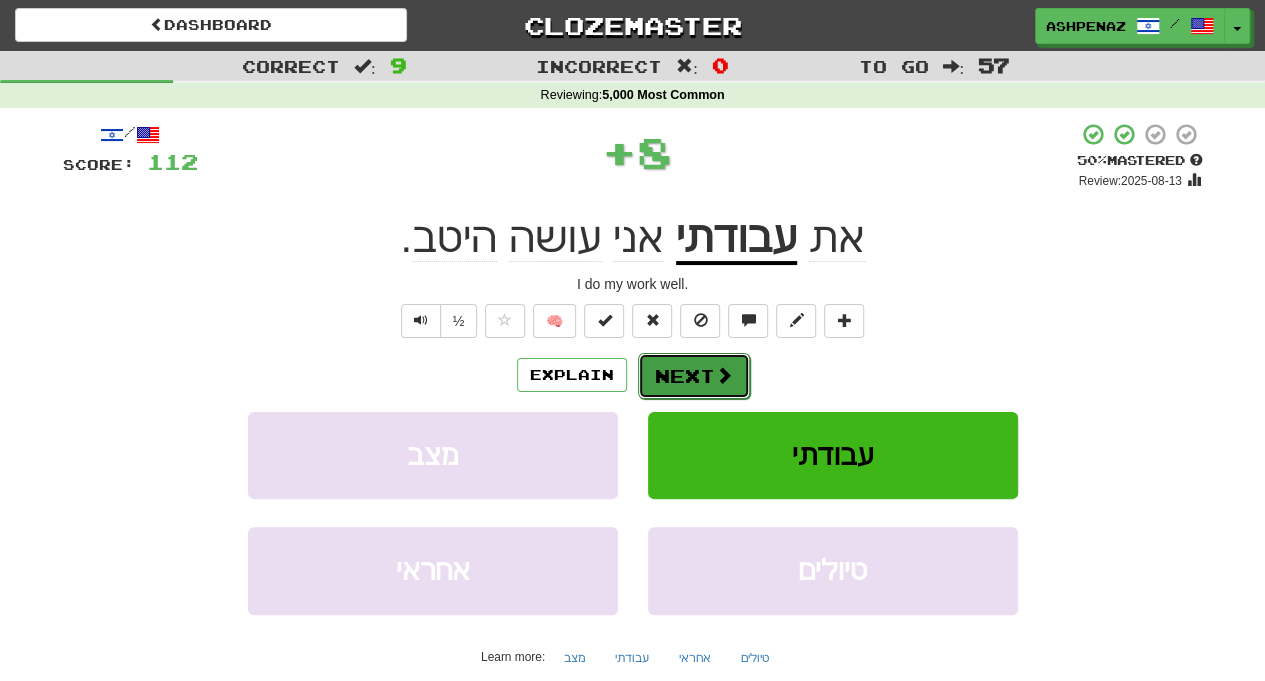click on "Next" at bounding box center [694, 376] 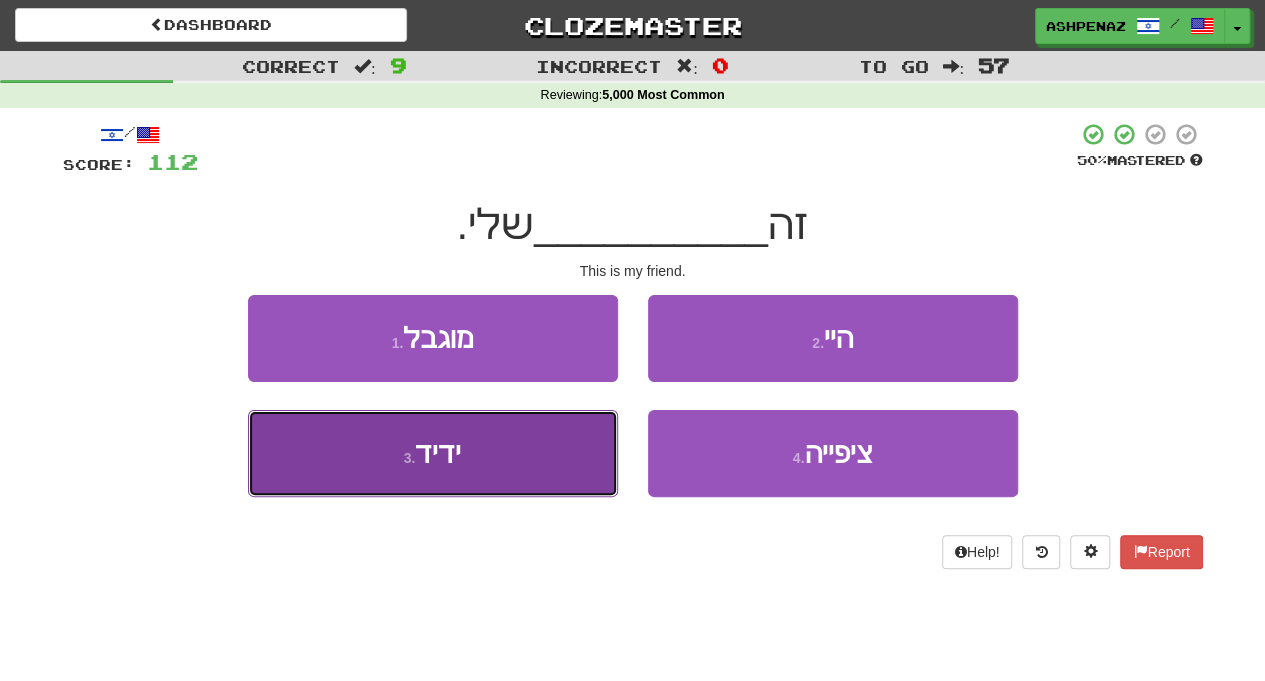 click on "3 .  ידיד" at bounding box center [433, 453] 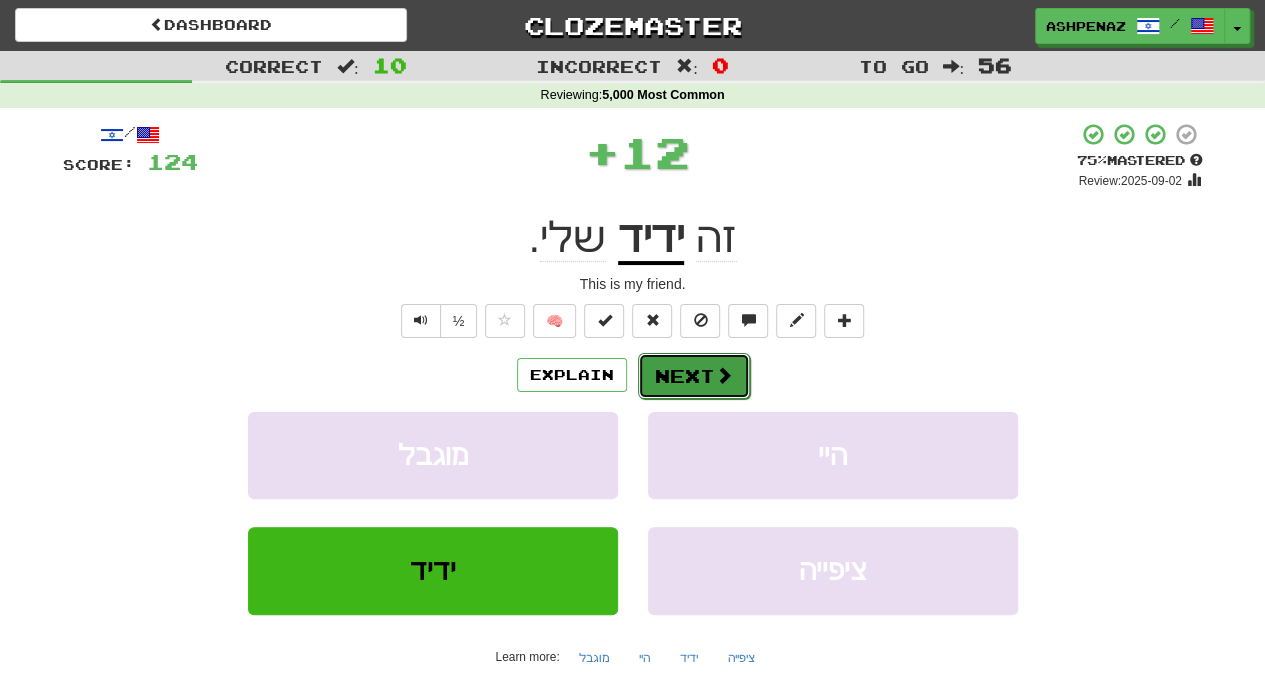 click on "Next" at bounding box center (694, 376) 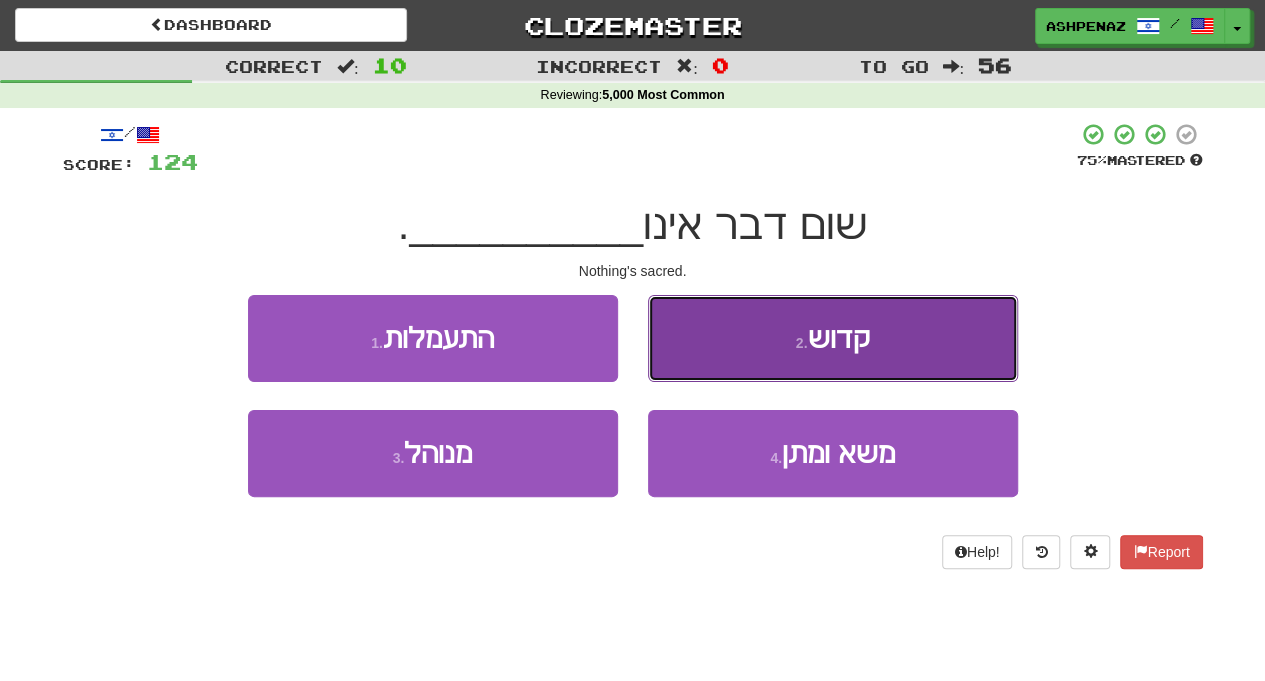 click on "2 .  קדוש" at bounding box center (833, 338) 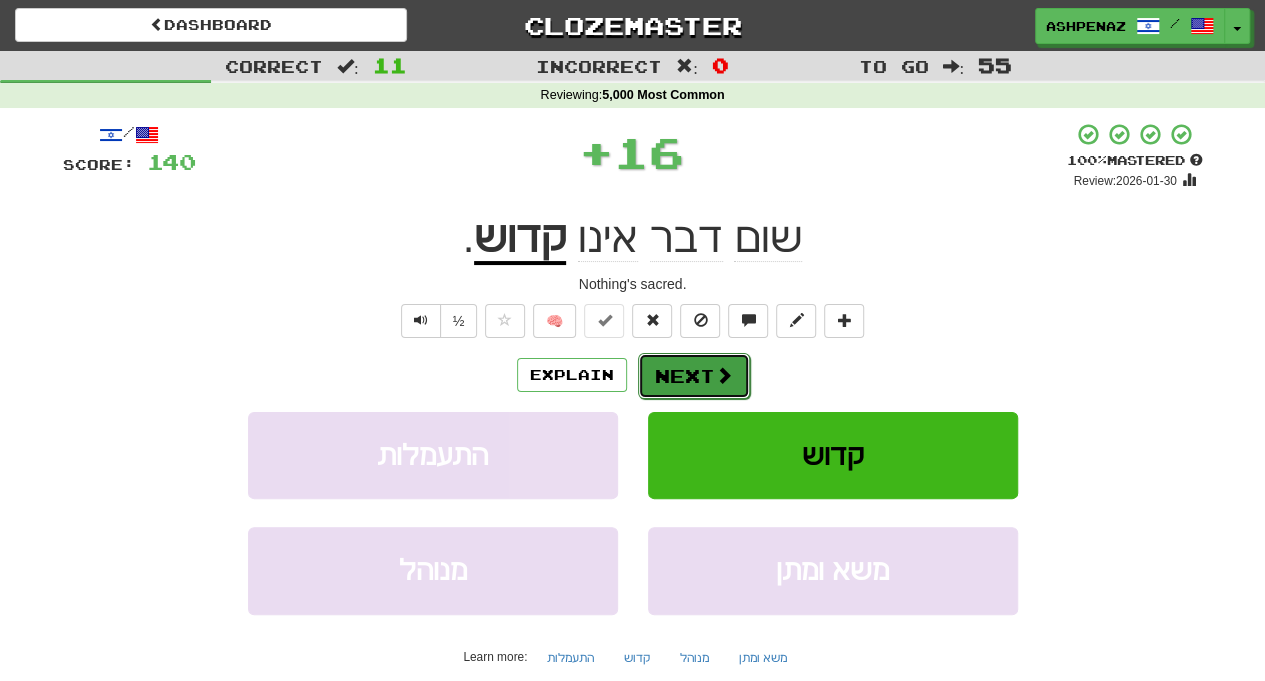 click on "Next" at bounding box center (694, 376) 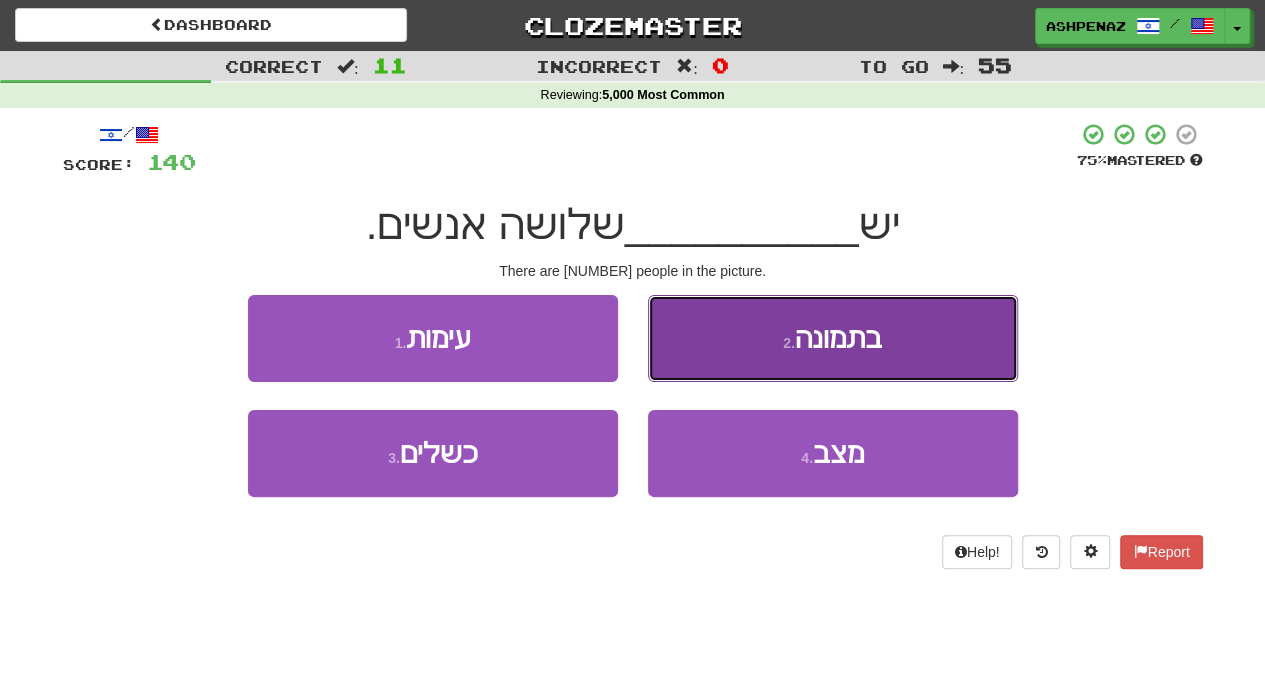 click on "2 .  בתמונה" at bounding box center (833, 338) 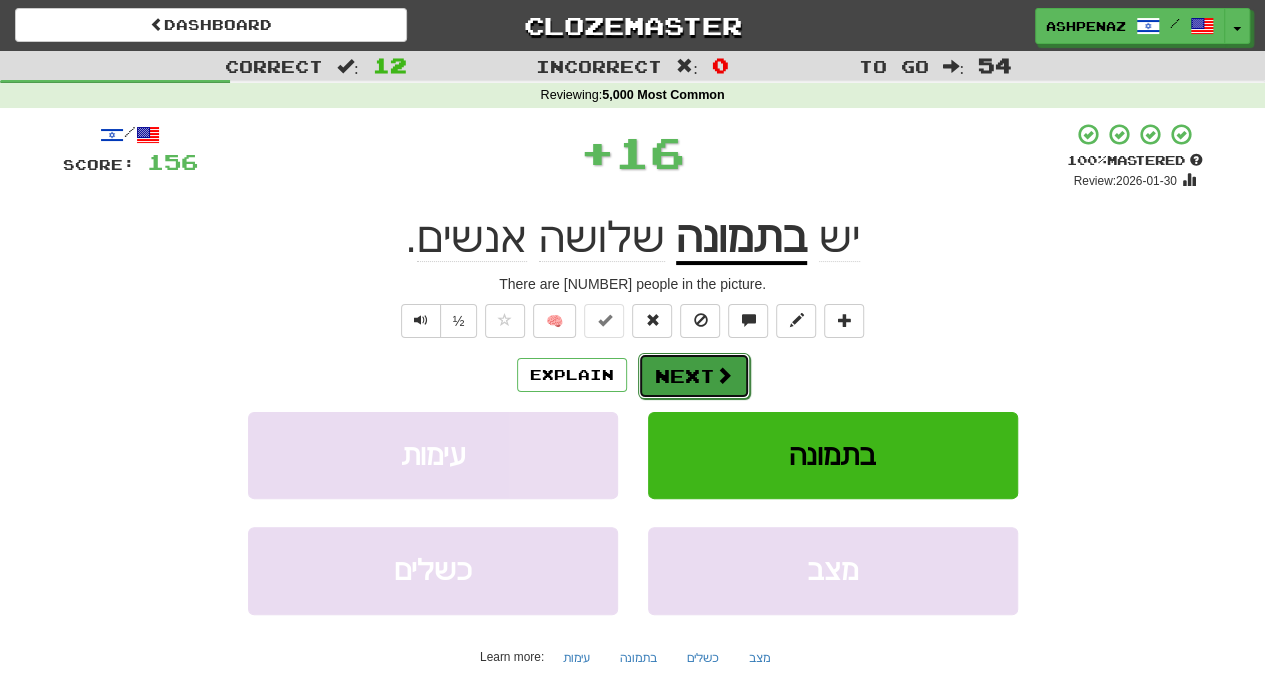 click on "Next" at bounding box center [694, 376] 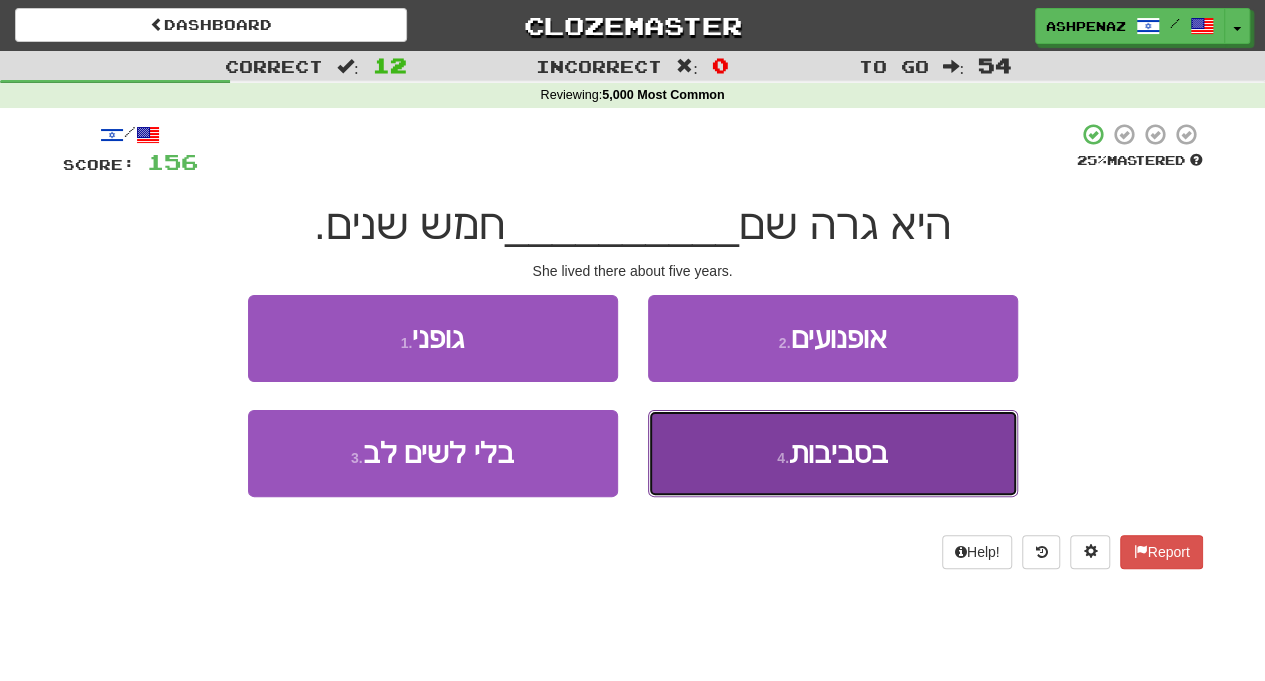 click on "4 .  בסביבות" at bounding box center [833, 453] 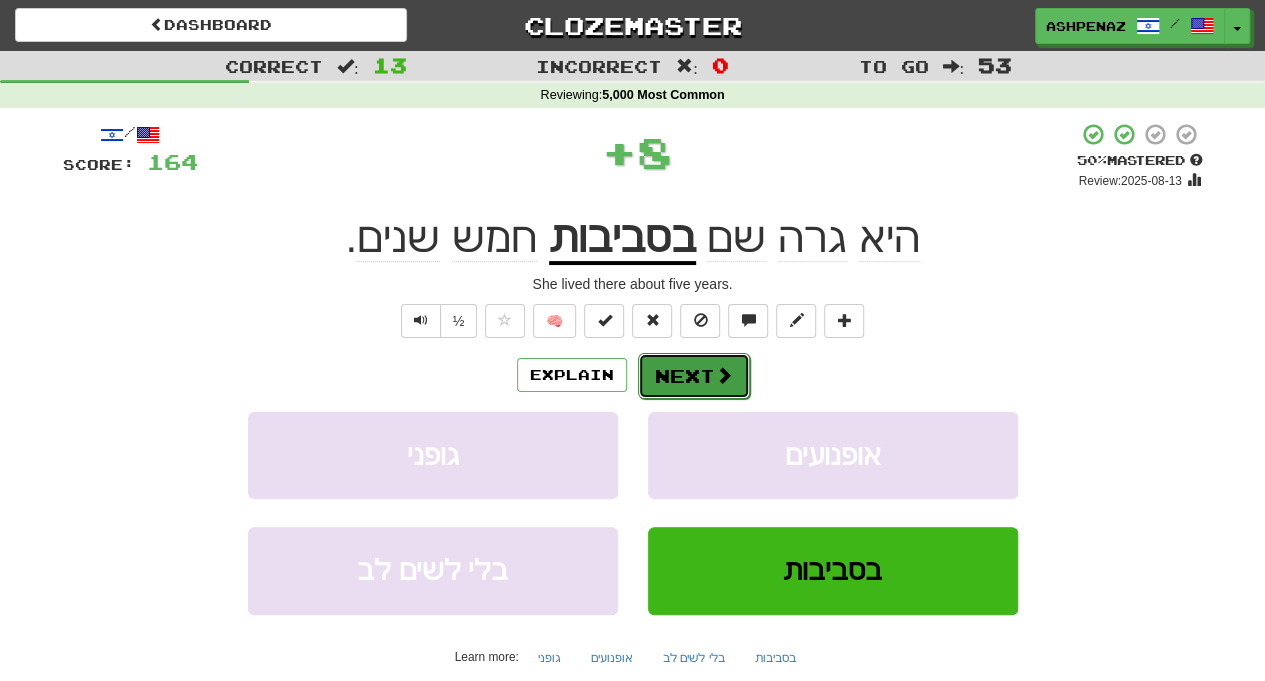 click at bounding box center (724, 375) 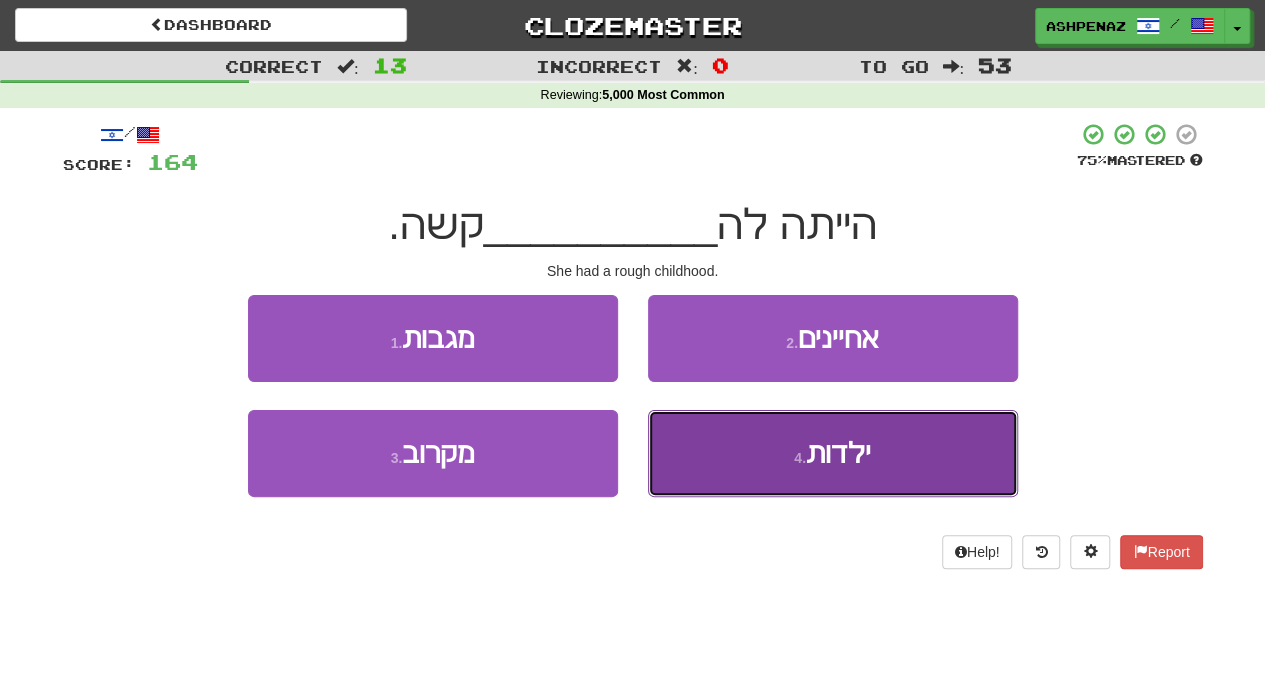 click on "4 .  ילדות" at bounding box center (833, 453) 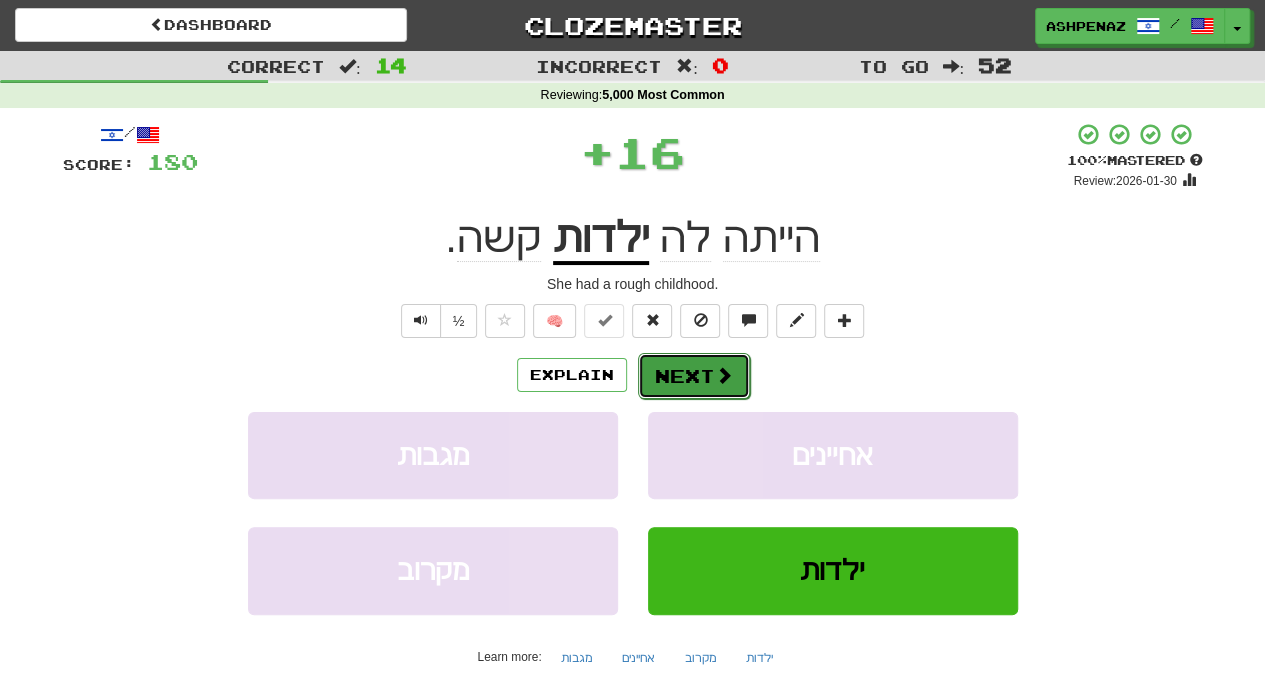 click on "Next" at bounding box center (694, 376) 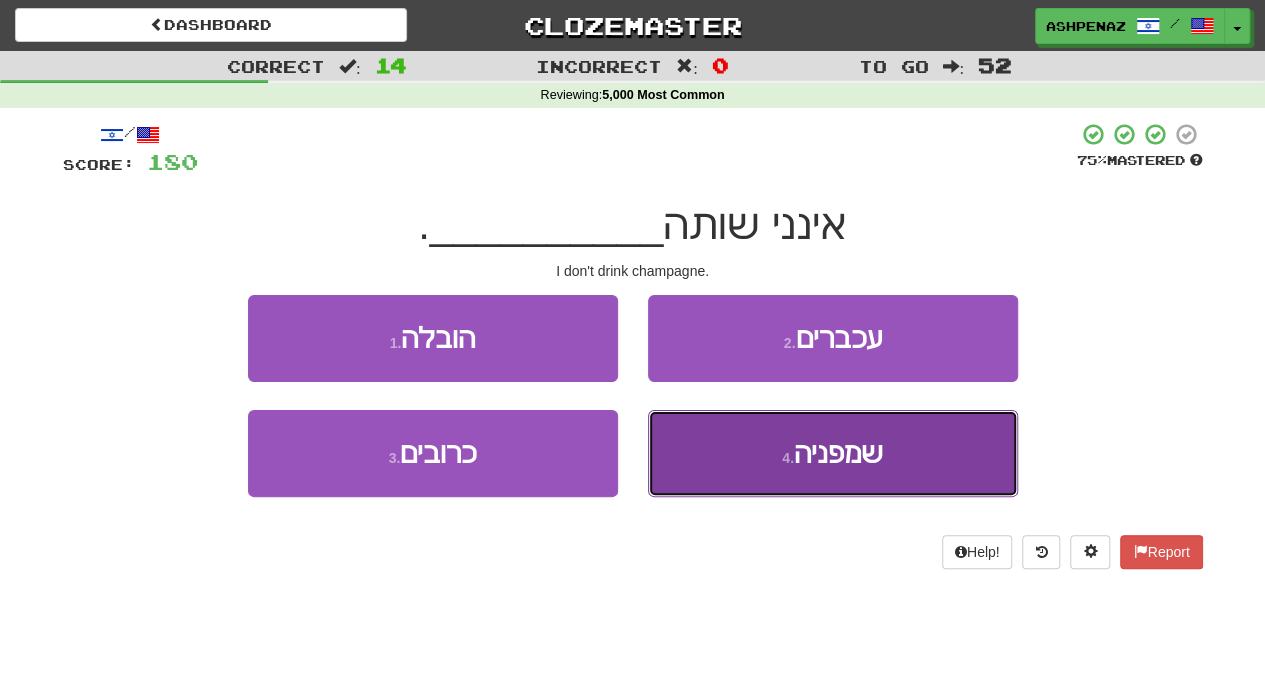 click on "4 .  שמפניה" at bounding box center (833, 453) 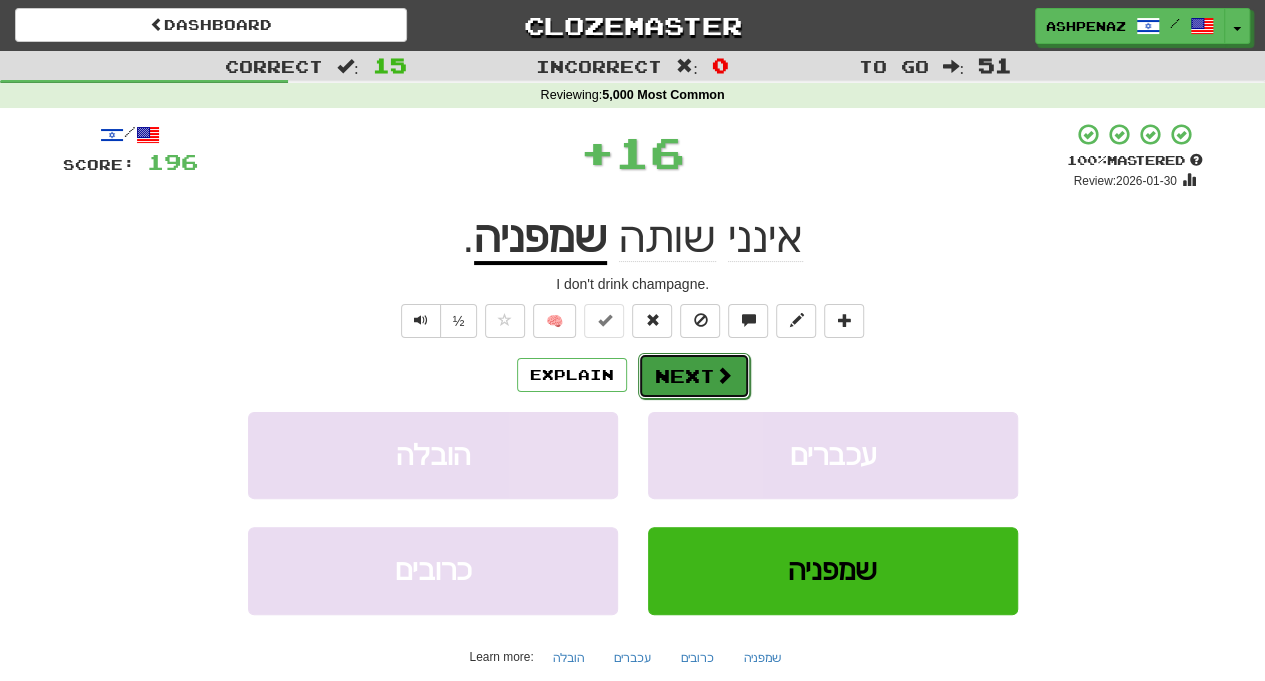 click at bounding box center [724, 375] 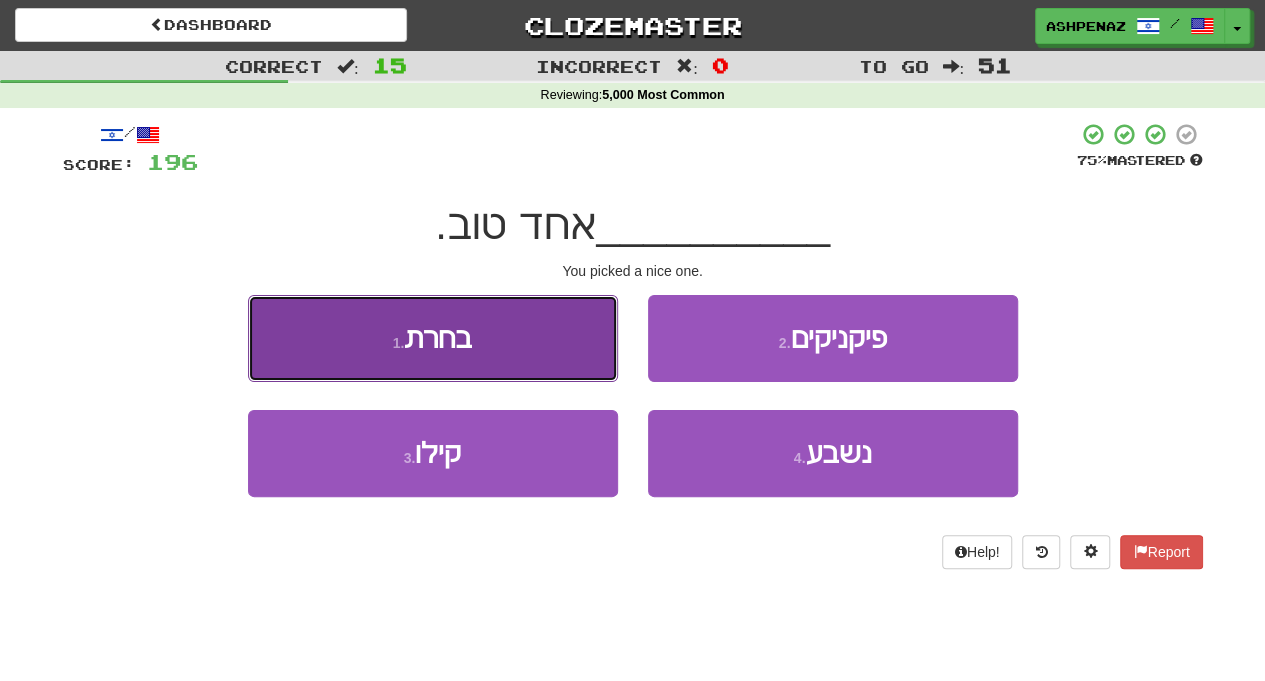 click on "1 .  בחרת" at bounding box center [433, 338] 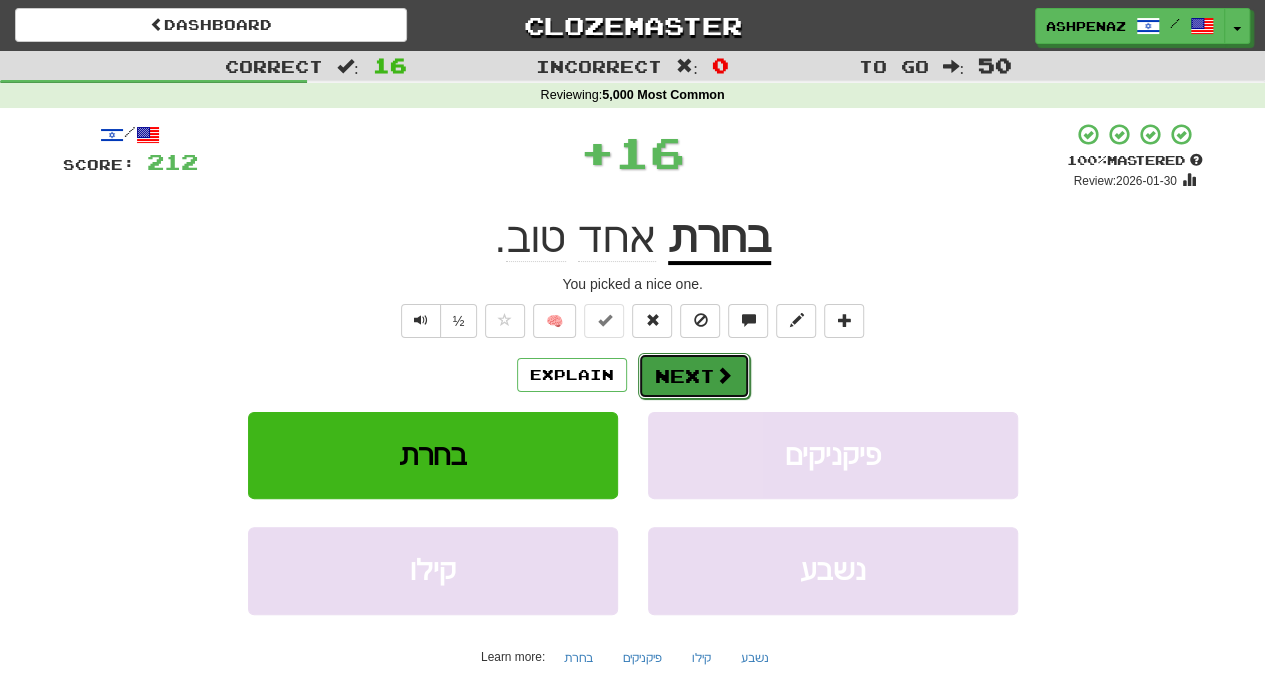 click on "Next" at bounding box center (694, 376) 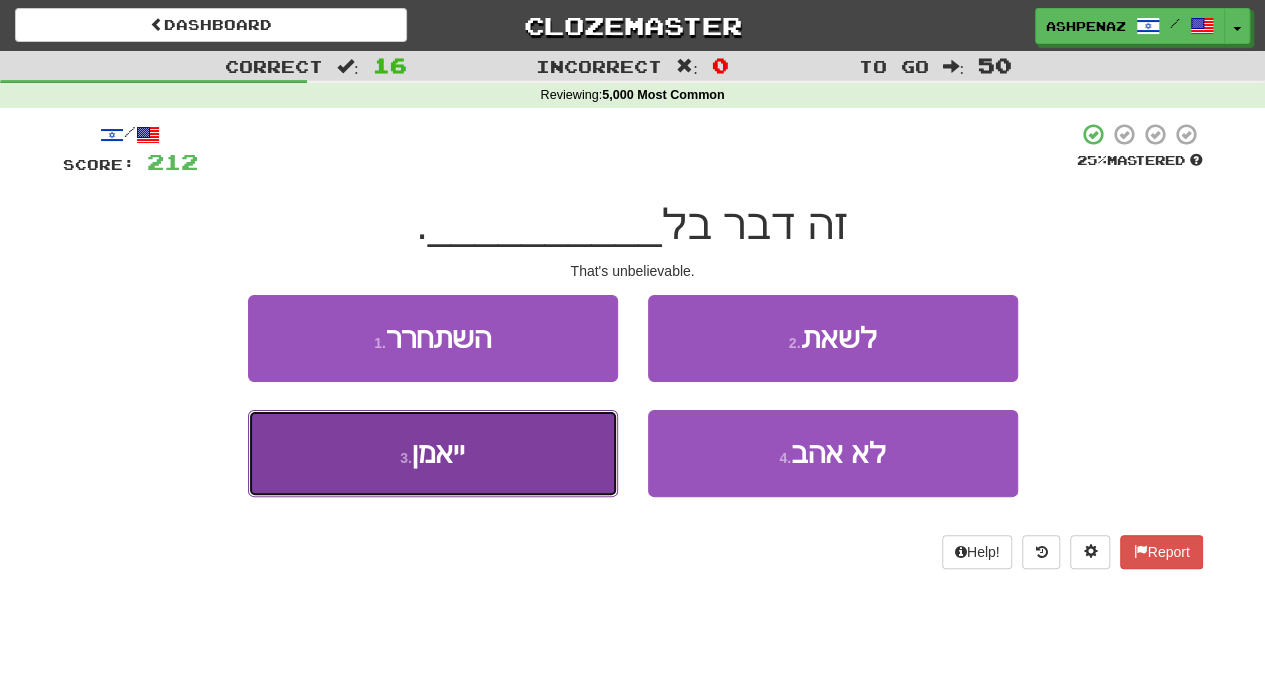 click on "3 .  ייאמן" at bounding box center [433, 453] 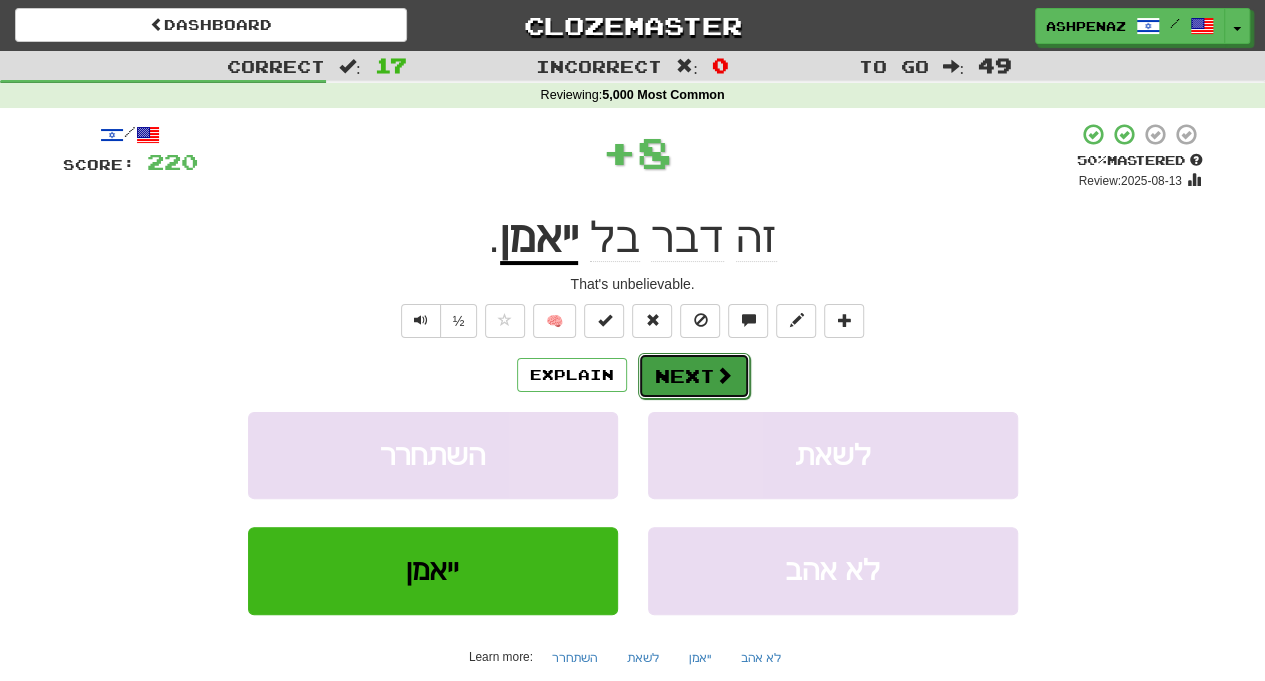 click at bounding box center [724, 375] 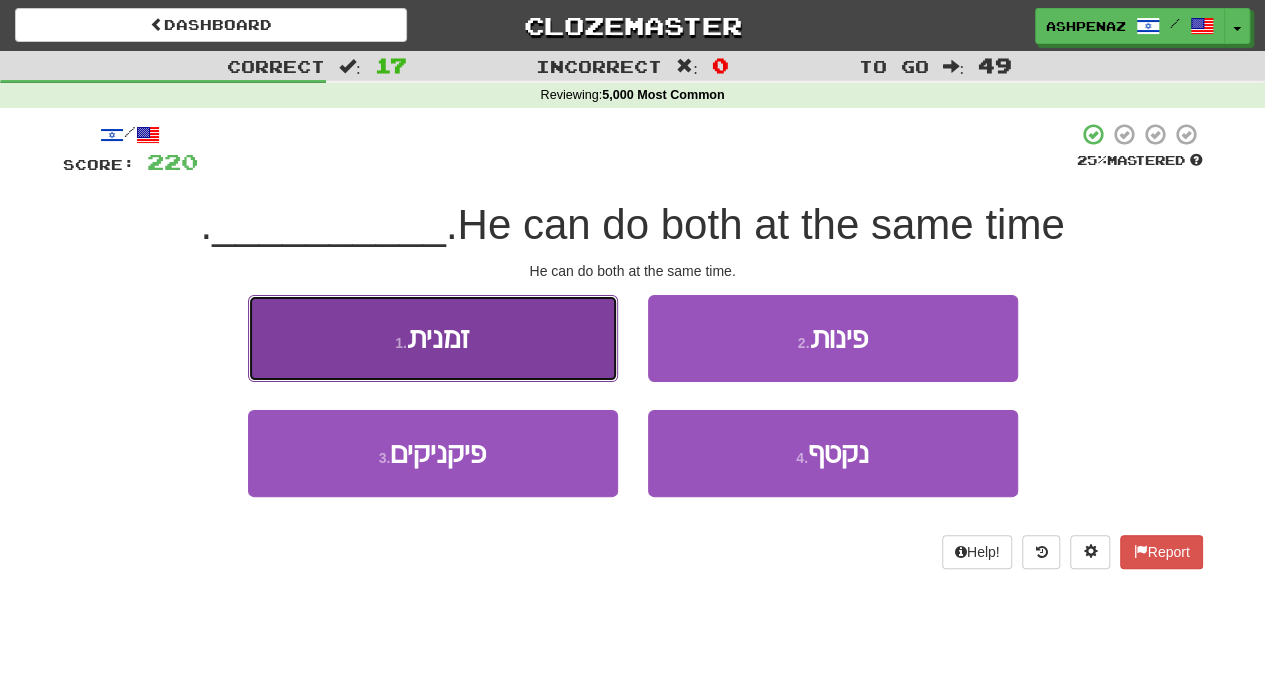 click on "1 .  זמנית" at bounding box center (433, 338) 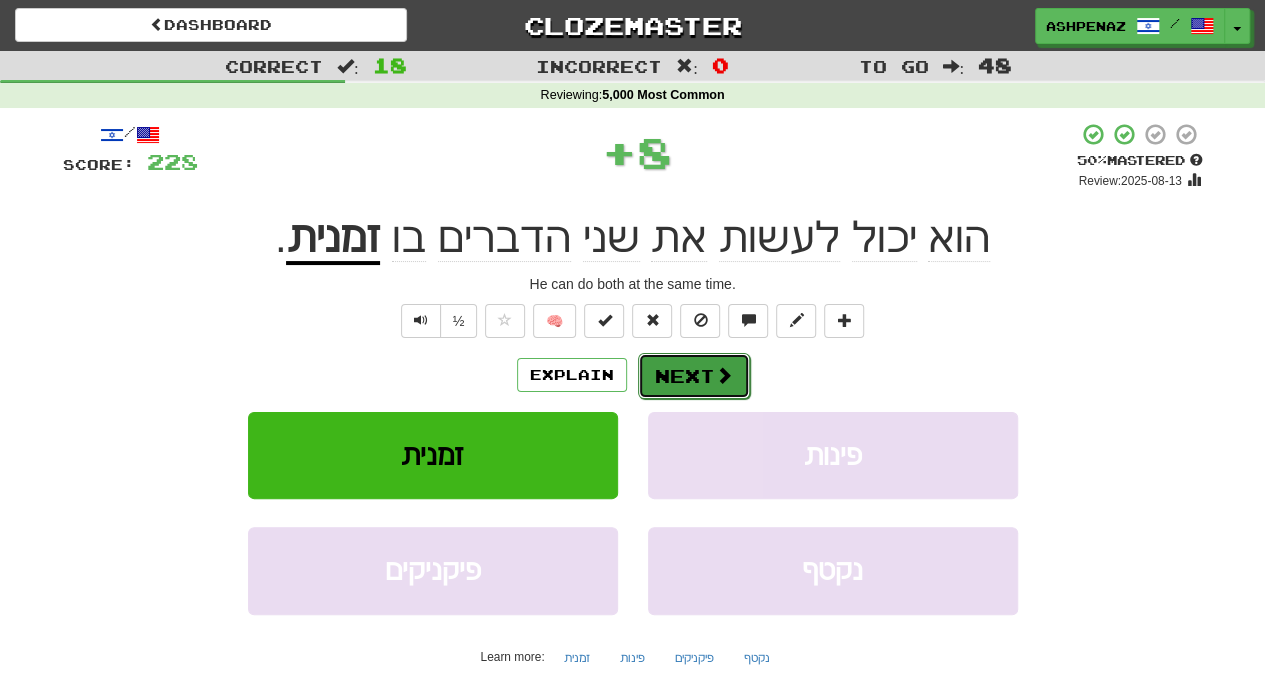 click on "Next" at bounding box center [694, 376] 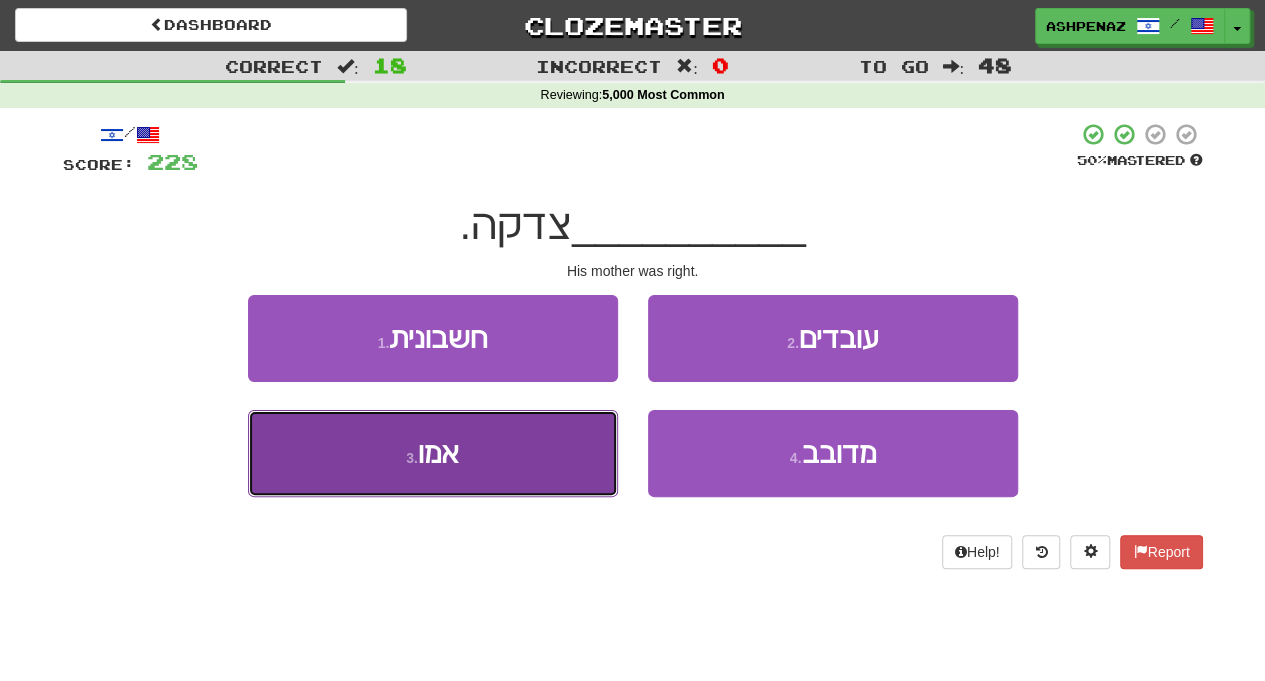 click on "3 .  אמו" at bounding box center (433, 453) 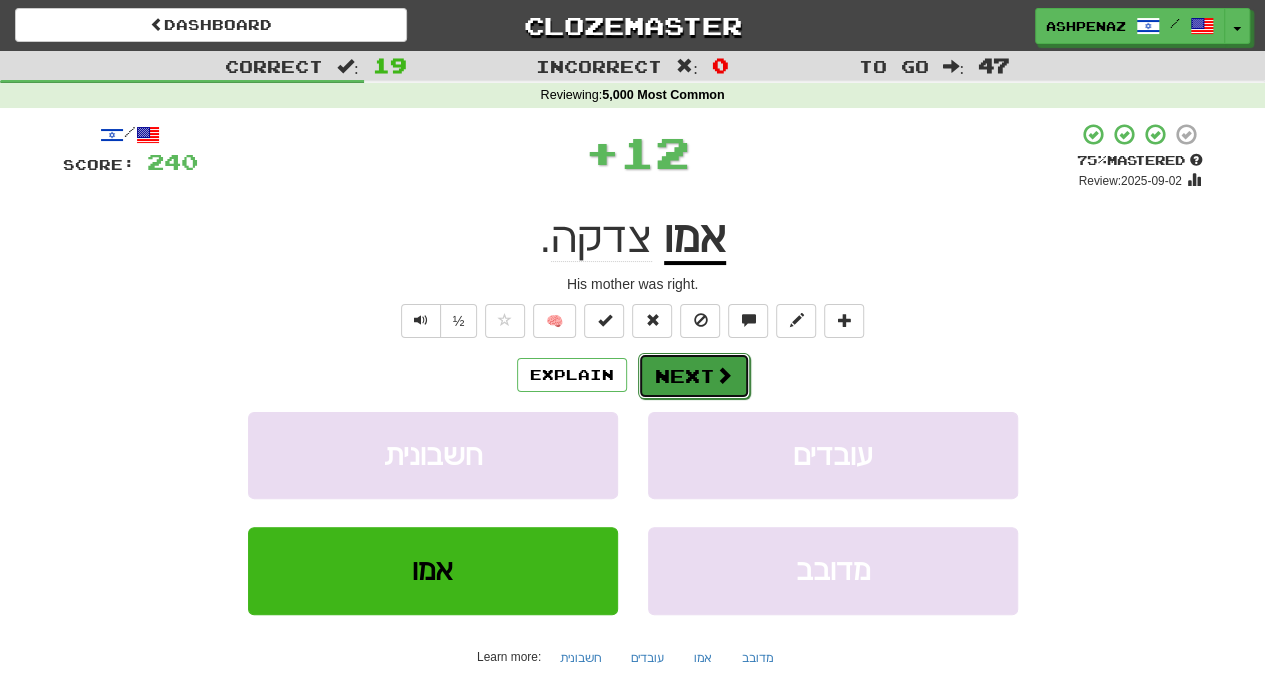click on "Next" at bounding box center (694, 376) 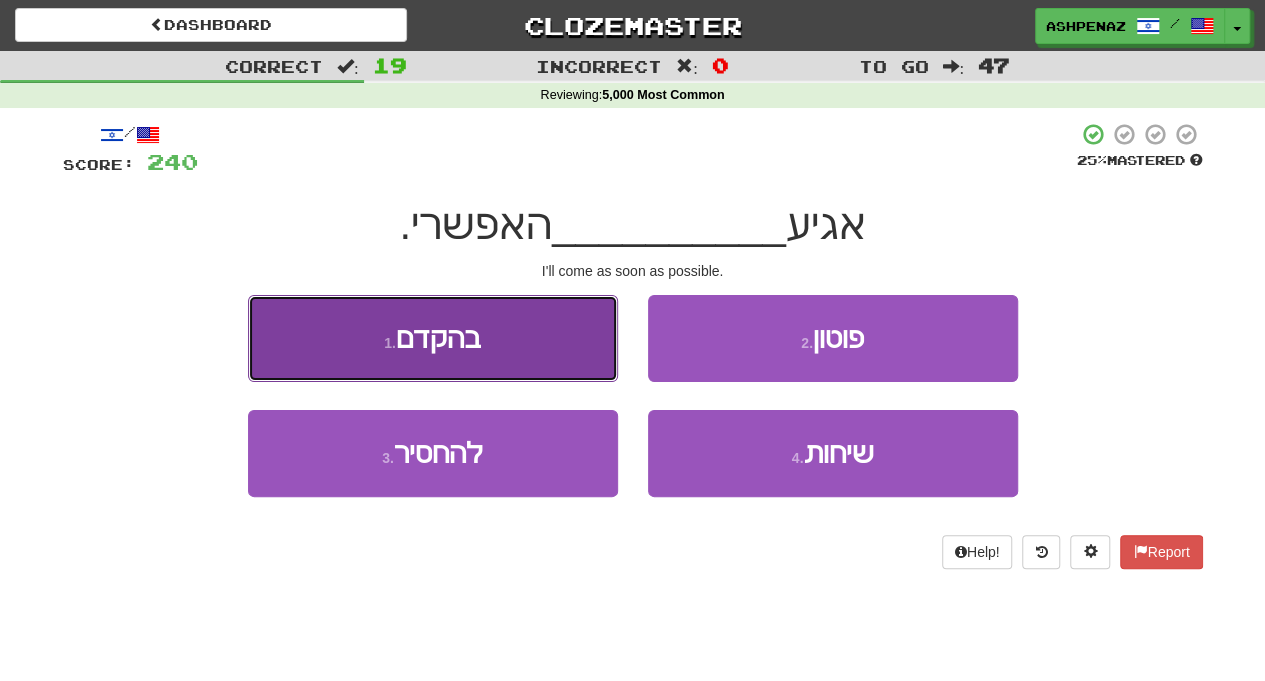 click on "1 .  בהקדם" at bounding box center [433, 338] 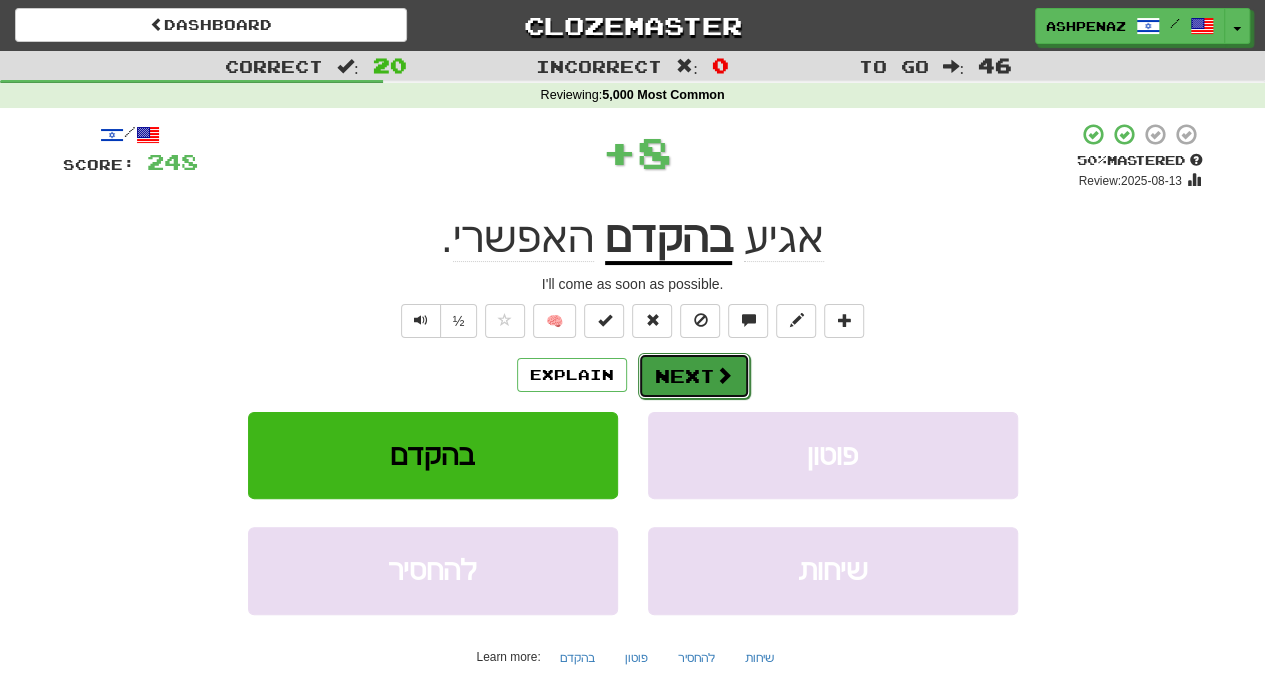 click at bounding box center [724, 375] 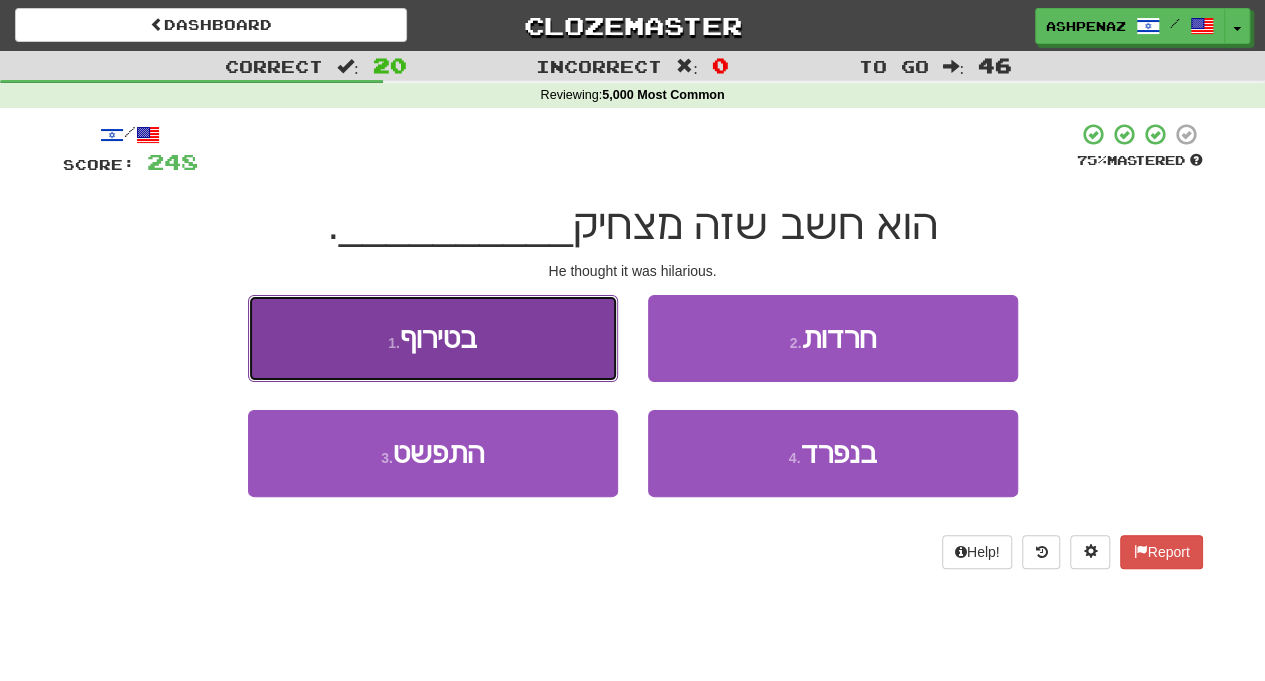 click on "1 .  בטירוף" at bounding box center [433, 338] 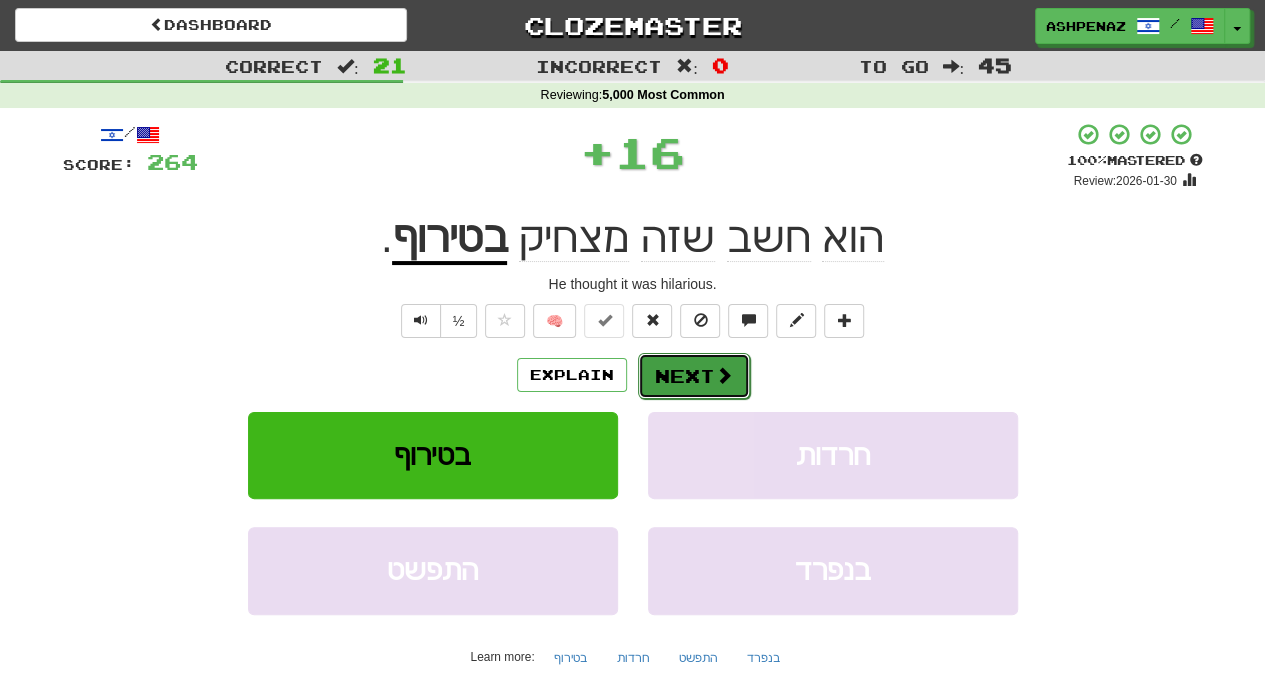 click on "Next" at bounding box center [694, 376] 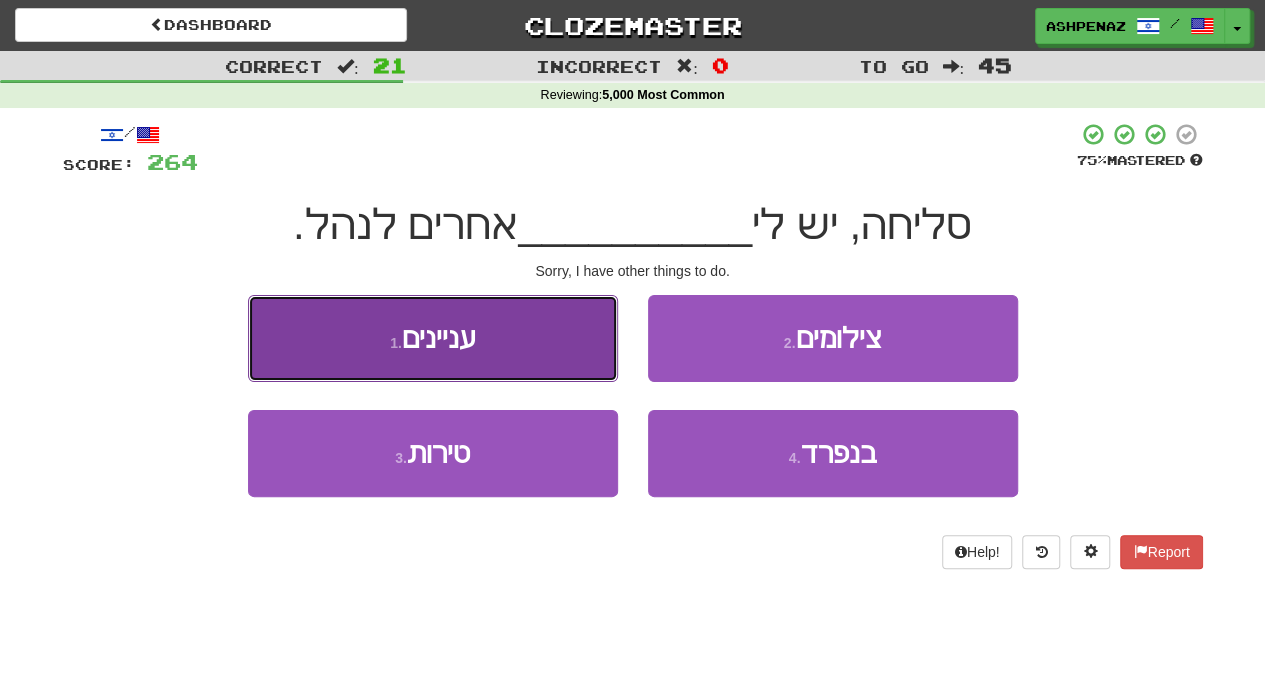 click on "1 .  עניינים" at bounding box center [433, 338] 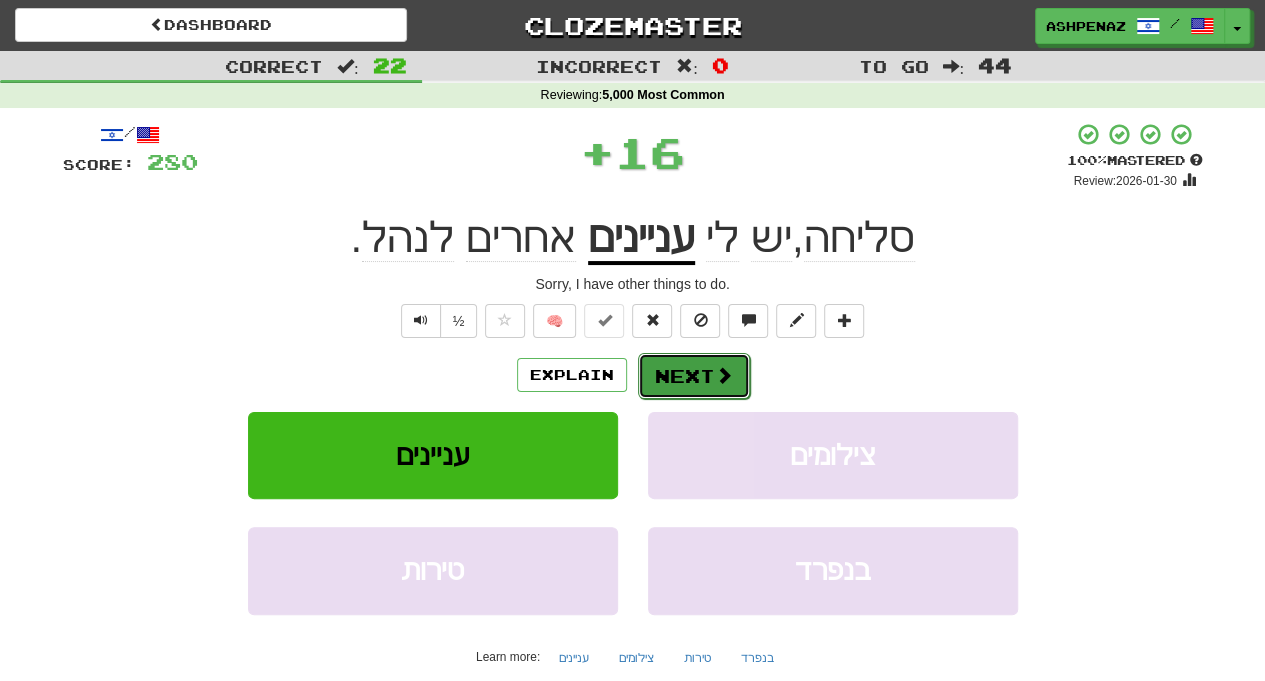 click on "Next" at bounding box center [694, 376] 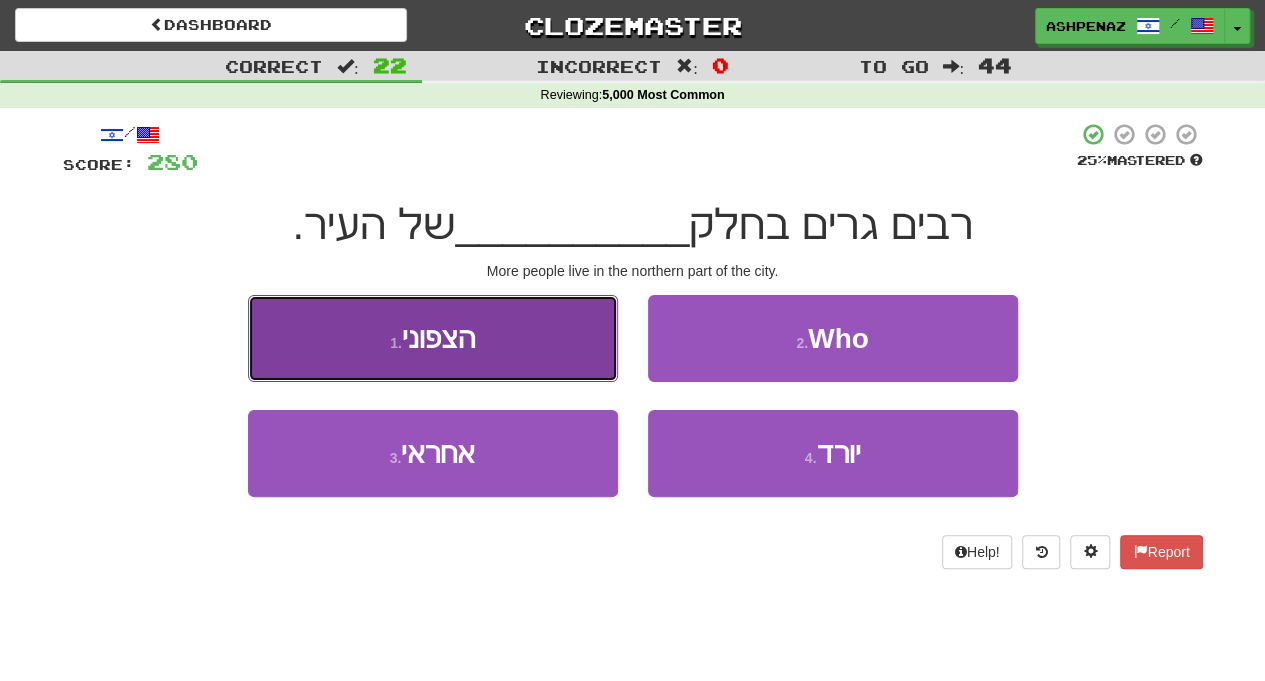 click on "1 .  הצפוני" at bounding box center (433, 338) 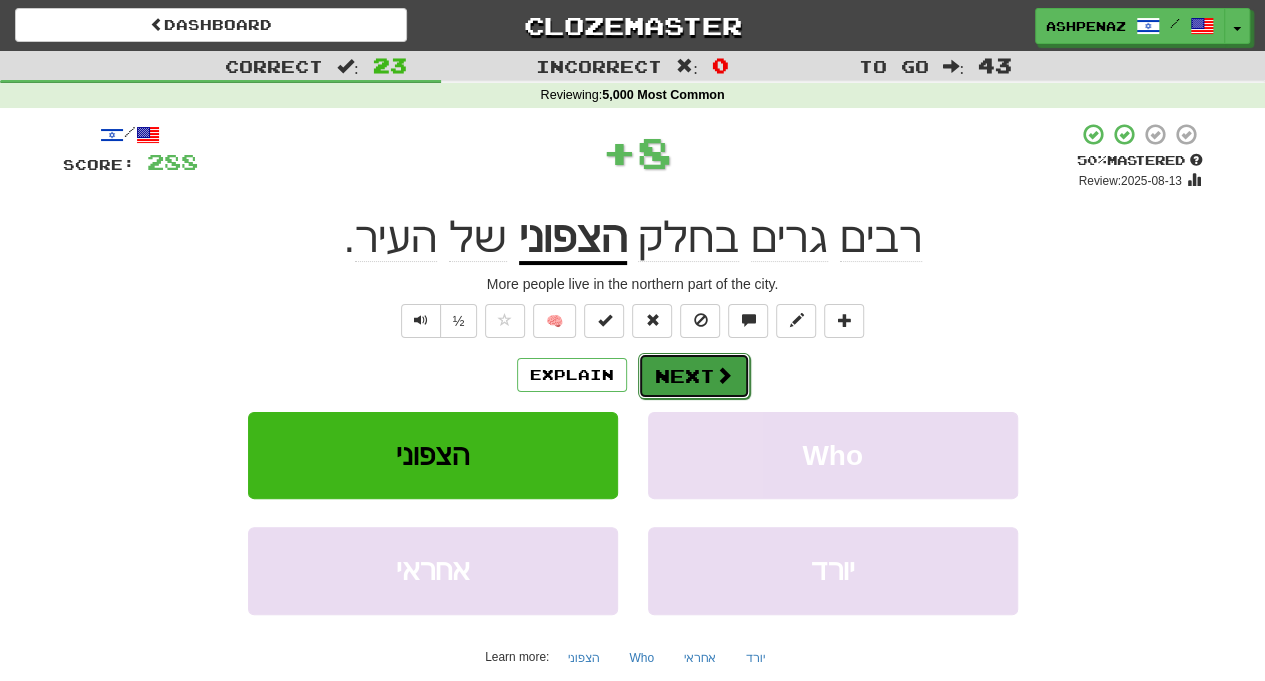 click on "Next" at bounding box center [694, 376] 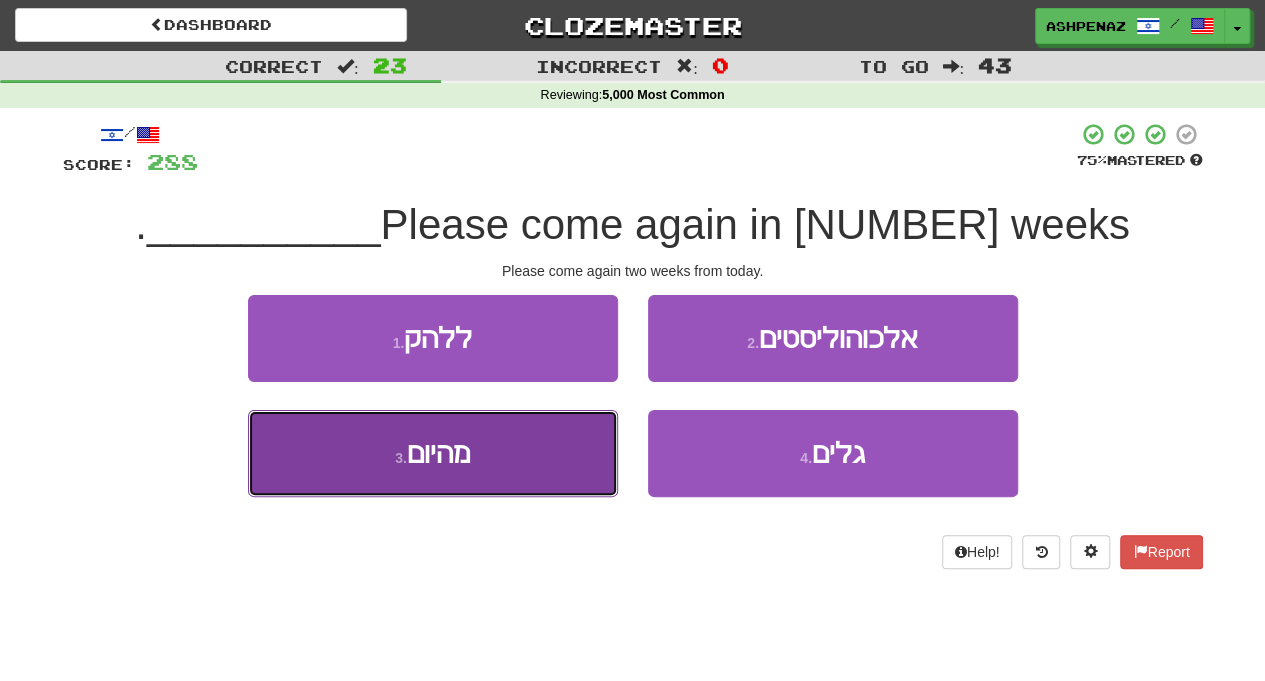 click on "3 .  מהיום" at bounding box center (433, 453) 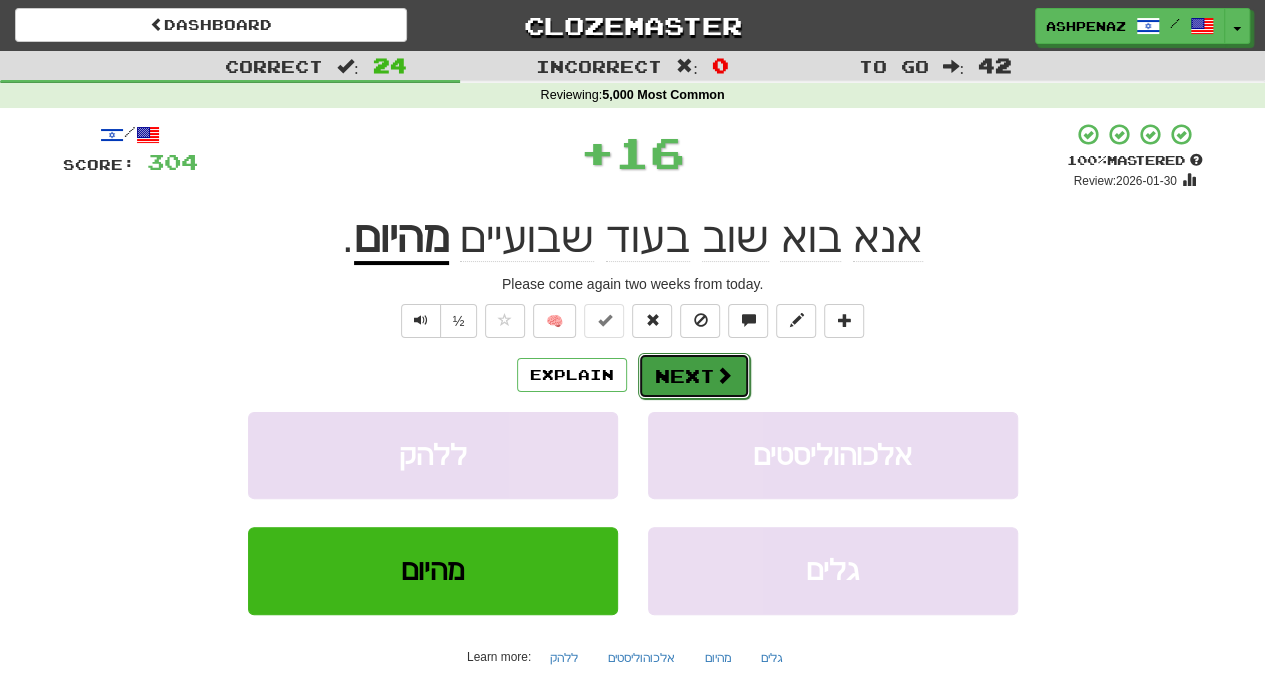 click on "Next" at bounding box center [694, 376] 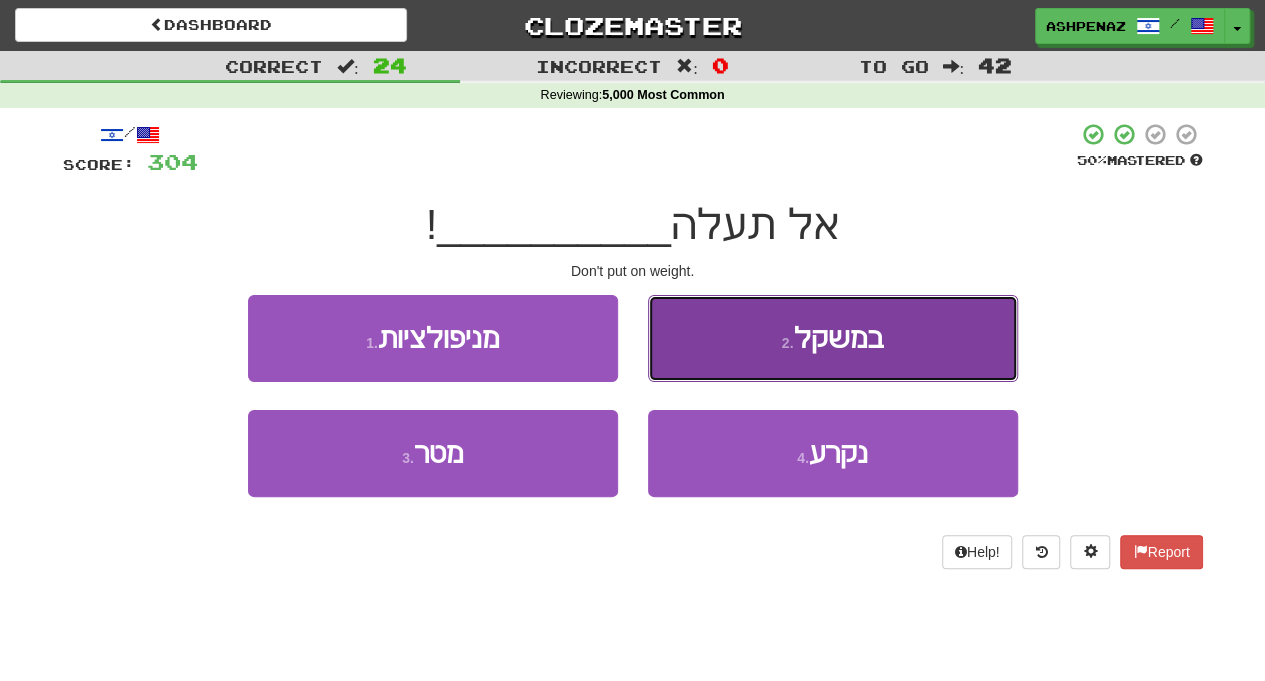 click on "2 .  במשקל" at bounding box center [833, 338] 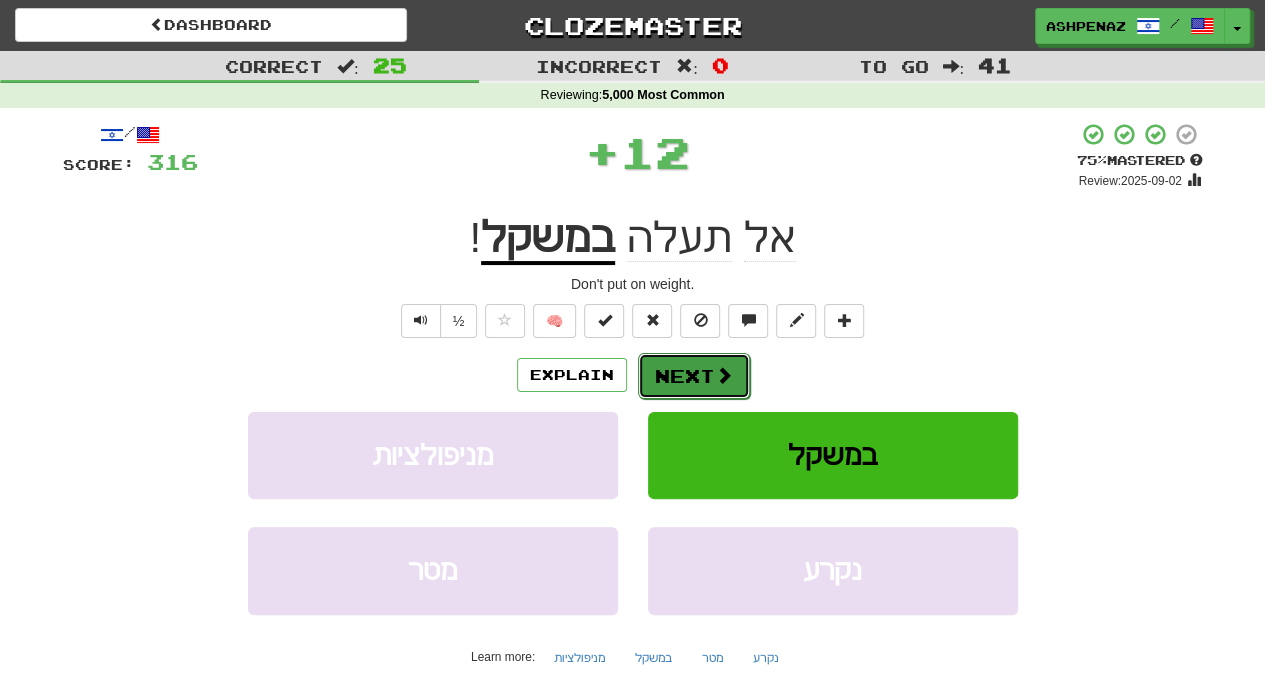 click on "Next" at bounding box center [694, 376] 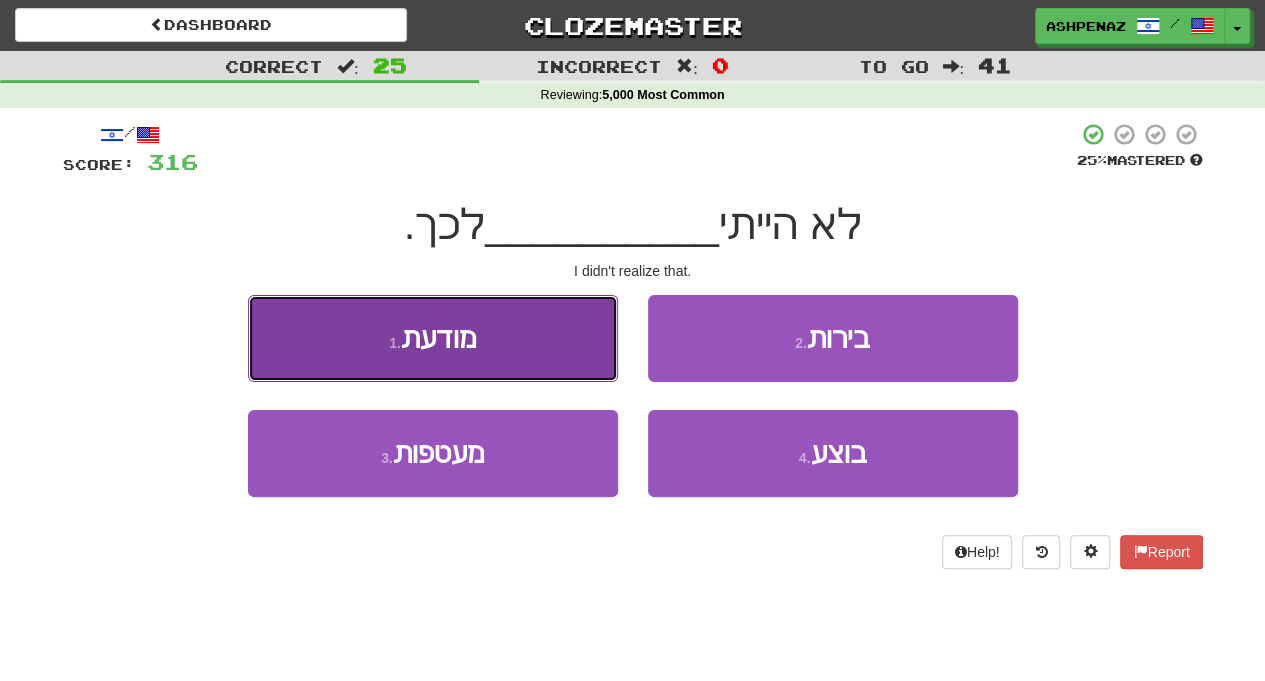 click on "1 .  מודעת" at bounding box center [433, 338] 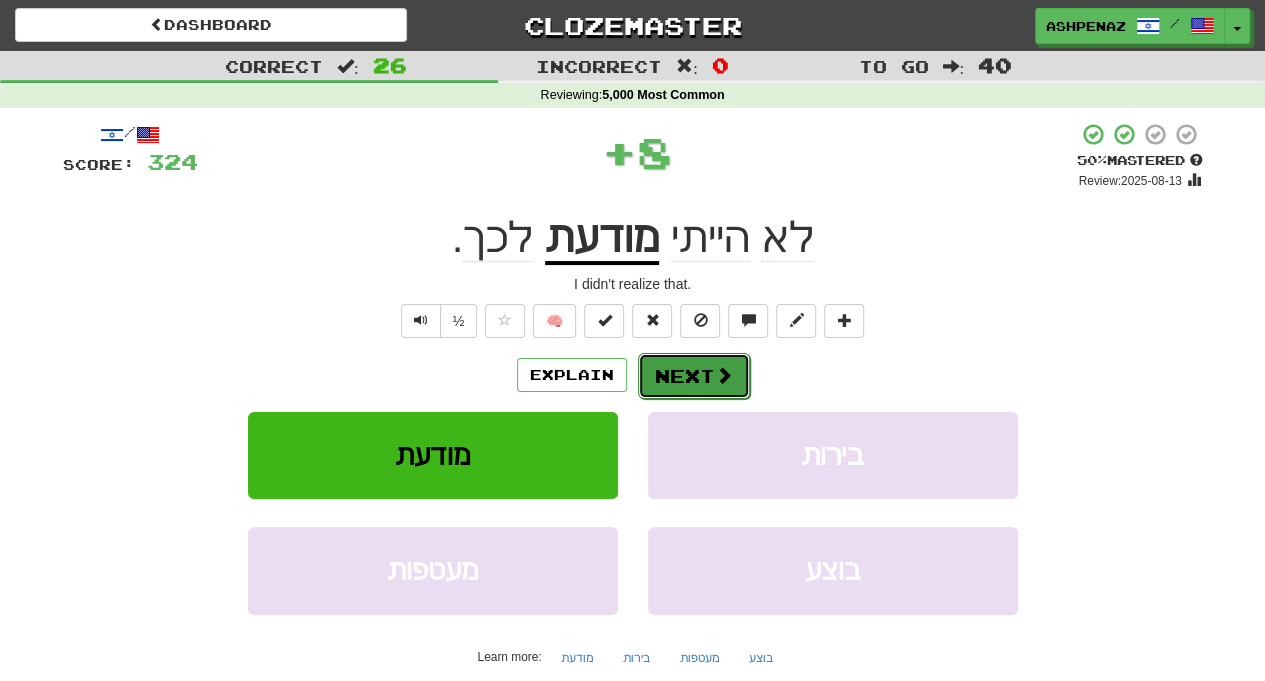 click on "Next" at bounding box center (694, 376) 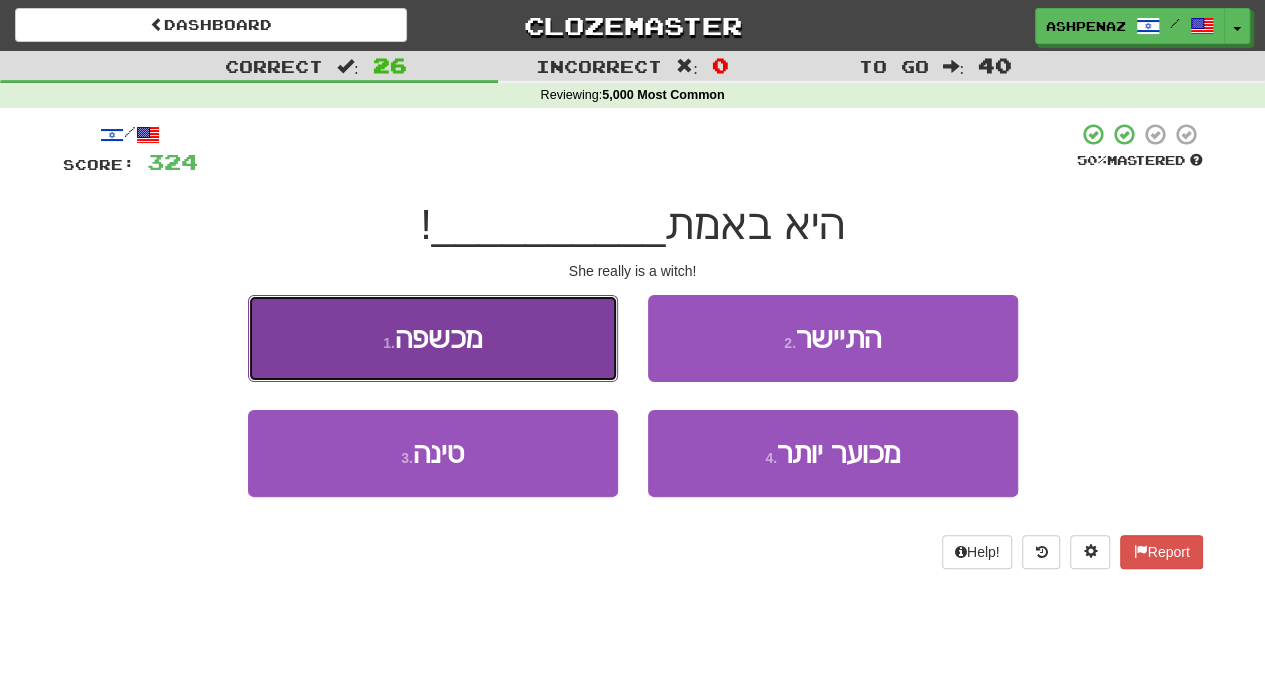 click on "1 .  מכשפה" at bounding box center (433, 338) 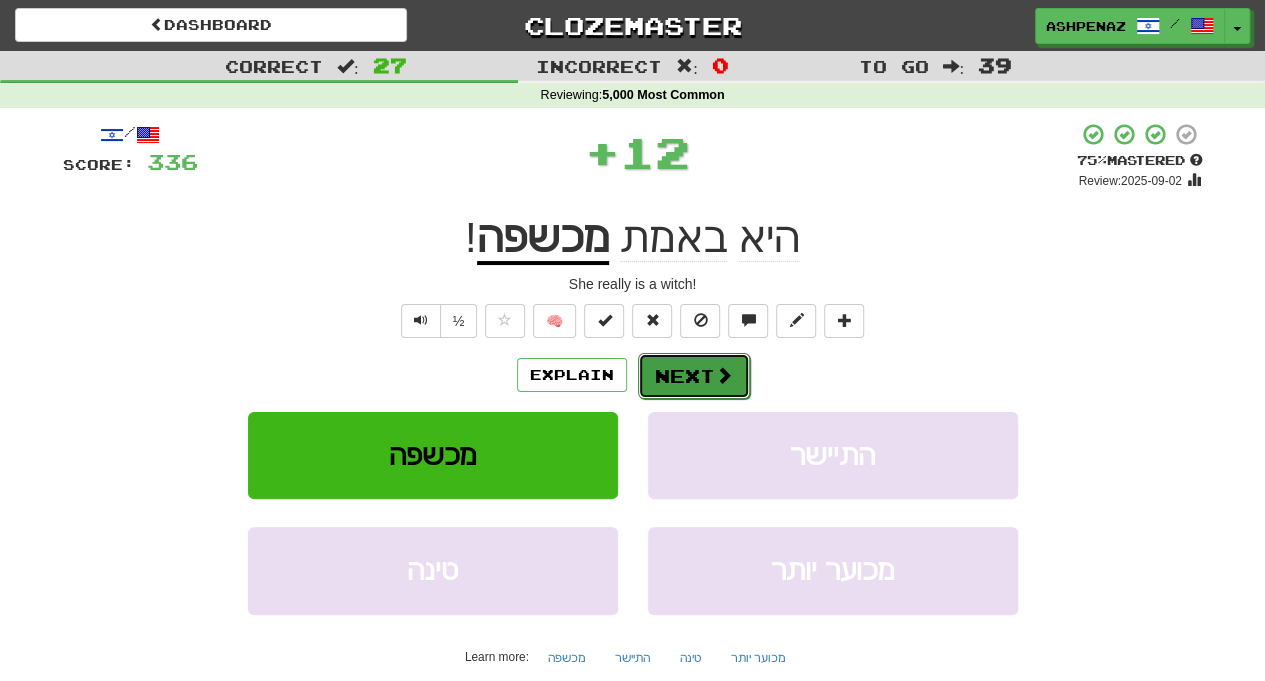 click on "Next" at bounding box center [694, 376] 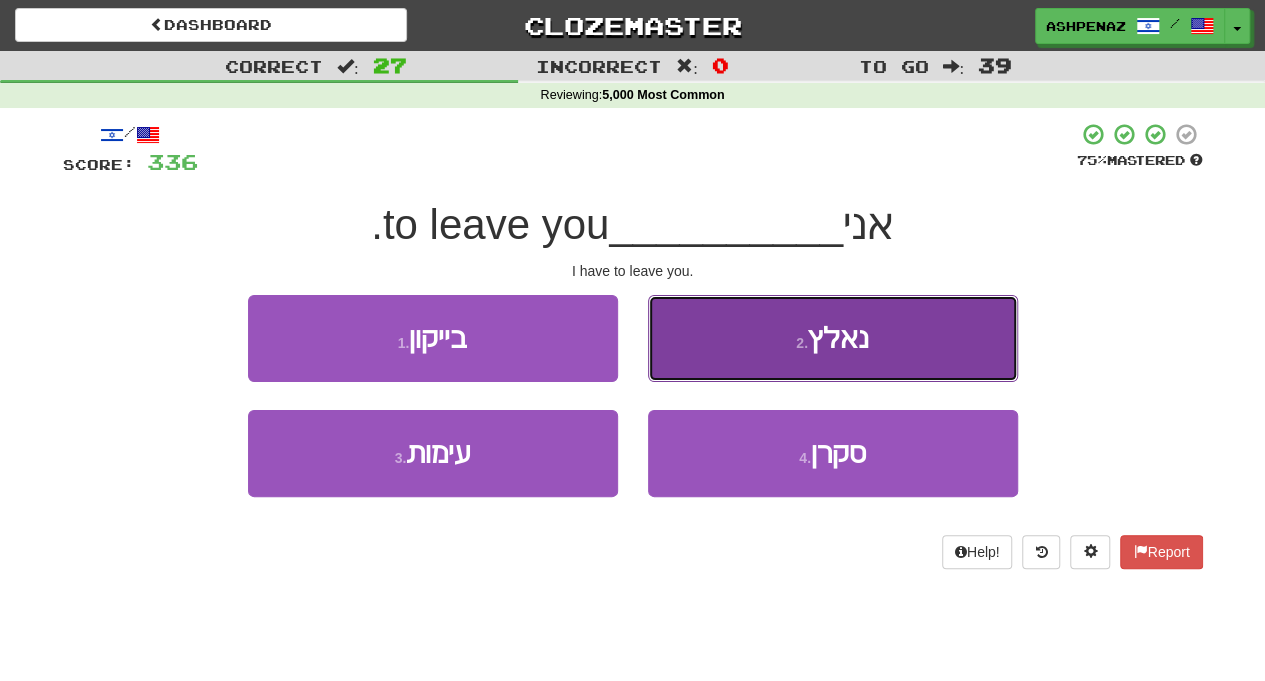 click on "2 .  נאלץ" at bounding box center [833, 338] 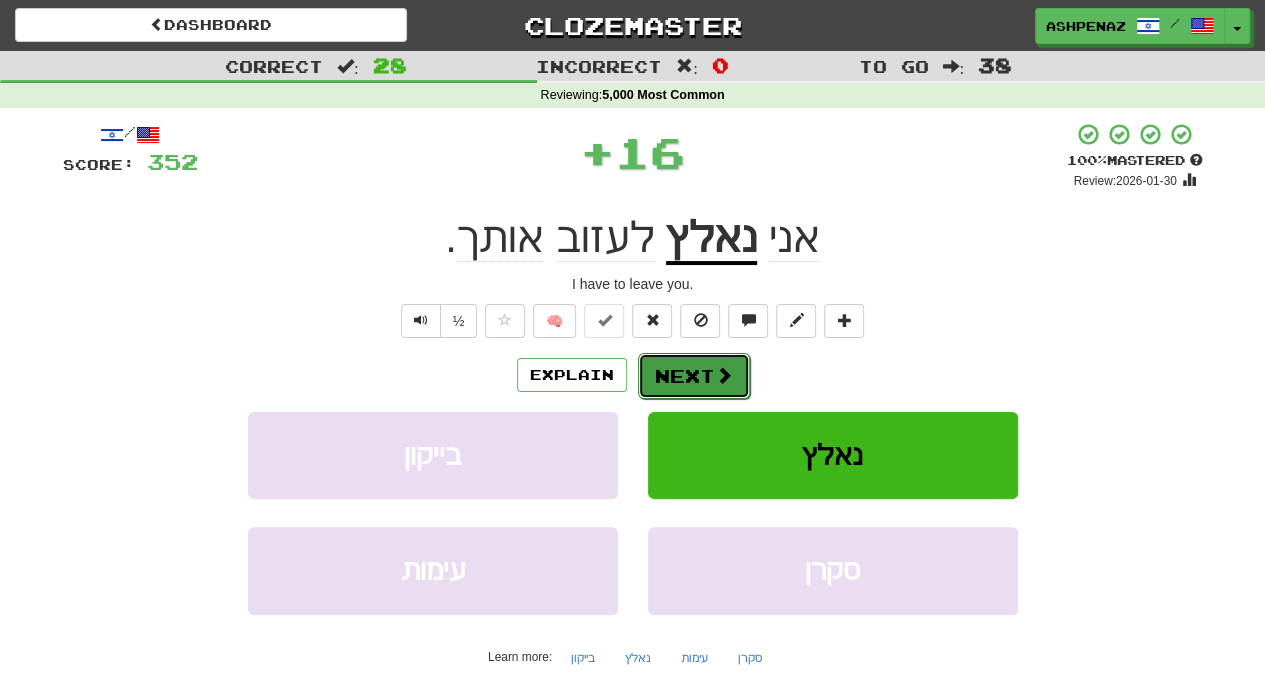 click on "Next" at bounding box center (694, 376) 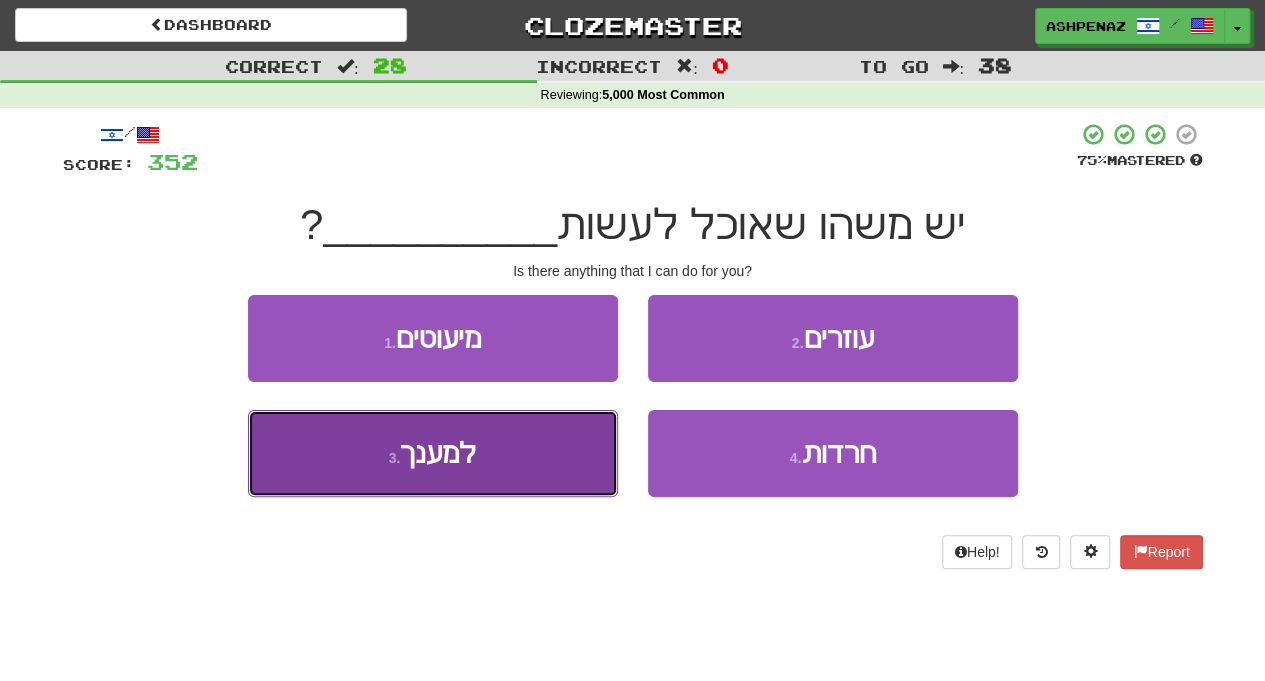 click on "3 .  למענך" at bounding box center (433, 453) 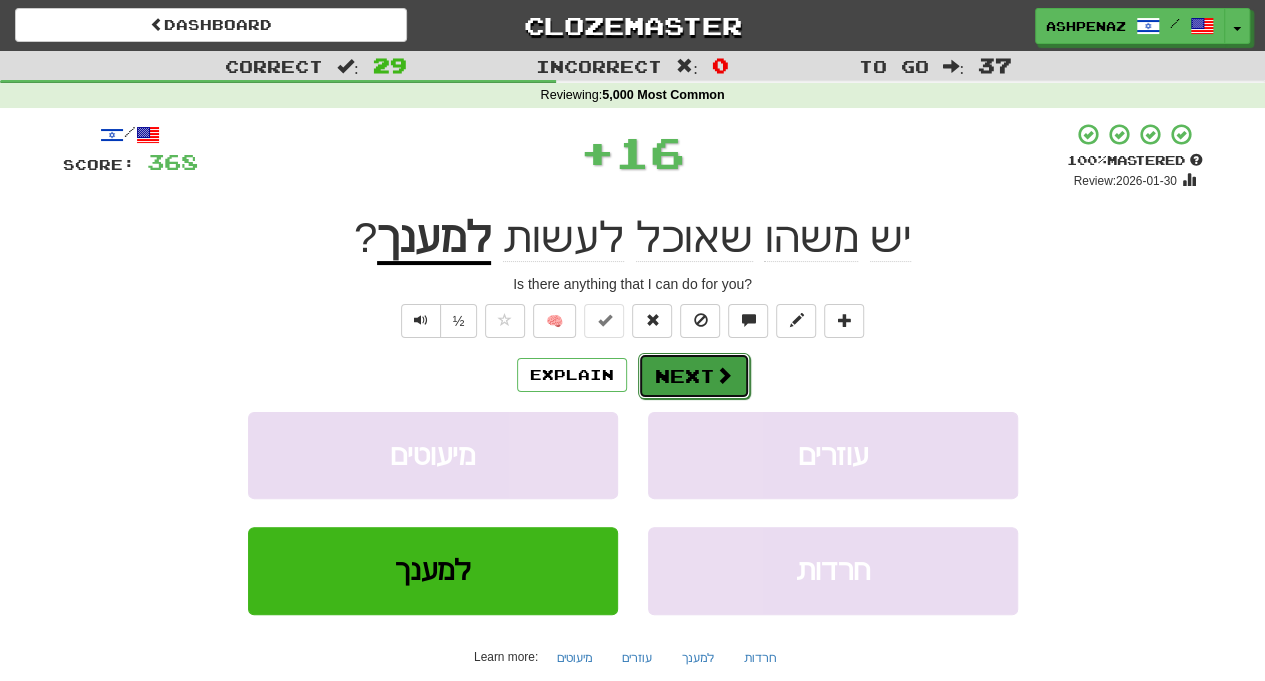 click on "Next" at bounding box center [694, 376] 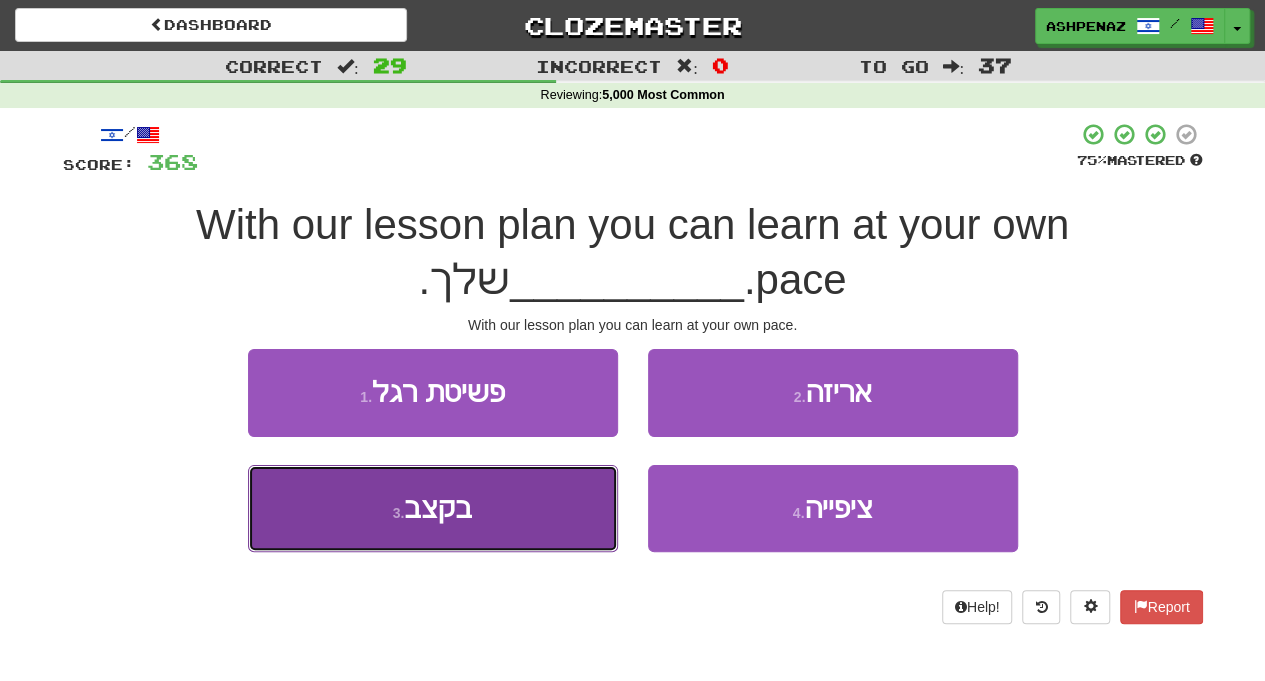 click on "3 .  בקצב" at bounding box center [433, 508] 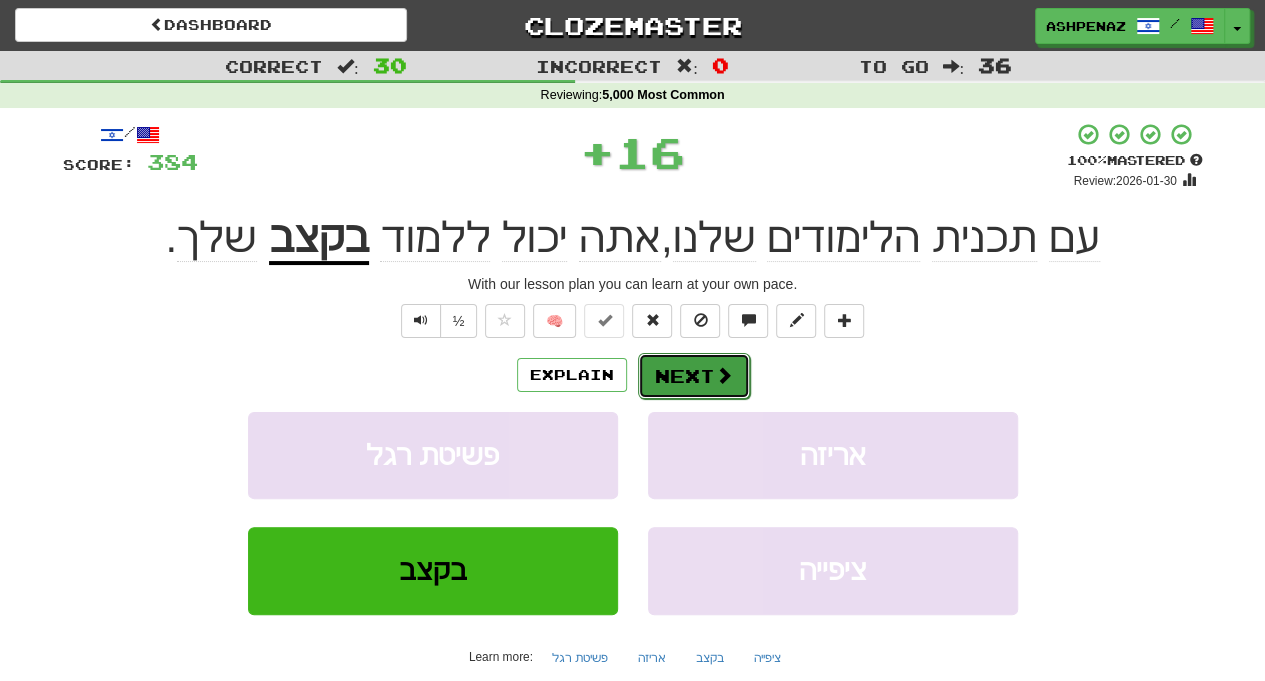 click on "Next" at bounding box center (694, 376) 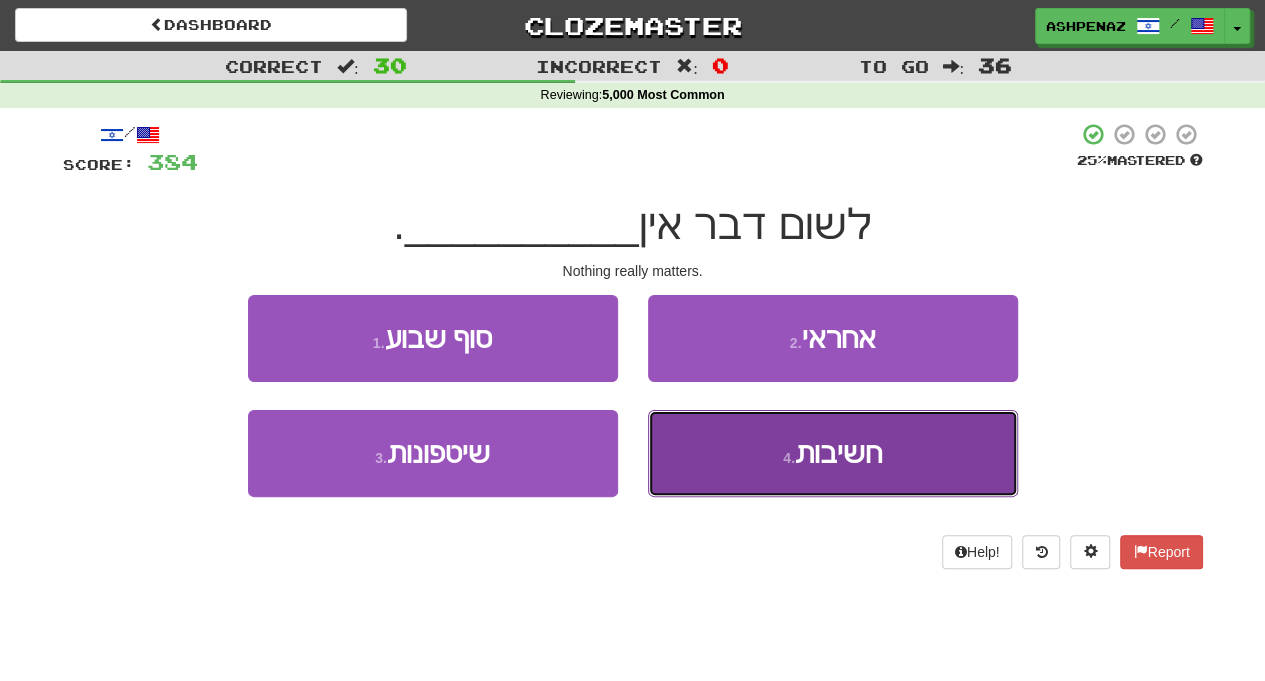 click on "4 .  חשיבות" at bounding box center (833, 453) 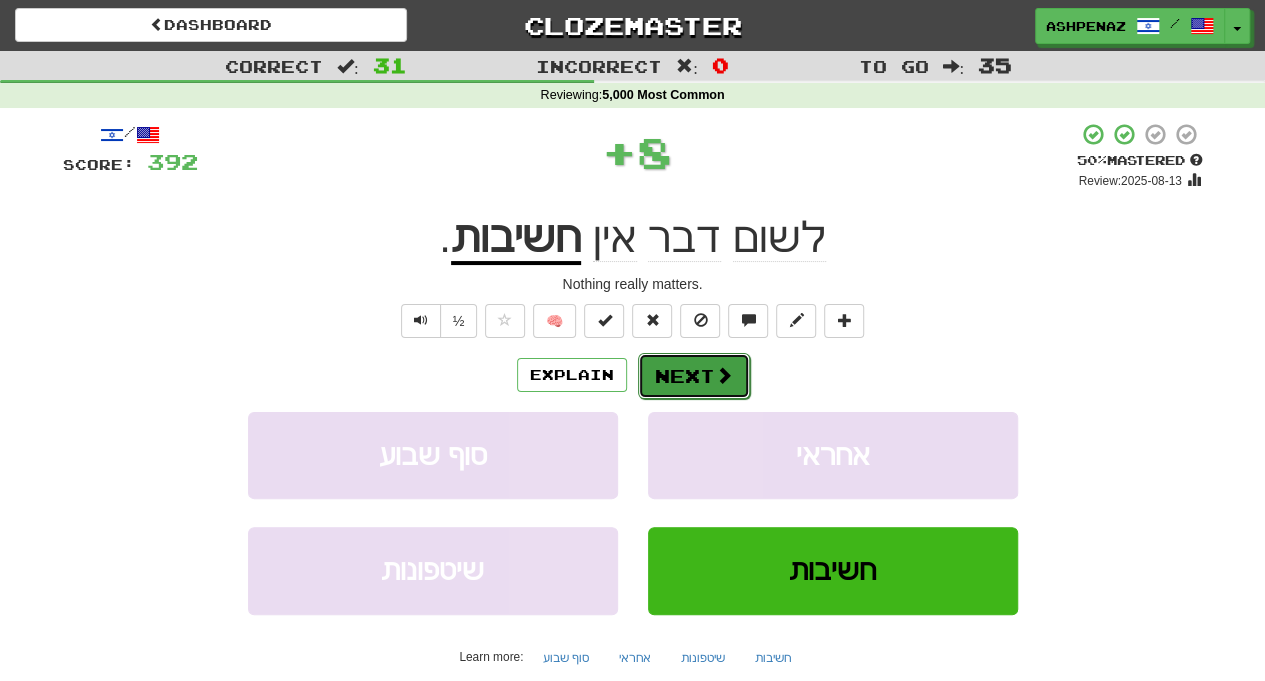 click on "Next" at bounding box center [694, 376] 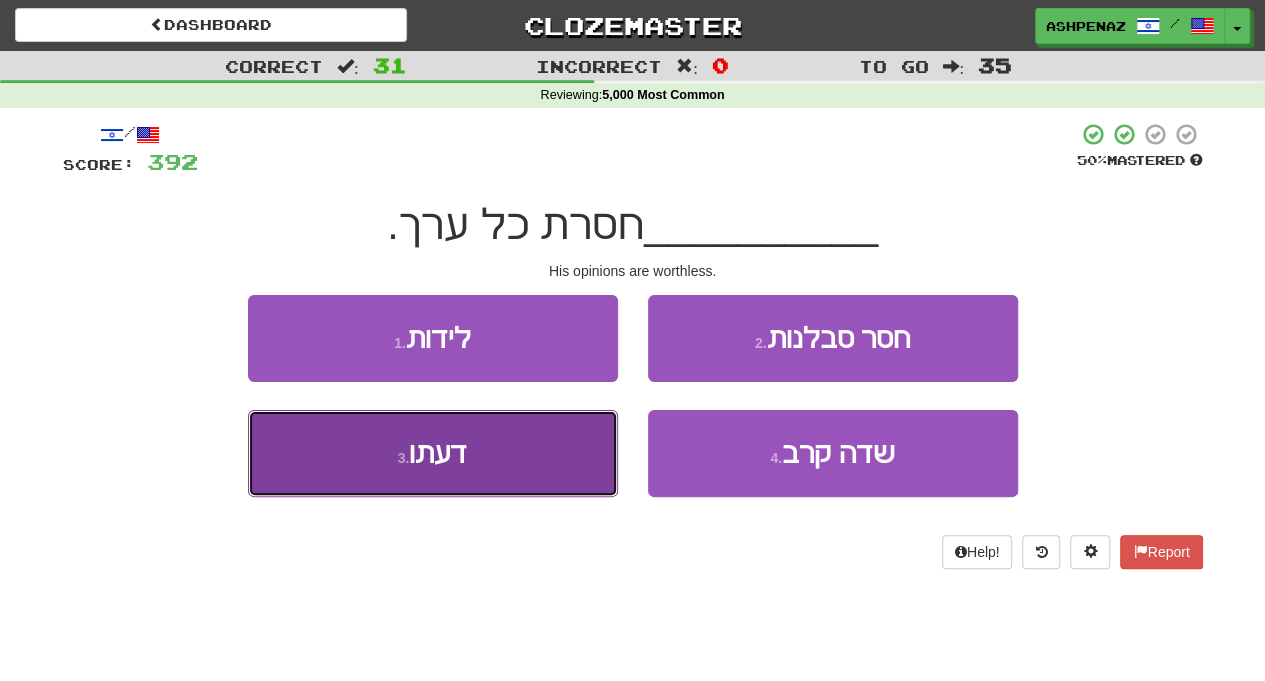 click on "3 .  דעתו" at bounding box center [433, 453] 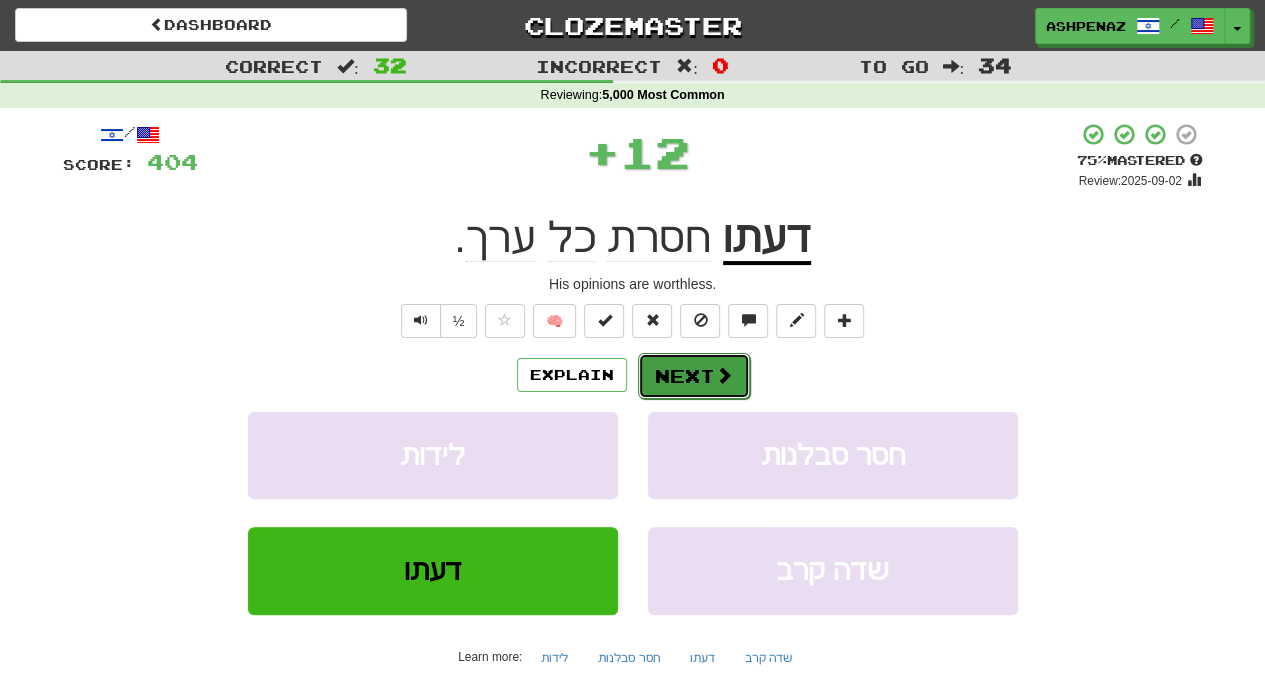 click on "Next" at bounding box center (694, 376) 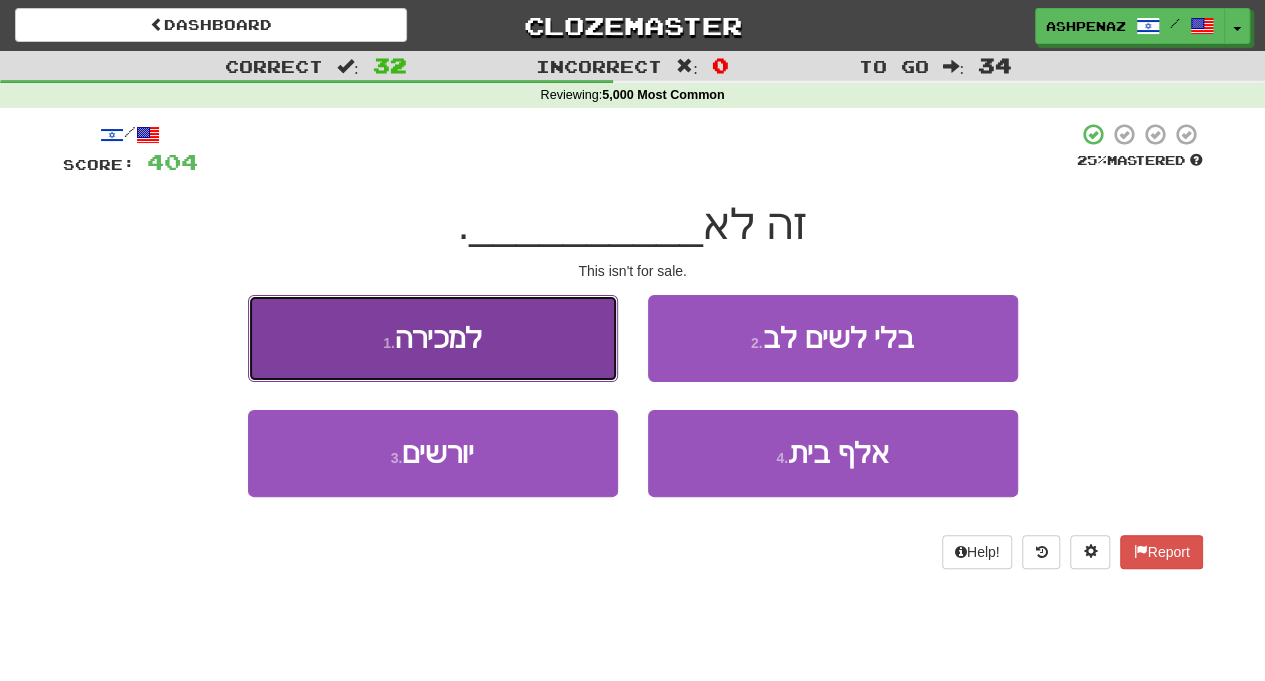 click on "1 .  למכירה" at bounding box center [433, 338] 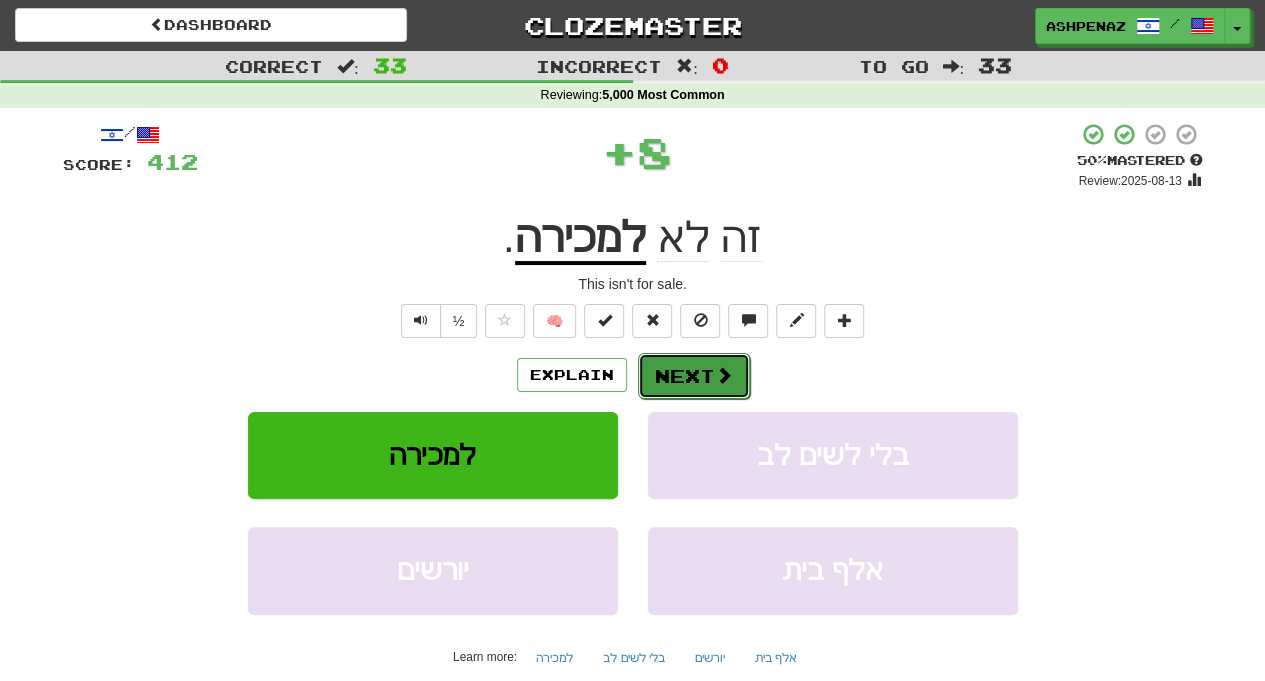click at bounding box center [724, 375] 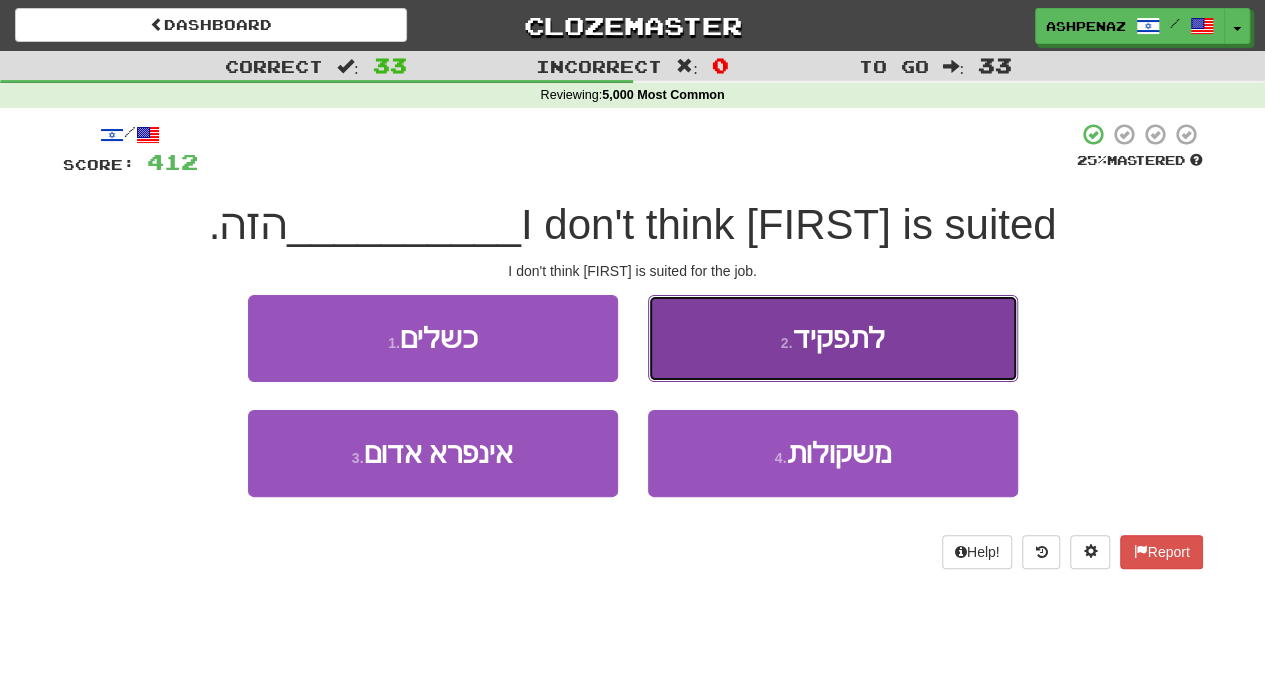 click on "2 .  לתפקיד" at bounding box center [833, 338] 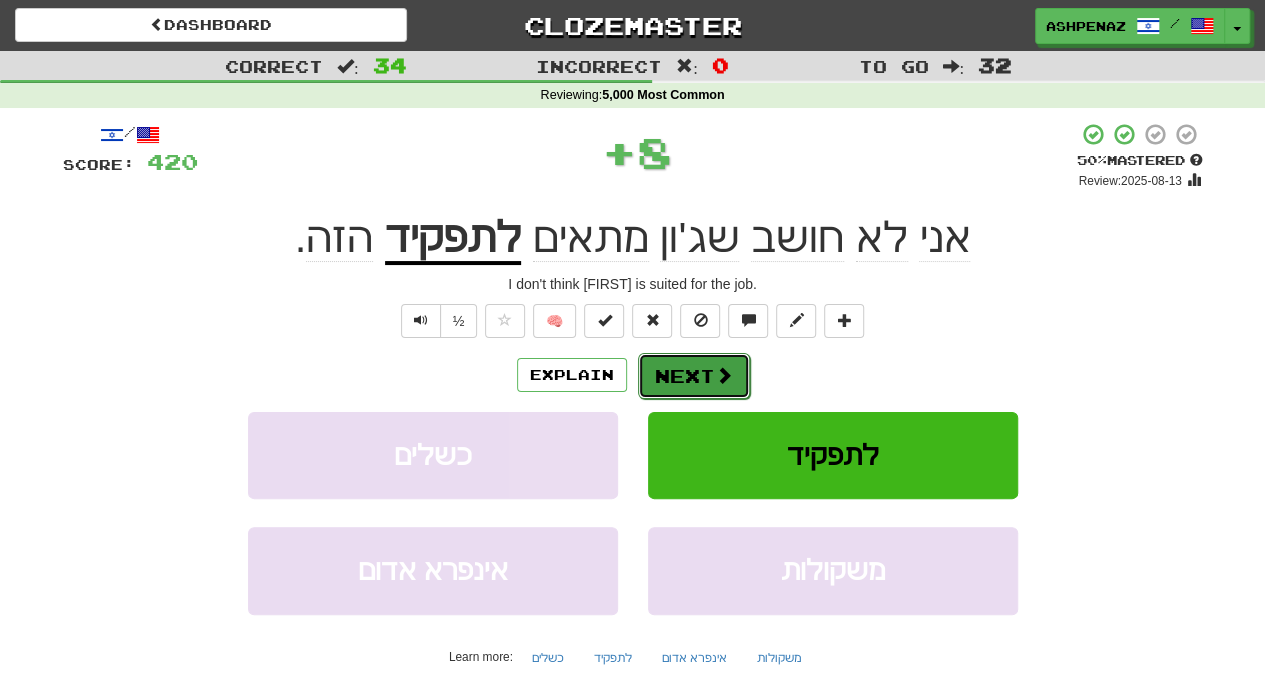 click on "Next" at bounding box center (694, 376) 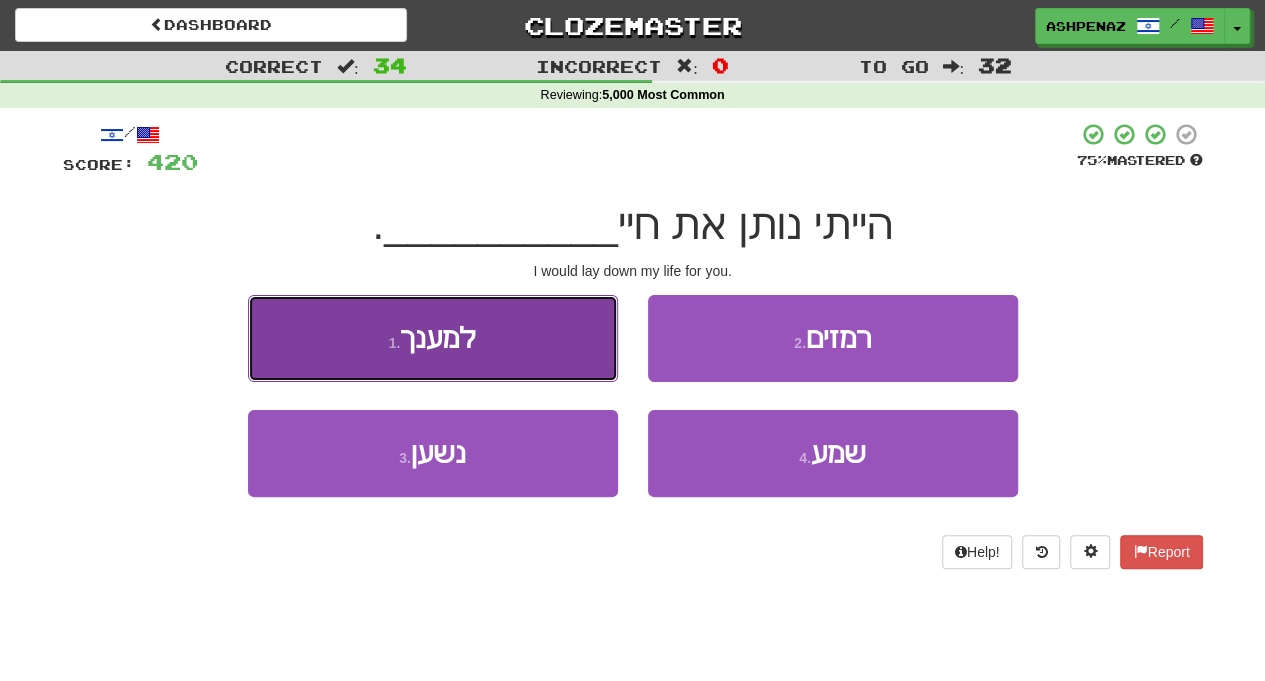 click on "1 .  למענך" at bounding box center [433, 338] 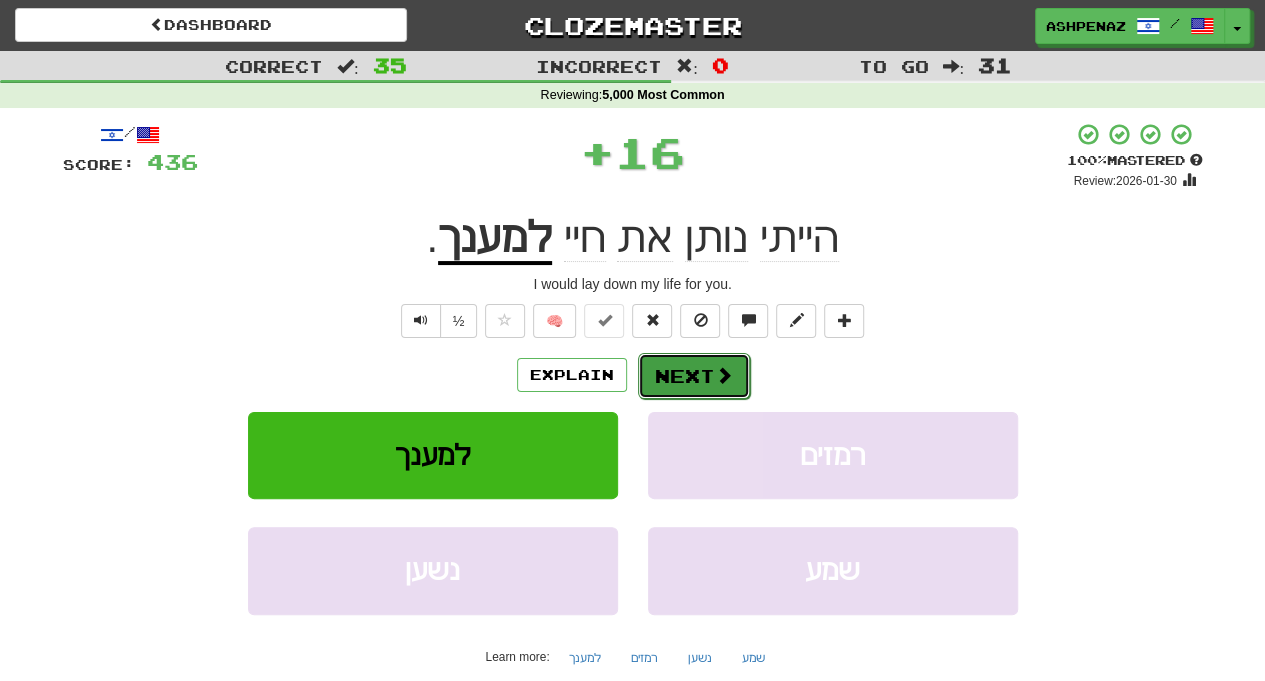 click on "Next" at bounding box center [694, 376] 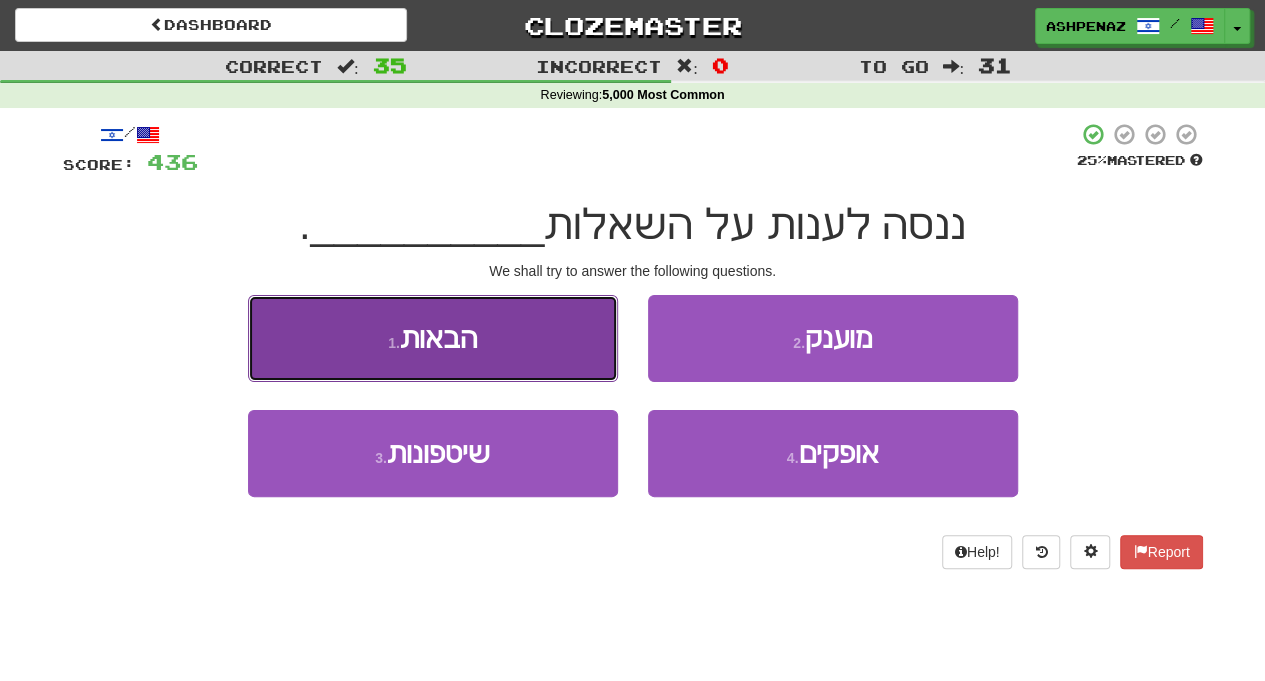 click on "1 .  הבאות" at bounding box center (433, 338) 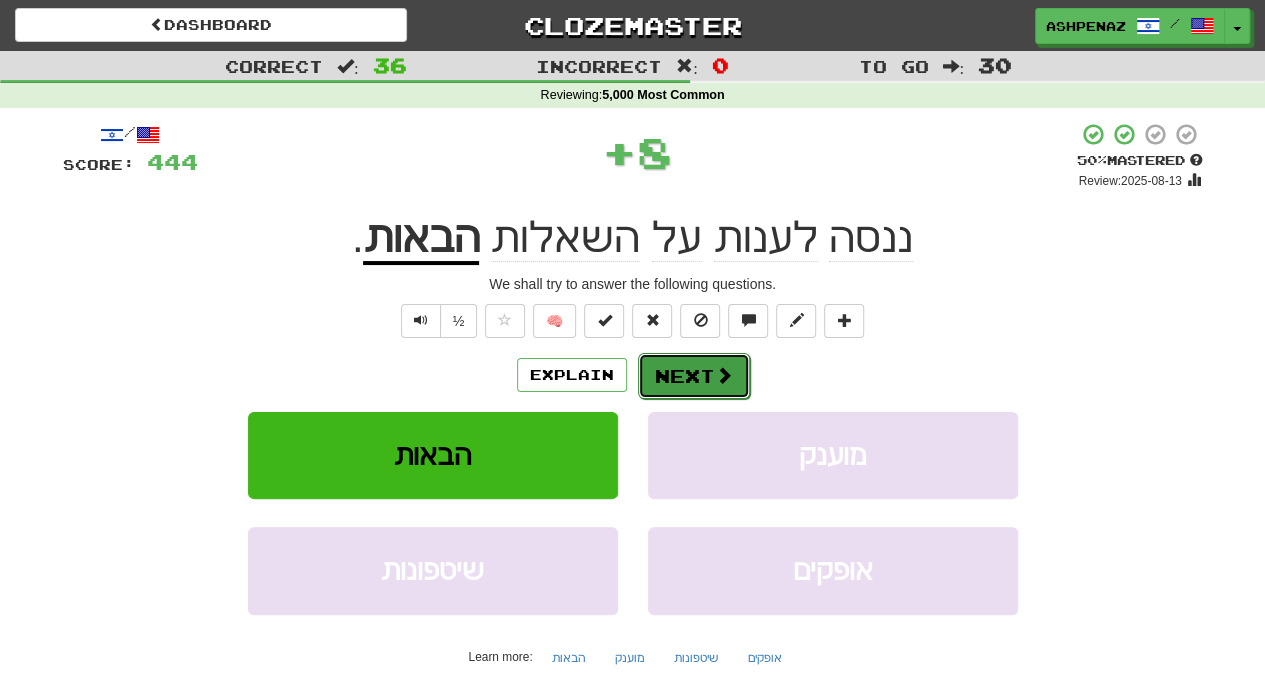 click on "Next" at bounding box center [694, 376] 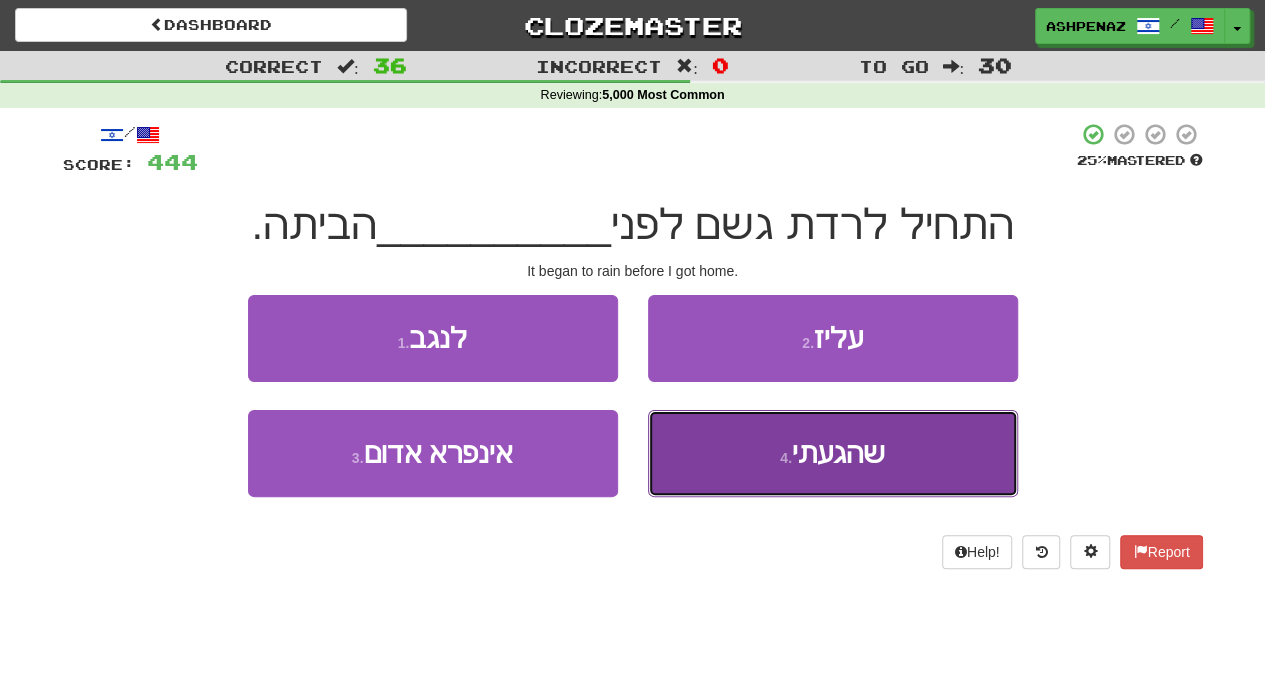 click on "4 .  שהגעתי" at bounding box center (833, 453) 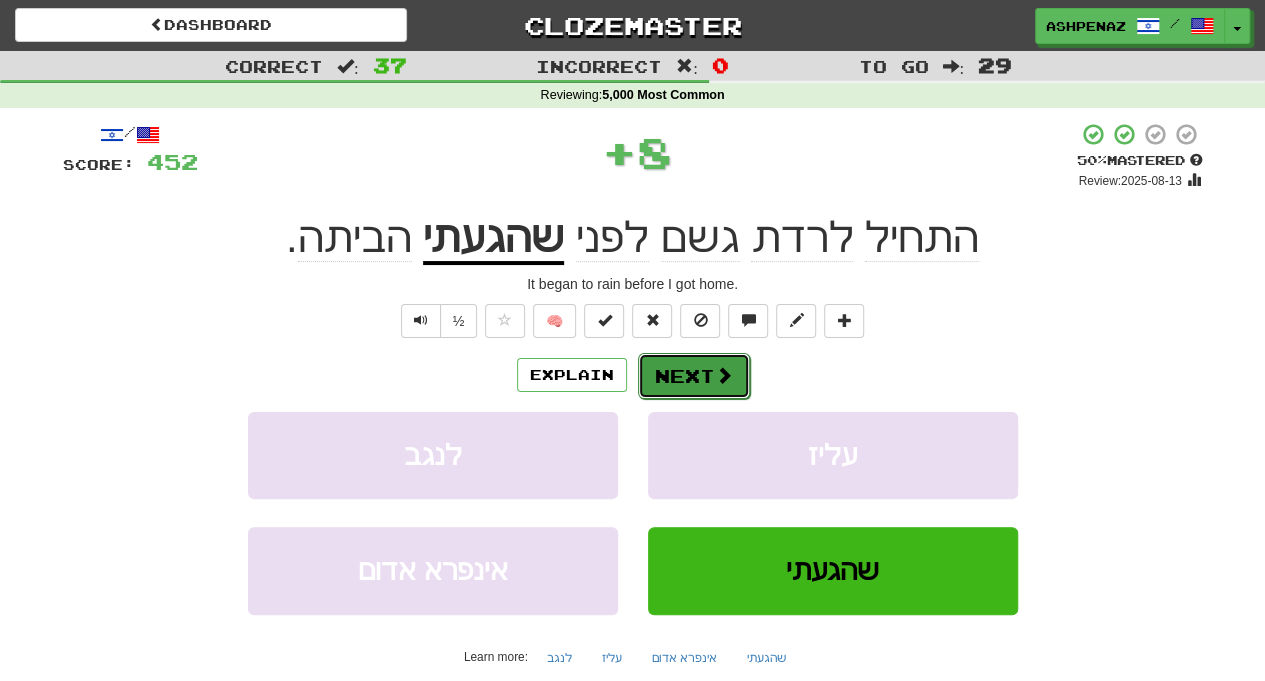 click on "Next" at bounding box center (694, 376) 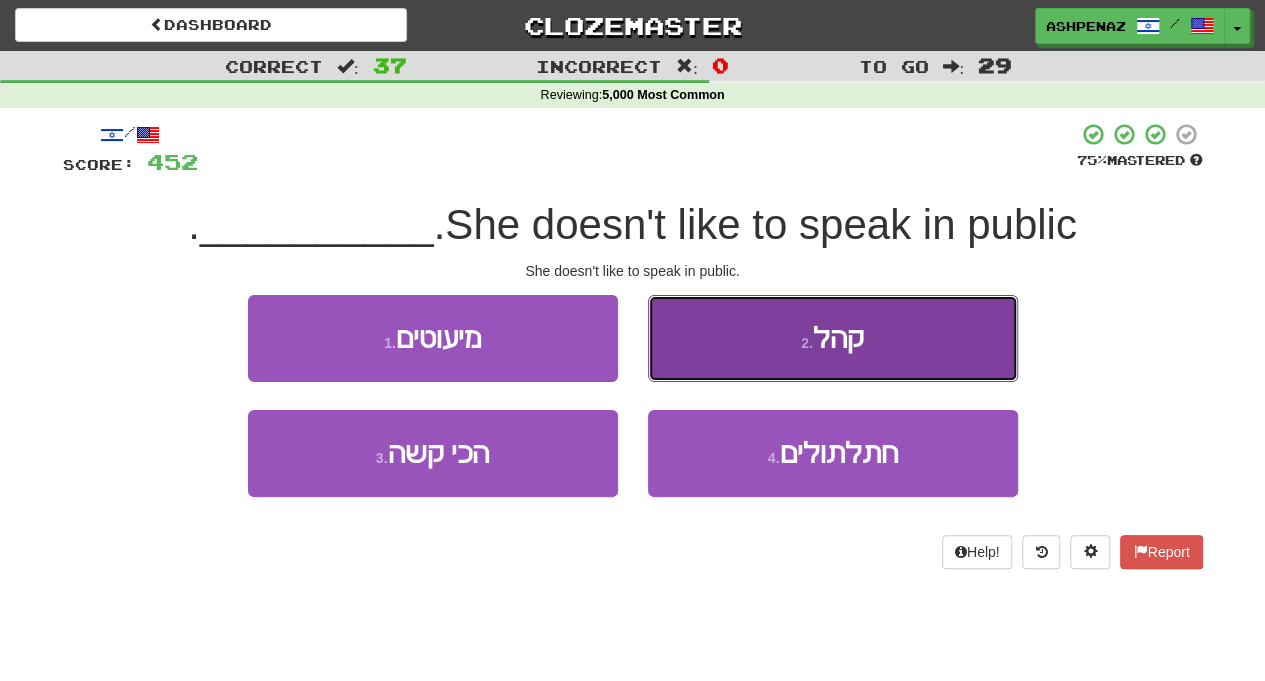 click on "2 .  קהל" at bounding box center (833, 338) 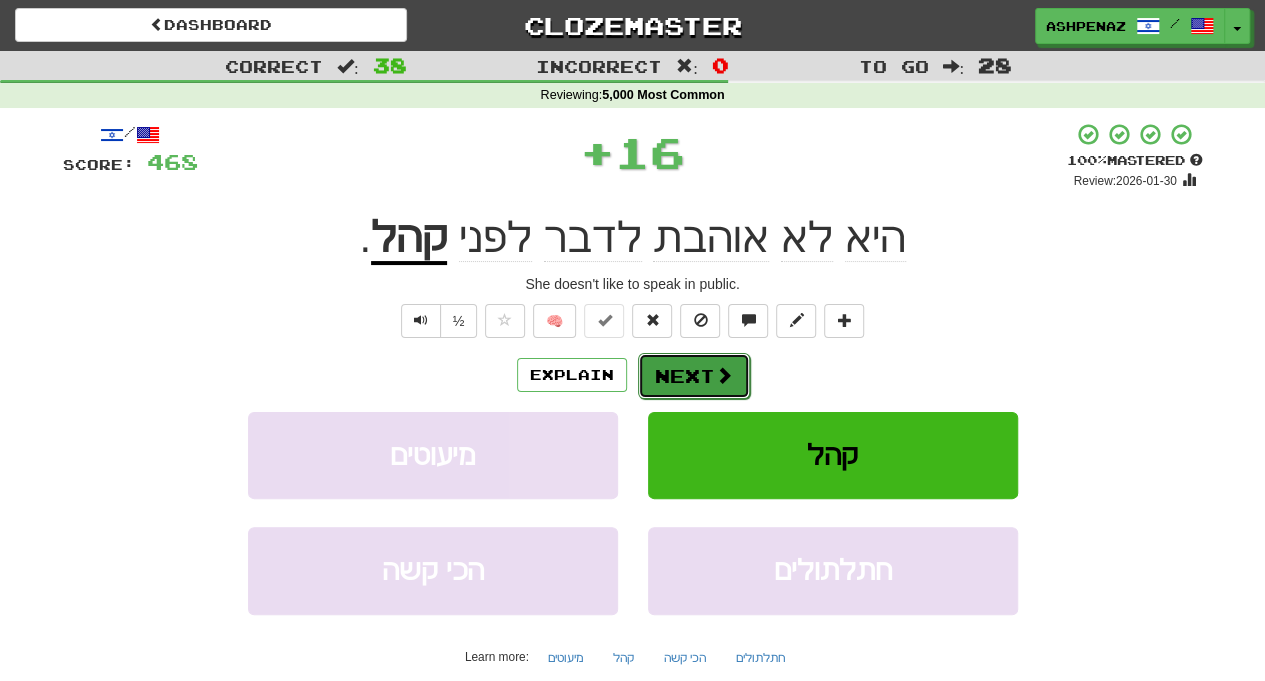 click at bounding box center (724, 375) 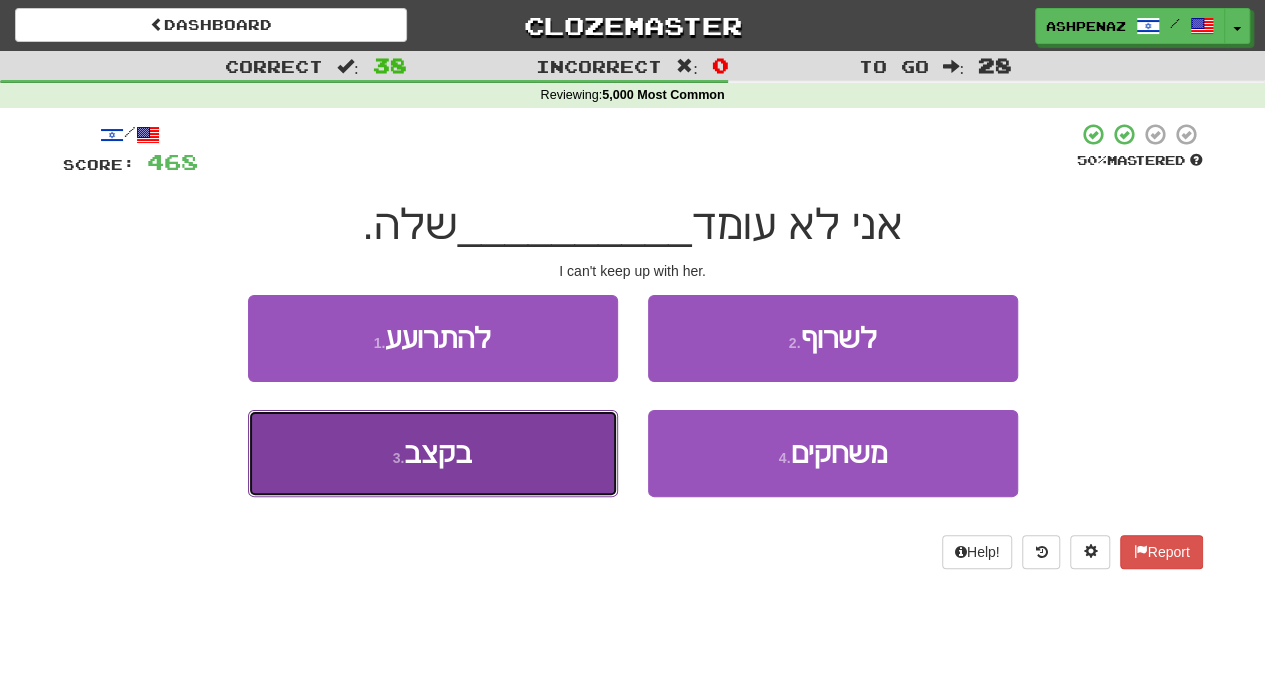 click on "3 .  בקצב" at bounding box center (433, 453) 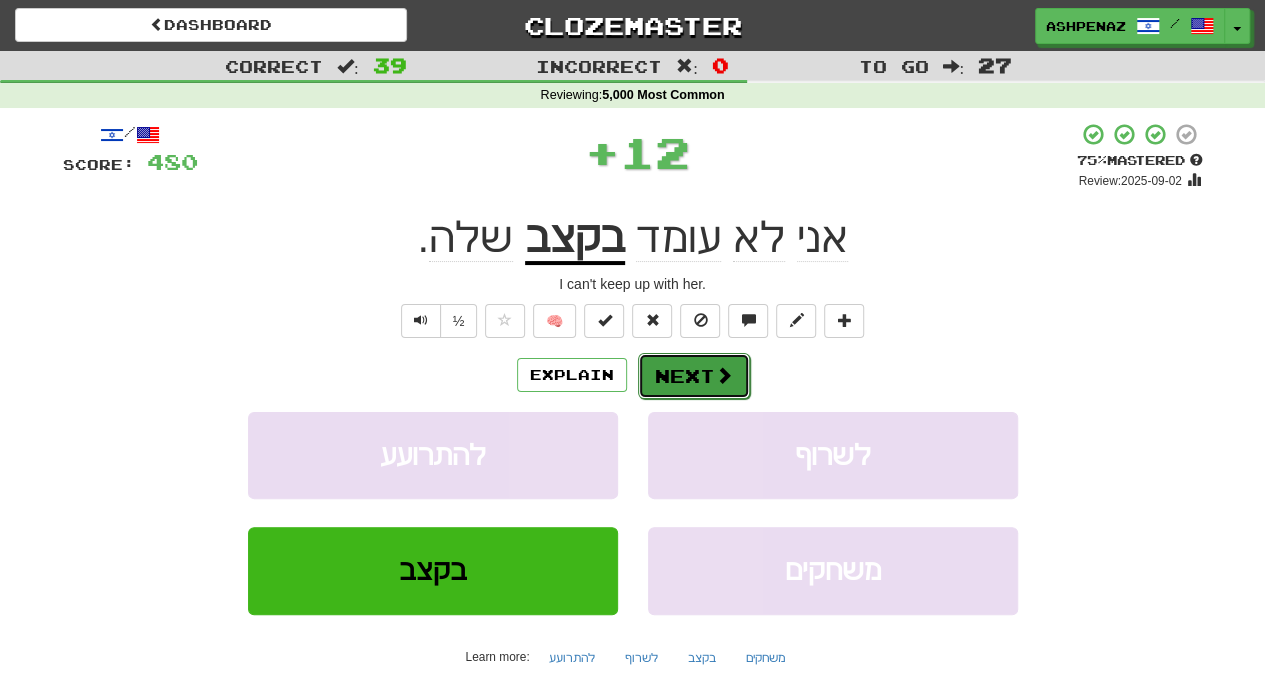 click on "Next" at bounding box center (694, 376) 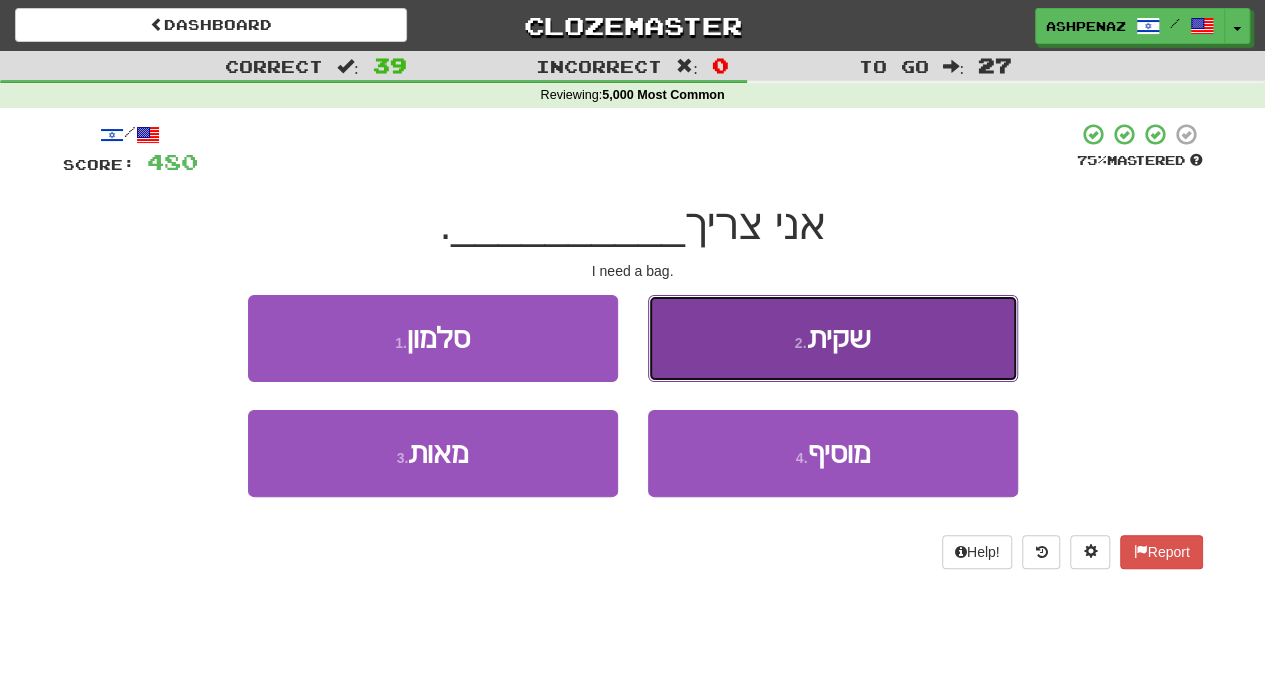 click on "2 .  שקית" at bounding box center [833, 338] 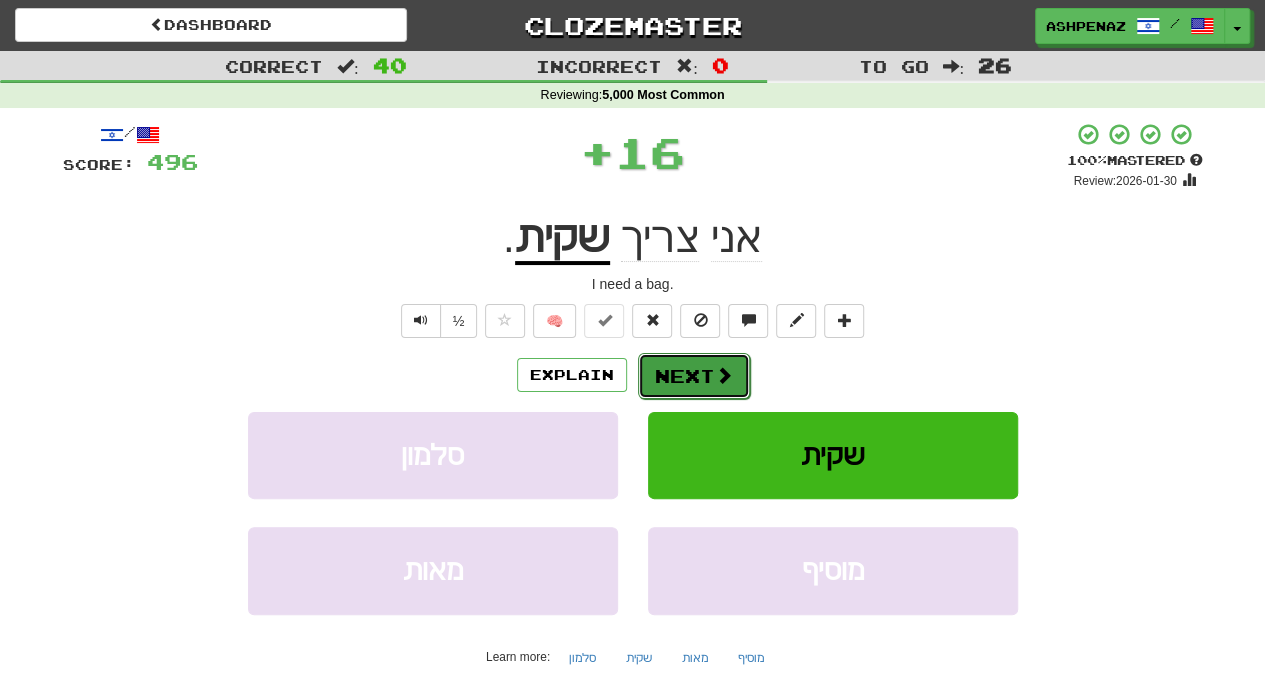 click at bounding box center (724, 375) 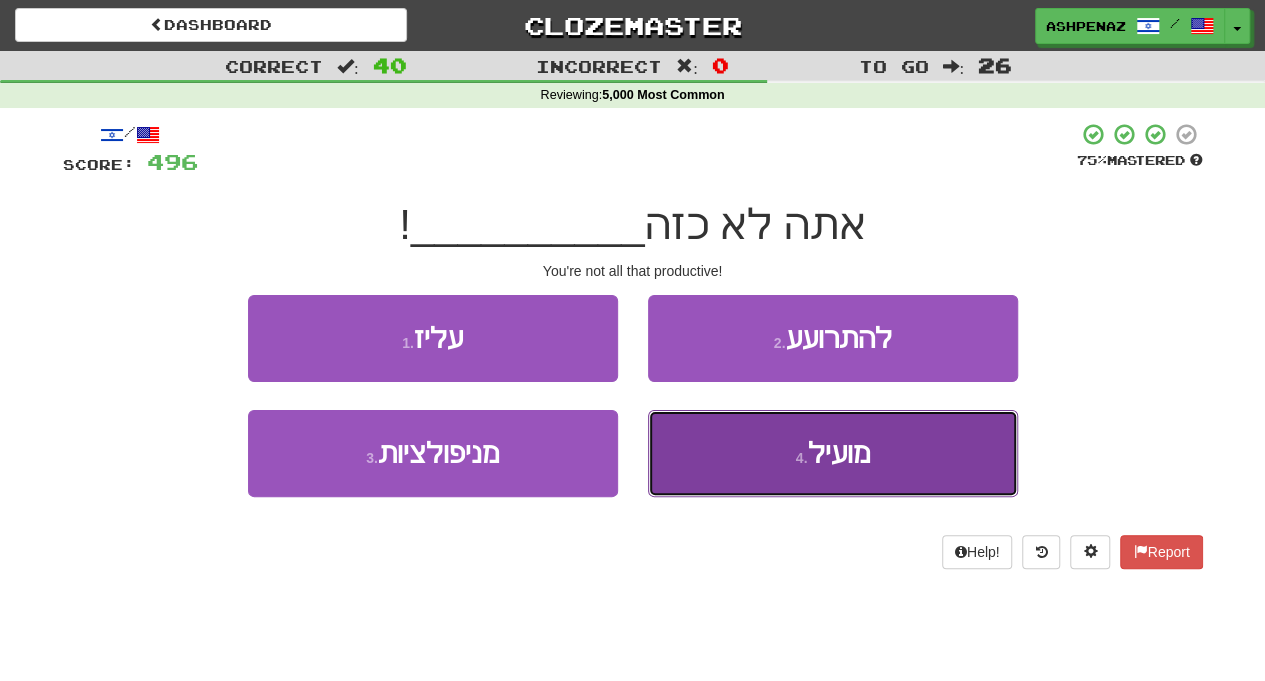 click on "4 .  מועיל" at bounding box center [833, 453] 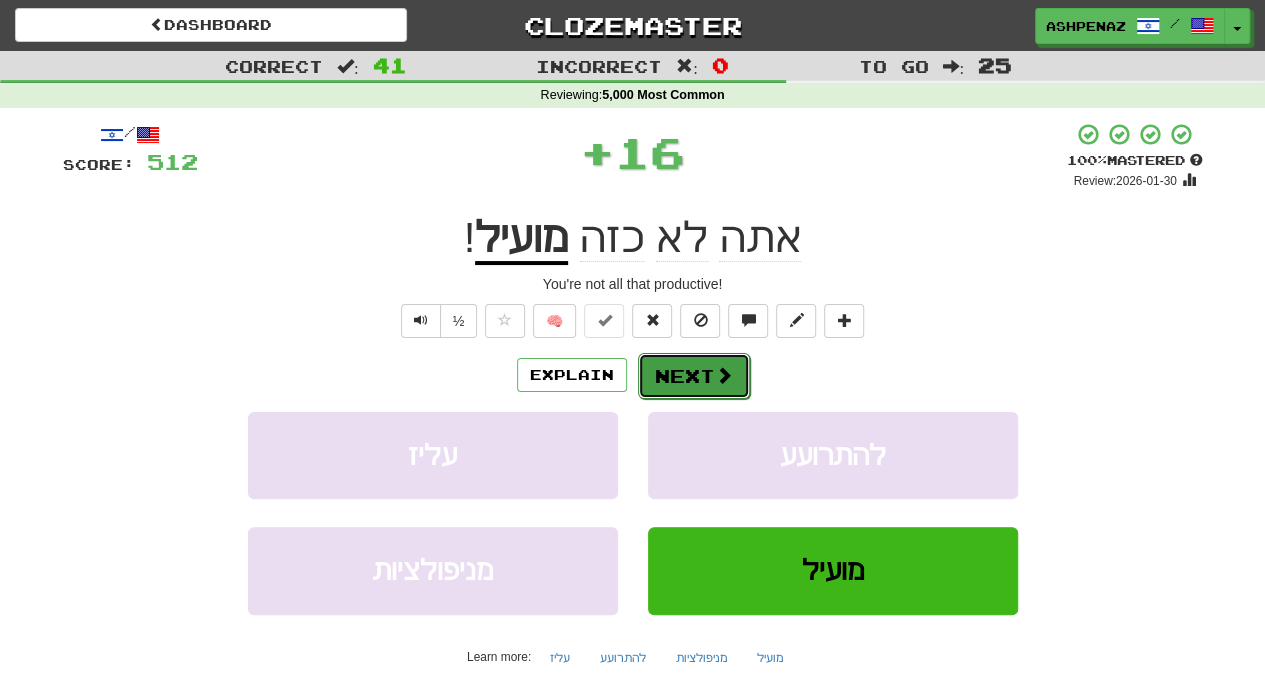 click on "Next" at bounding box center [694, 376] 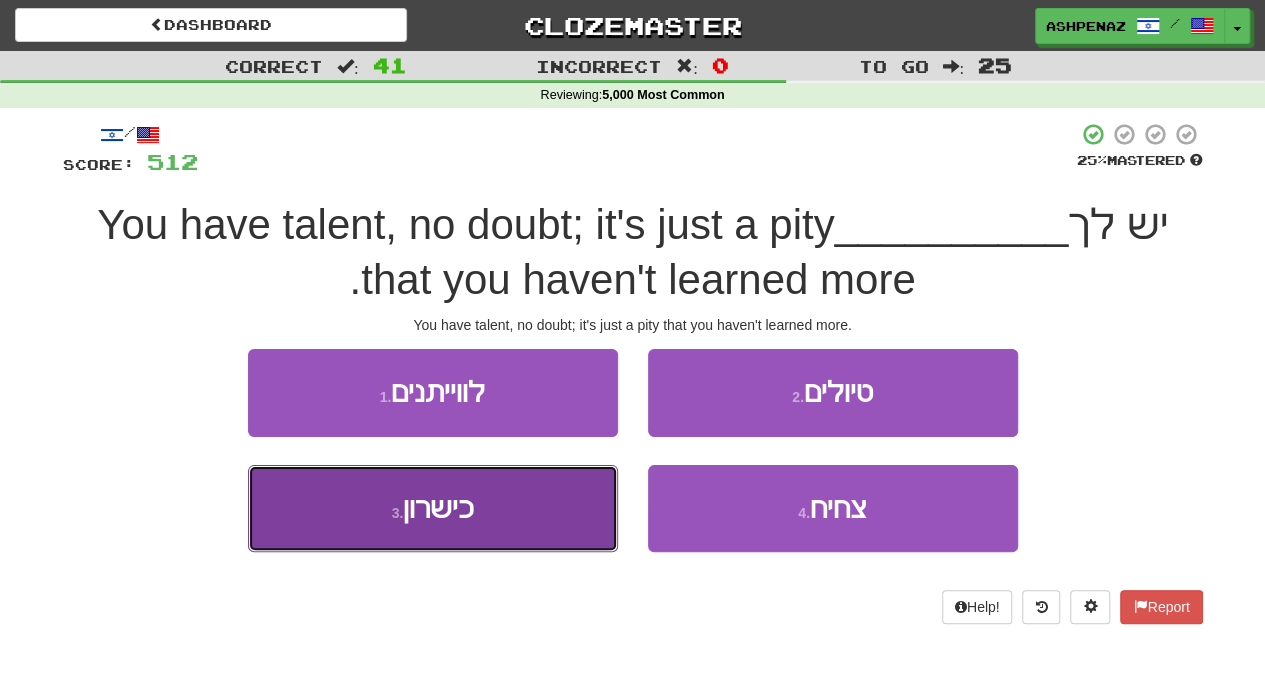 click on "3 .  כישרון" at bounding box center [433, 508] 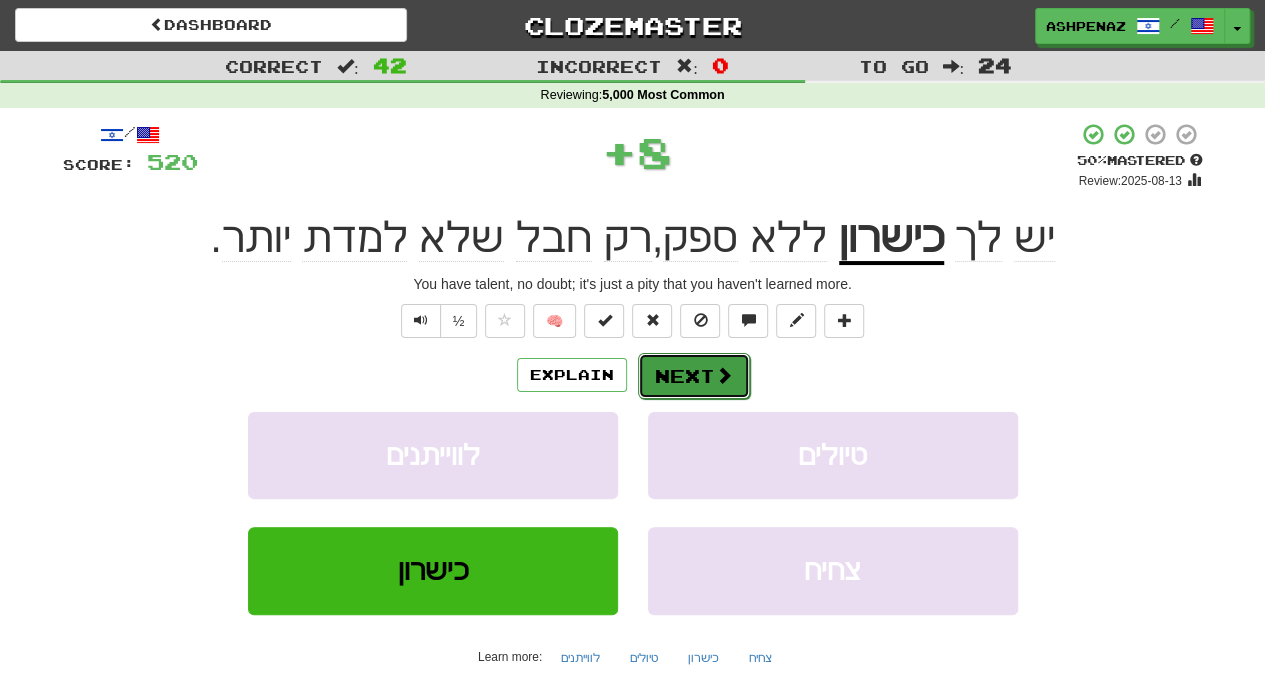 click on "Next" at bounding box center [694, 376] 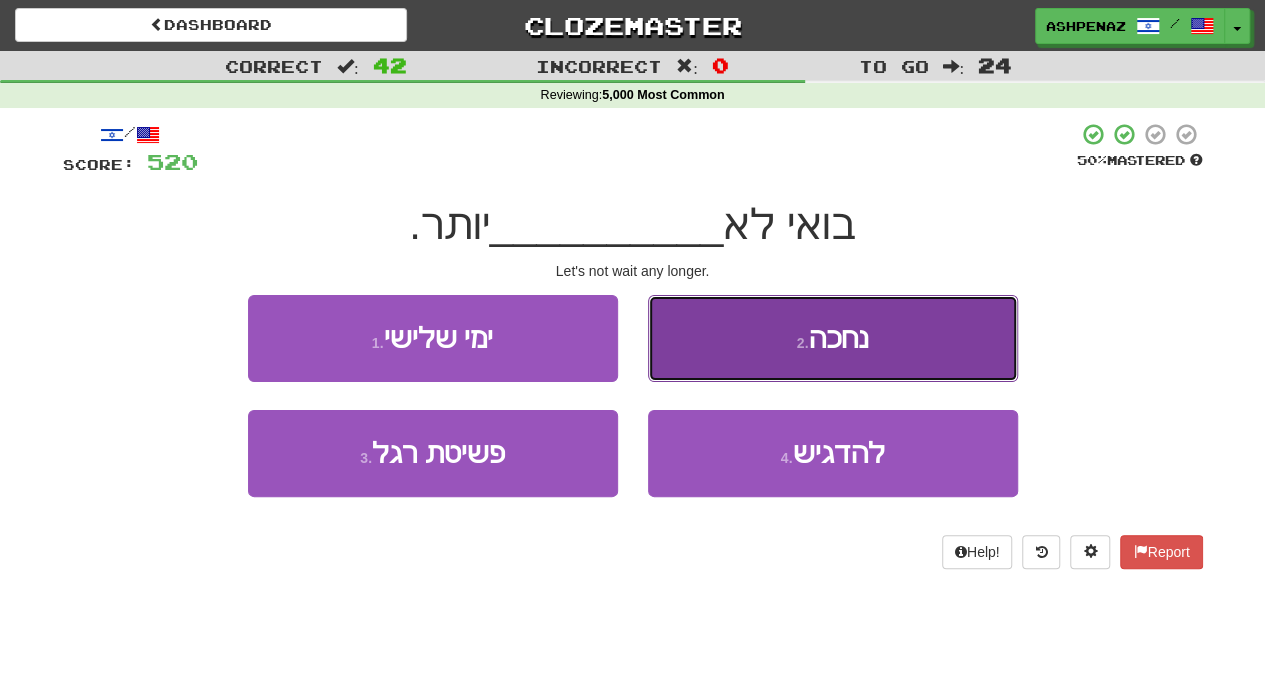 click on "2 .  נחכה" at bounding box center [833, 338] 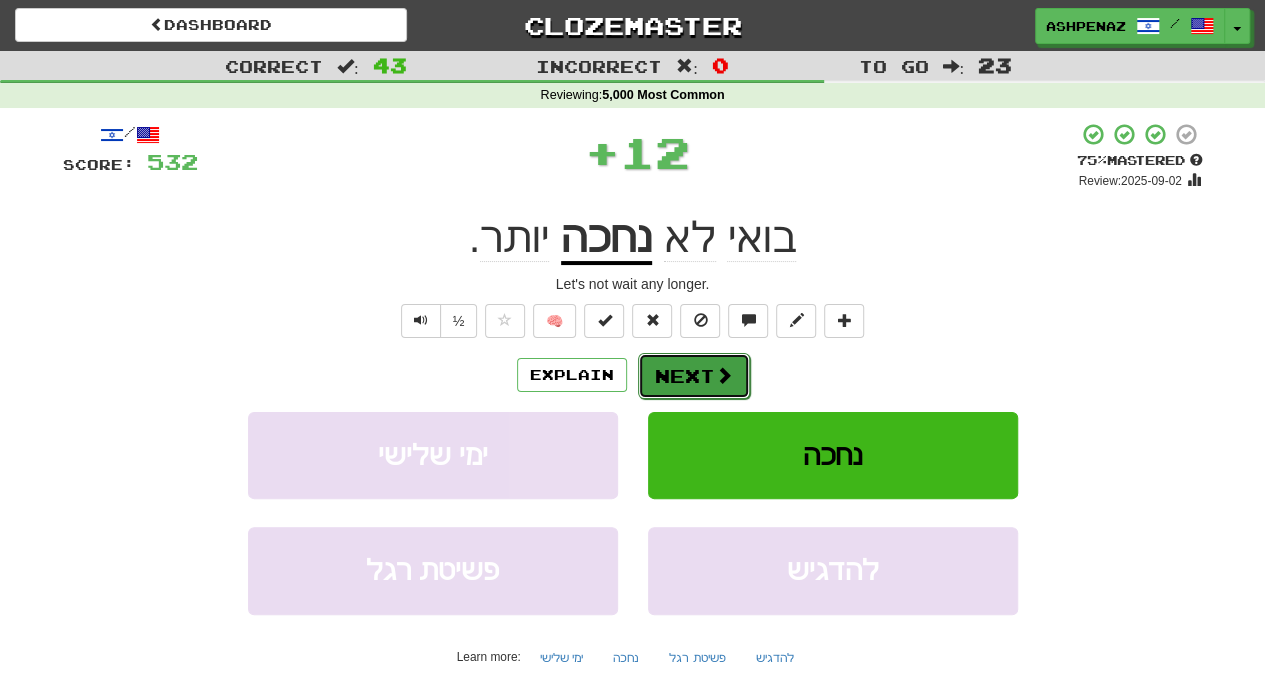 click on "Next" at bounding box center [694, 376] 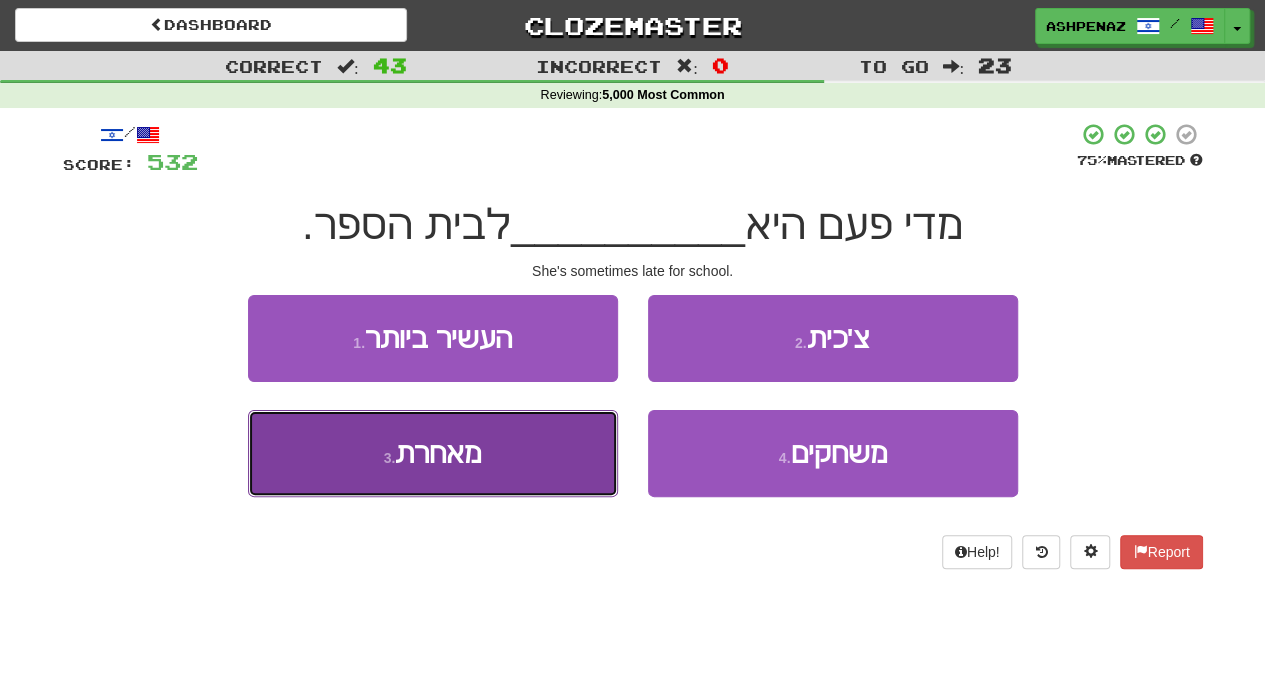 click on "3 .  מאחרת" at bounding box center (433, 453) 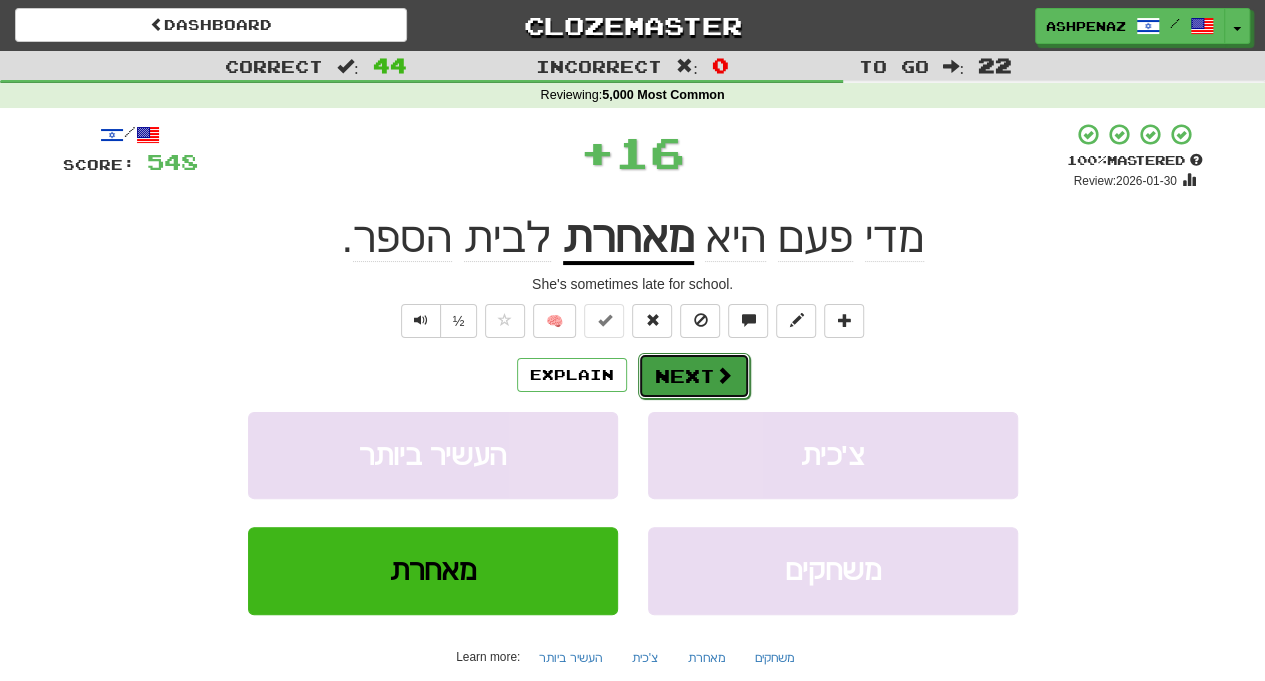 click on "Next" at bounding box center (694, 376) 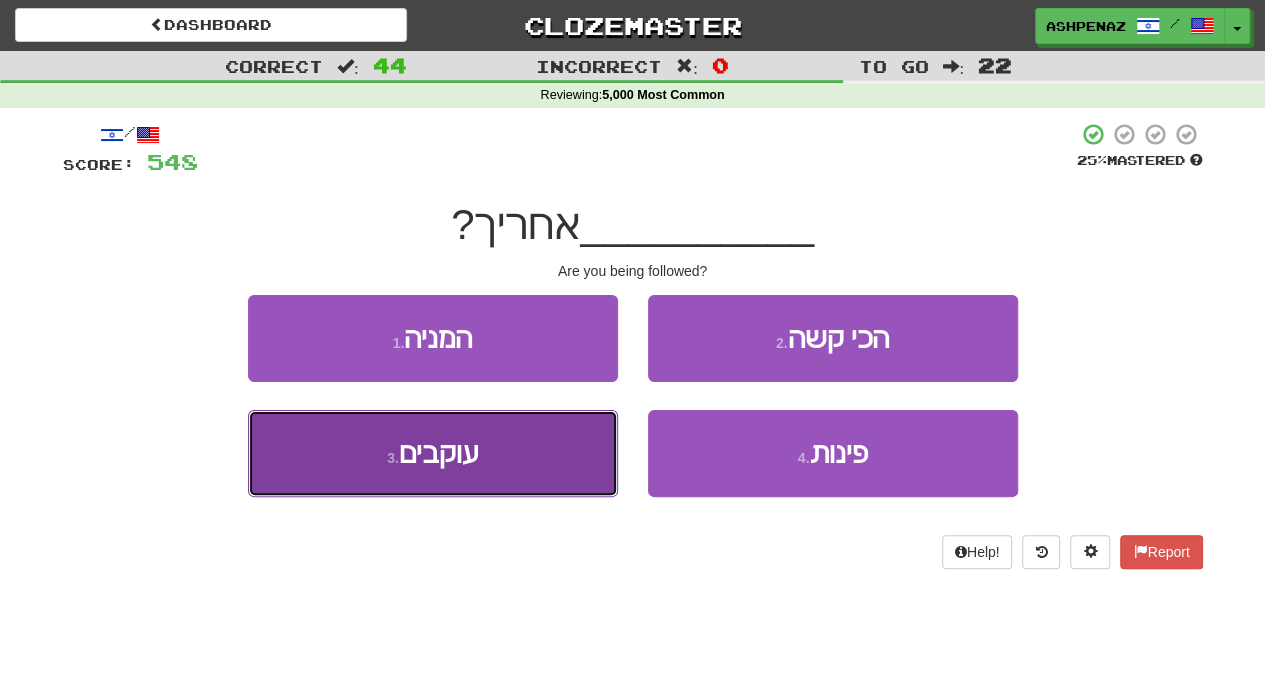 click on "3 .  עוקבים" at bounding box center (433, 453) 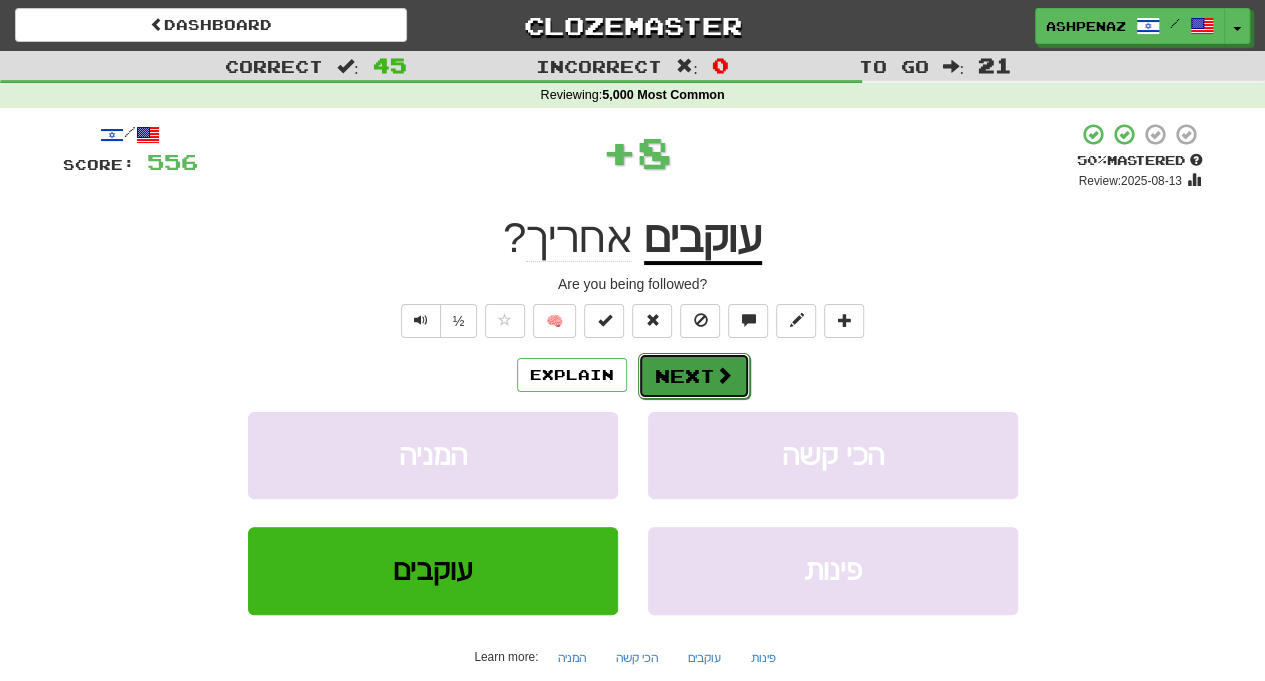 click on "Next" at bounding box center [694, 376] 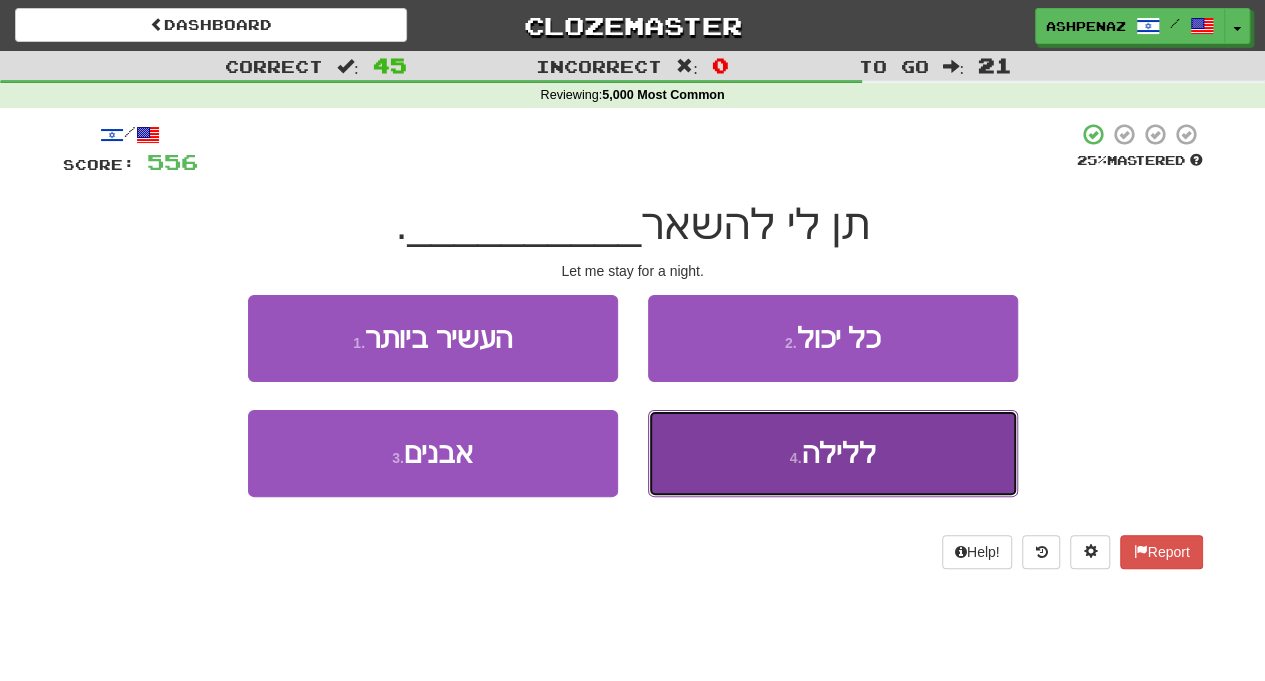 click on "4 .  ללילה" at bounding box center [833, 453] 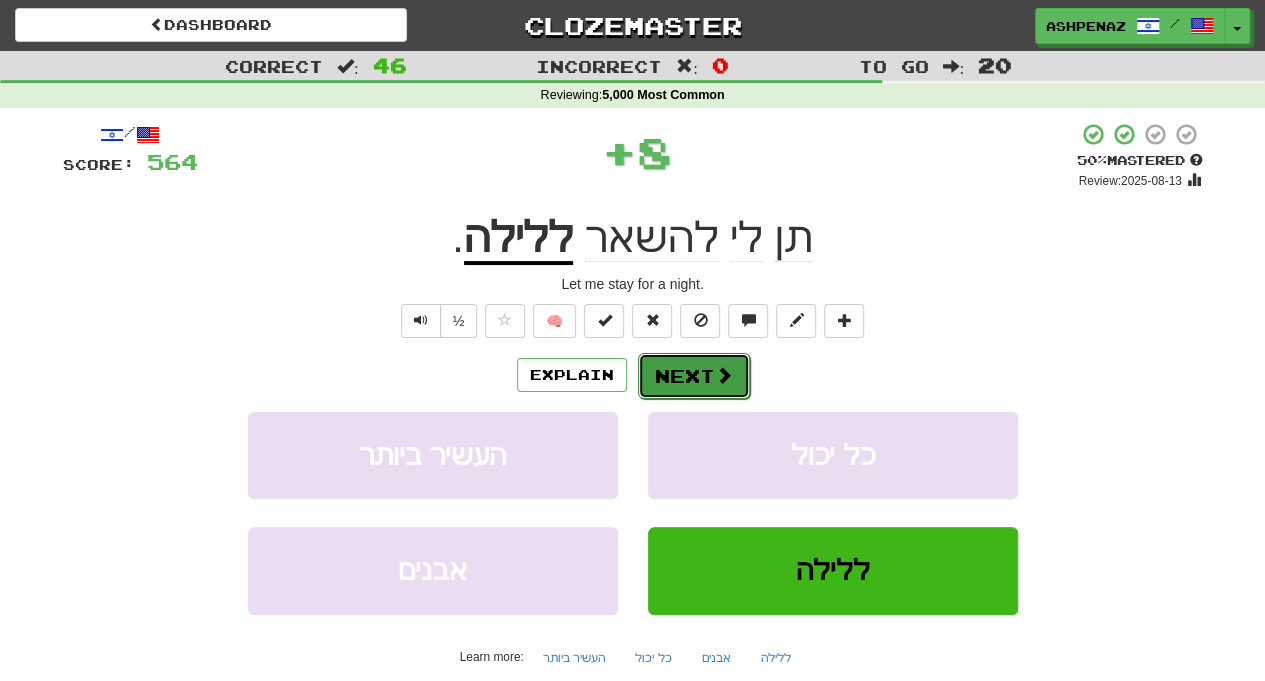click at bounding box center (724, 375) 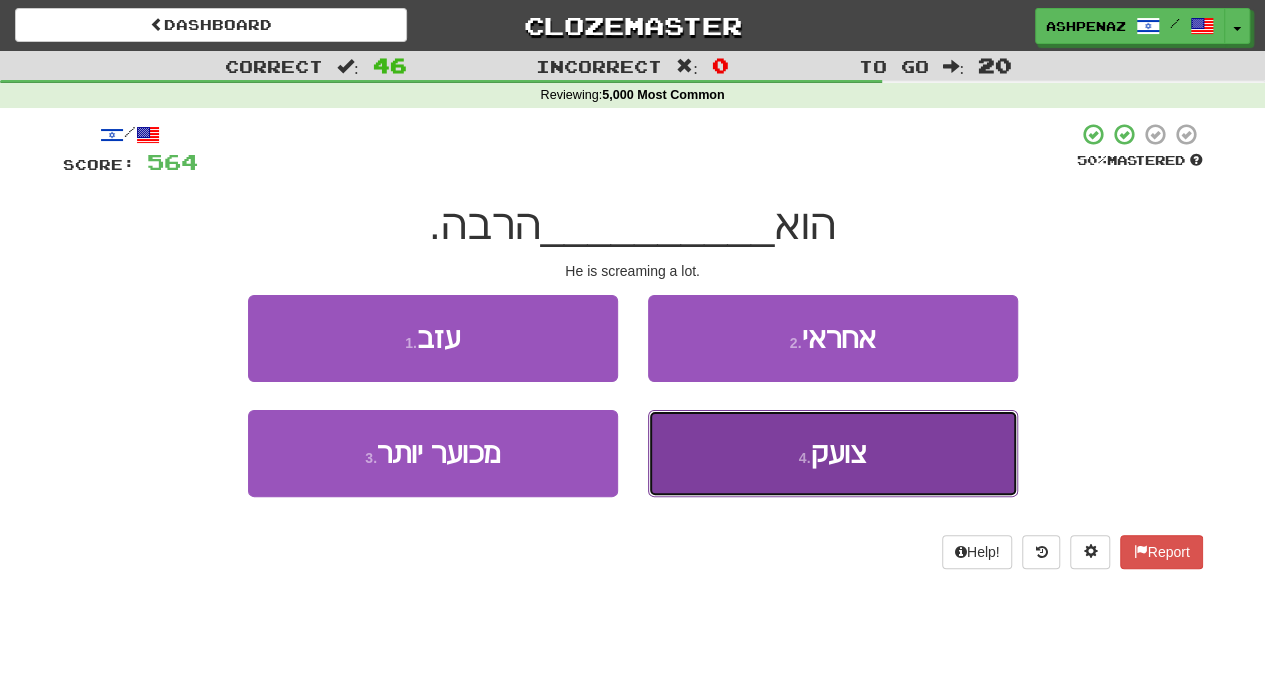 click on "4 .  צועק" at bounding box center [833, 453] 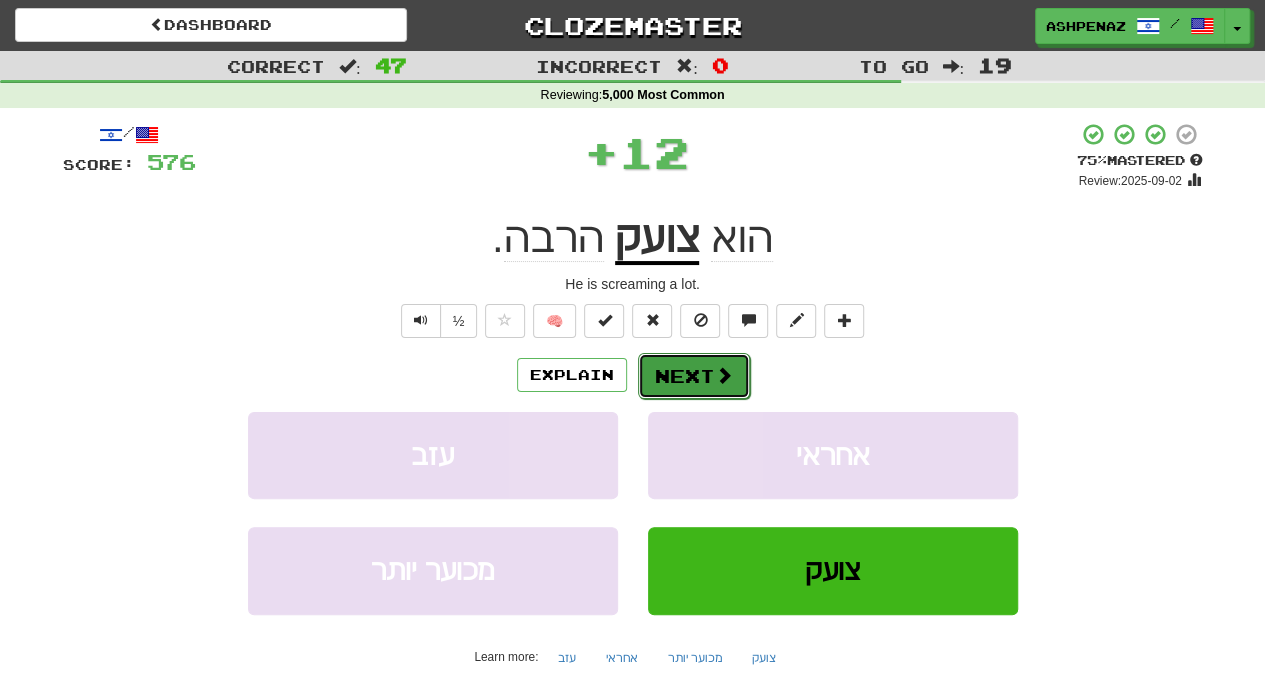 click on "Next" at bounding box center [694, 376] 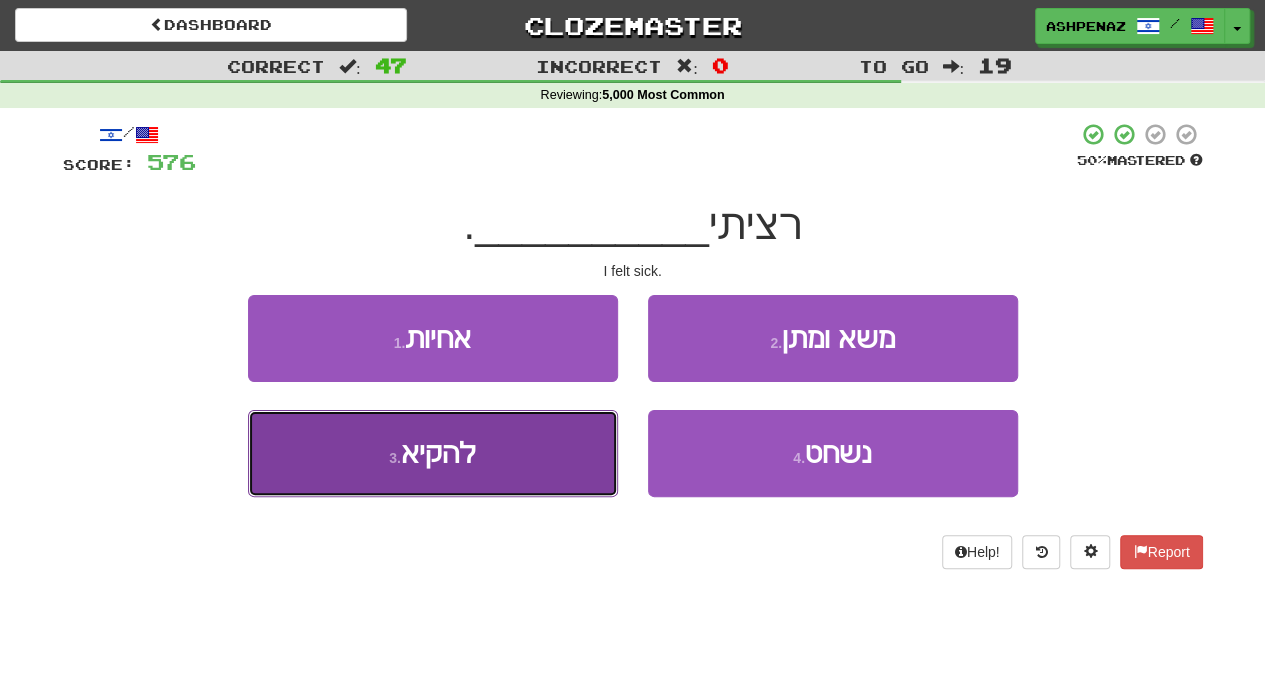 click on "3 .  להקיא" at bounding box center (433, 453) 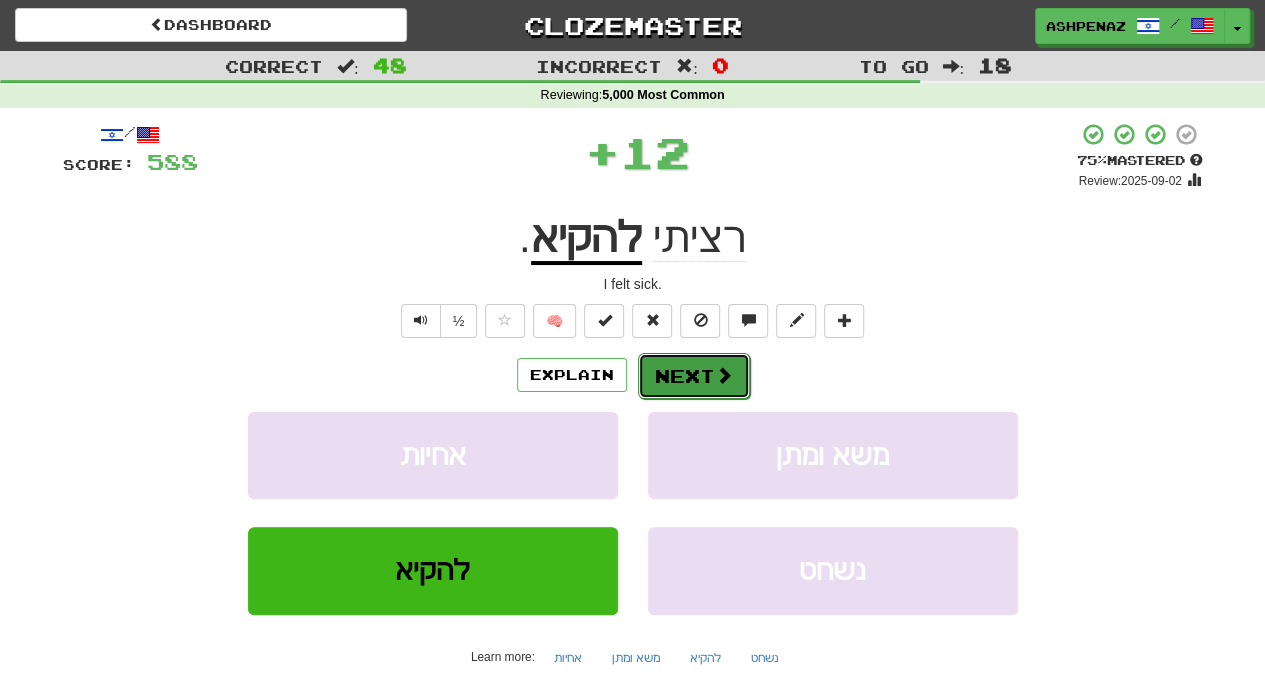 click on "Next" at bounding box center [694, 376] 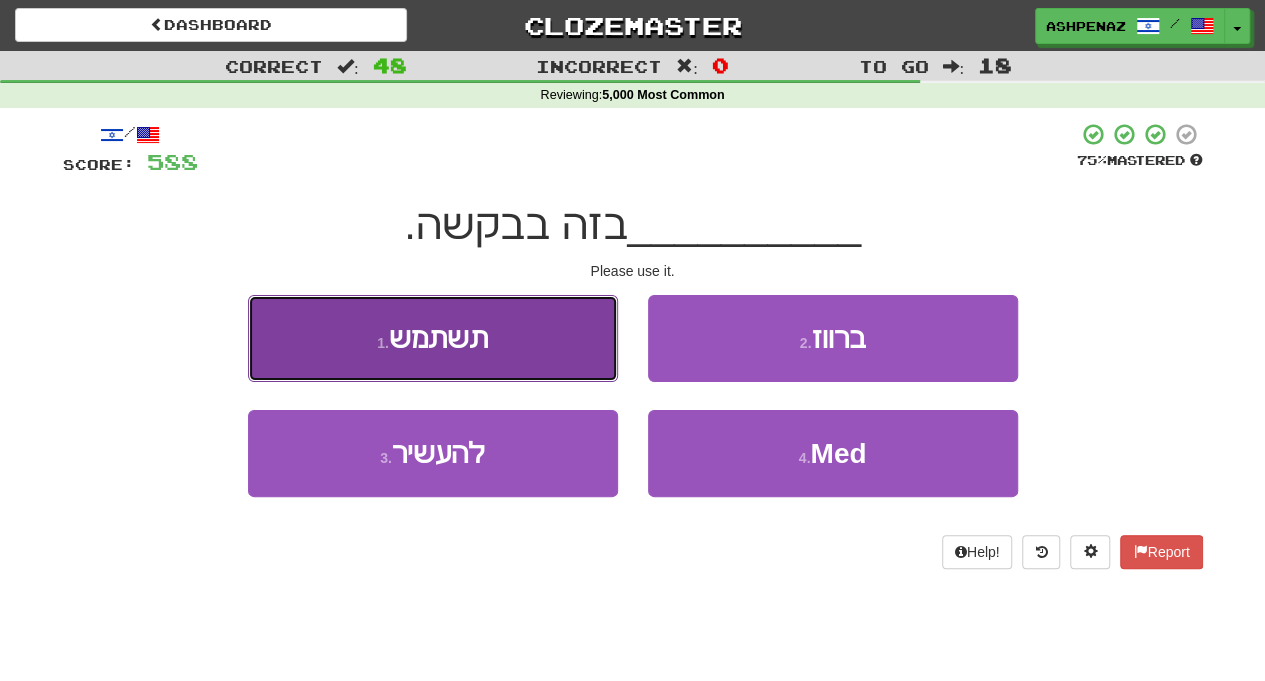 click on "1 .  תשתמש" at bounding box center (433, 338) 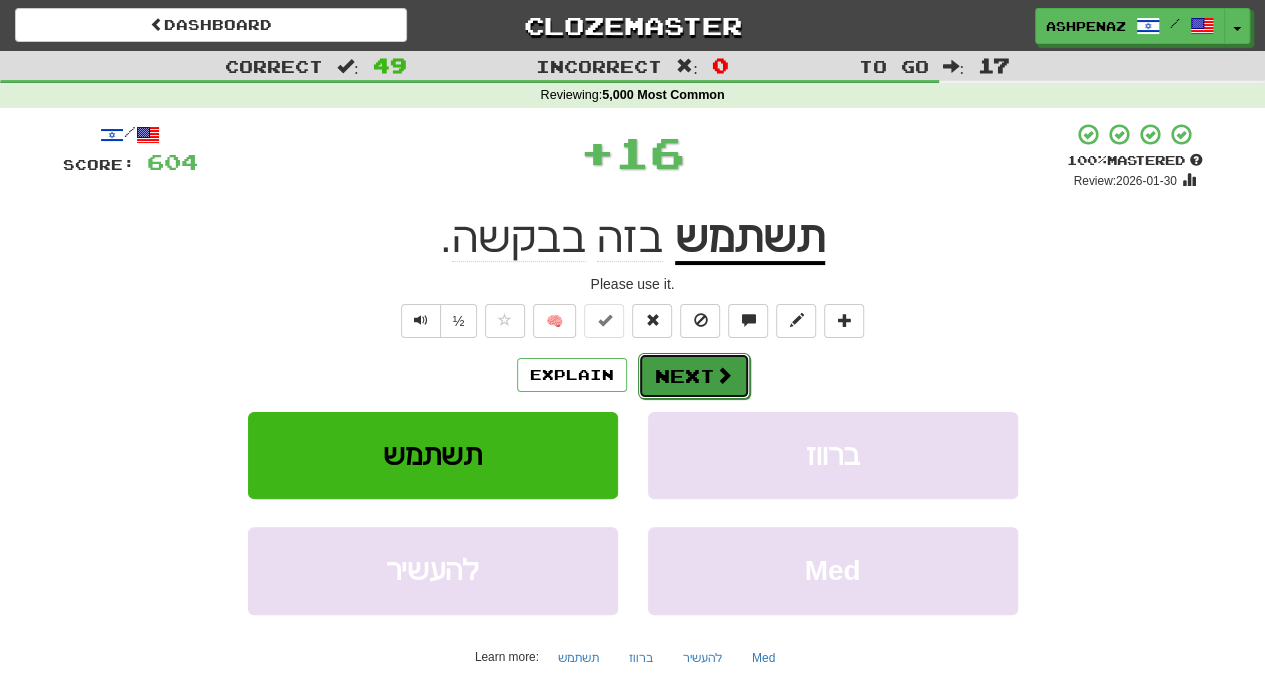 click on "Next" at bounding box center [694, 376] 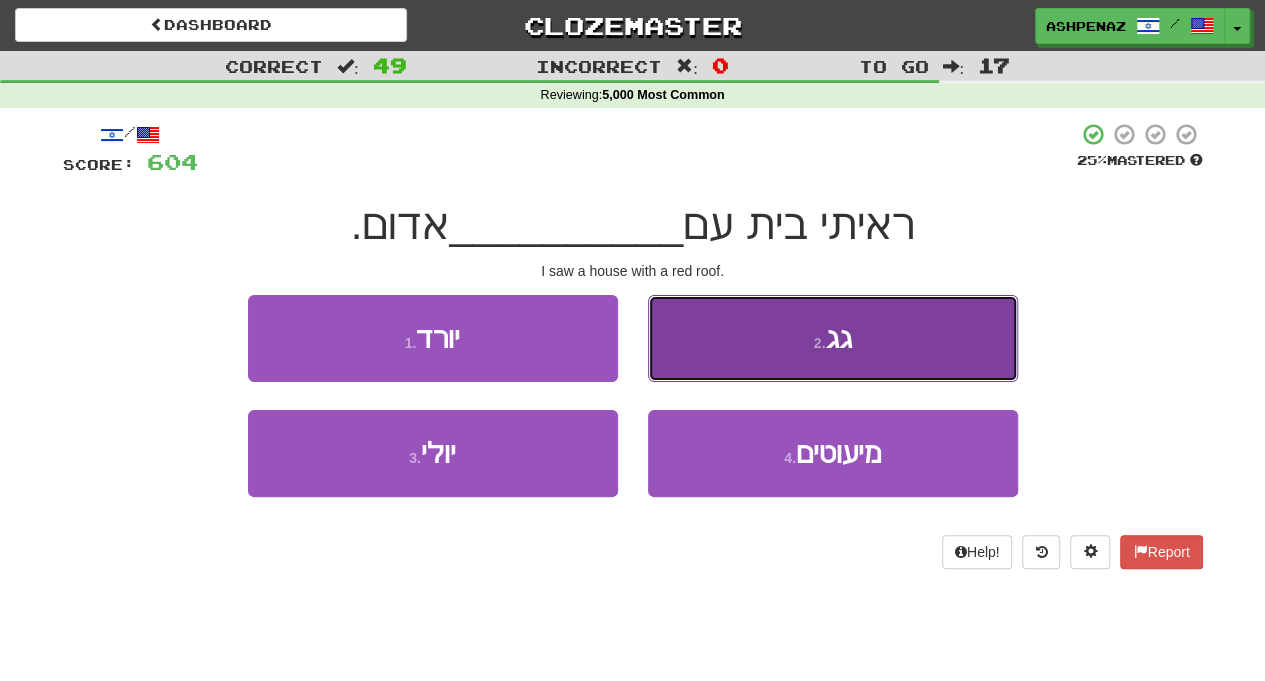 click on "2 .  גג" at bounding box center (833, 338) 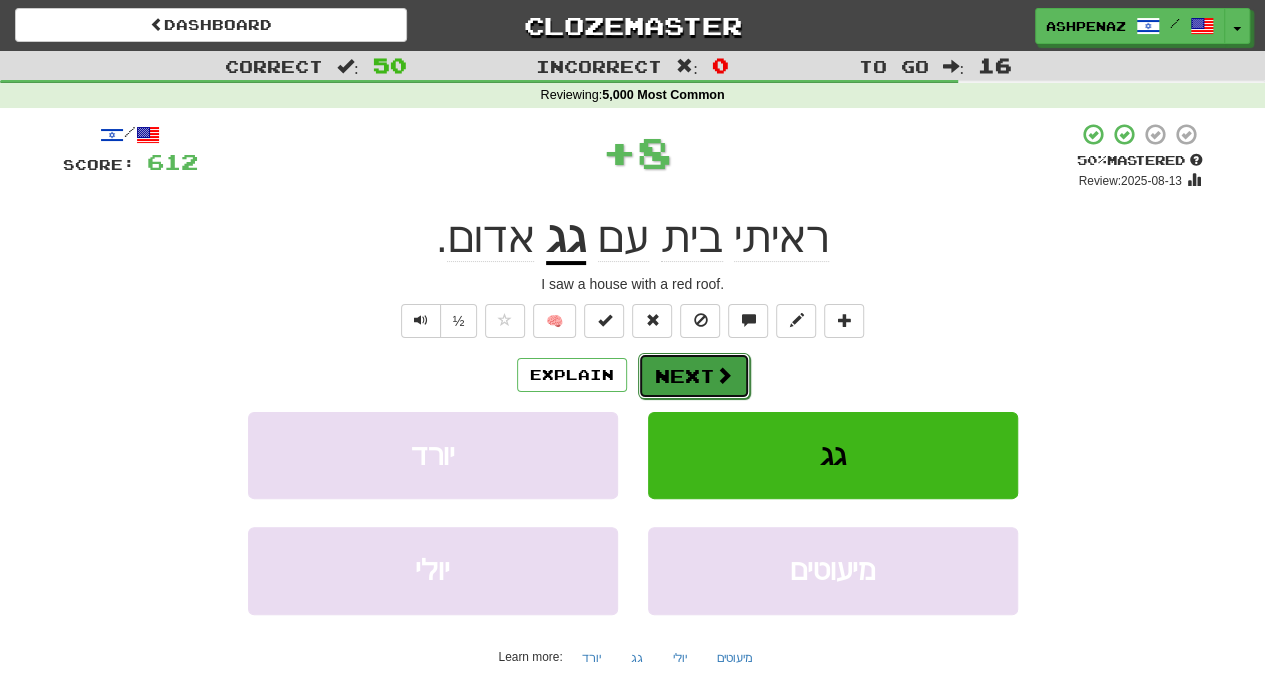 click on "Next" at bounding box center (694, 376) 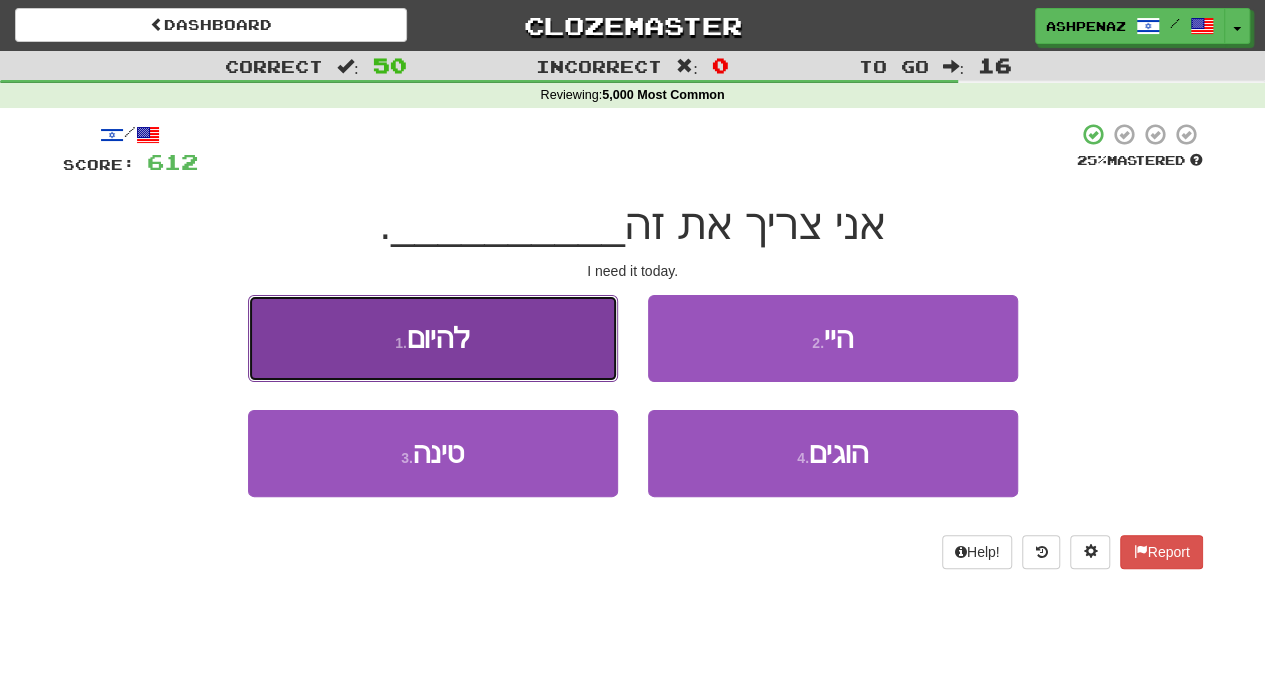click on "1 .  להיום" at bounding box center [433, 338] 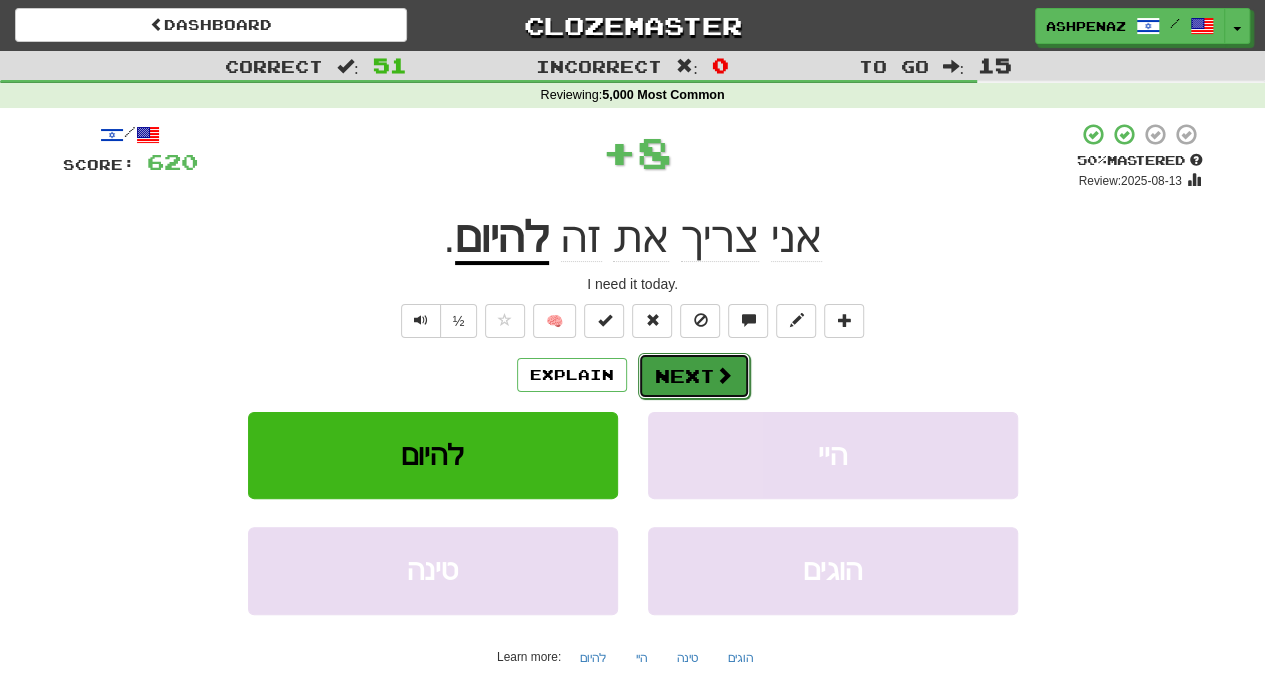 click on "Next" at bounding box center (694, 376) 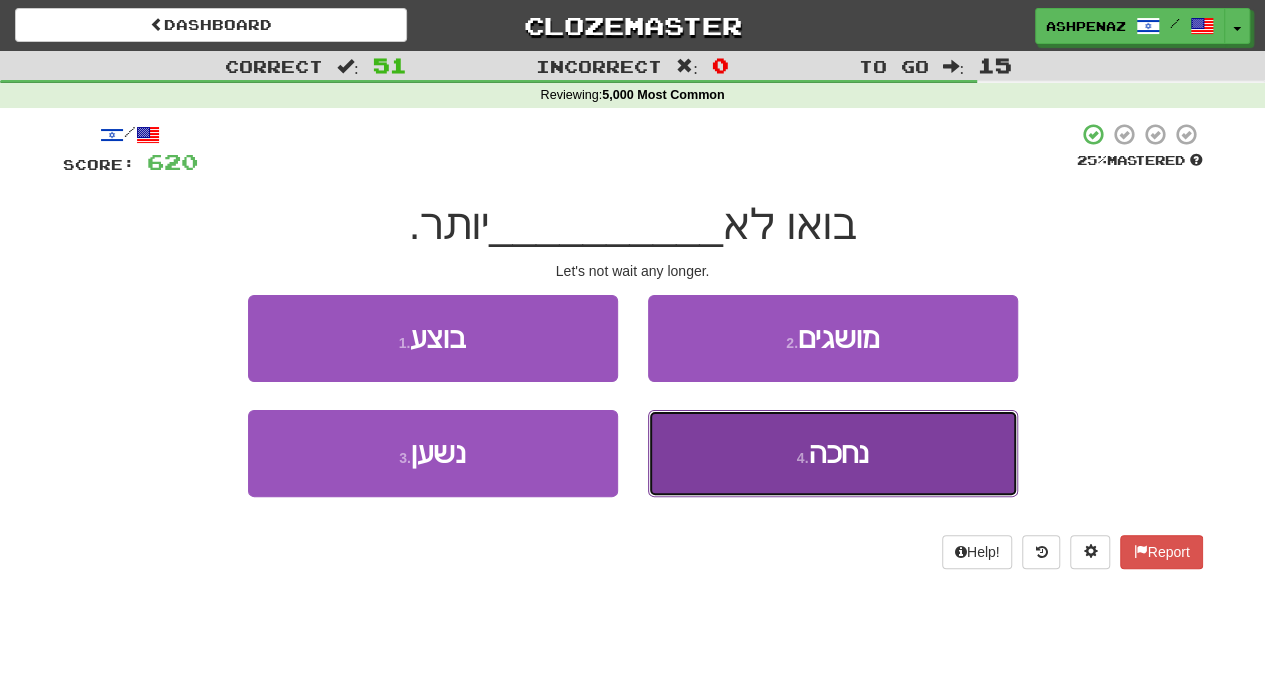 click on "4 .  נחכה" at bounding box center (833, 453) 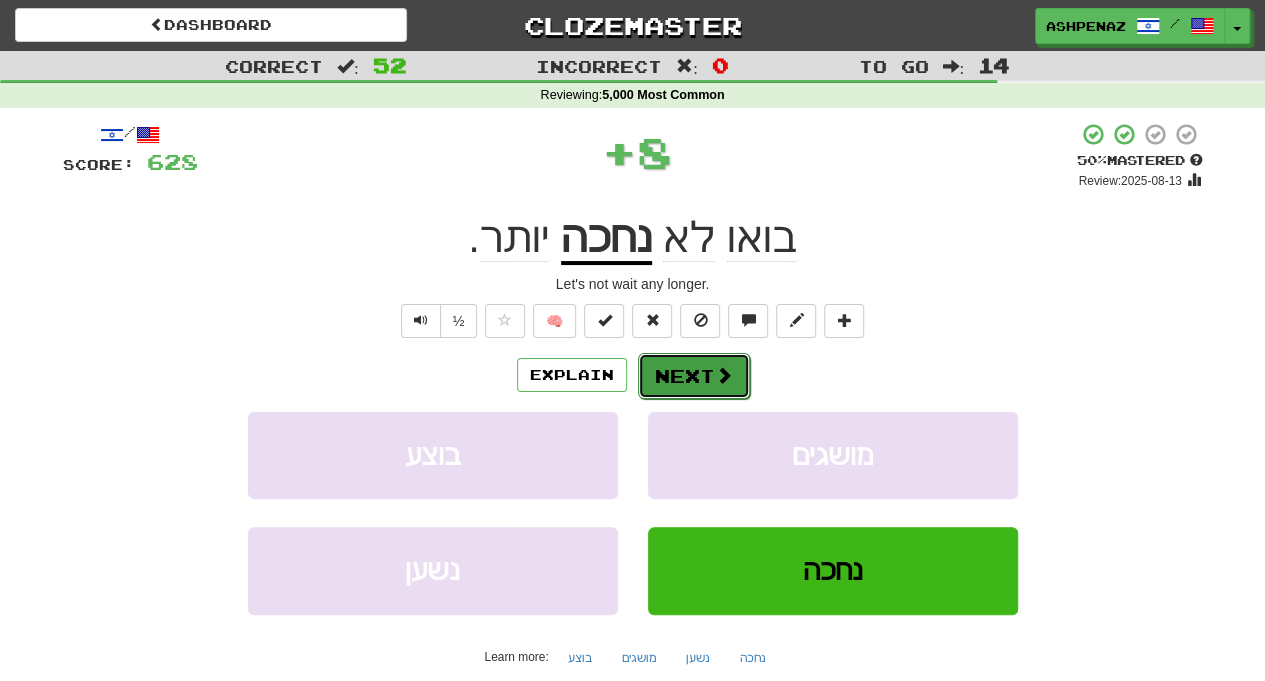 click at bounding box center [724, 375] 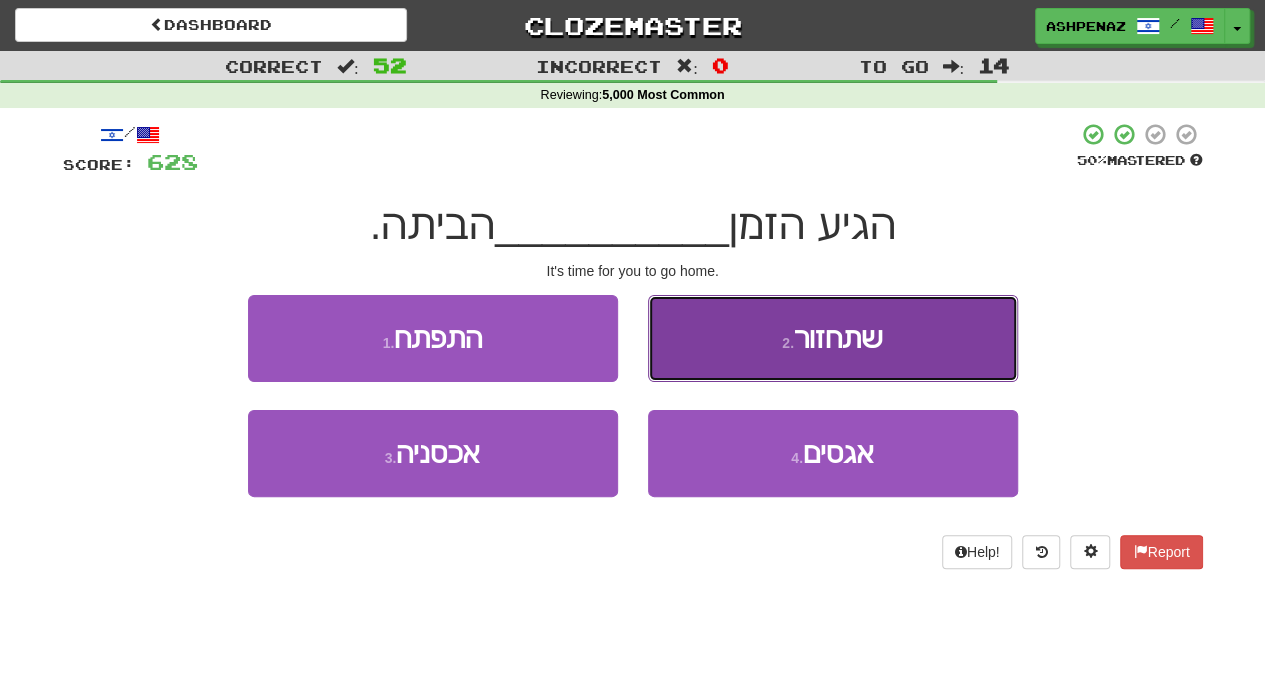 click on "2 .  שתחזור" at bounding box center [833, 338] 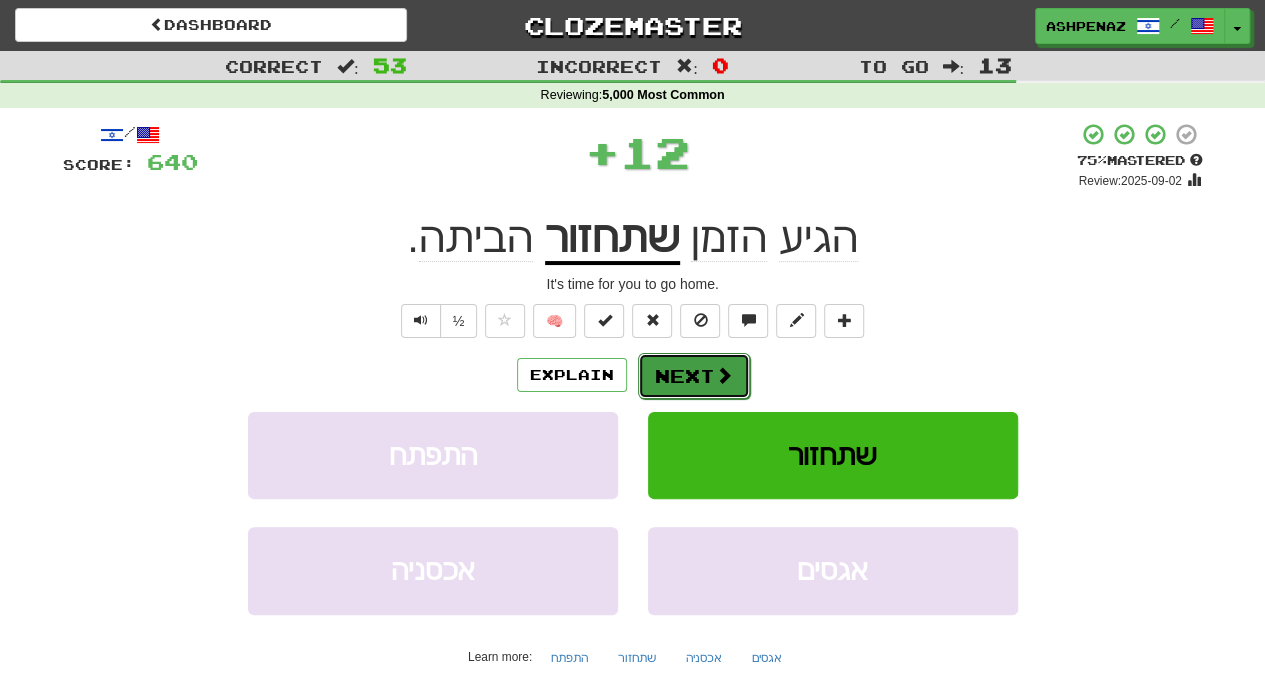 click at bounding box center [724, 375] 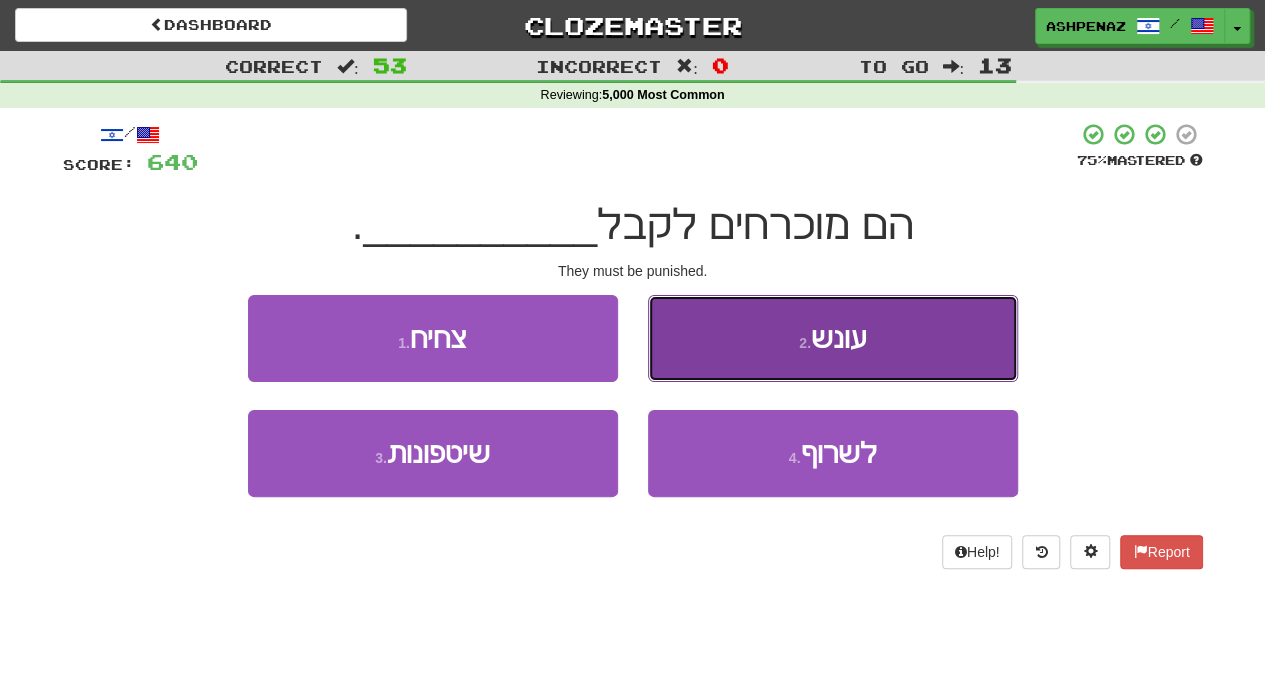 click on "2 .  עונש" at bounding box center (833, 338) 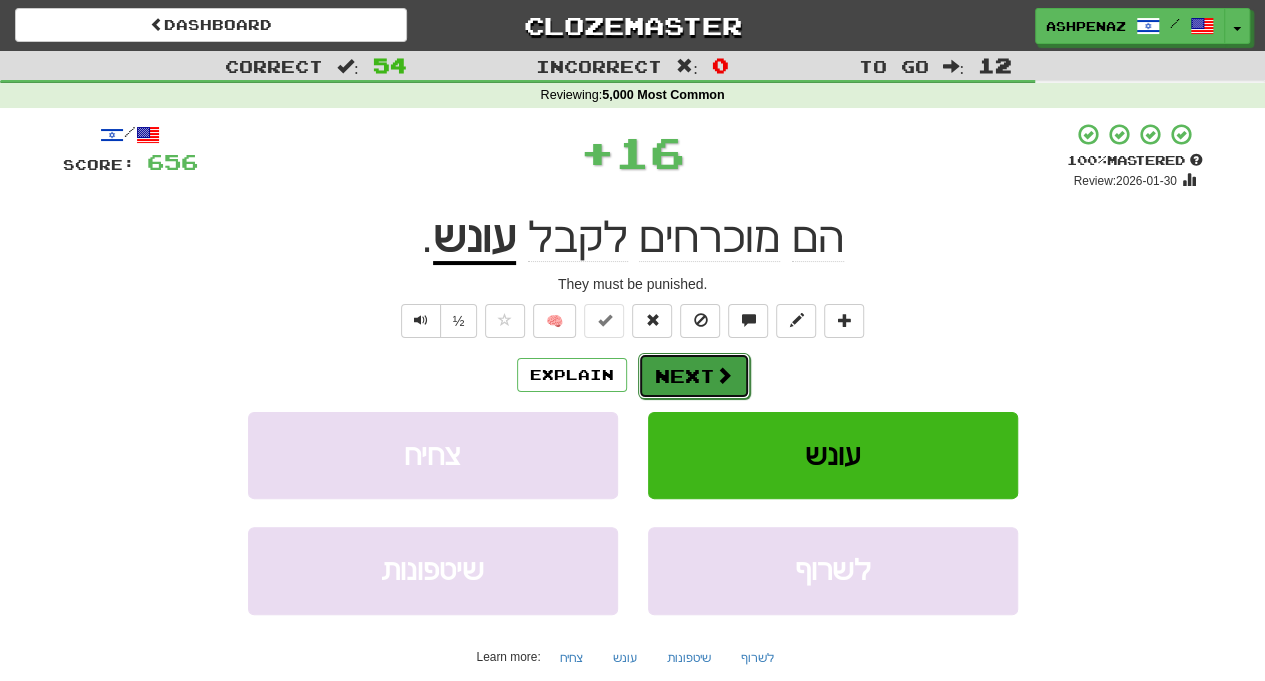 click on "Next" at bounding box center [694, 376] 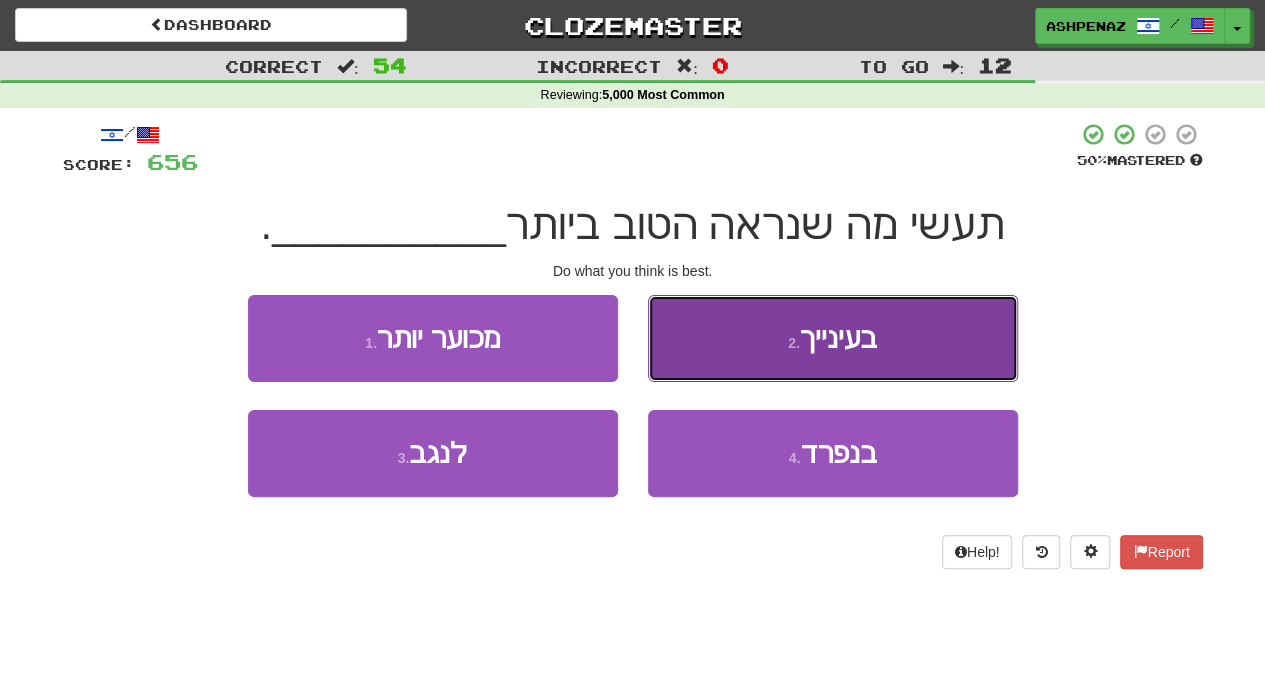 click on "2 .  בעינייך" at bounding box center [833, 338] 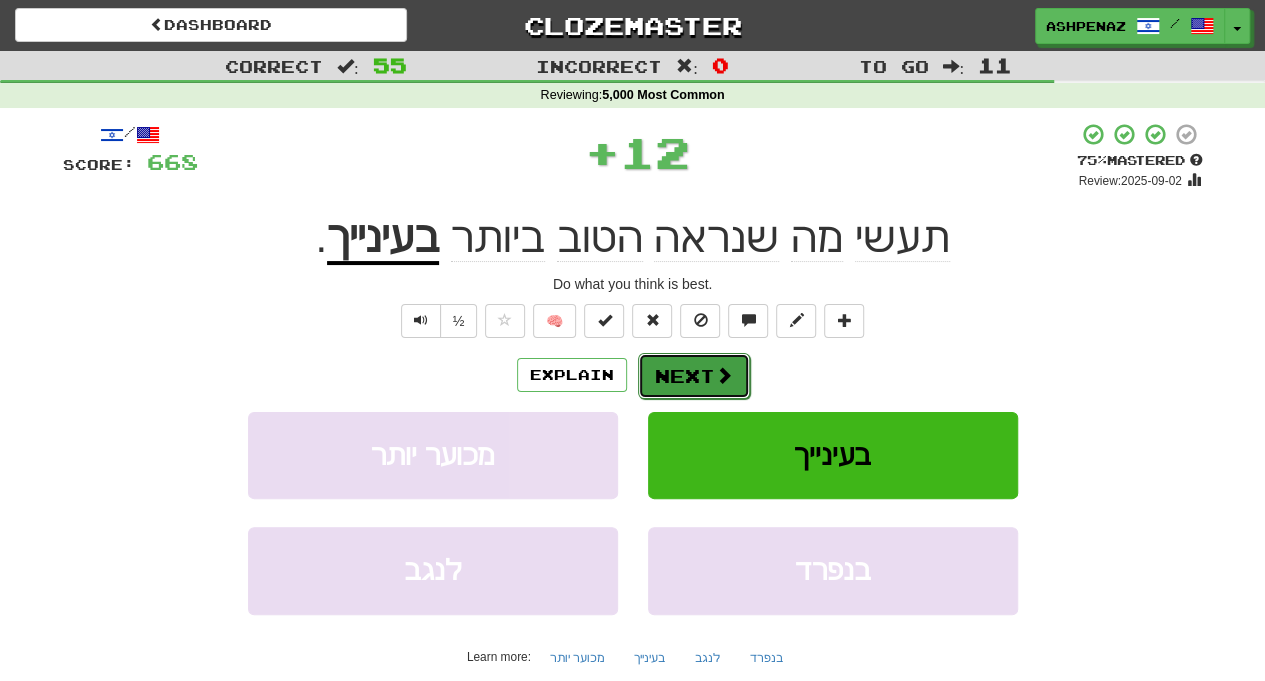 click on "Next" at bounding box center [694, 376] 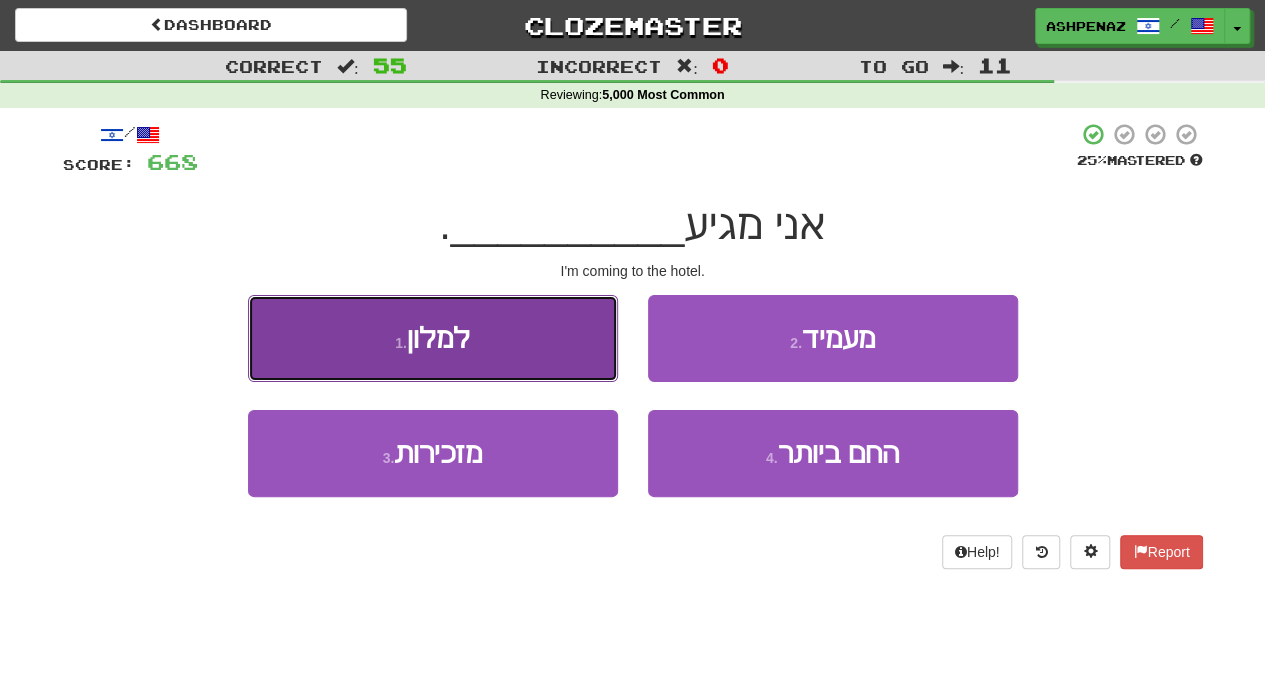 click on "1 .  למלון" at bounding box center [433, 338] 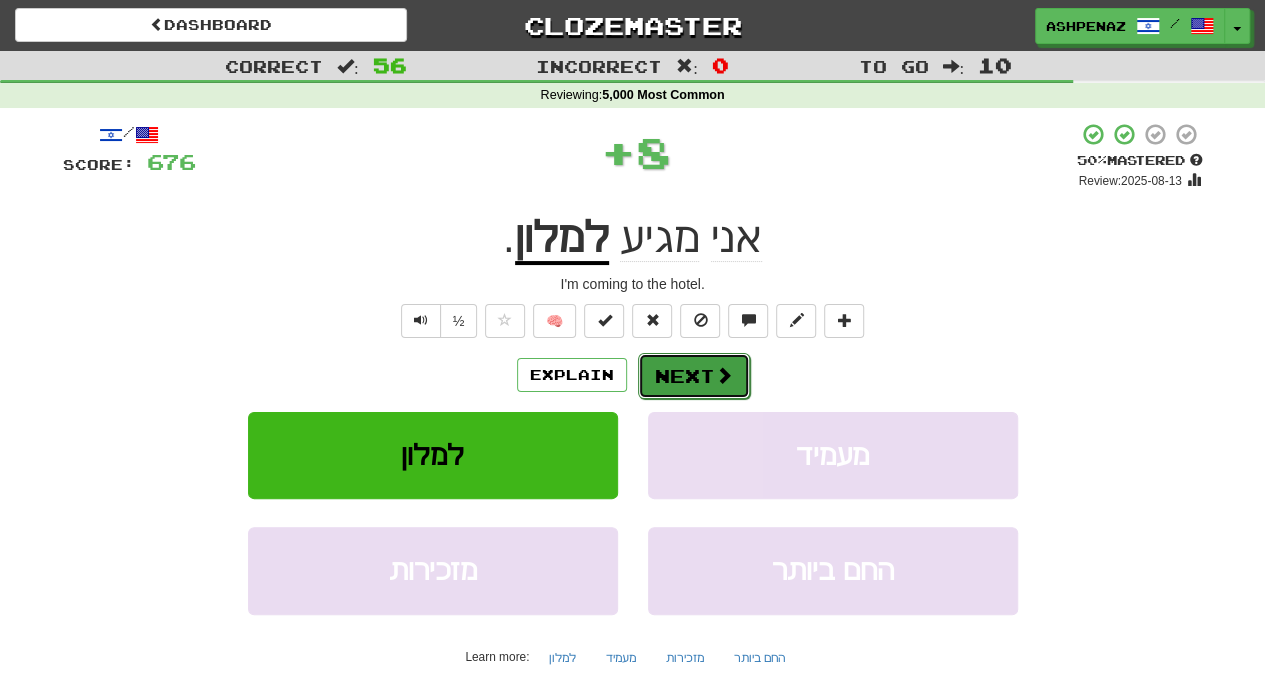 click at bounding box center (724, 375) 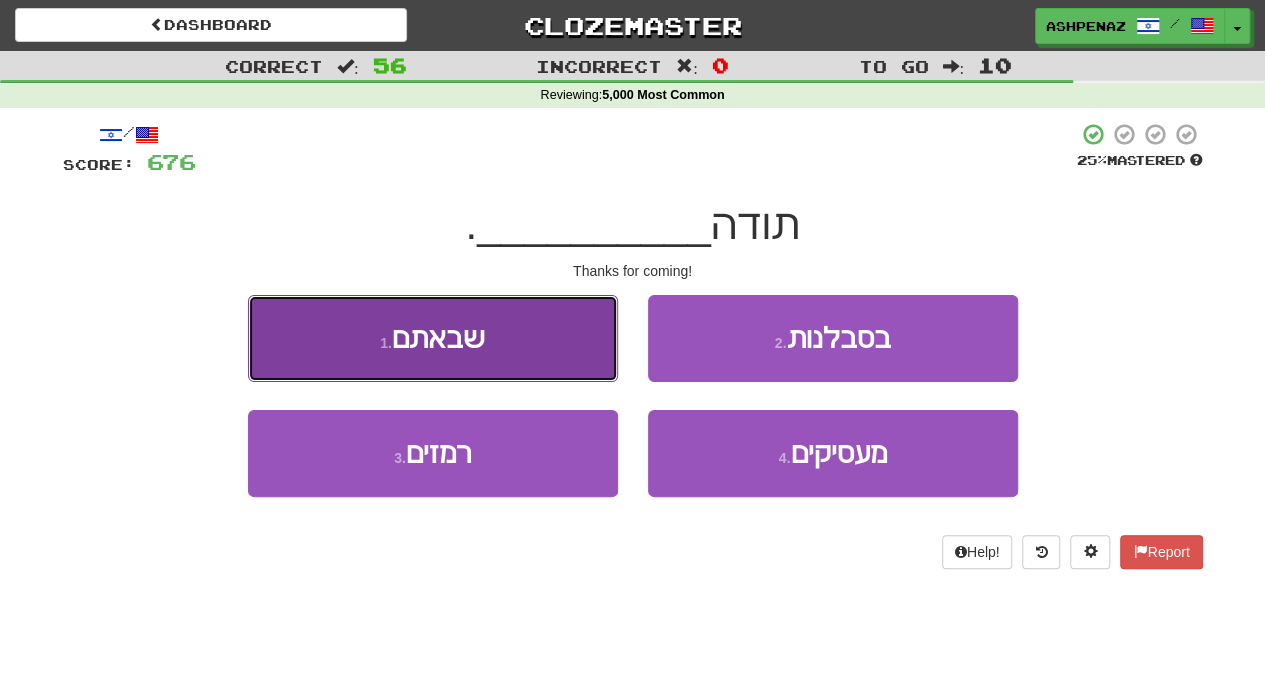 click on "1 .  שבאתם" at bounding box center (433, 338) 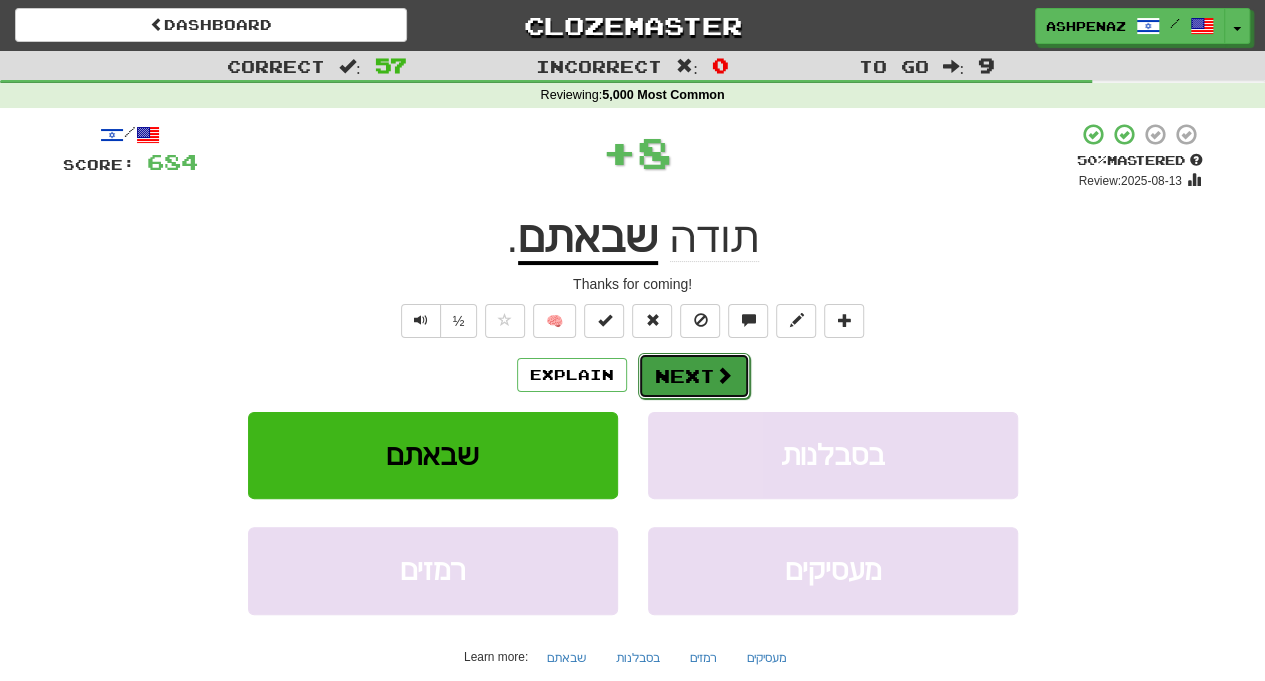 click on "Next" at bounding box center (694, 376) 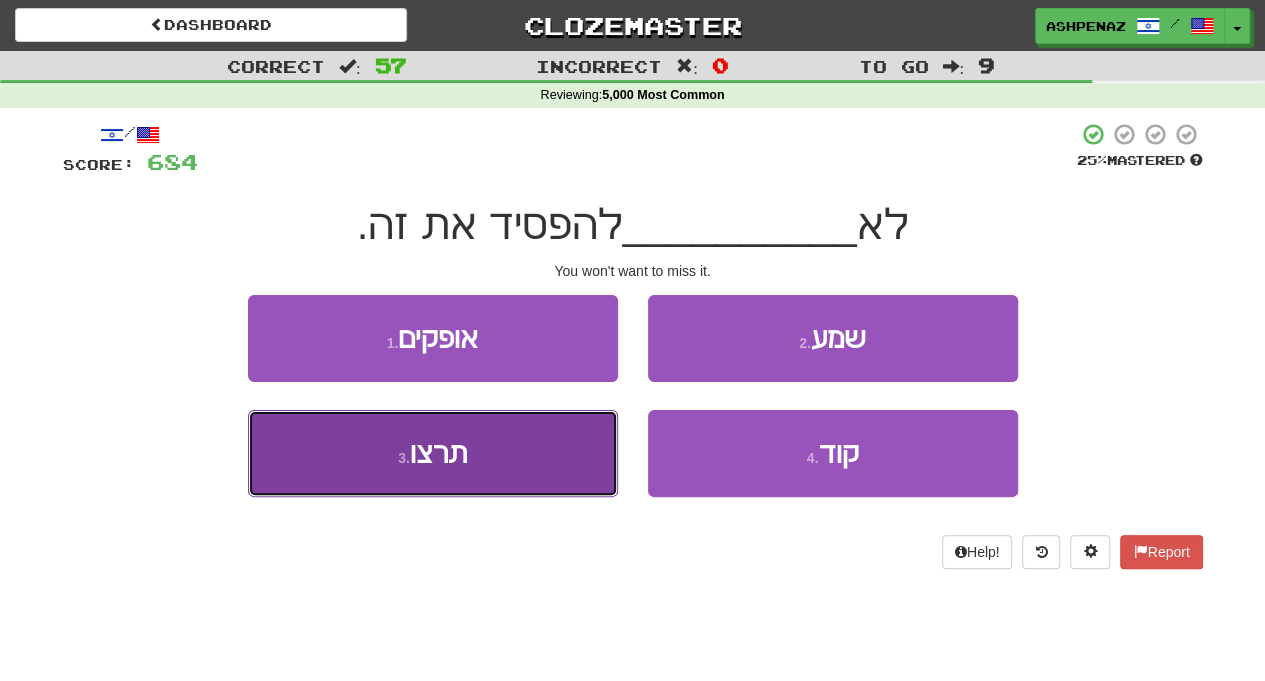 click on "3 .  תרצו" at bounding box center (433, 453) 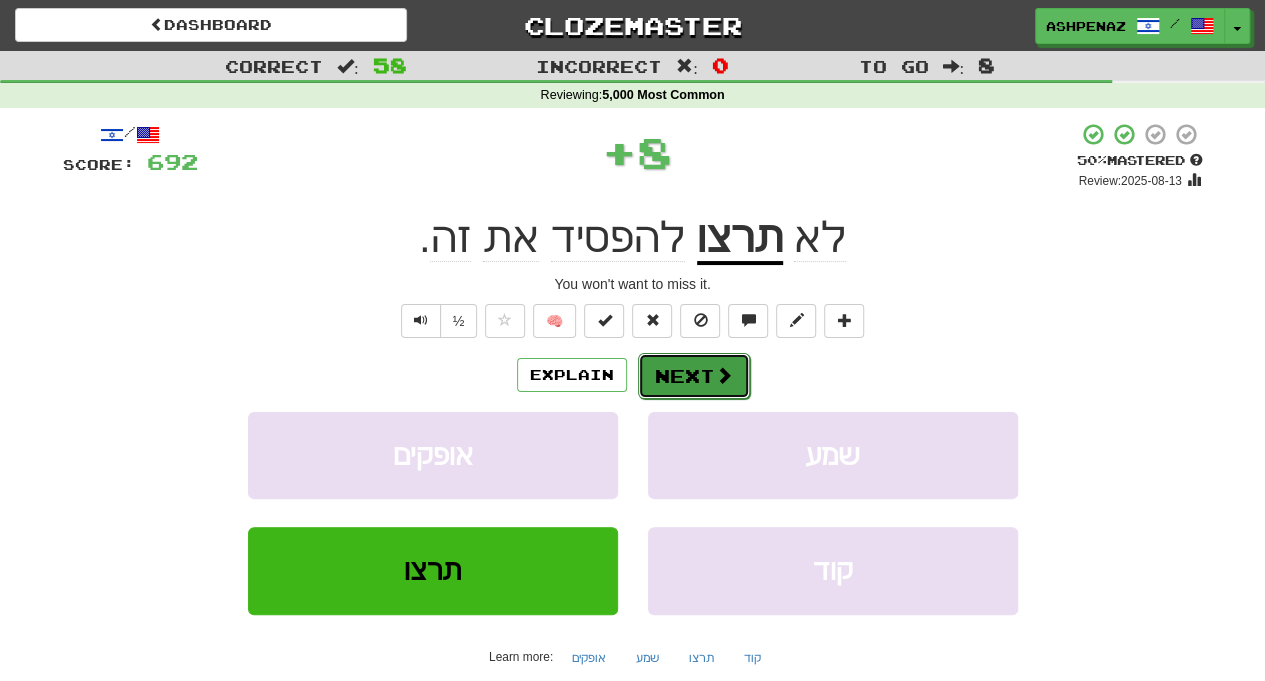 click on "Next" at bounding box center (694, 376) 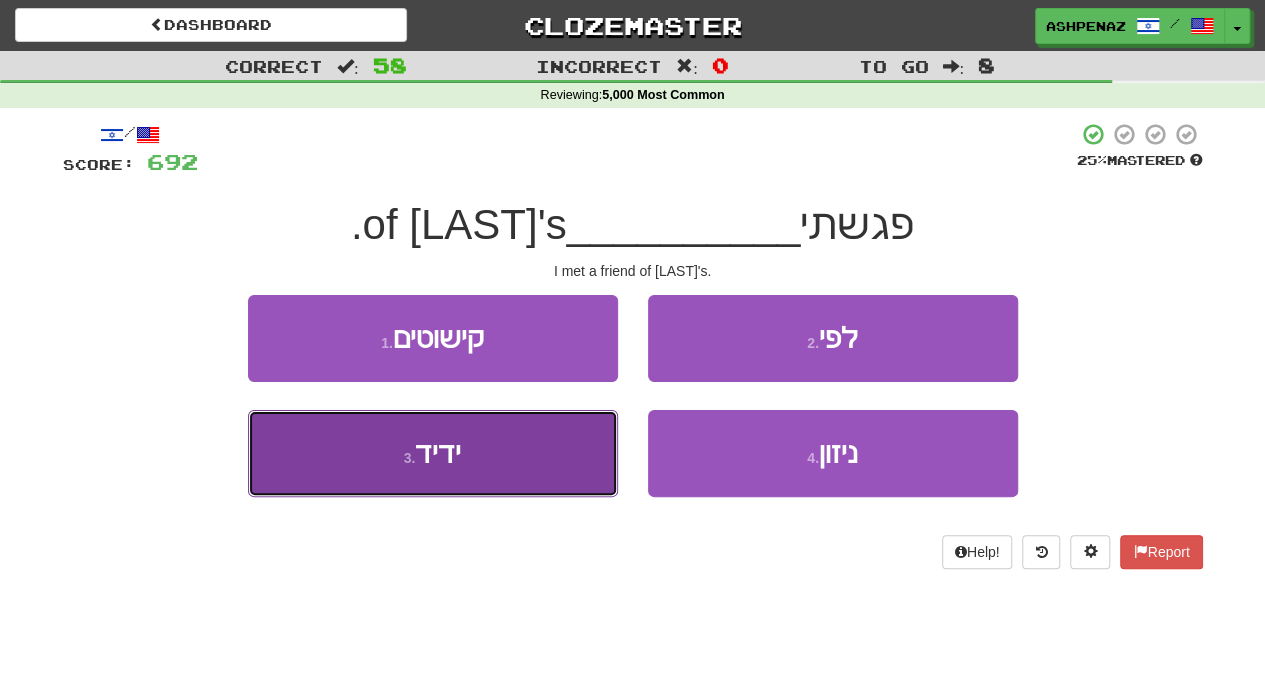 click on "3 .  ידיד" at bounding box center [433, 453] 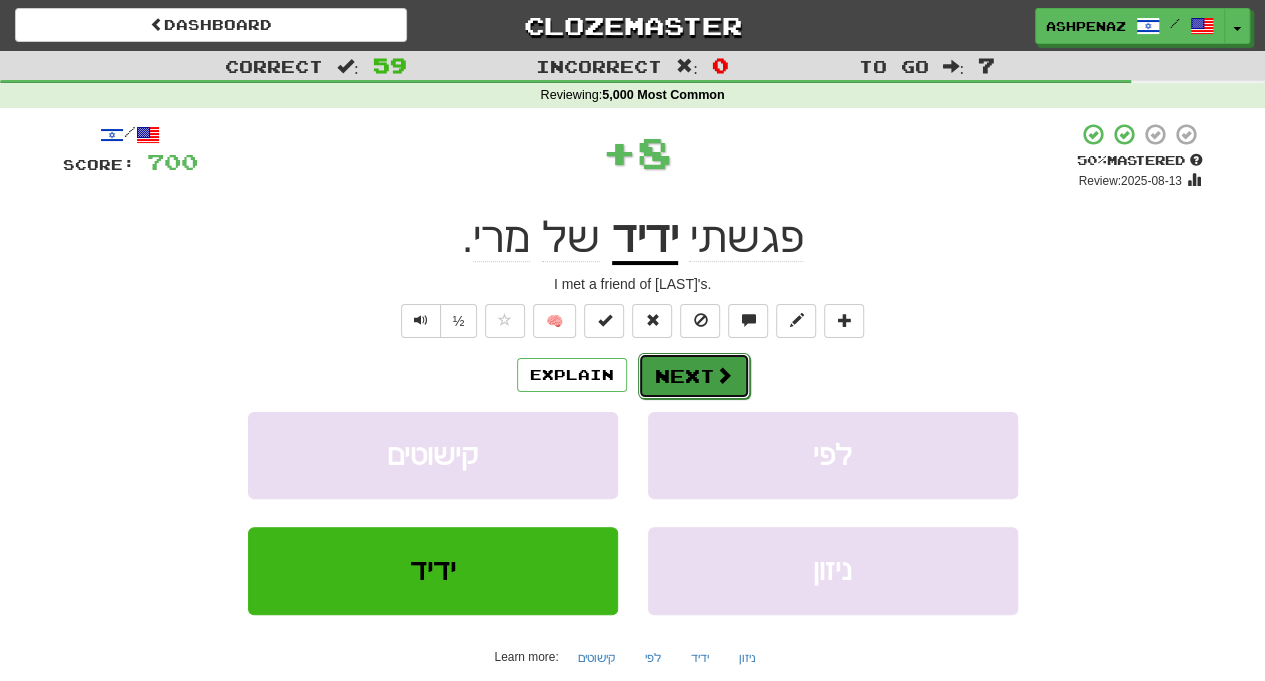 click on "Next" at bounding box center (694, 376) 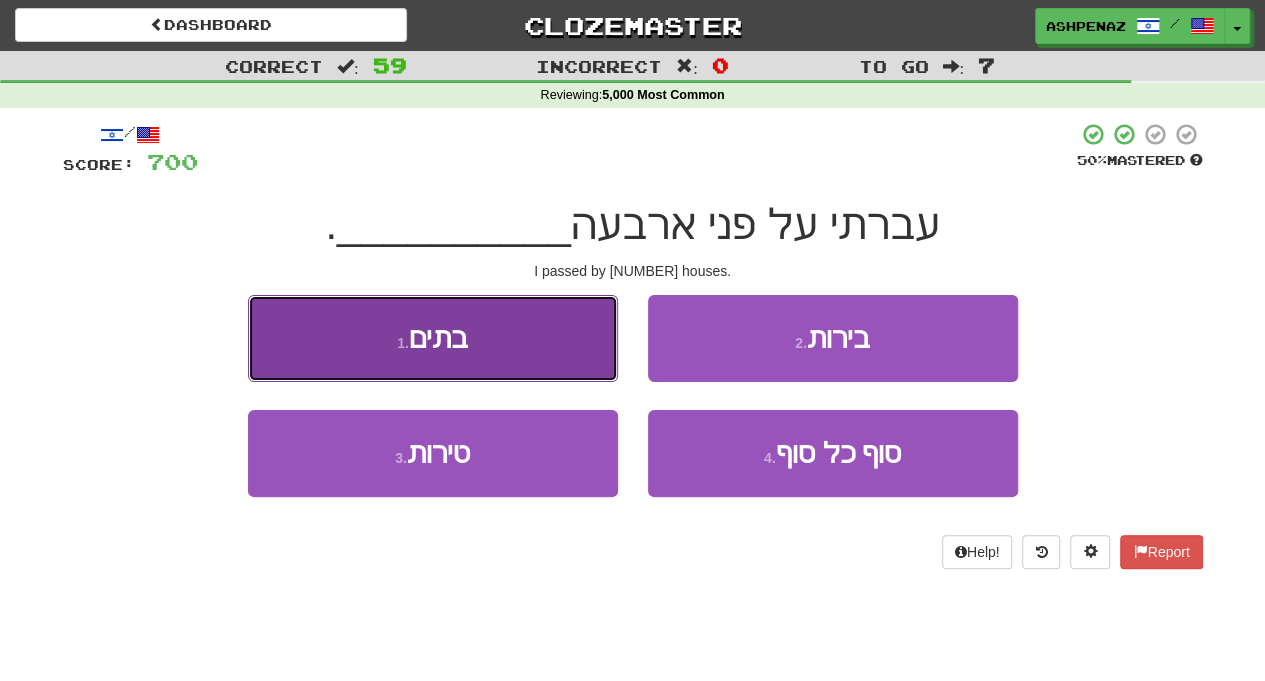 click on "1 .  בתים" at bounding box center [433, 338] 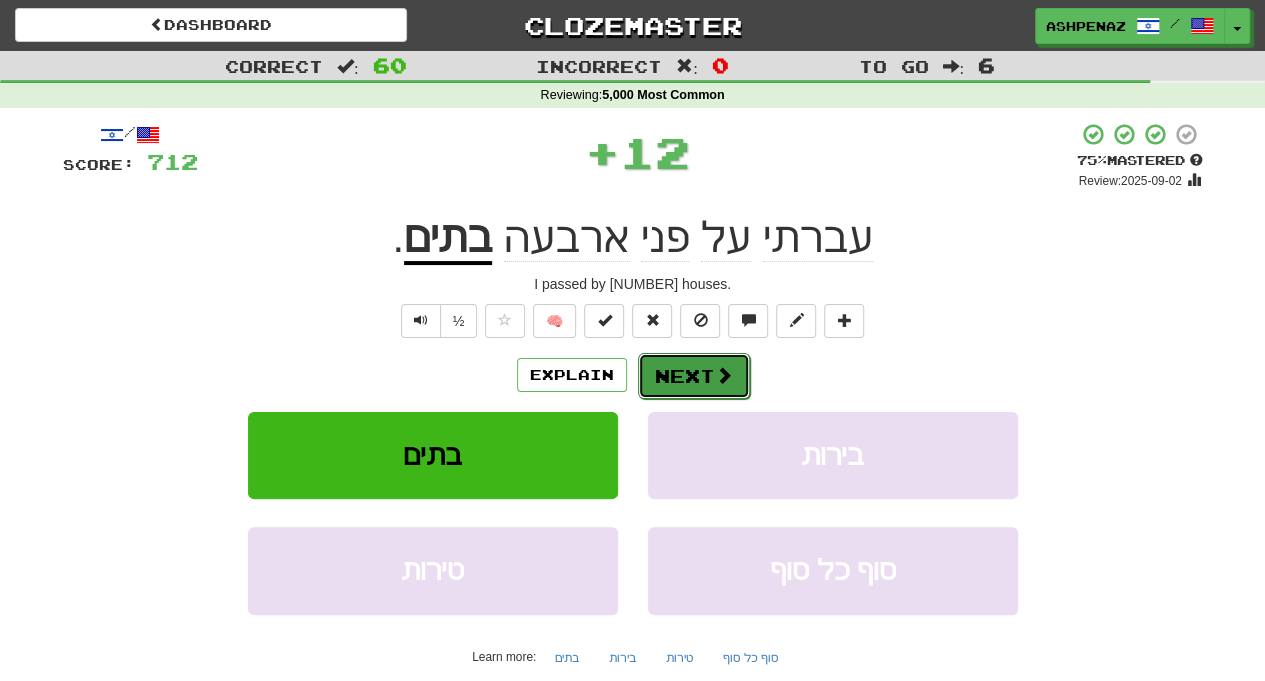 click on "Next" at bounding box center [694, 376] 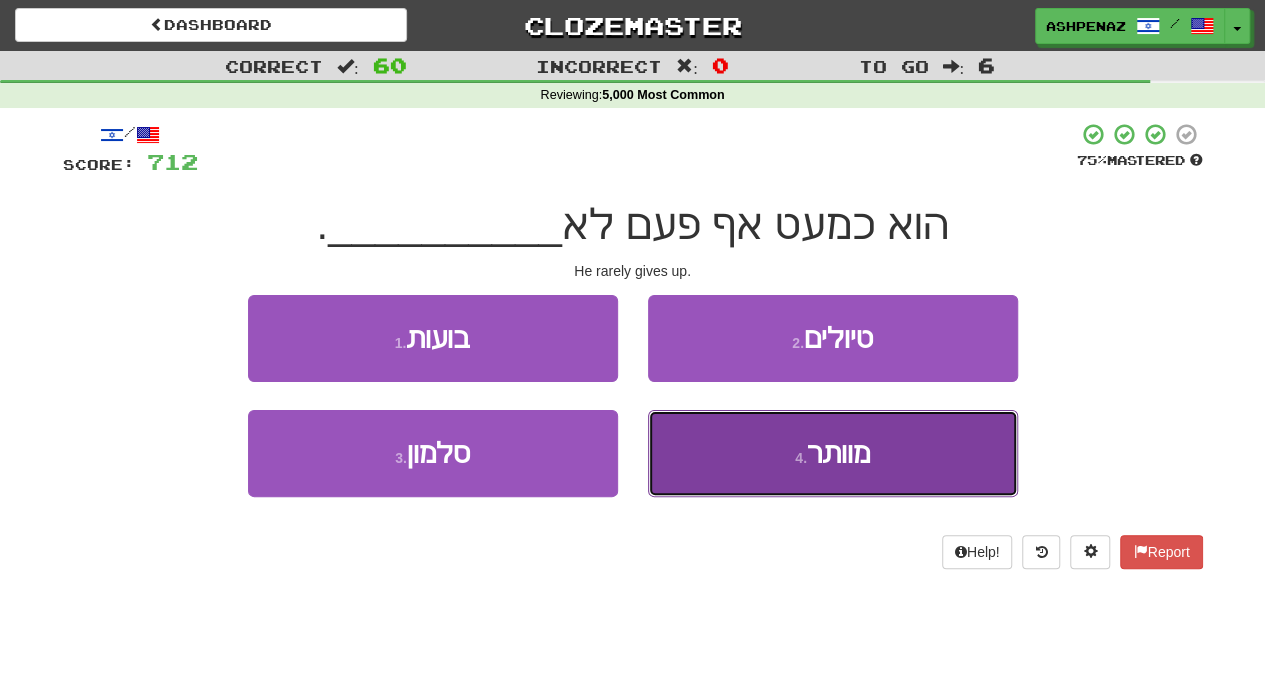 click on "4 .  מוותר" at bounding box center (833, 453) 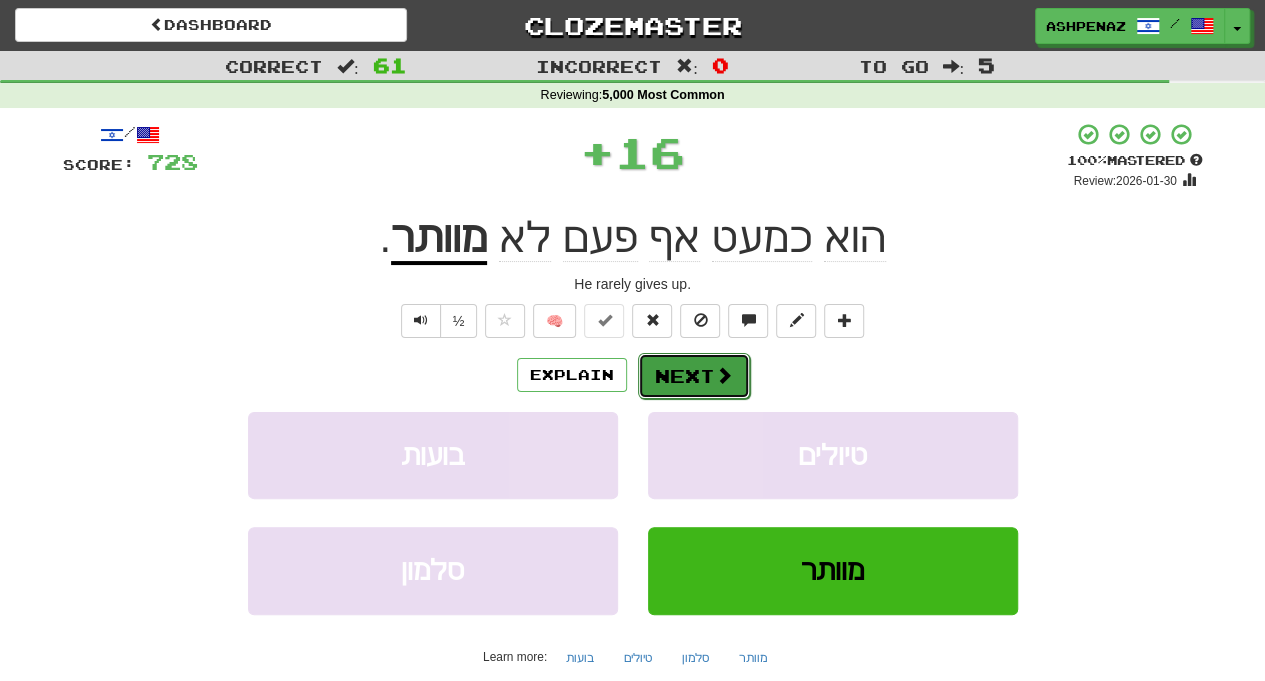 click on "Next" at bounding box center [694, 376] 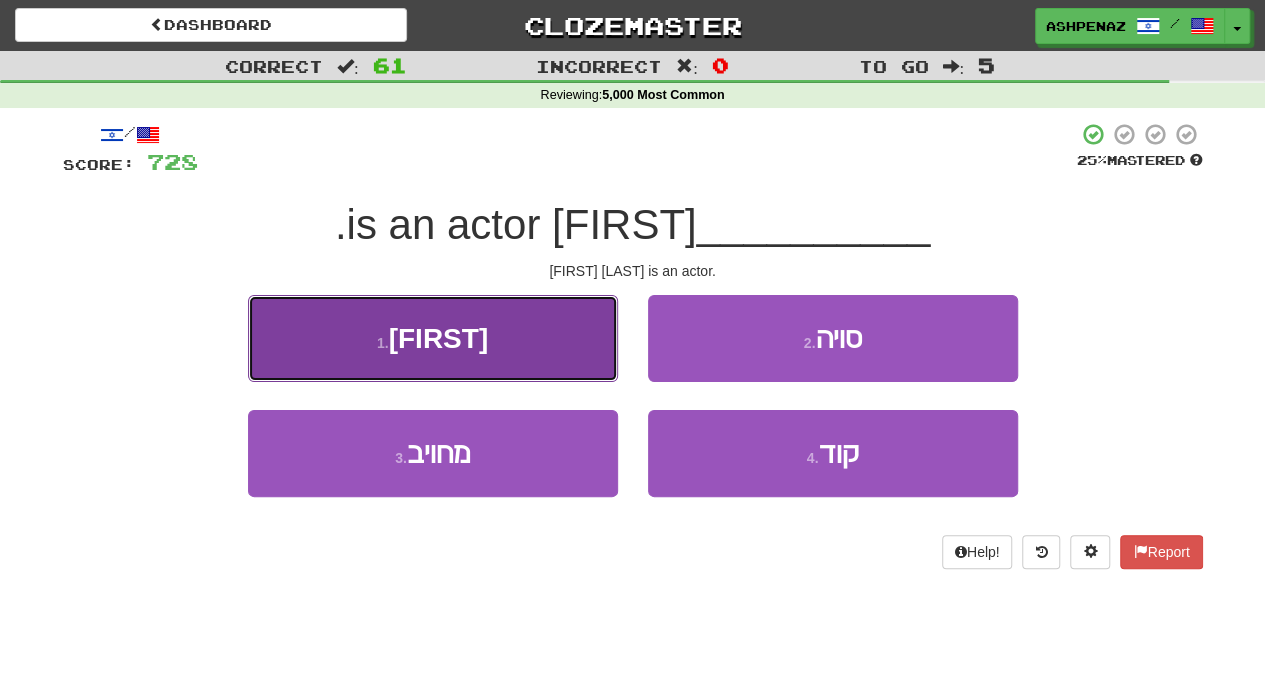 click on "1 .  בראד" at bounding box center (433, 338) 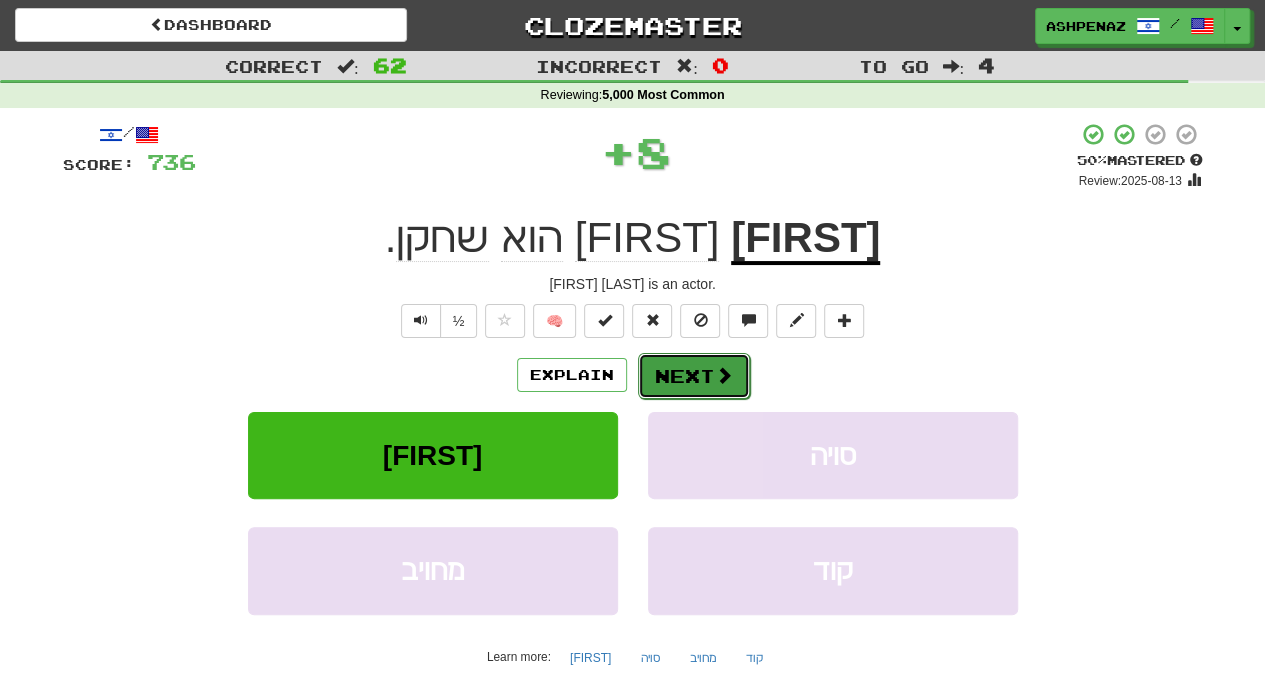 click on "Next" at bounding box center [694, 376] 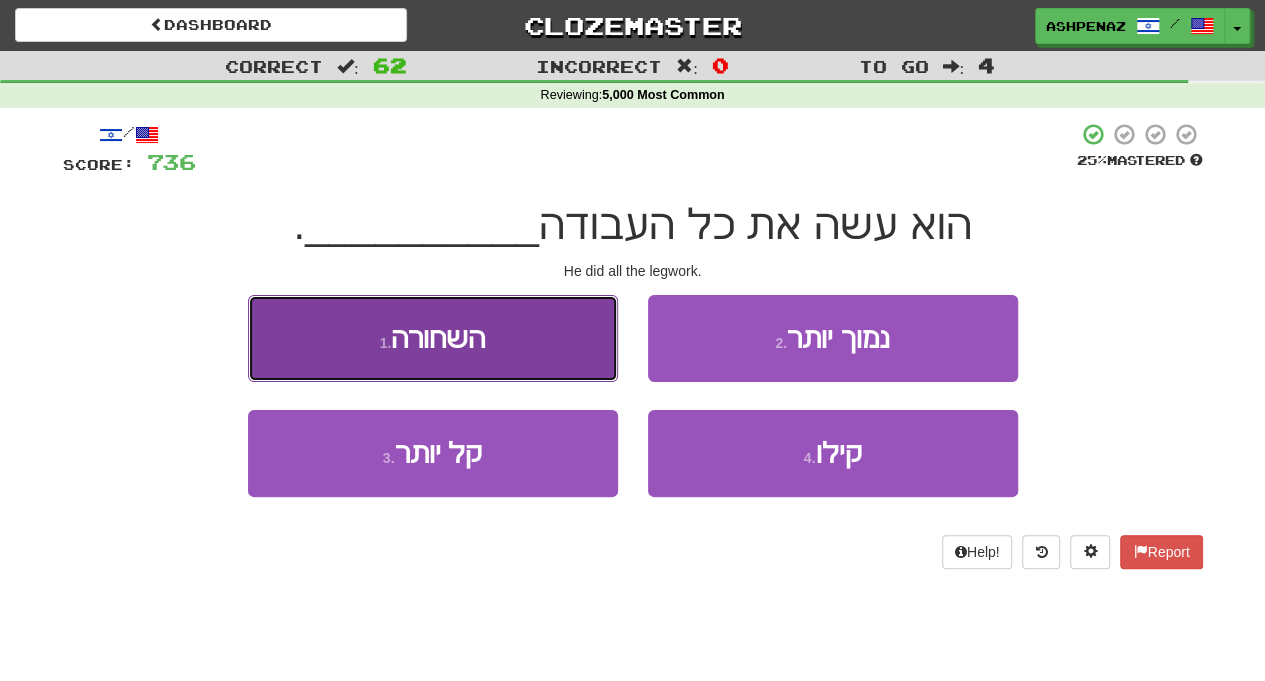 click on "1 .  השחורה" at bounding box center [433, 338] 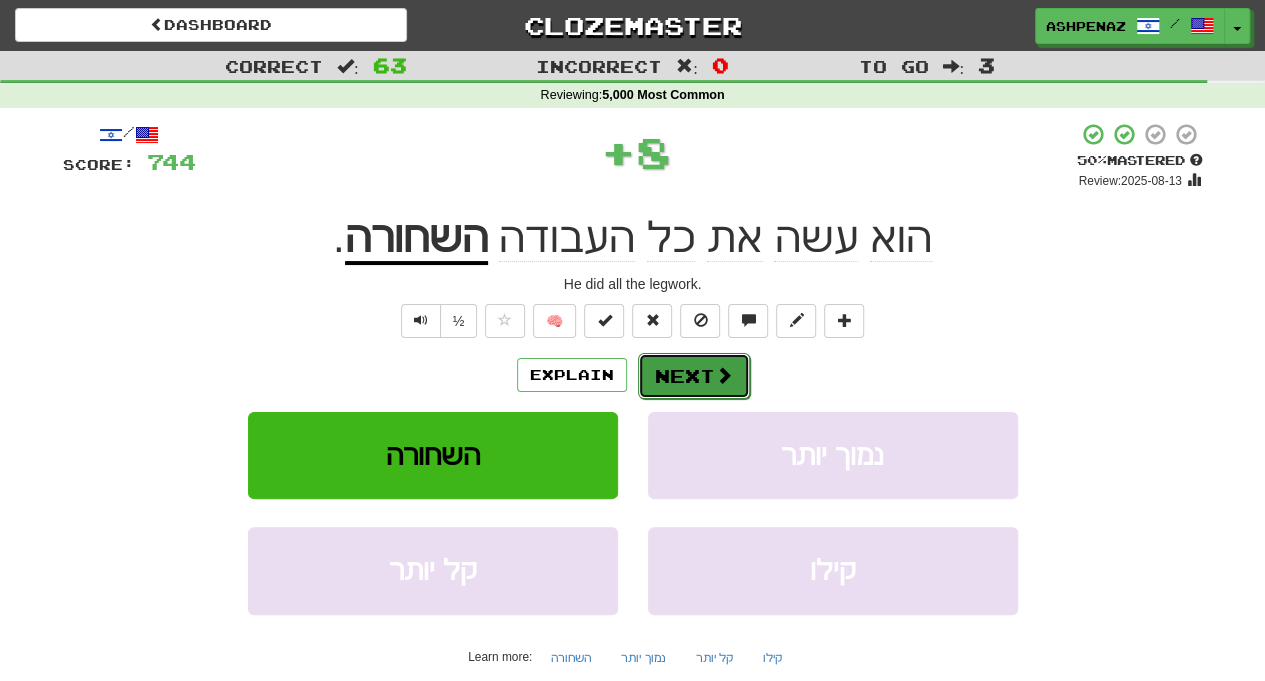 click on "Next" at bounding box center (694, 376) 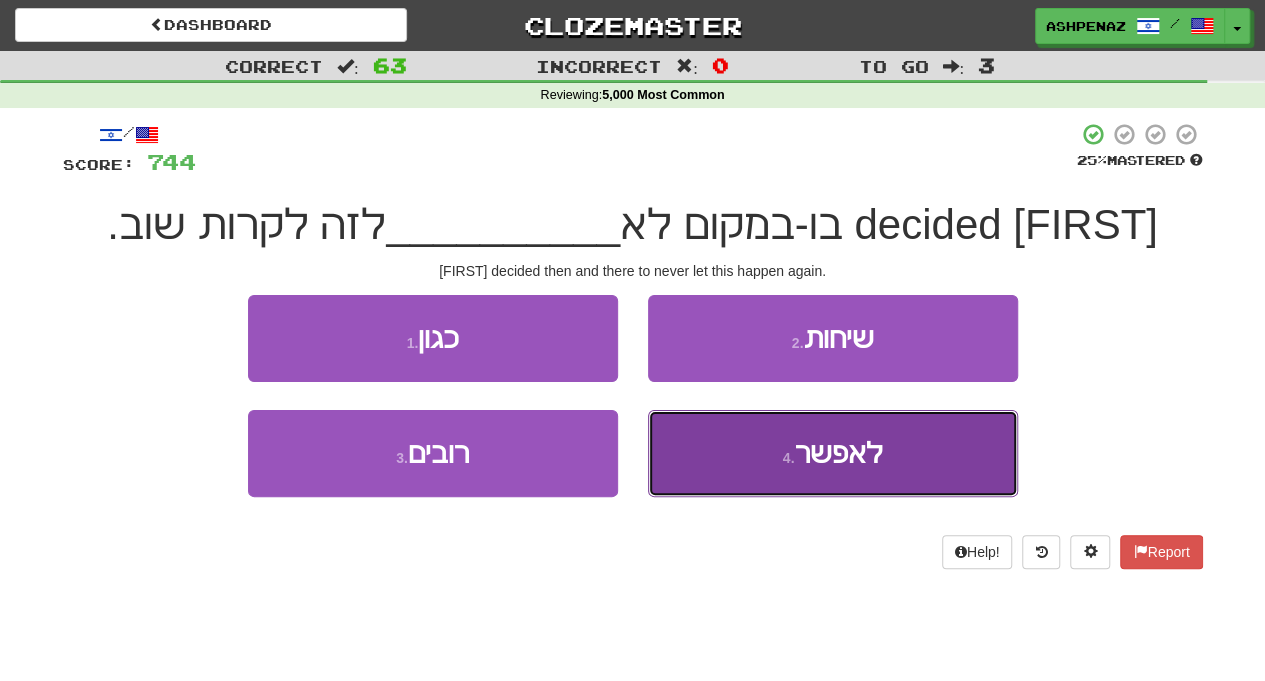 click on "4 .  לאפשר" at bounding box center (833, 453) 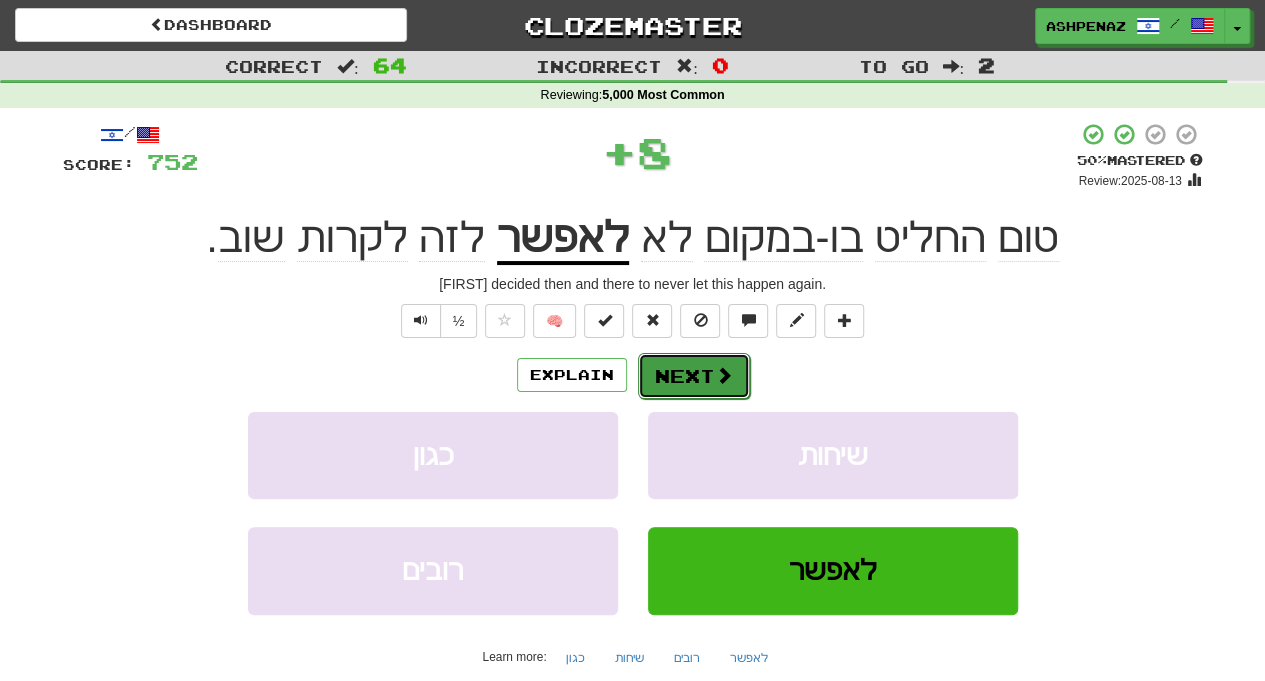 click on "Next" at bounding box center [694, 376] 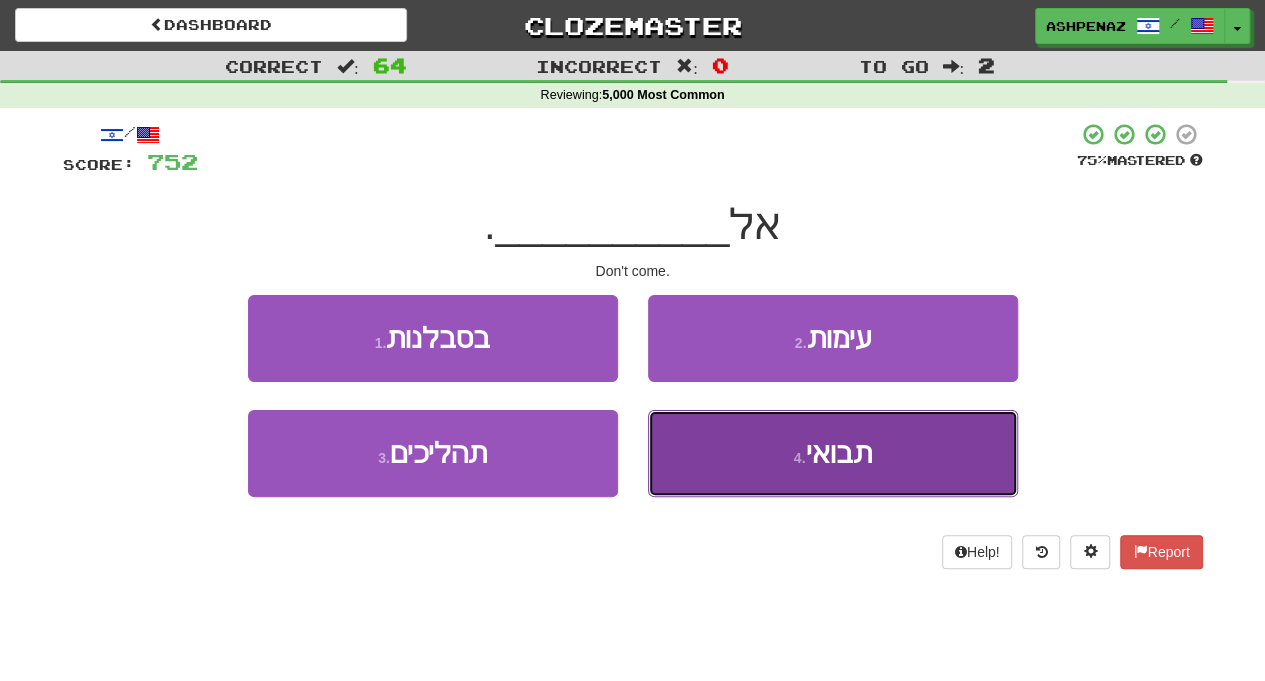 click on "4 .  תבואי" at bounding box center [833, 453] 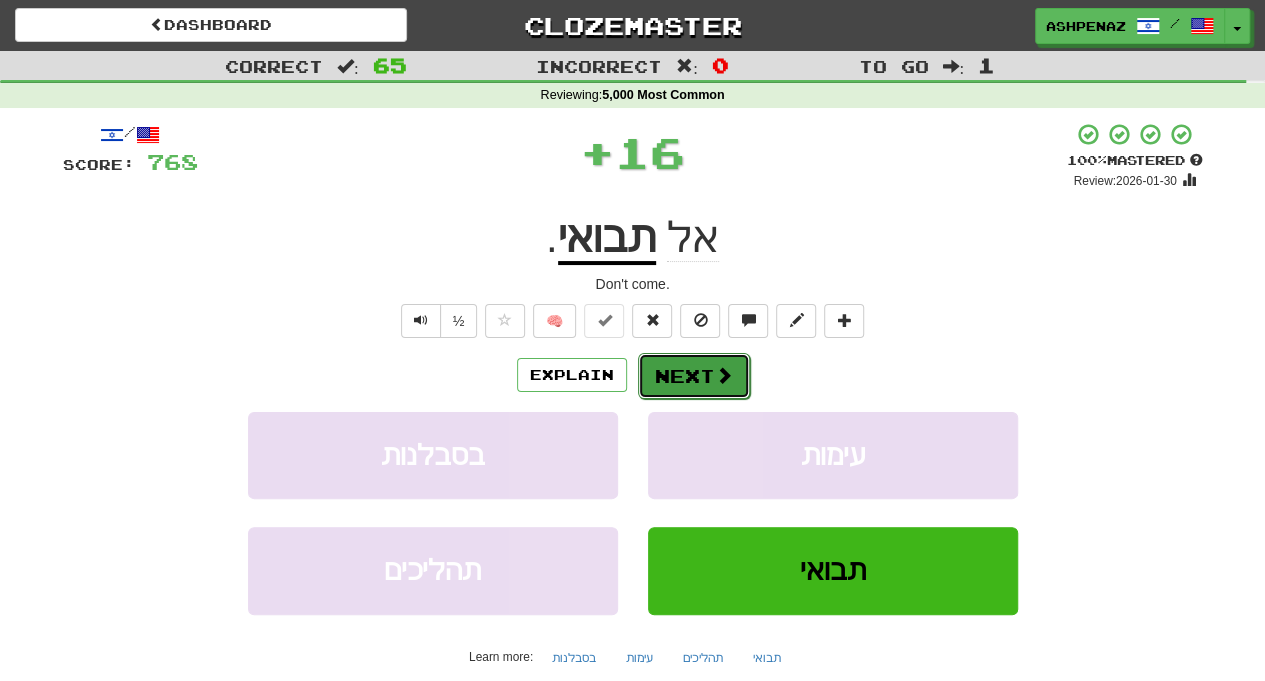 click at bounding box center [724, 375] 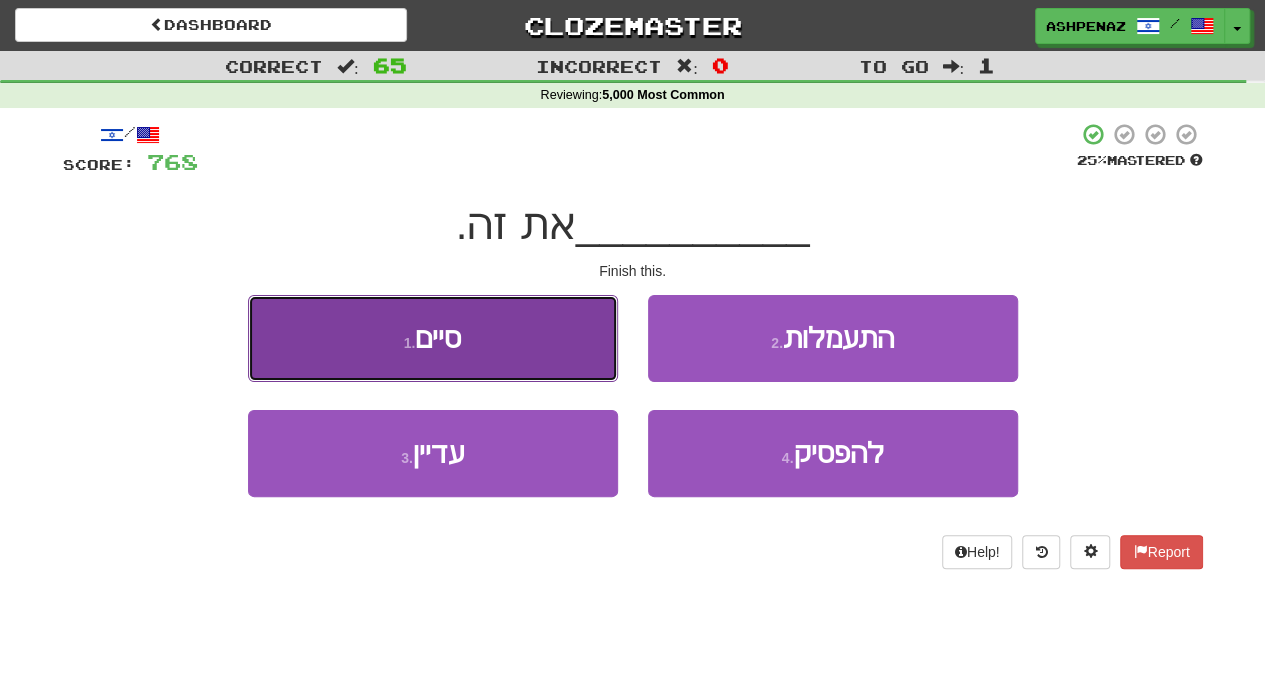 click on "1 .  סיים" at bounding box center (433, 338) 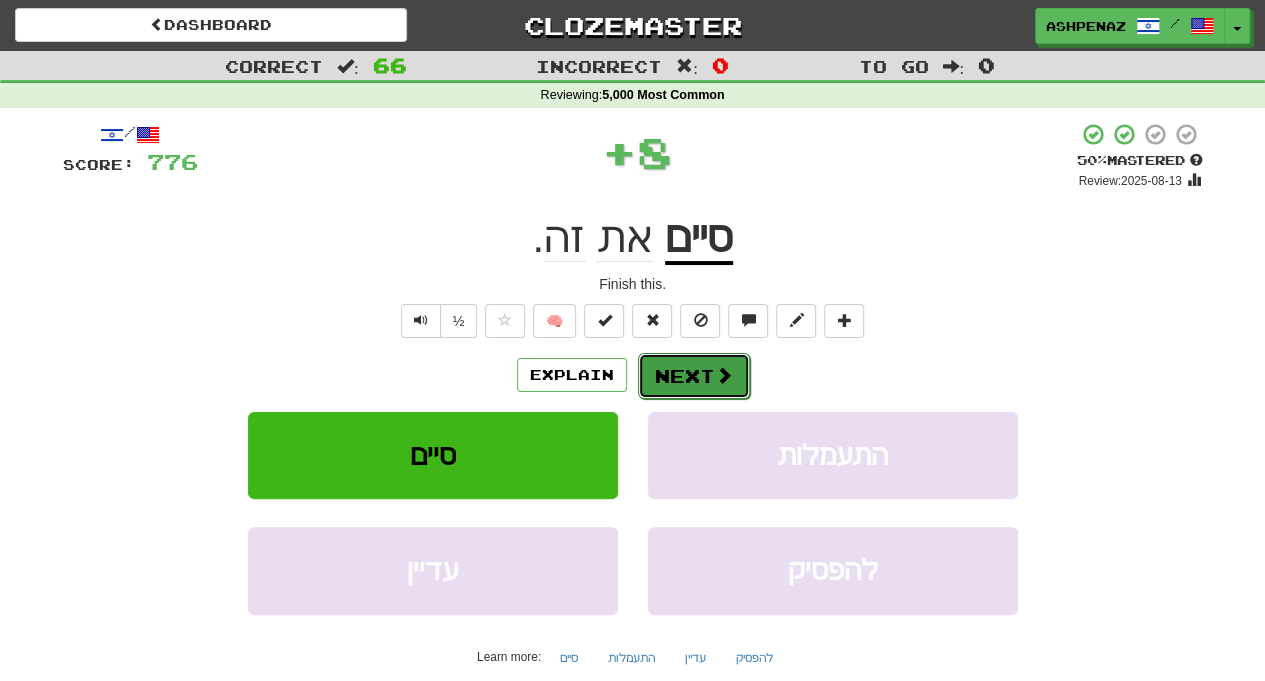 click on "Next" at bounding box center (694, 376) 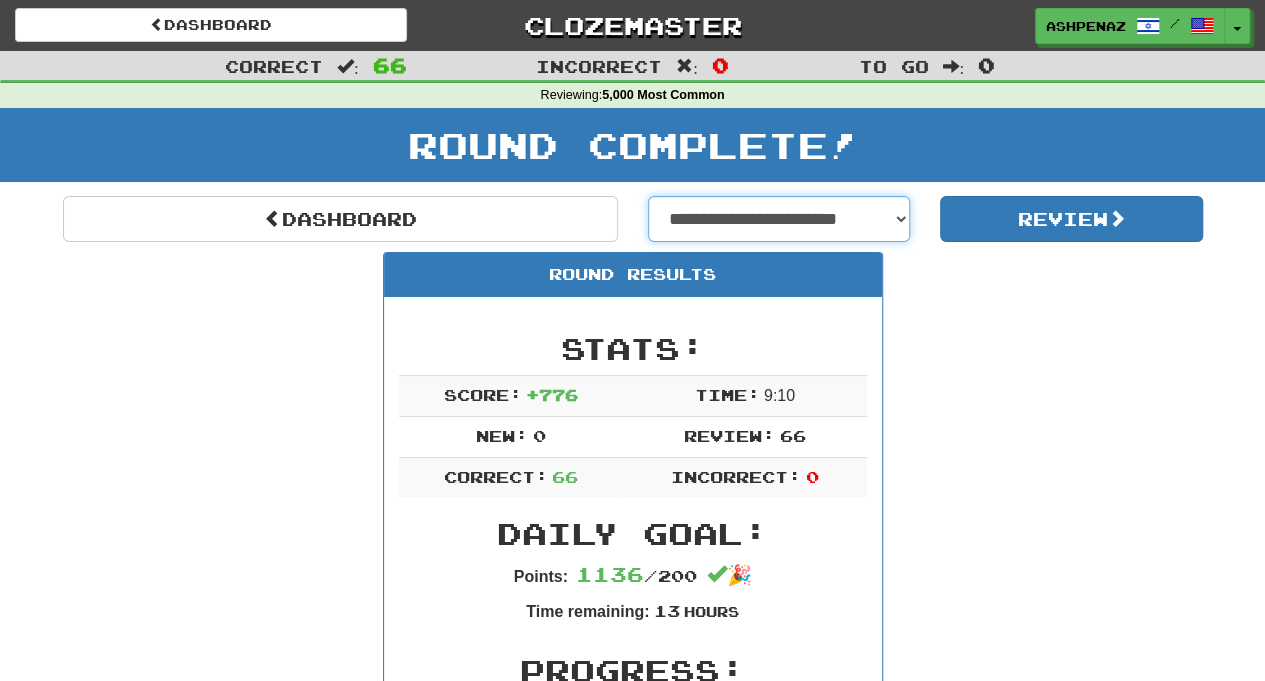 click on "**********" at bounding box center [779, 219] 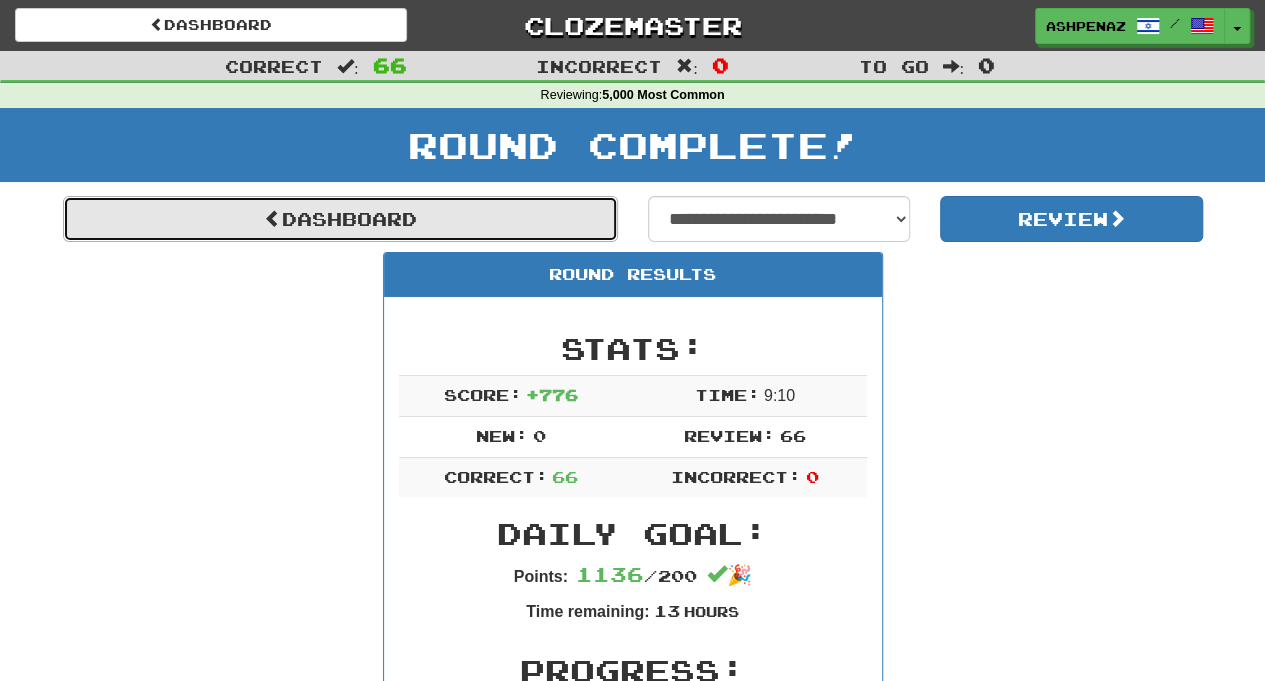 click on "Dashboard" at bounding box center [340, 219] 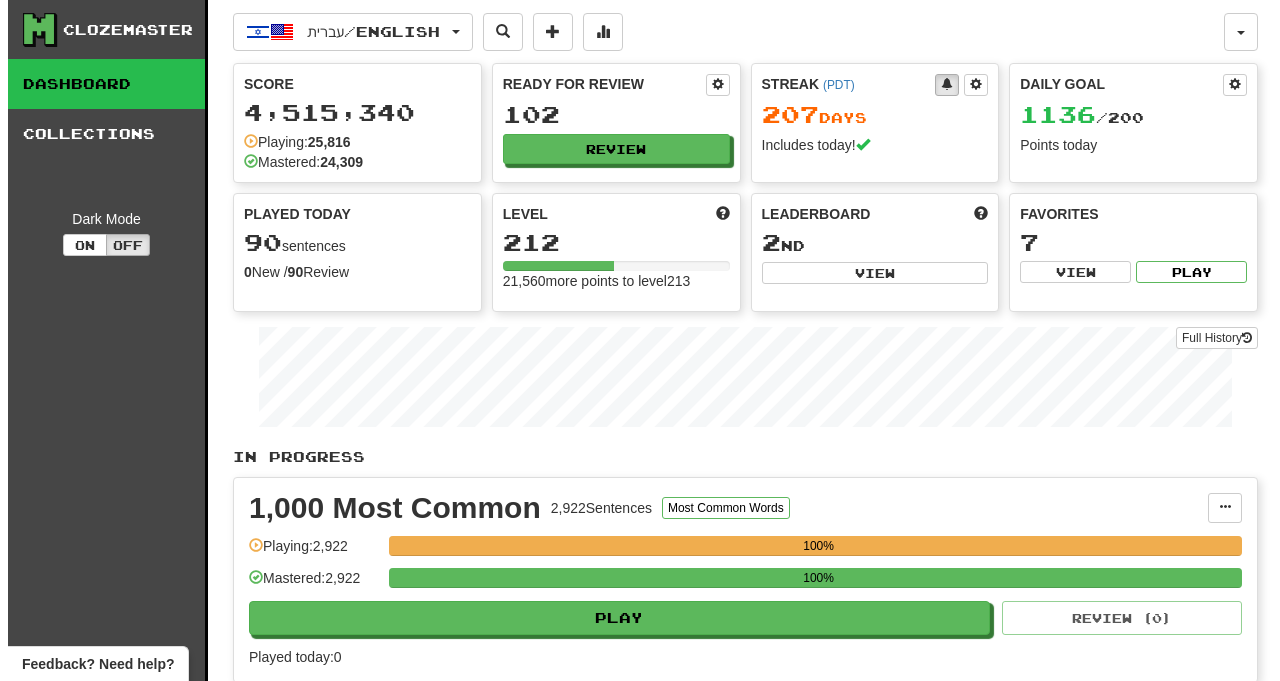 scroll, scrollTop: 0, scrollLeft: 0, axis: both 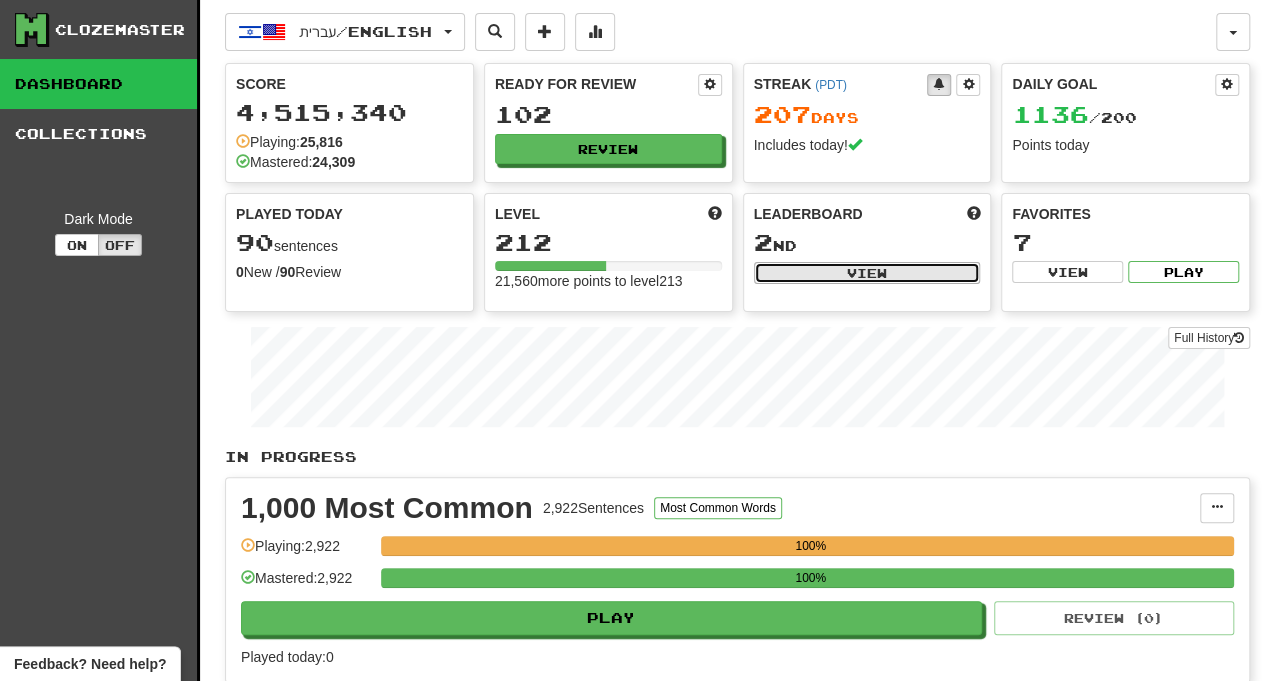 click on "View" at bounding box center [867, 273] 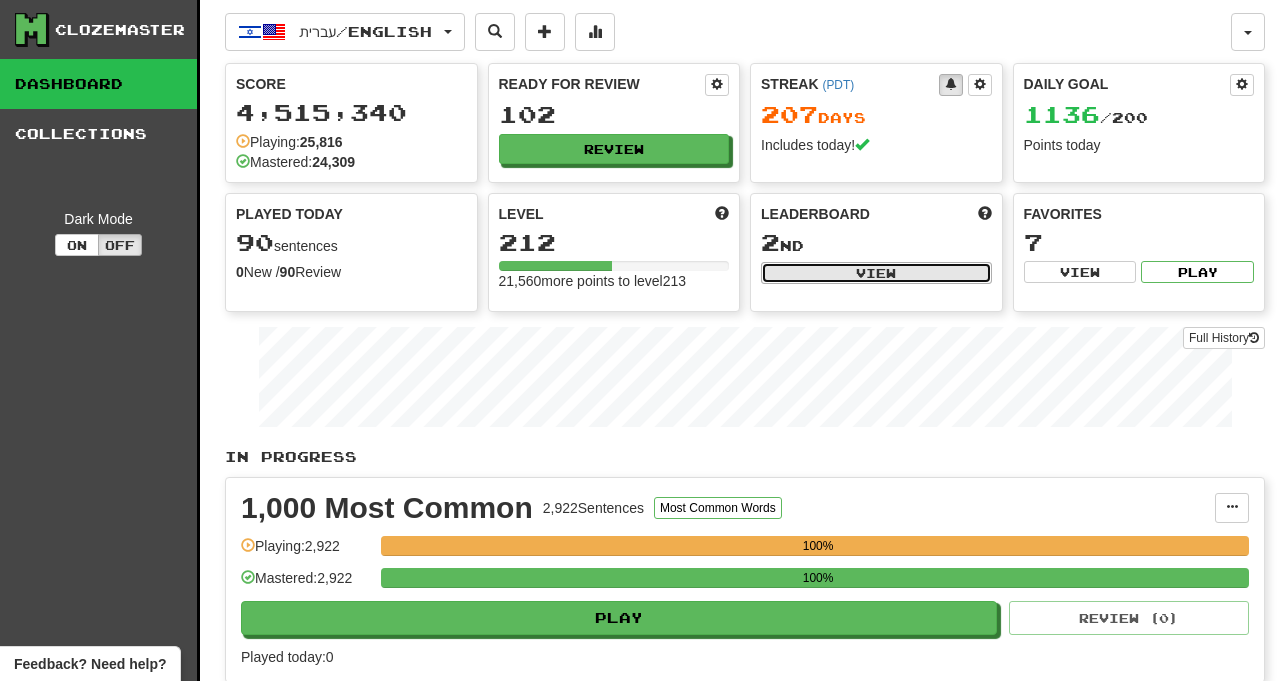 select on "**********" 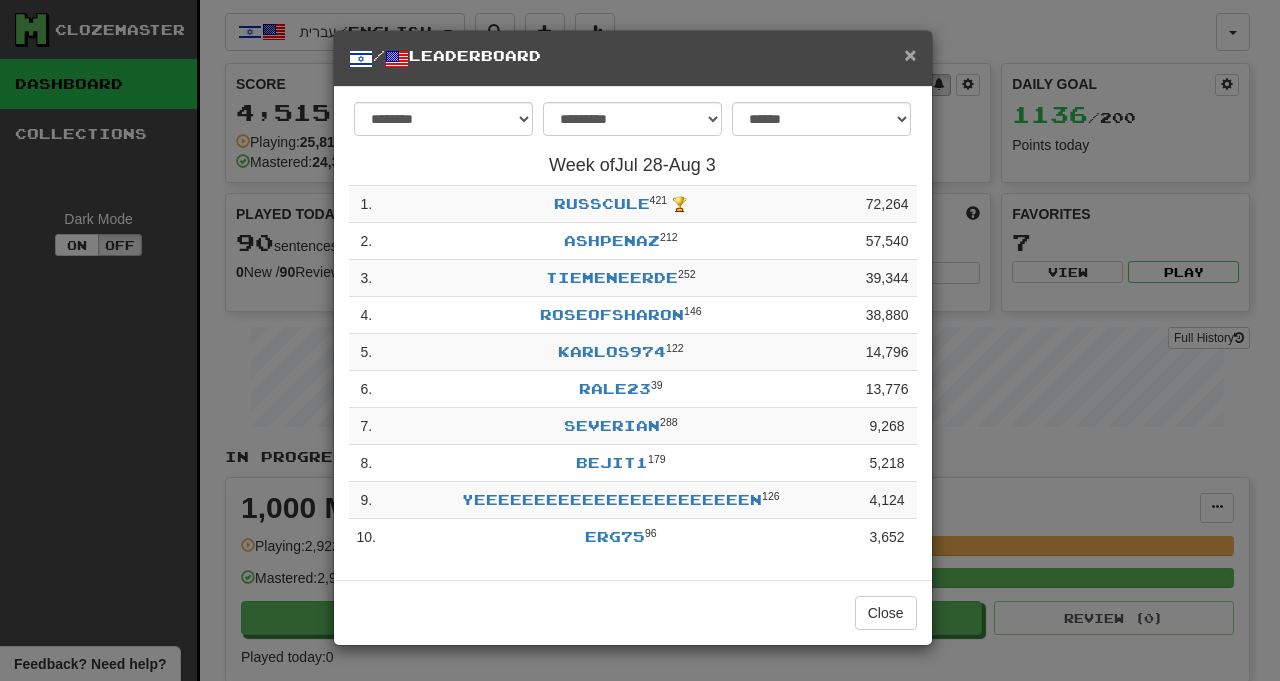 click on "×" at bounding box center [910, 54] 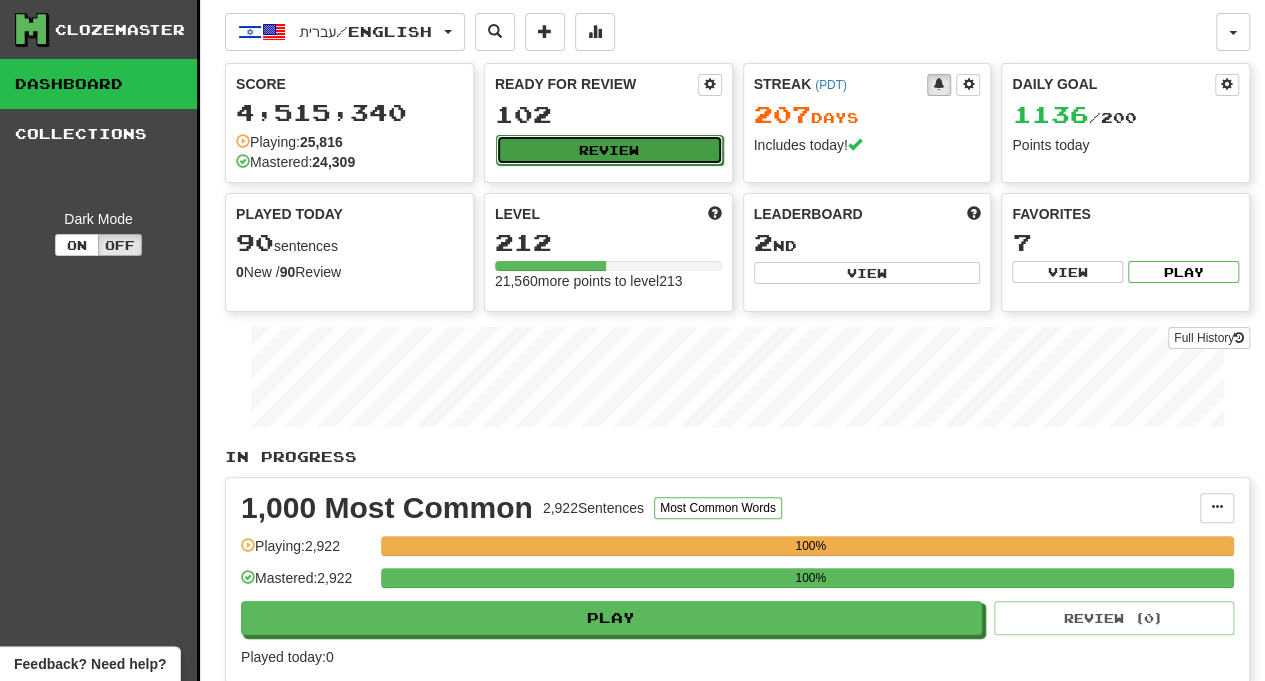 click on "Review" at bounding box center (609, 150) 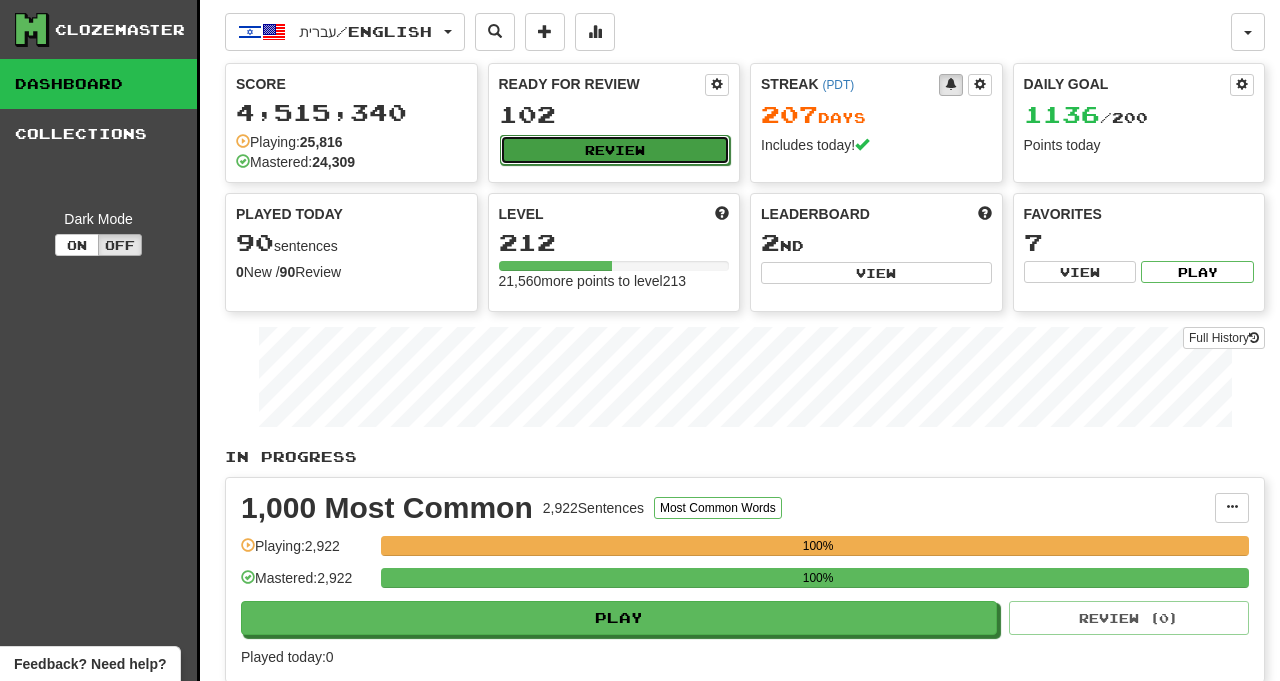 select on "***" 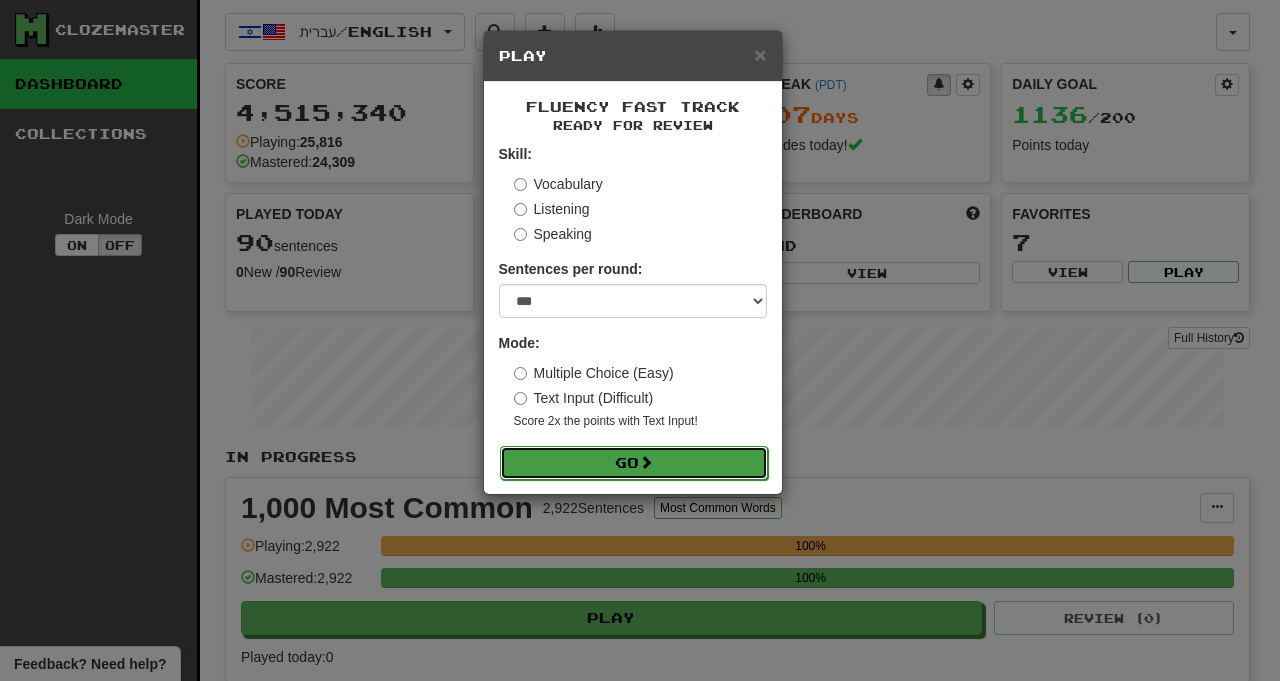 click on "Go" at bounding box center (634, 463) 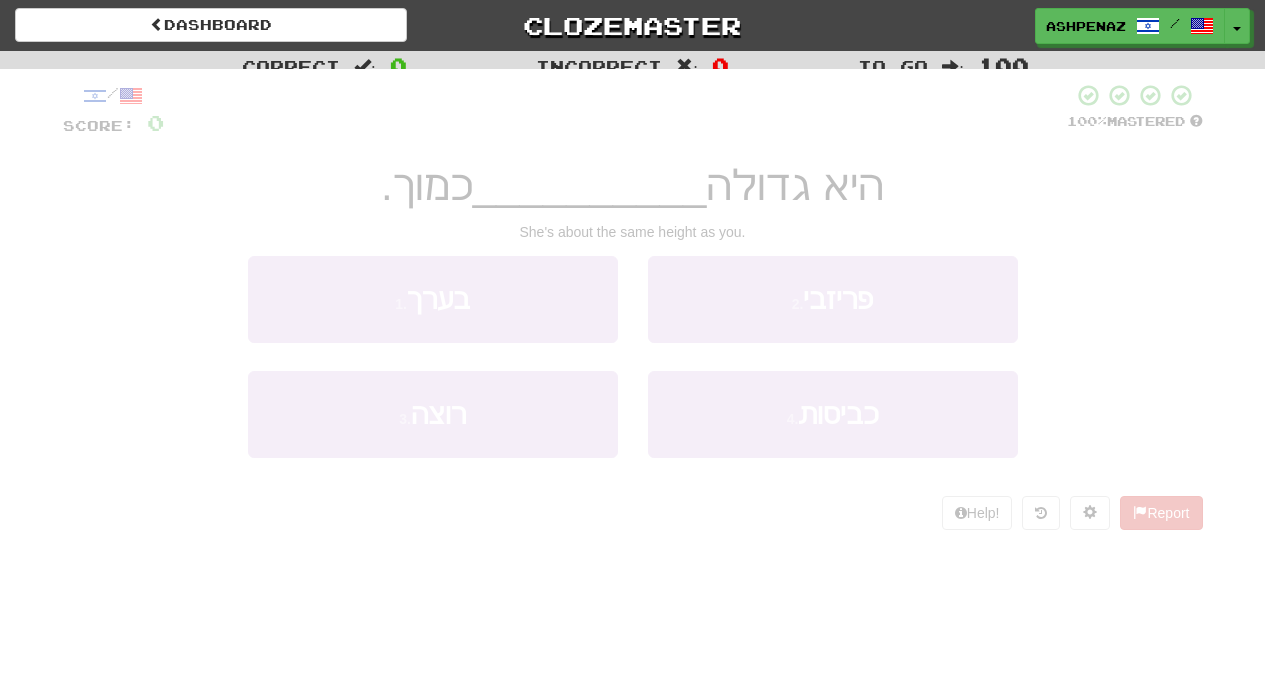 scroll, scrollTop: 0, scrollLeft: 0, axis: both 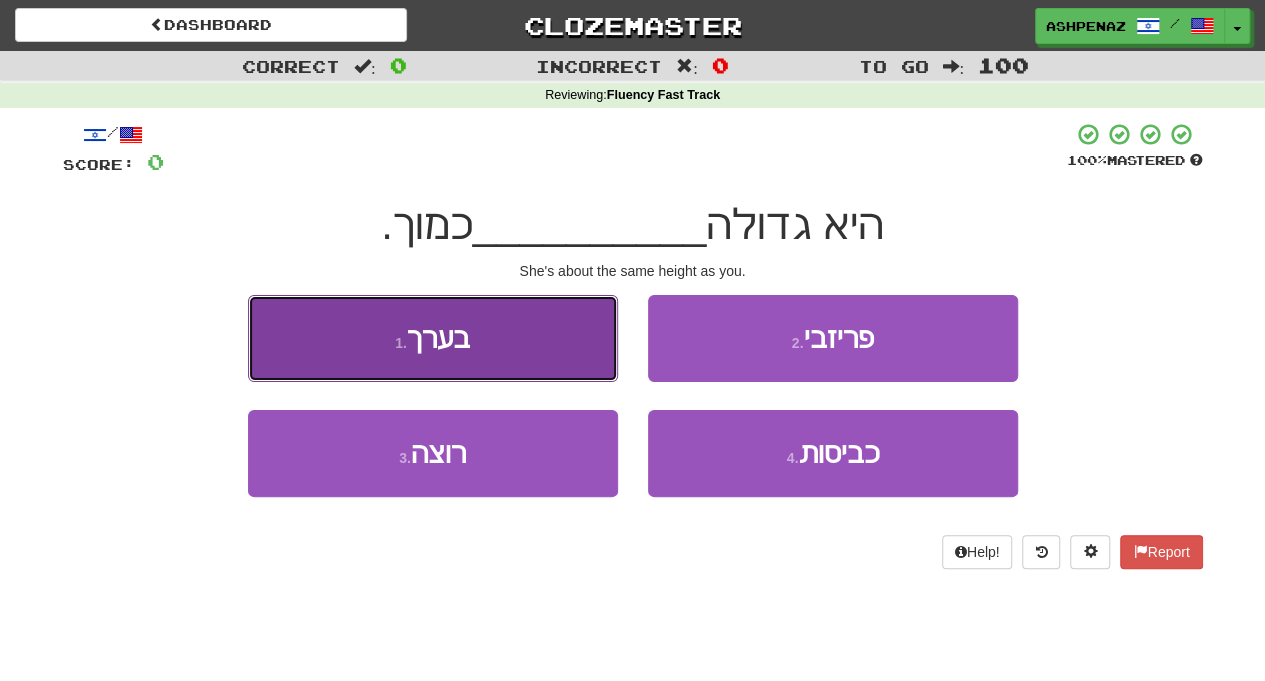 click on "1 .  בערך" at bounding box center (433, 338) 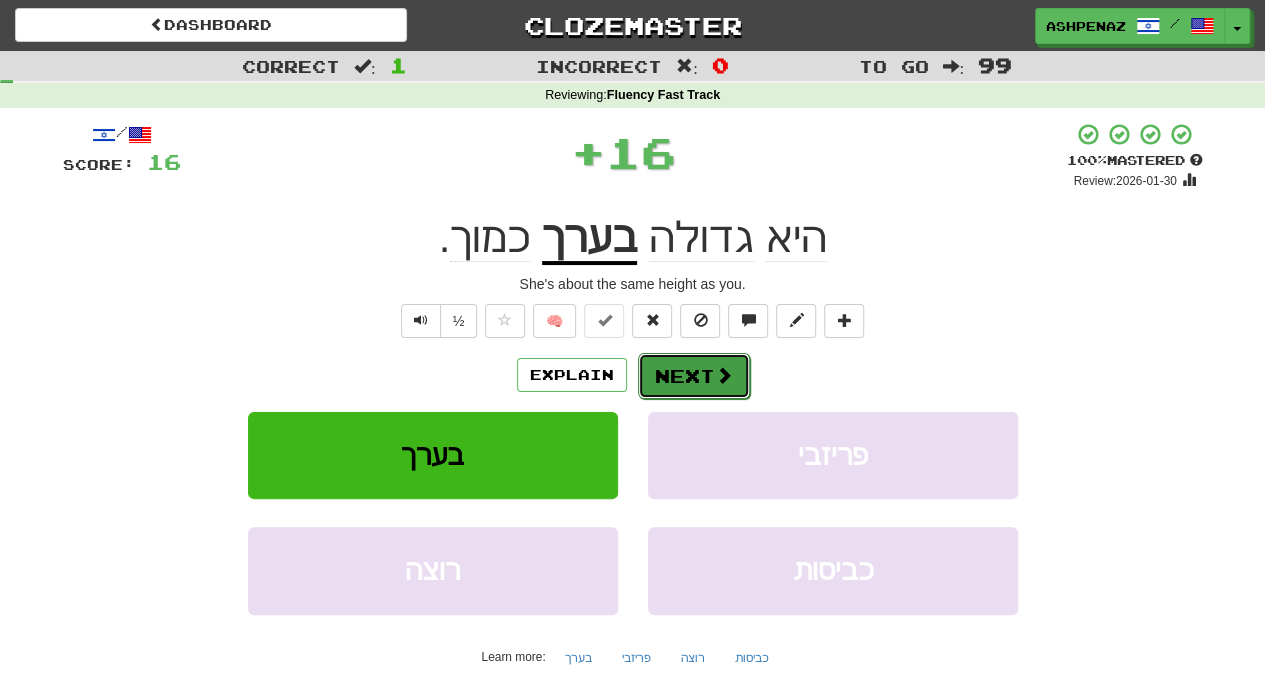 click on "Next" at bounding box center [694, 376] 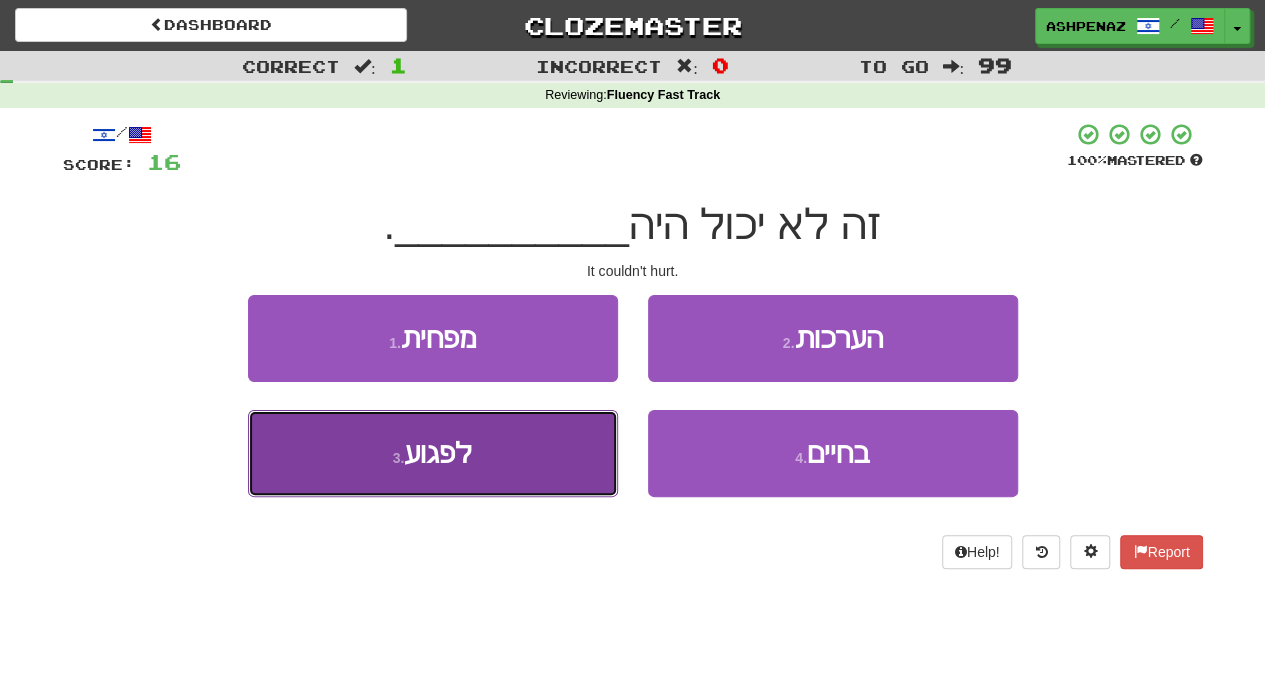 click on "3 .  לפגוע" at bounding box center (433, 453) 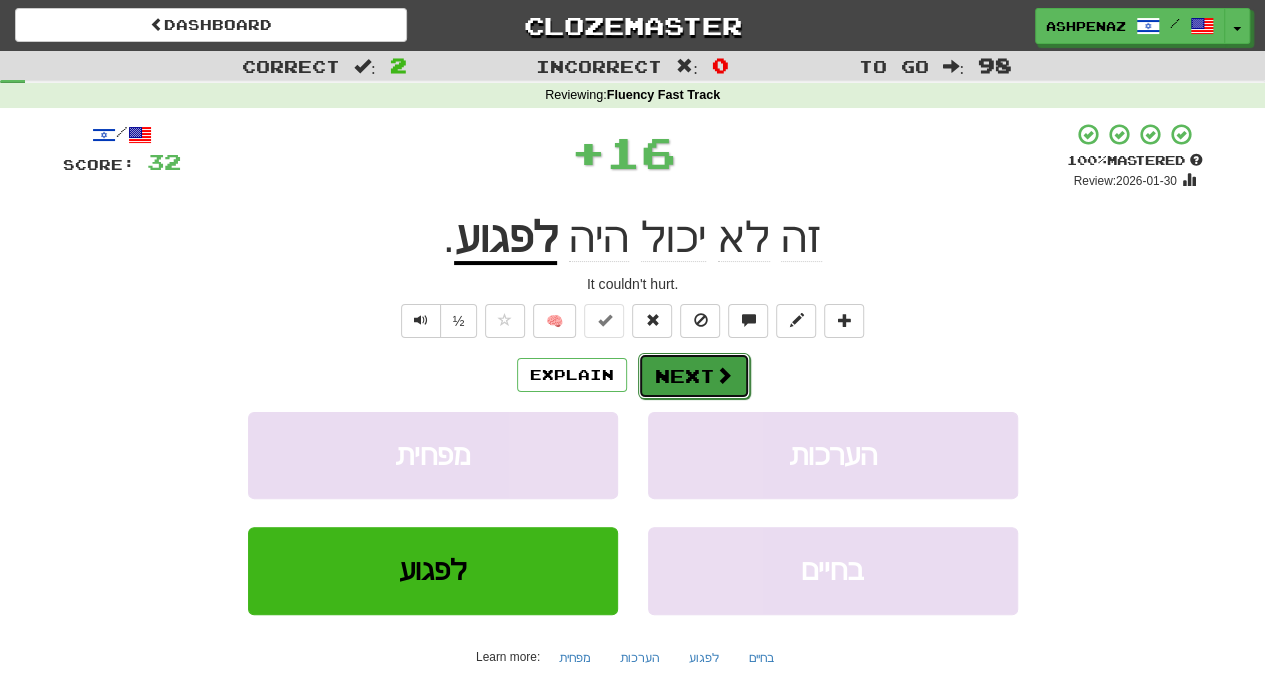click on "Next" at bounding box center [694, 376] 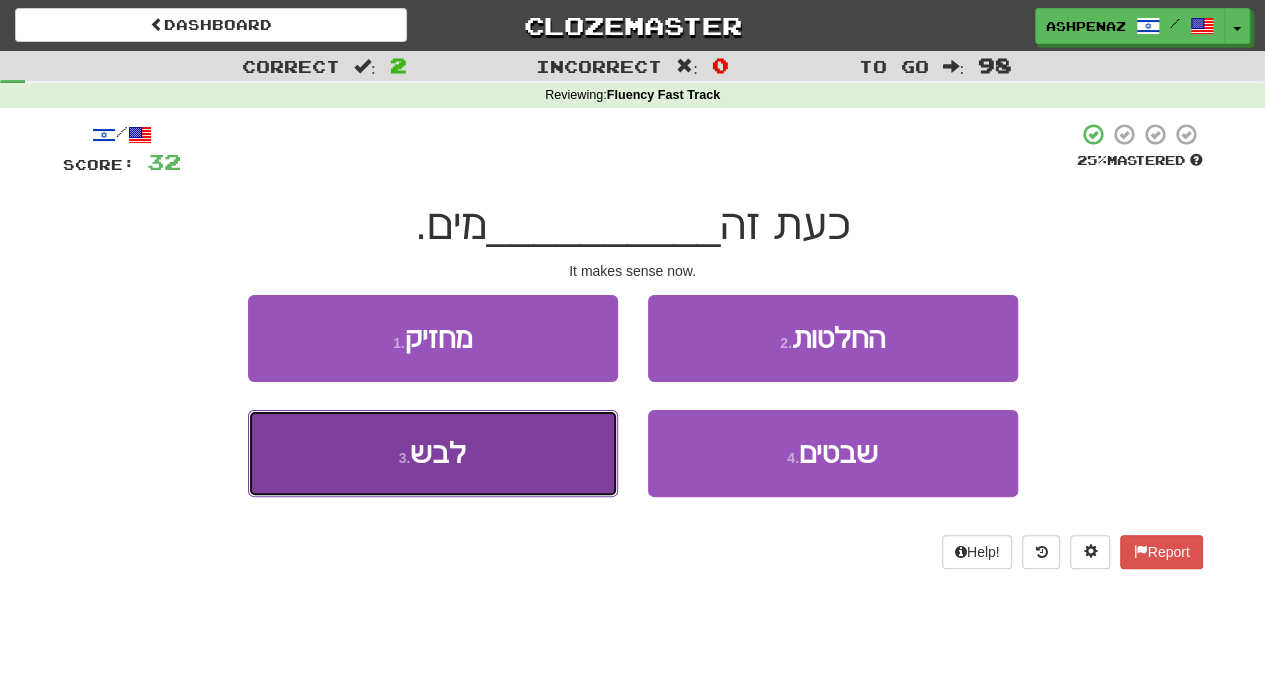 click on "3 .  לבש" at bounding box center (433, 453) 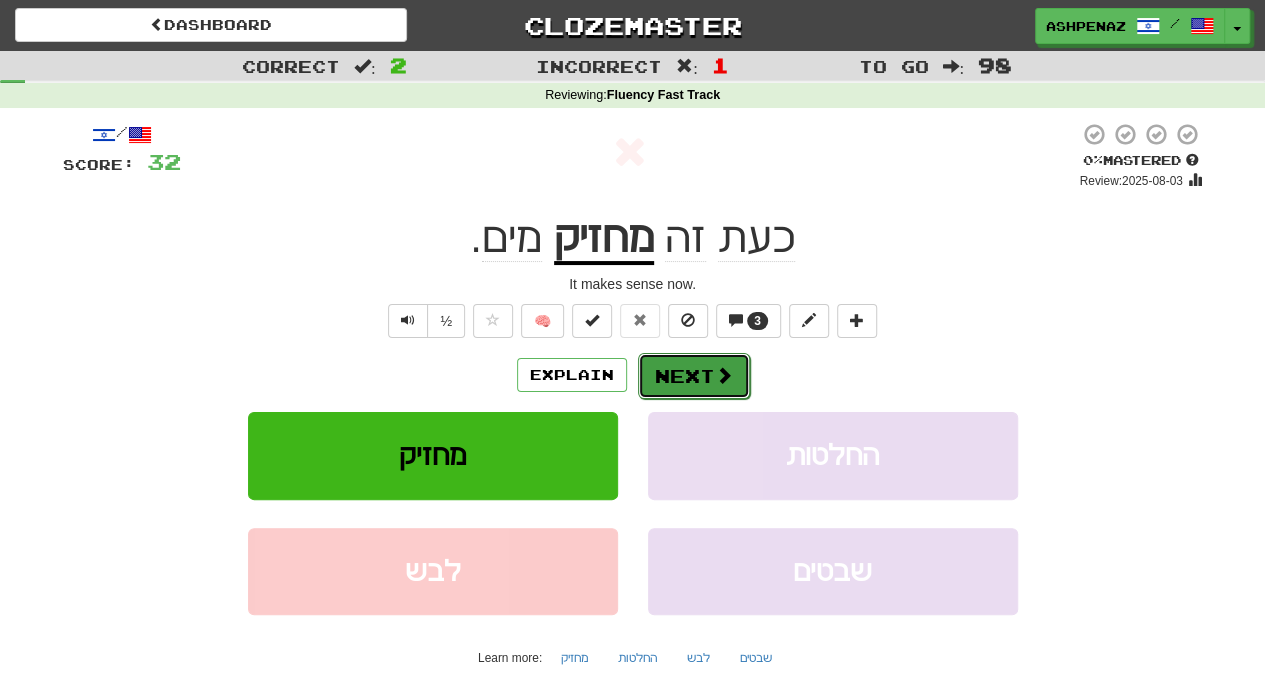 click on "Next" at bounding box center (694, 376) 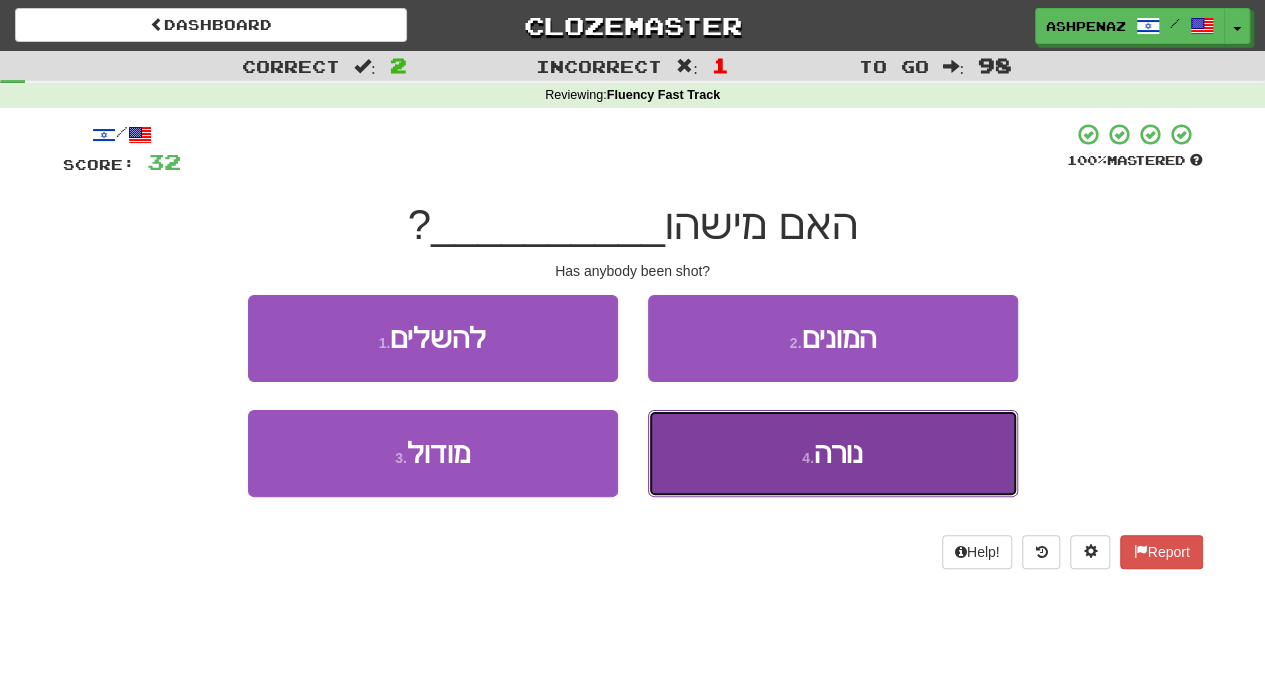 click on "נורה" at bounding box center (838, 453) 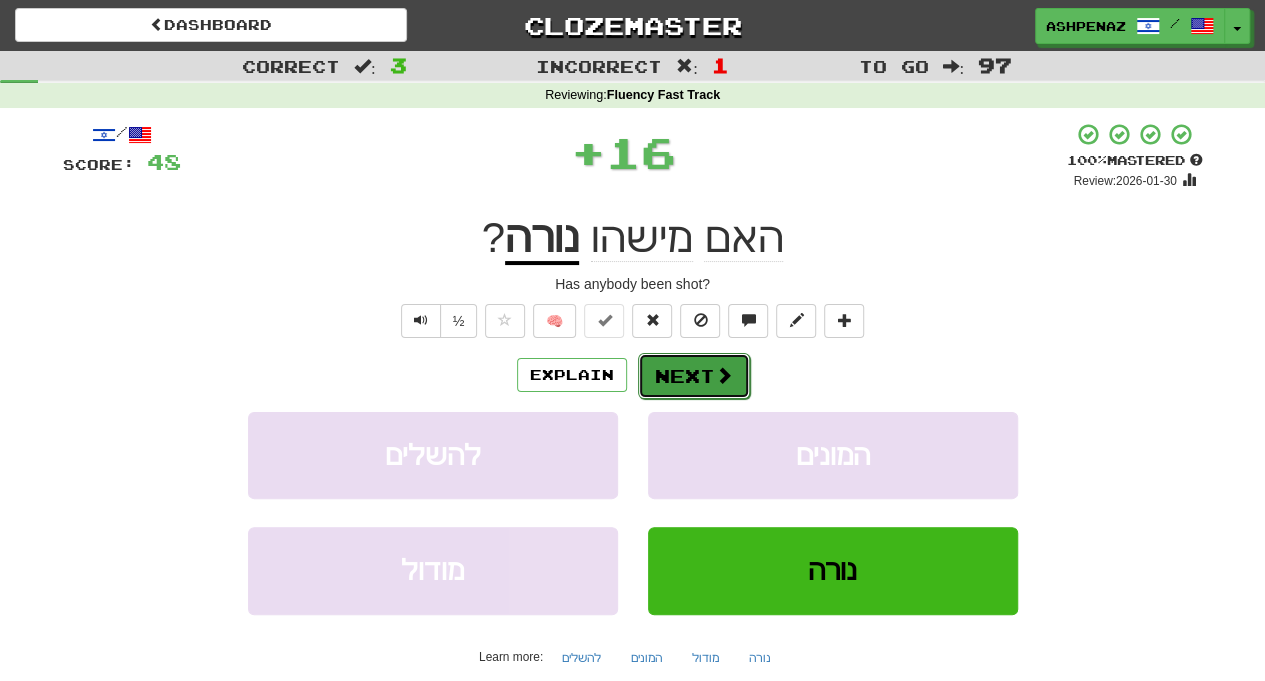 click on "Next" at bounding box center [694, 376] 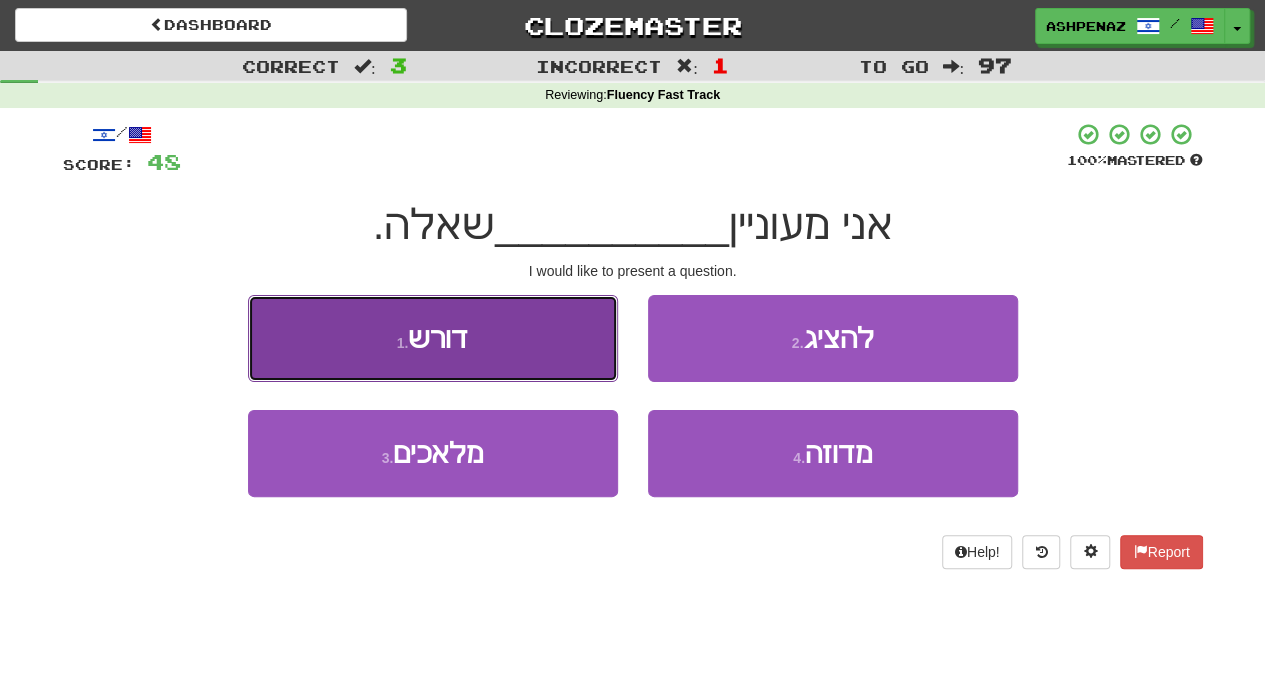 click on "1 .  דורש" at bounding box center (433, 338) 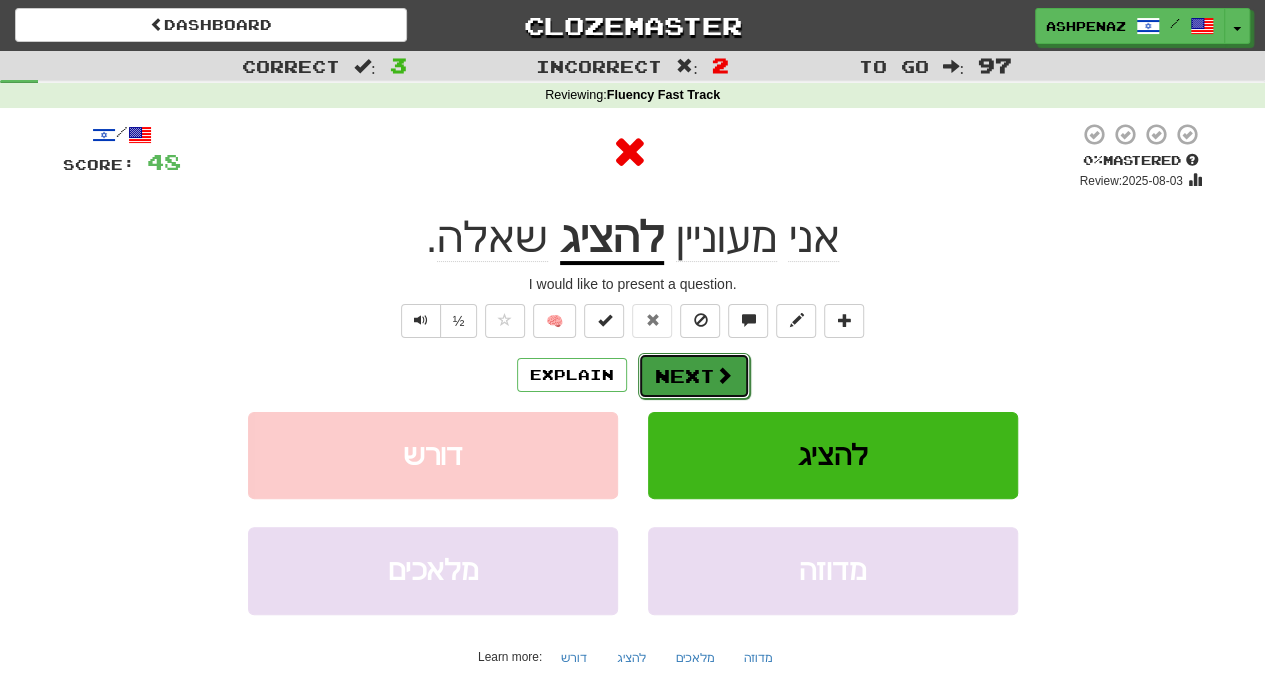 click on "Next" at bounding box center (694, 376) 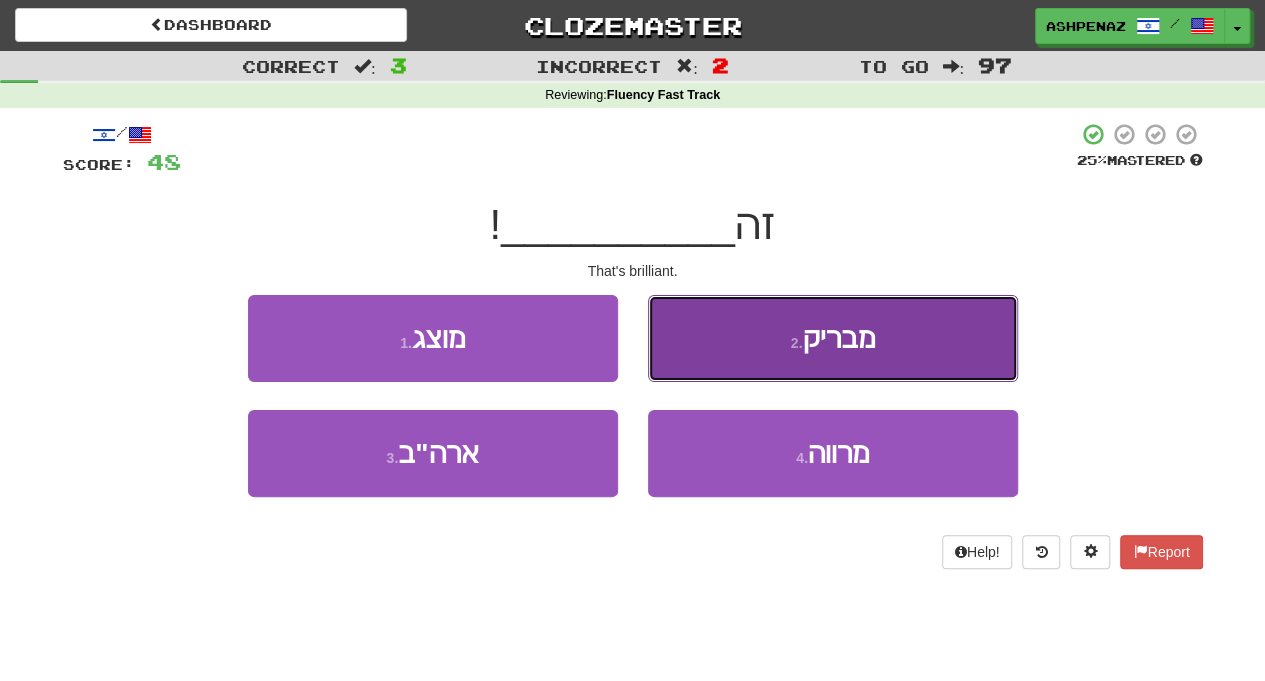 click on "2 .  מבריק" at bounding box center [833, 338] 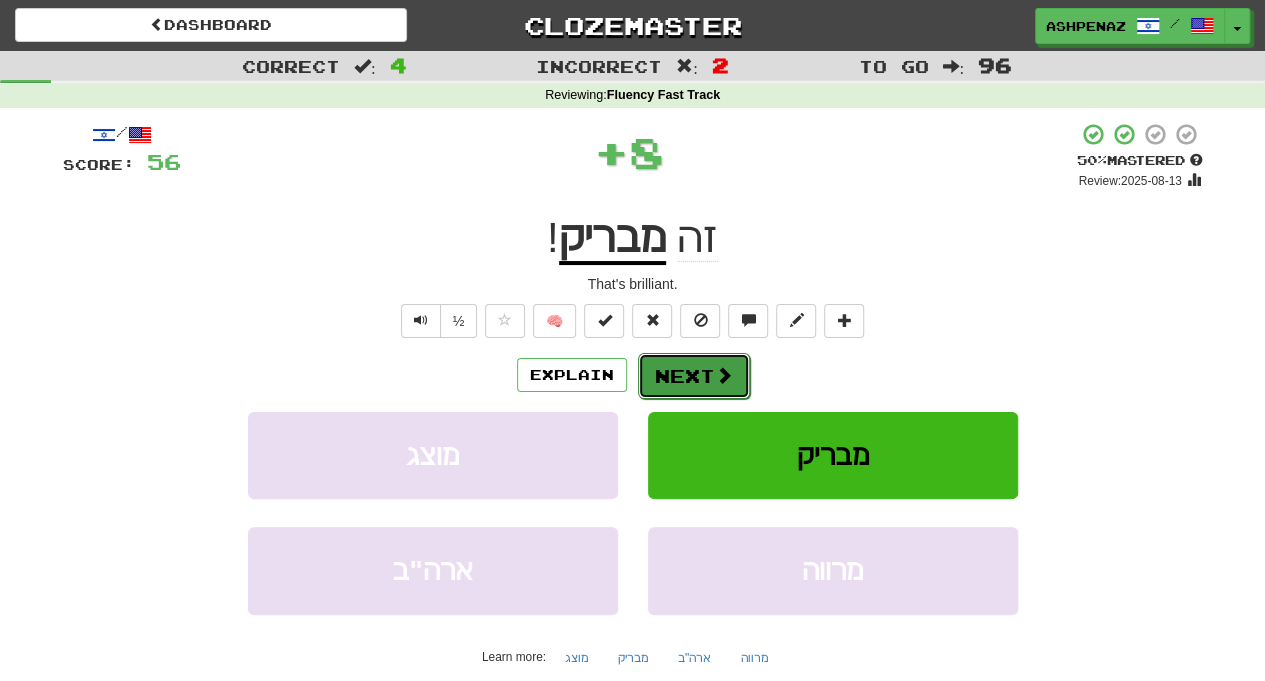 click on "Next" at bounding box center [694, 376] 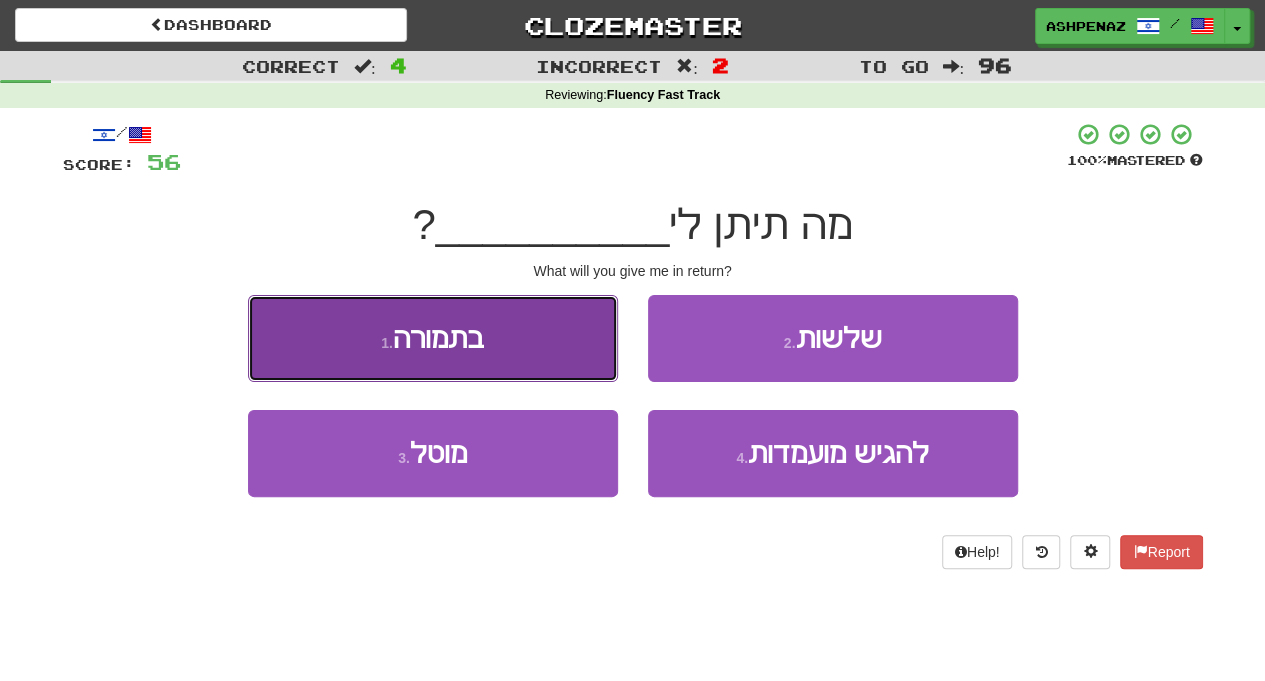 click on "1 .  בתמורה" at bounding box center (433, 338) 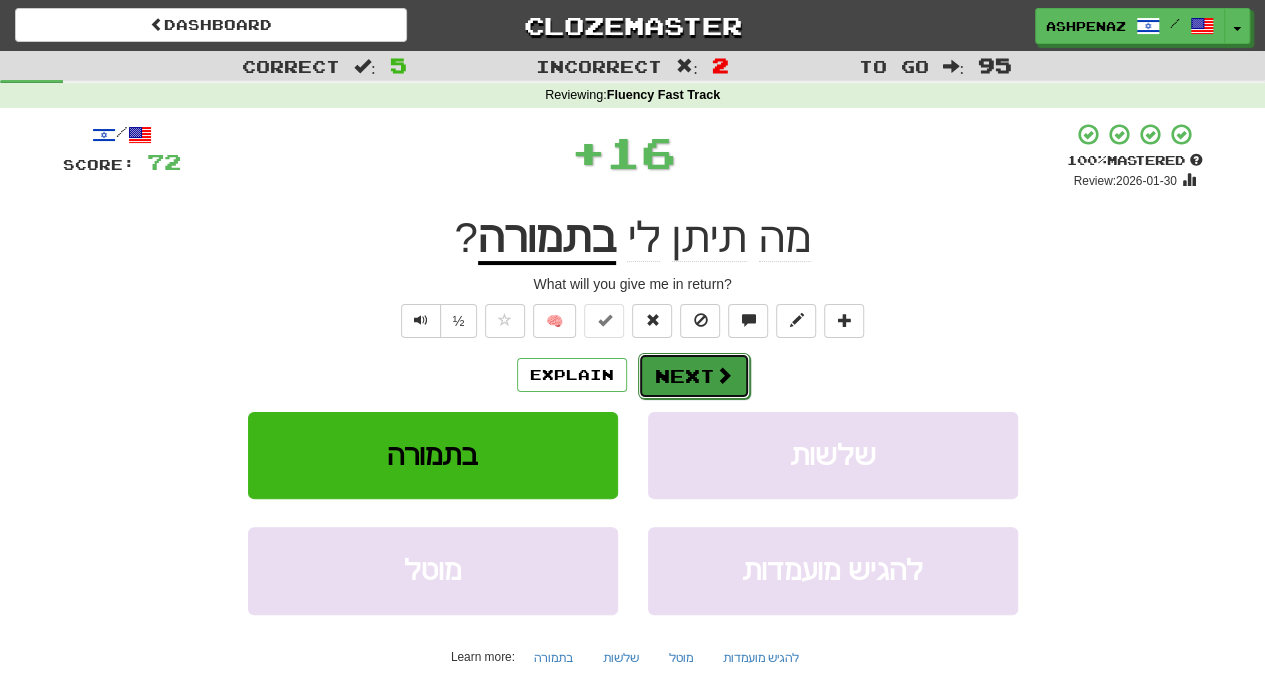 click on "Next" at bounding box center (694, 376) 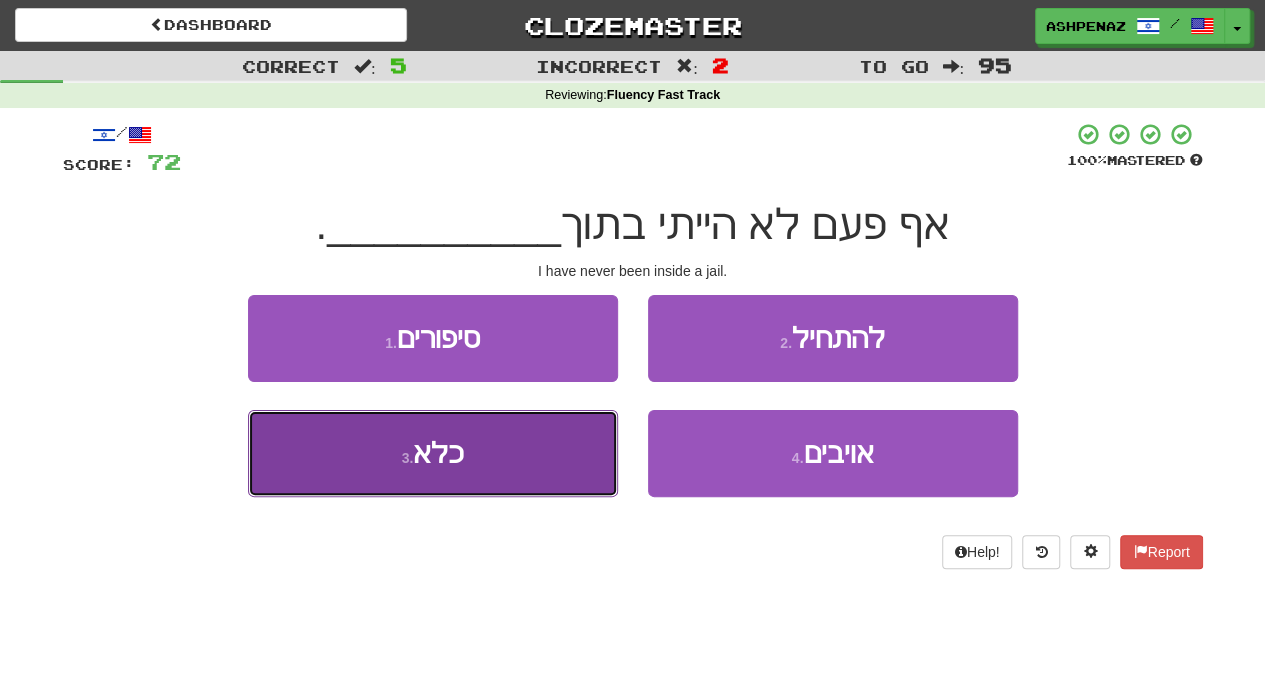 click on "3 .  כלא" at bounding box center [433, 453] 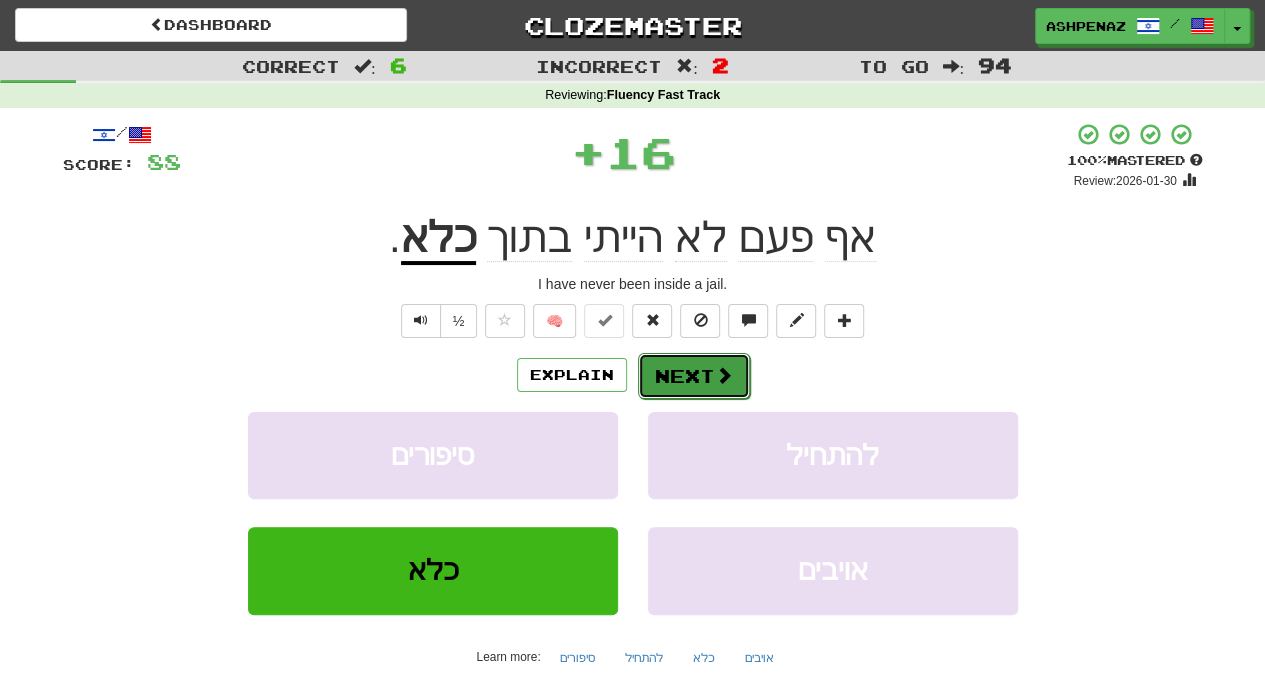 click on "Next" at bounding box center (694, 376) 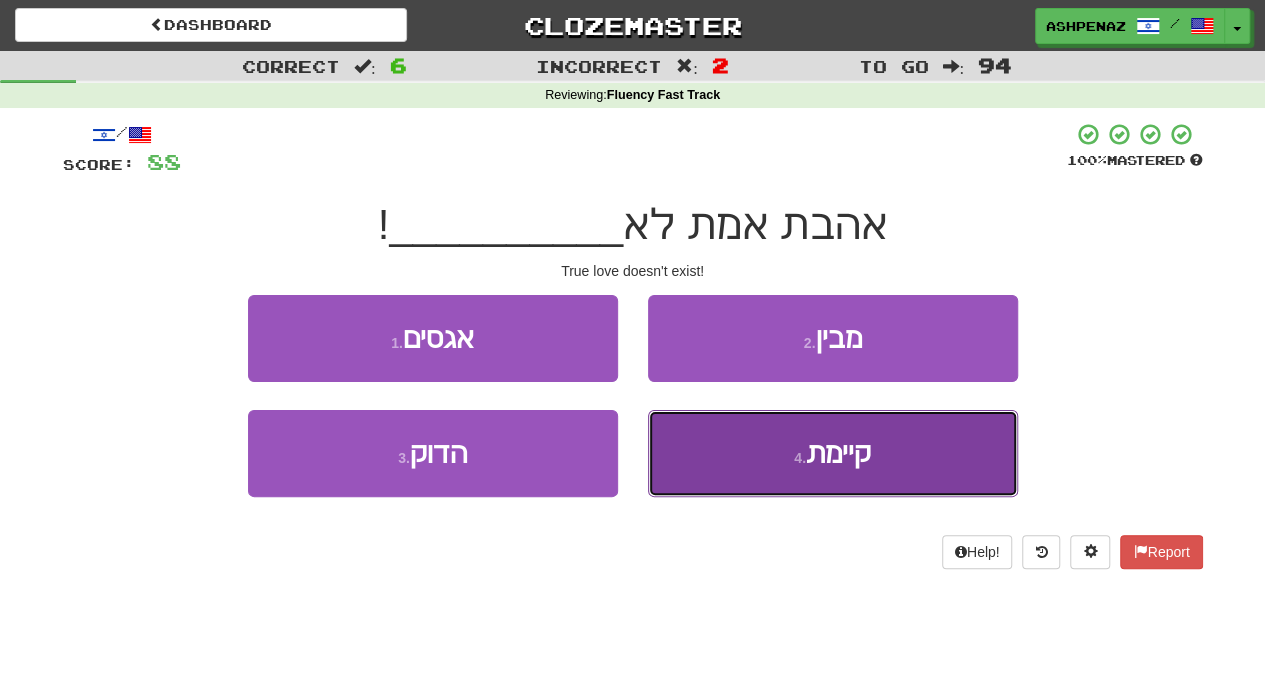 click on "4 .  קיימת" at bounding box center [833, 453] 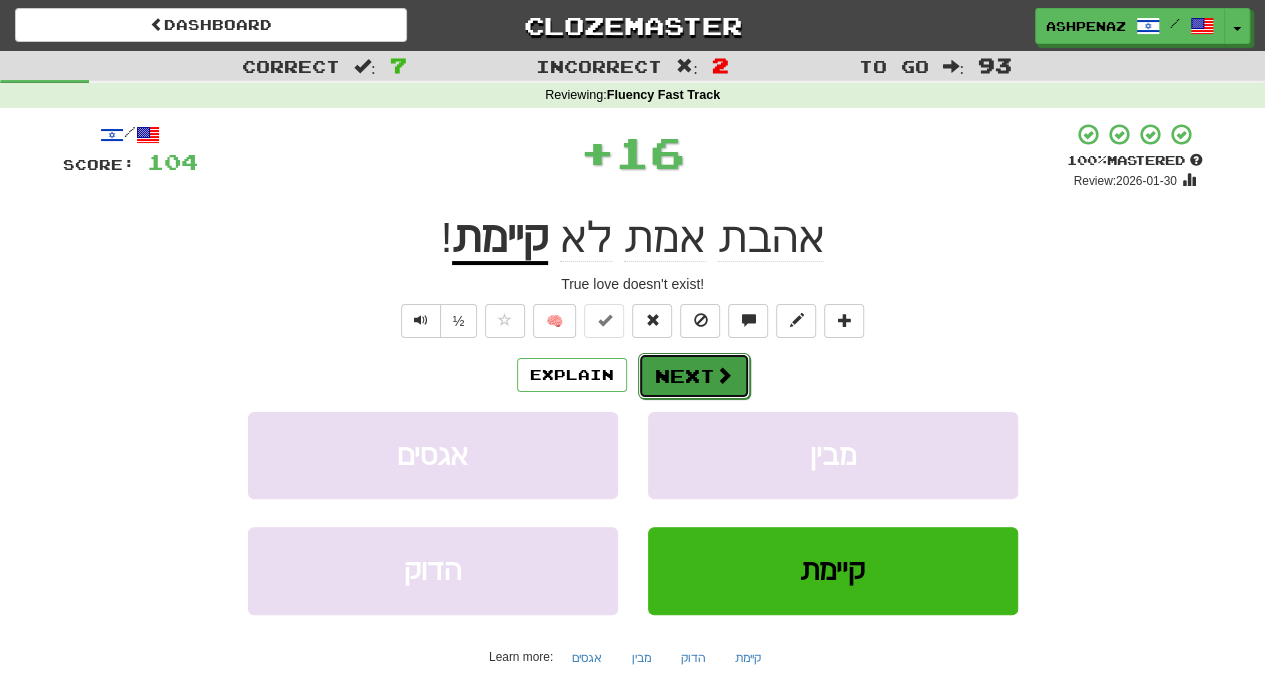 click at bounding box center [724, 375] 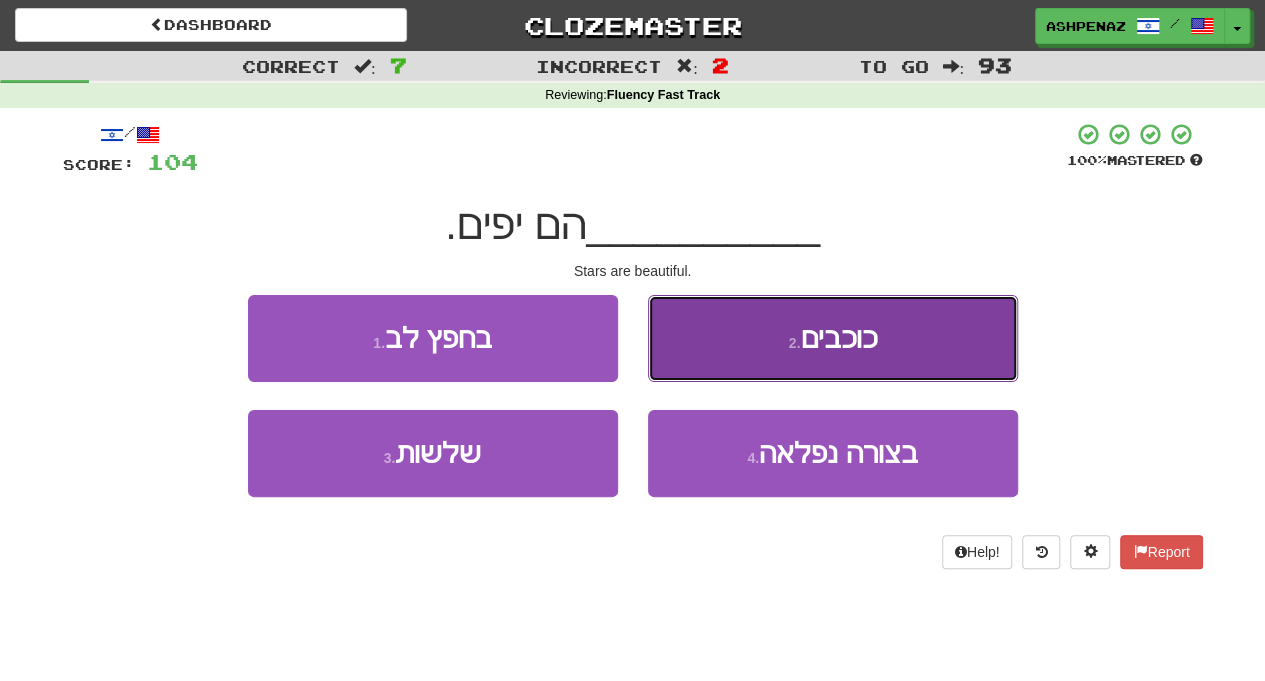 click on "2 .  כוכבים" at bounding box center [833, 338] 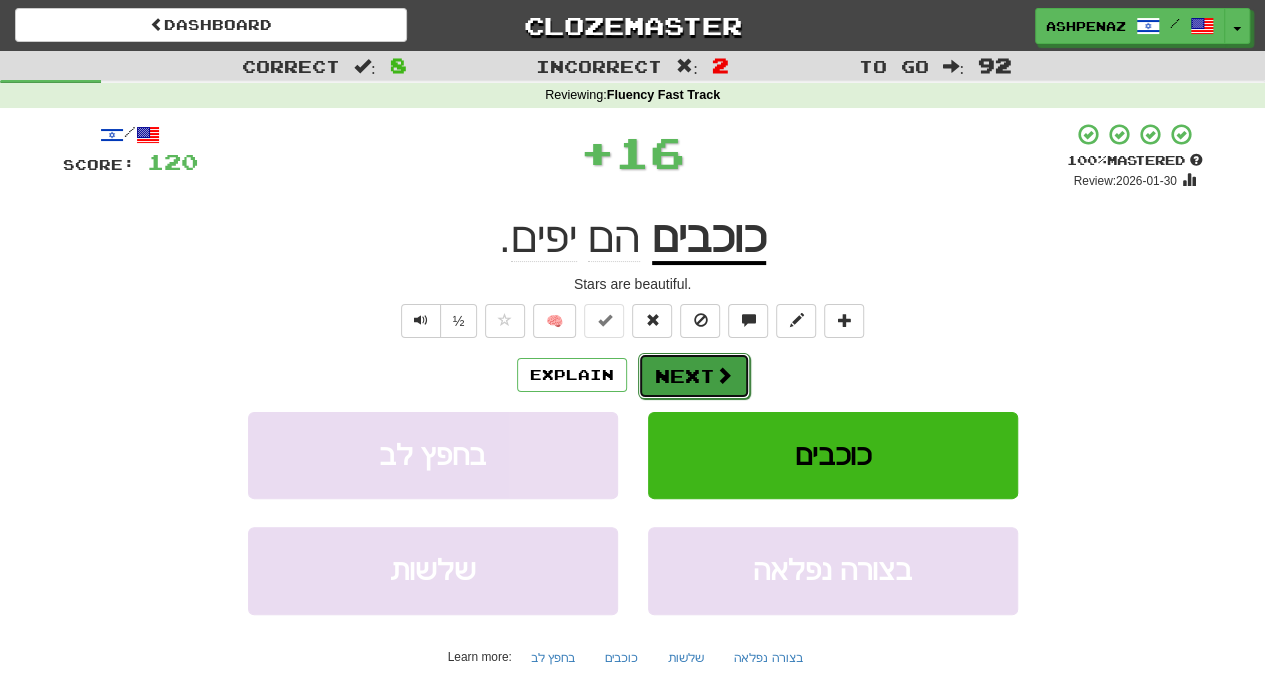 click on "Next" at bounding box center (694, 376) 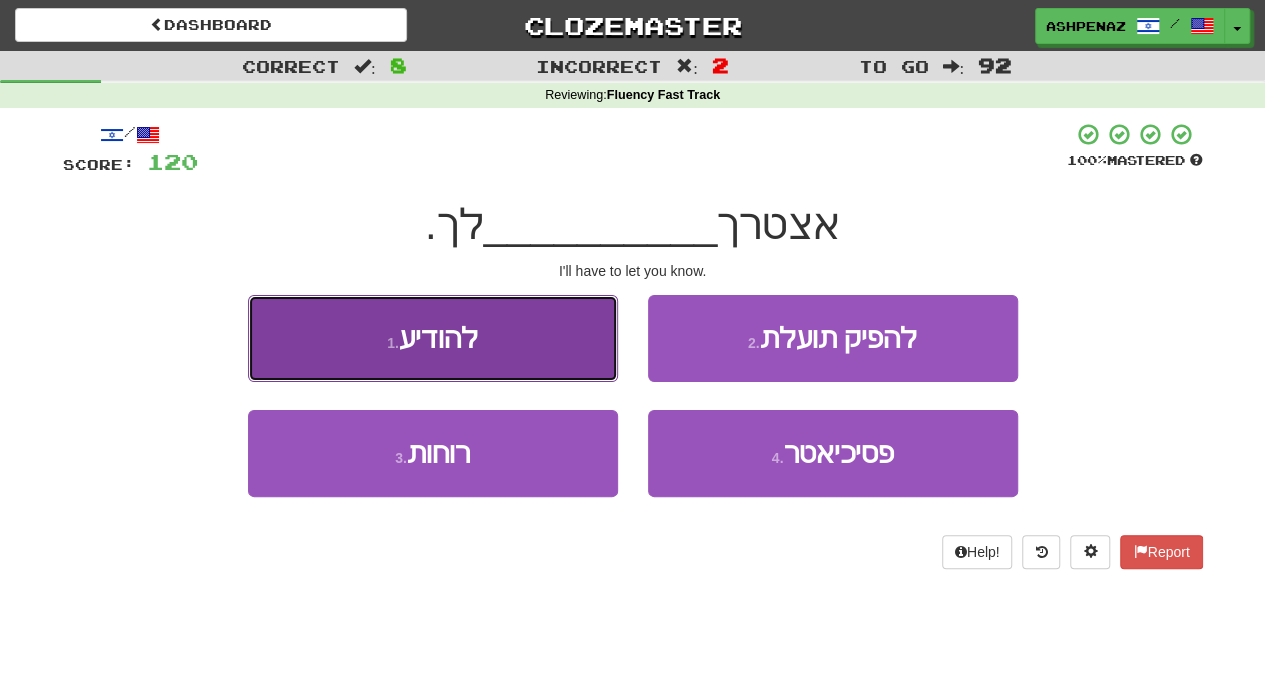 click on "1 .  להודיע" at bounding box center [433, 338] 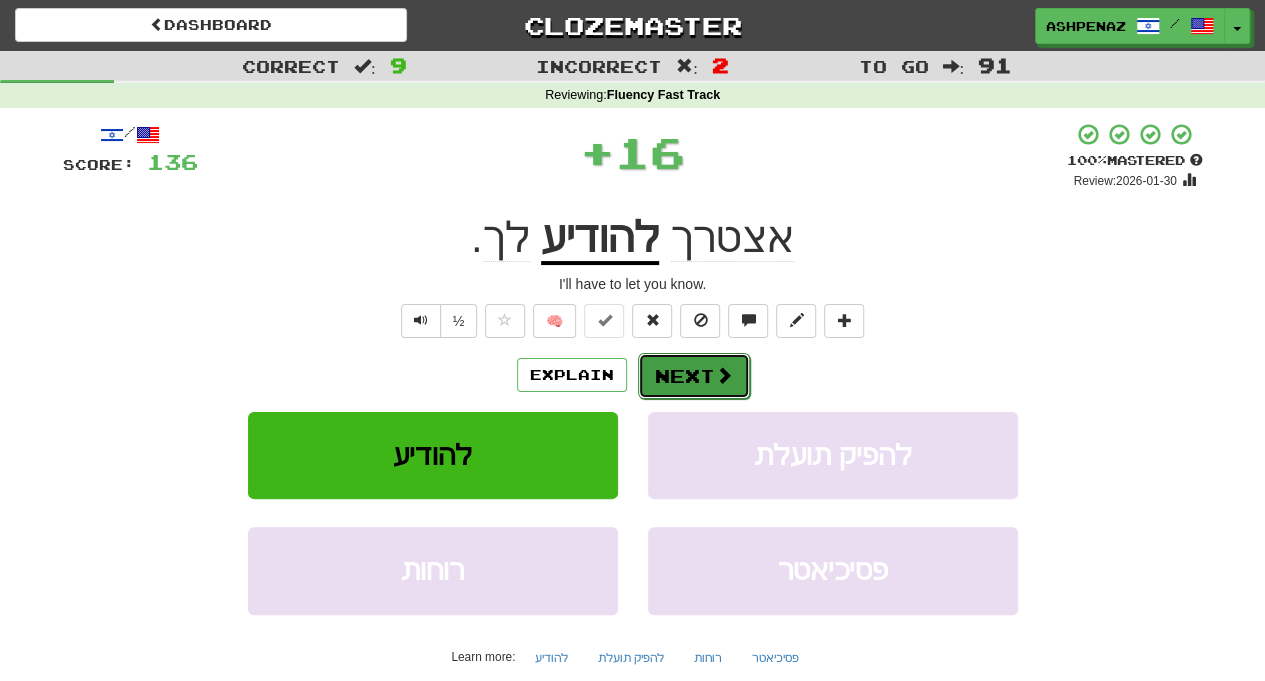 click on "Next" at bounding box center (694, 376) 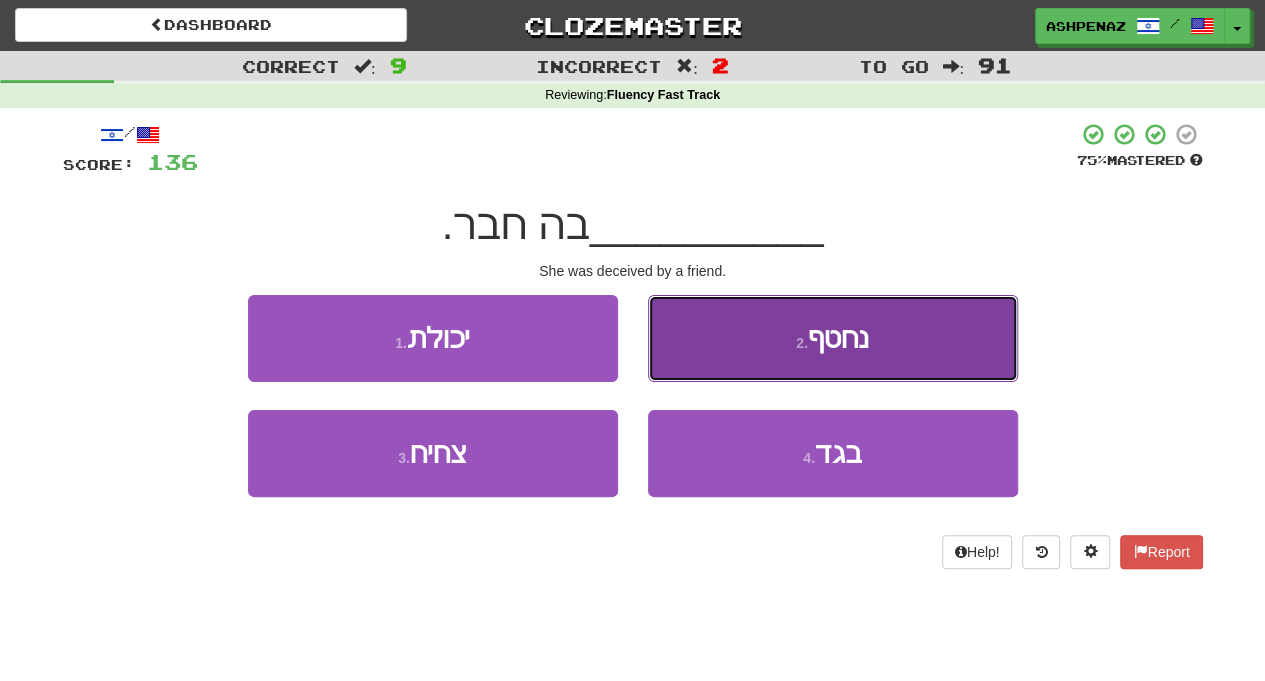 click on "2 .  נחטף" at bounding box center [833, 338] 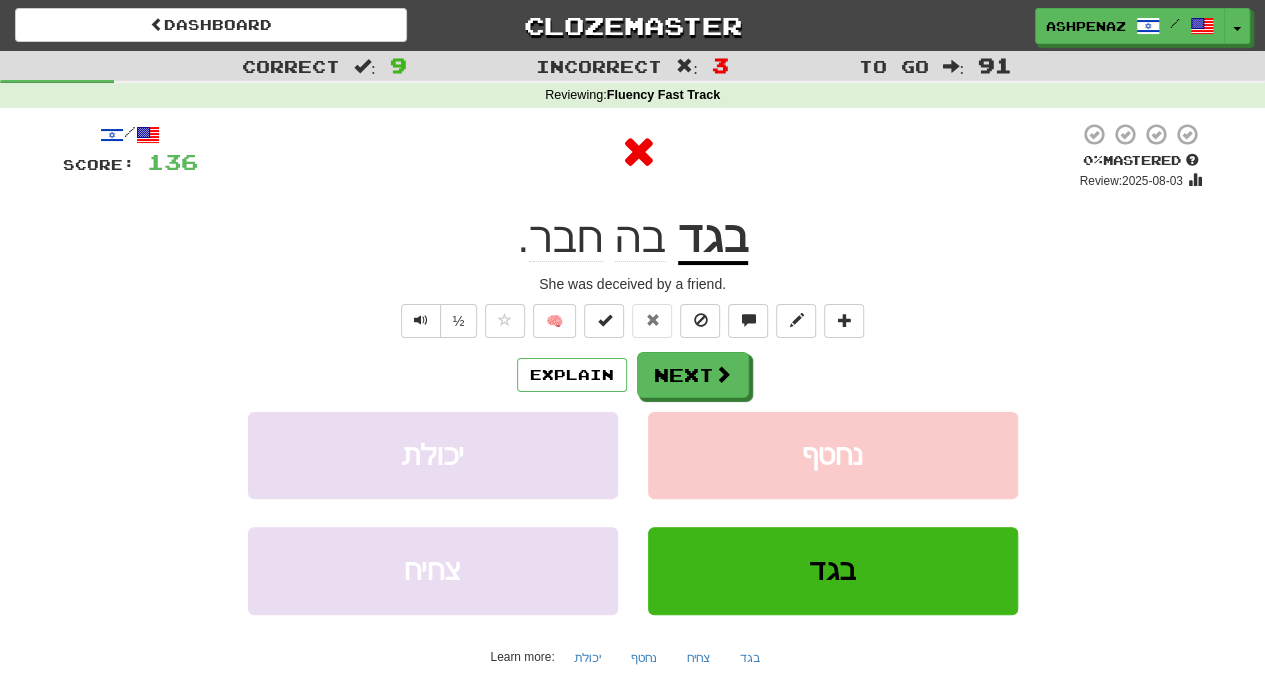 click on "בגד" at bounding box center (713, 239) 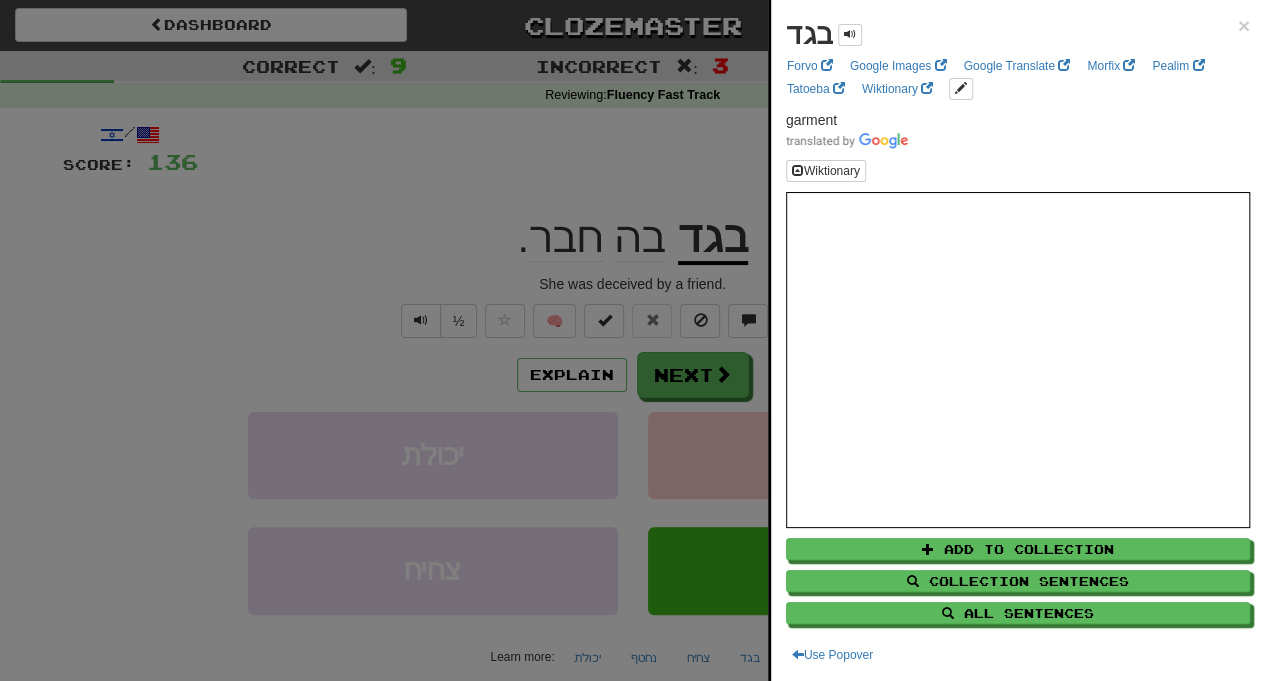 click at bounding box center [632, 340] 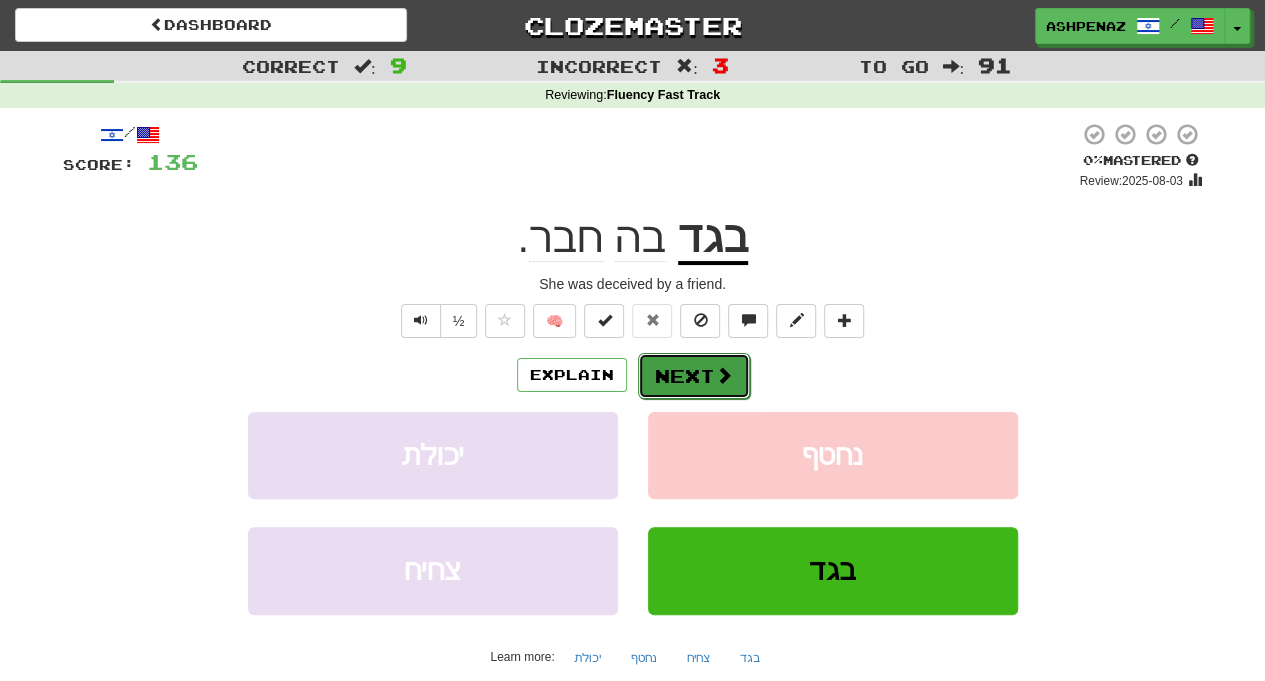 click on "Next" at bounding box center (694, 376) 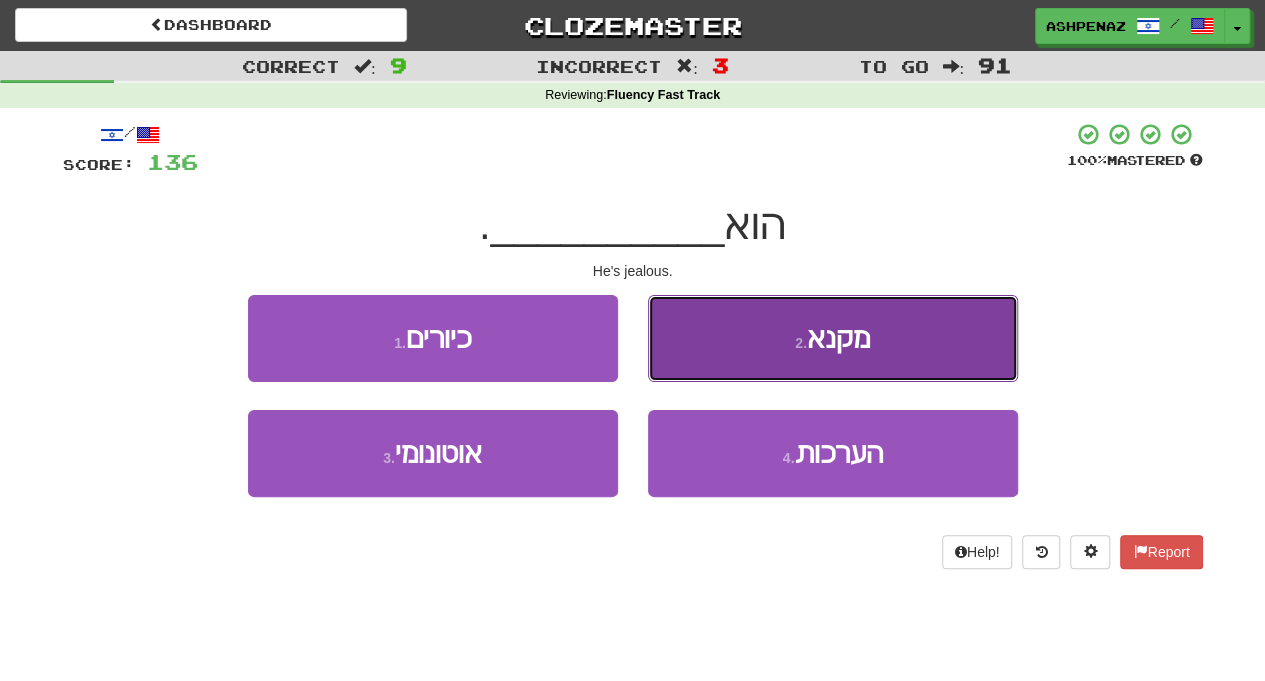 click on "2 .  מקנא" at bounding box center [833, 338] 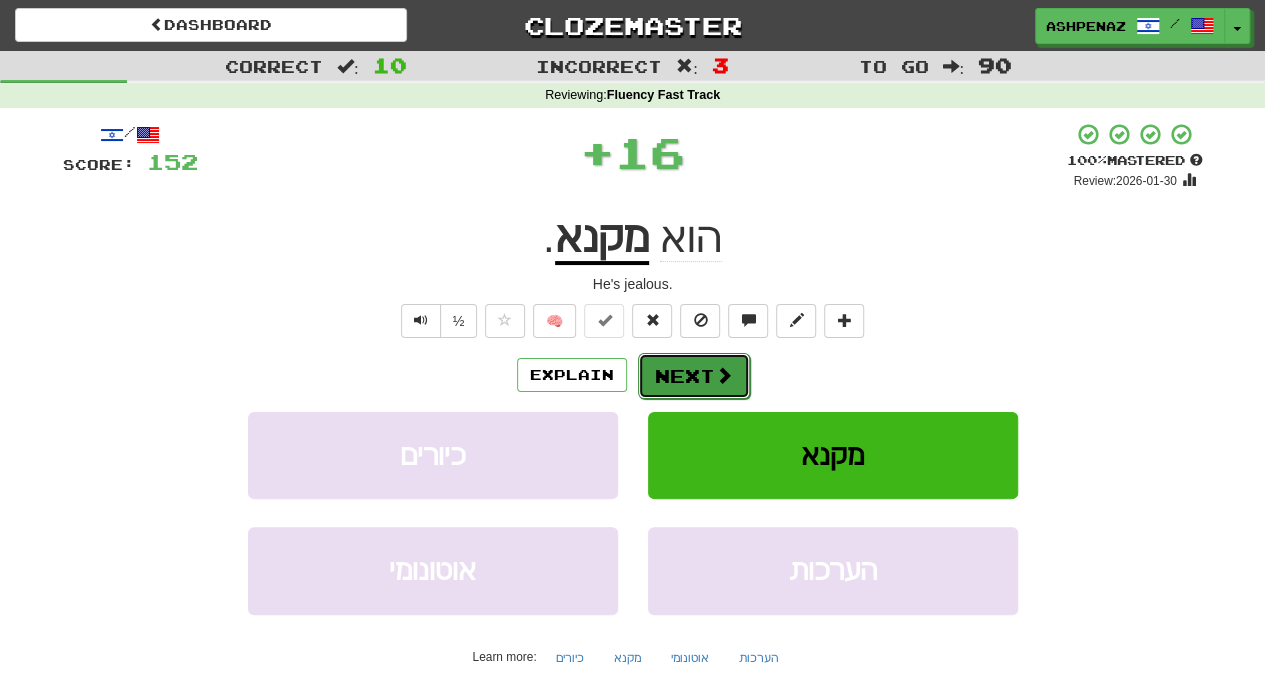 click on "Next" at bounding box center [694, 376] 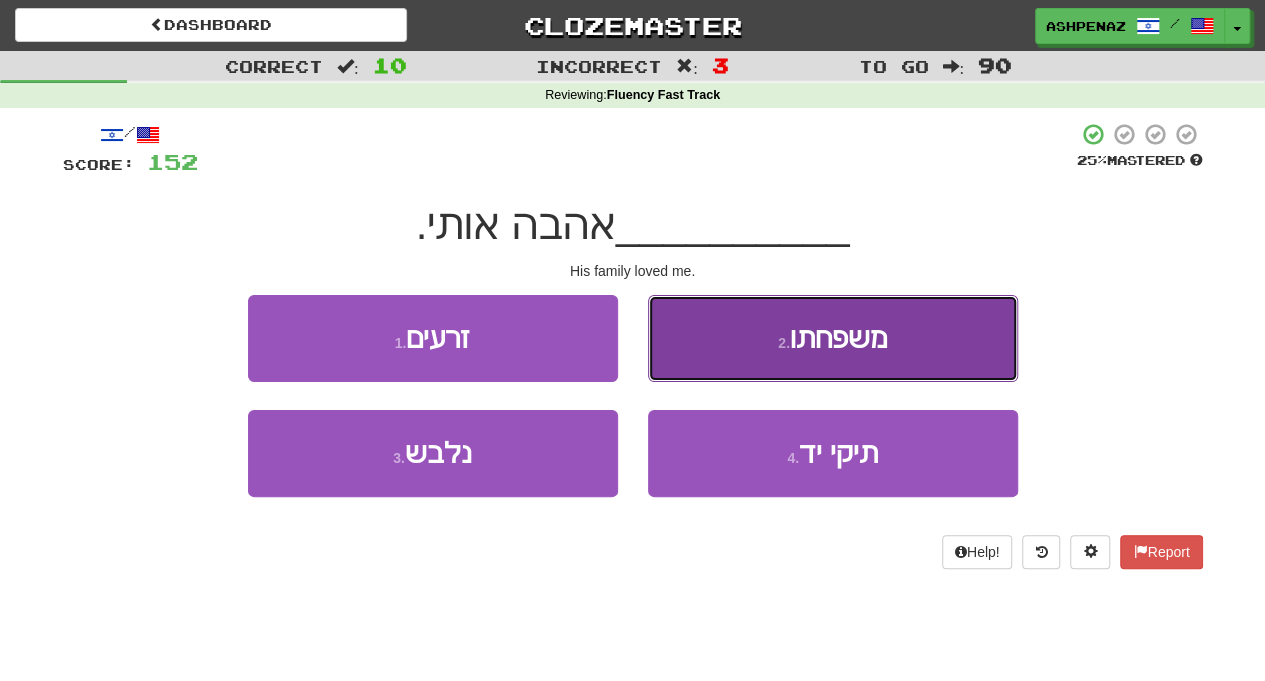click on "2 .  משפחתו" at bounding box center [833, 338] 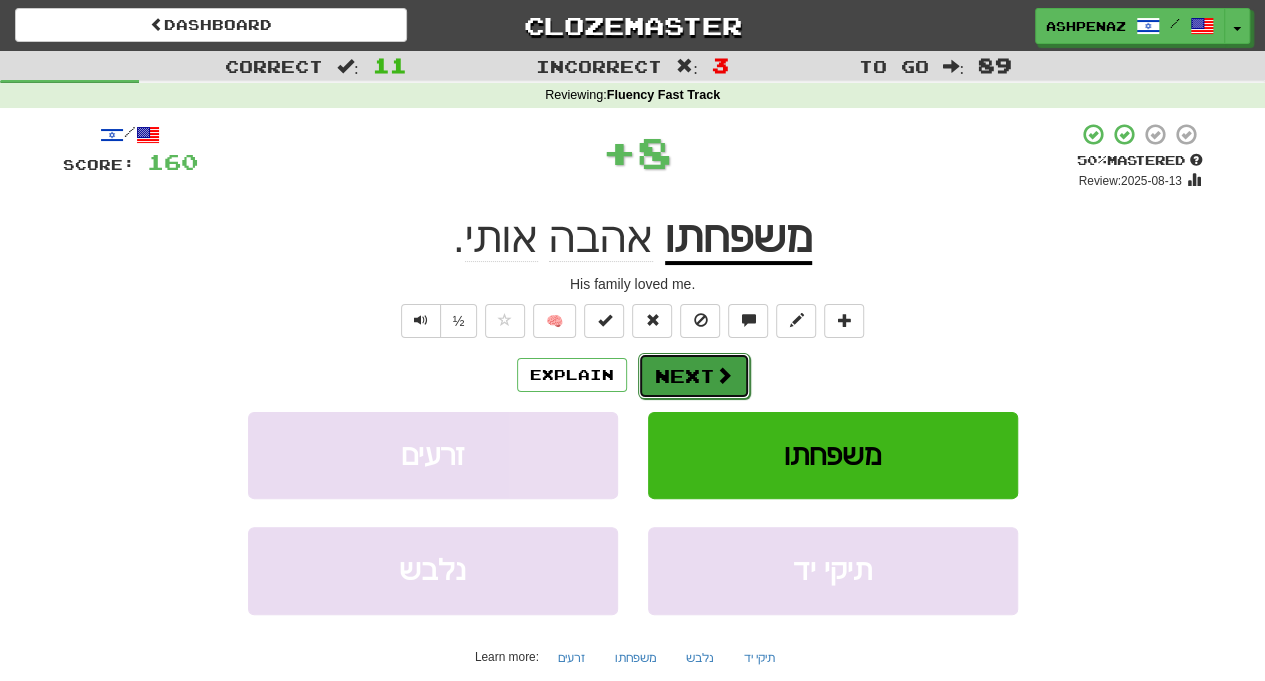 click on "Next" at bounding box center (694, 376) 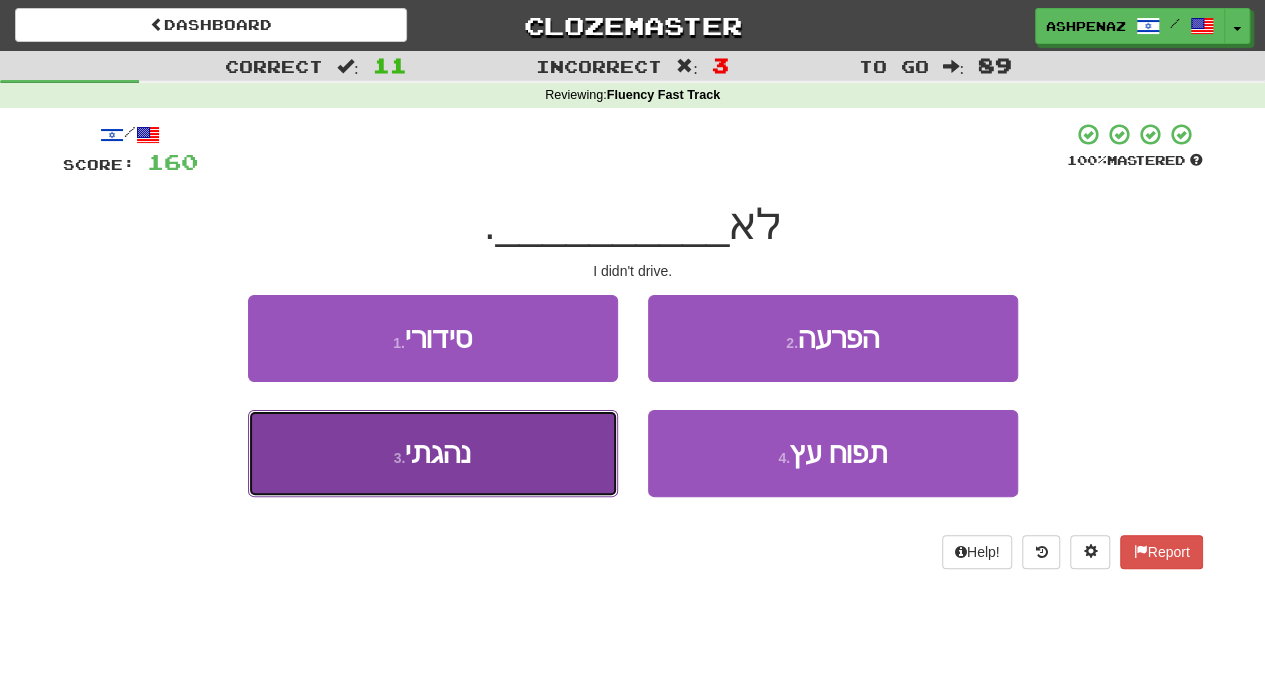 click on "3 .  נהגתי" at bounding box center (433, 453) 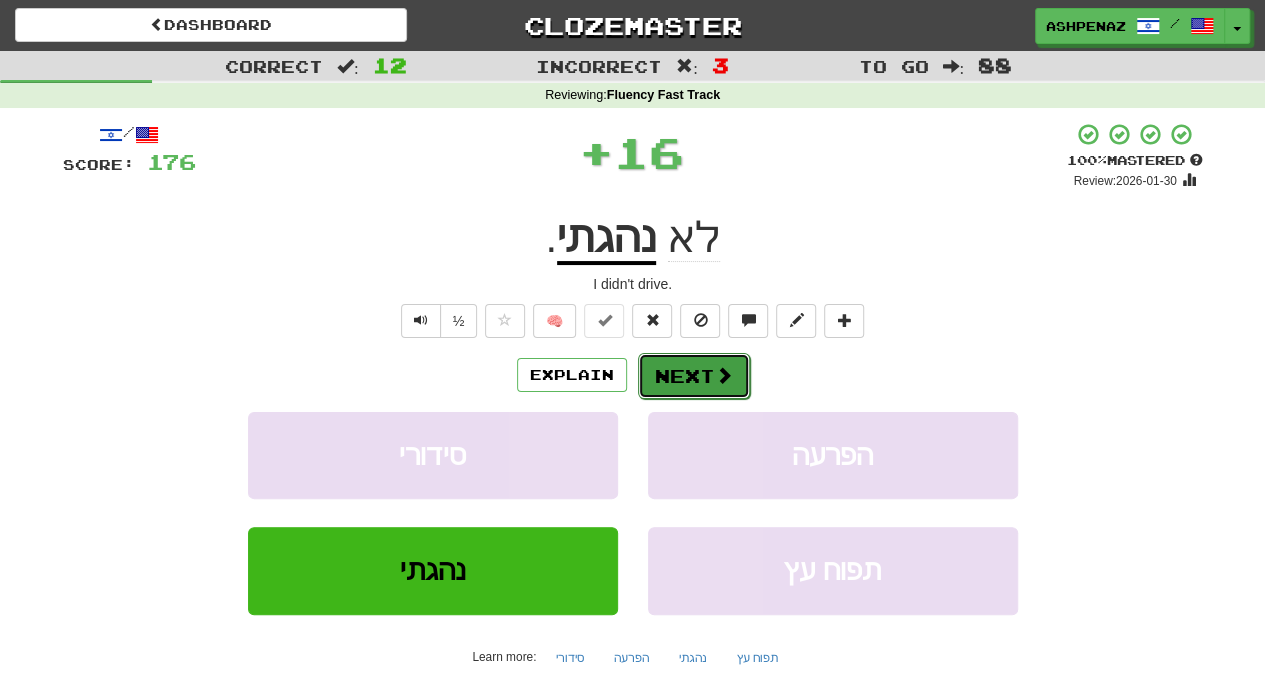 click on "Next" at bounding box center [694, 376] 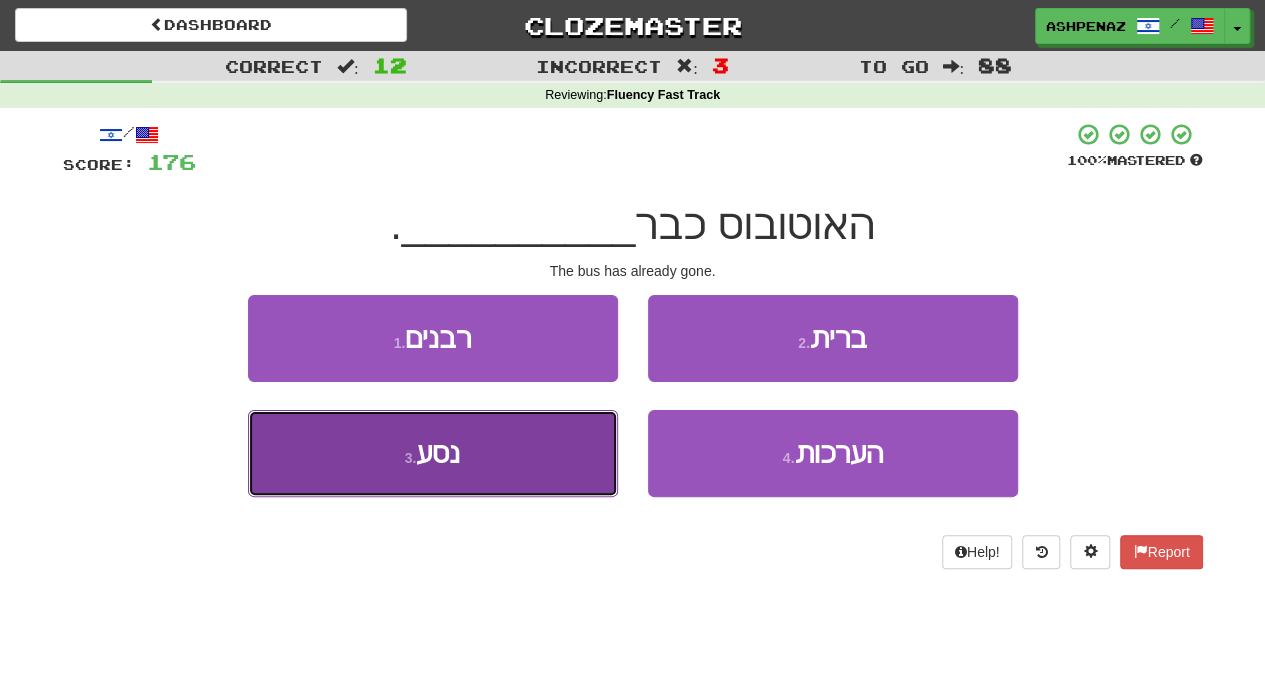 click on "3 .  נסע" at bounding box center [433, 453] 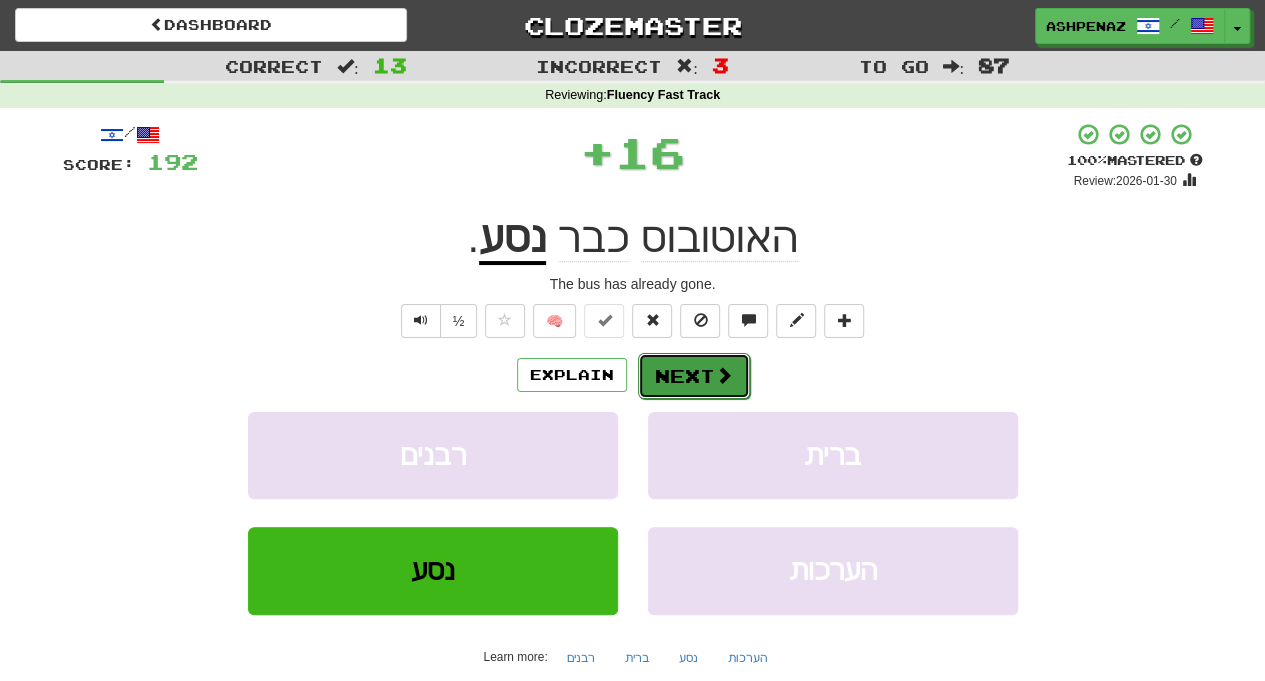 click on "Next" at bounding box center [694, 376] 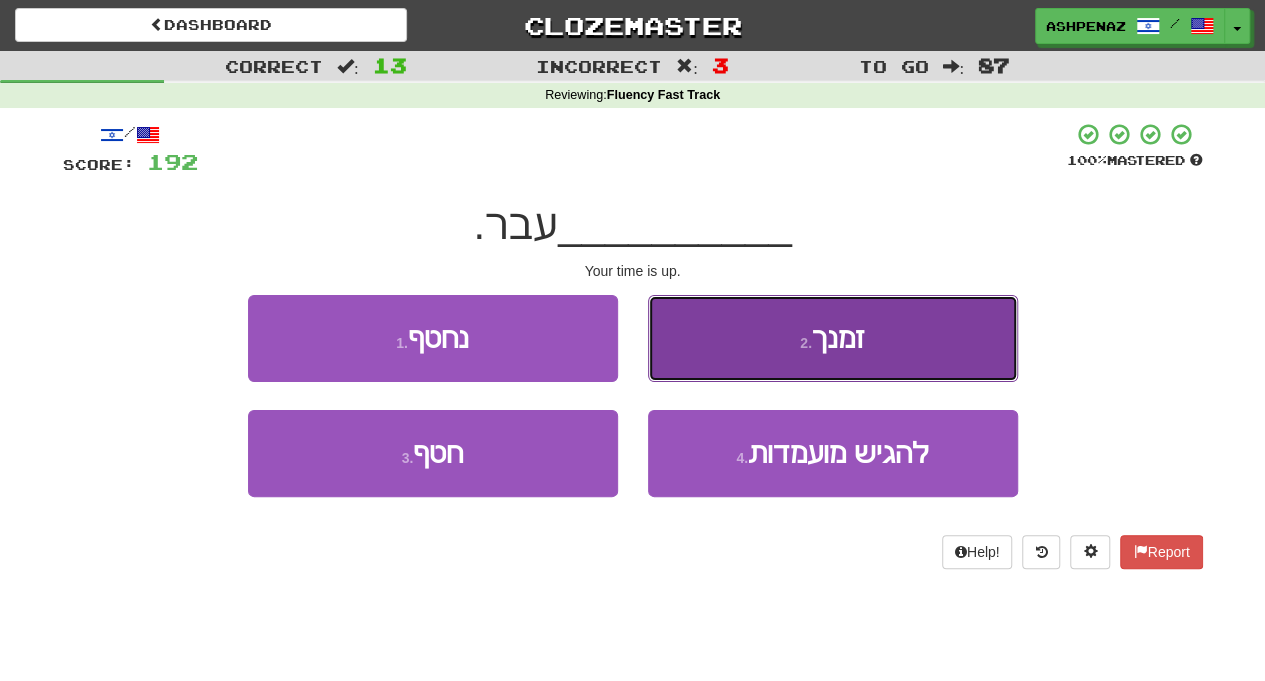 click on "2 .  זמנך" at bounding box center (833, 338) 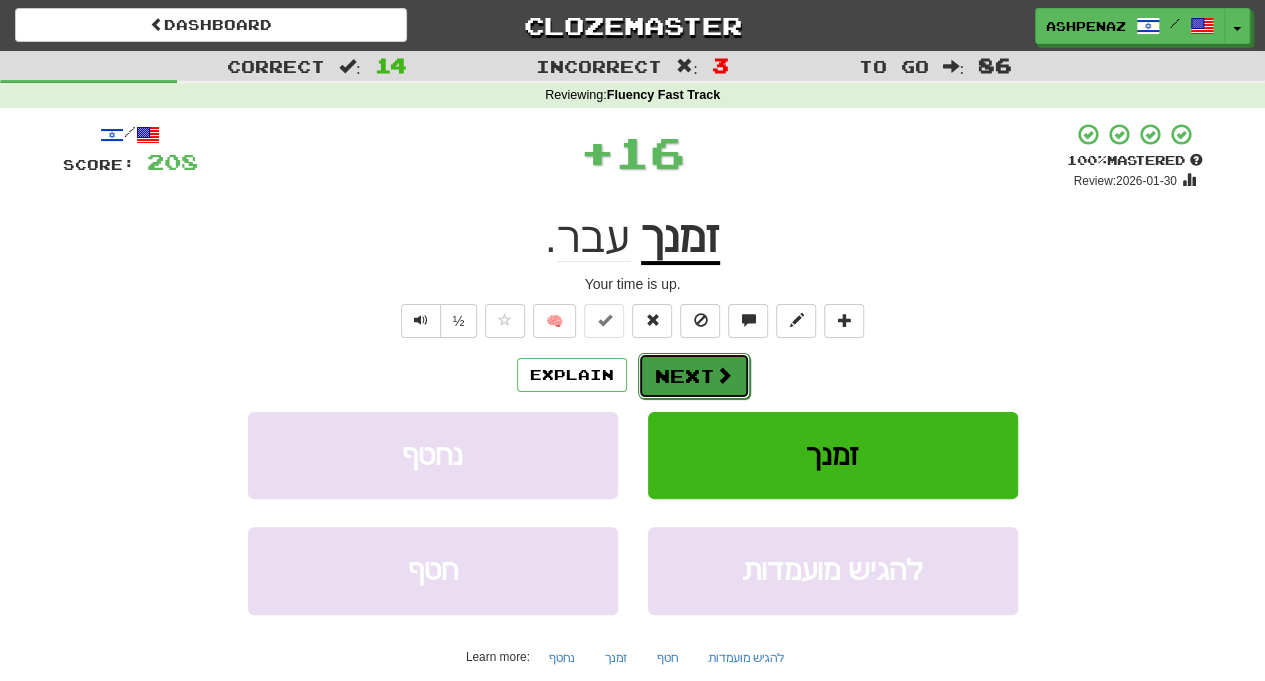click at bounding box center [724, 375] 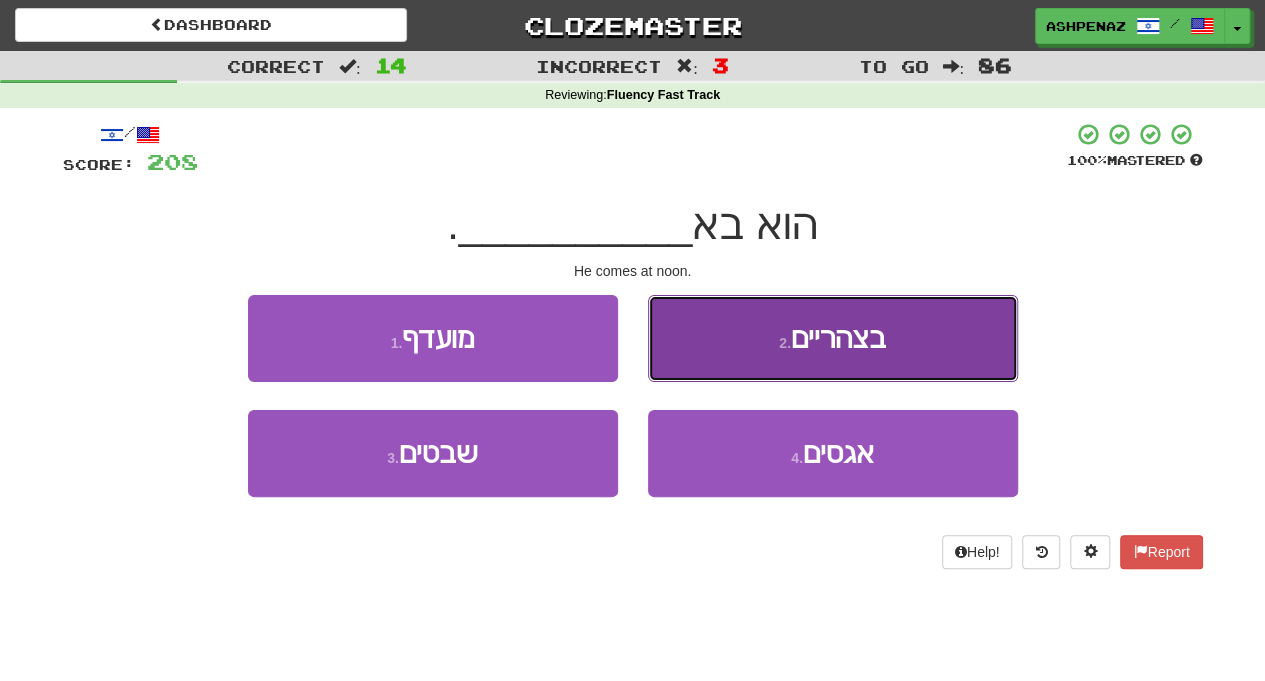 click on "2 .  בצהריים" at bounding box center [833, 338] 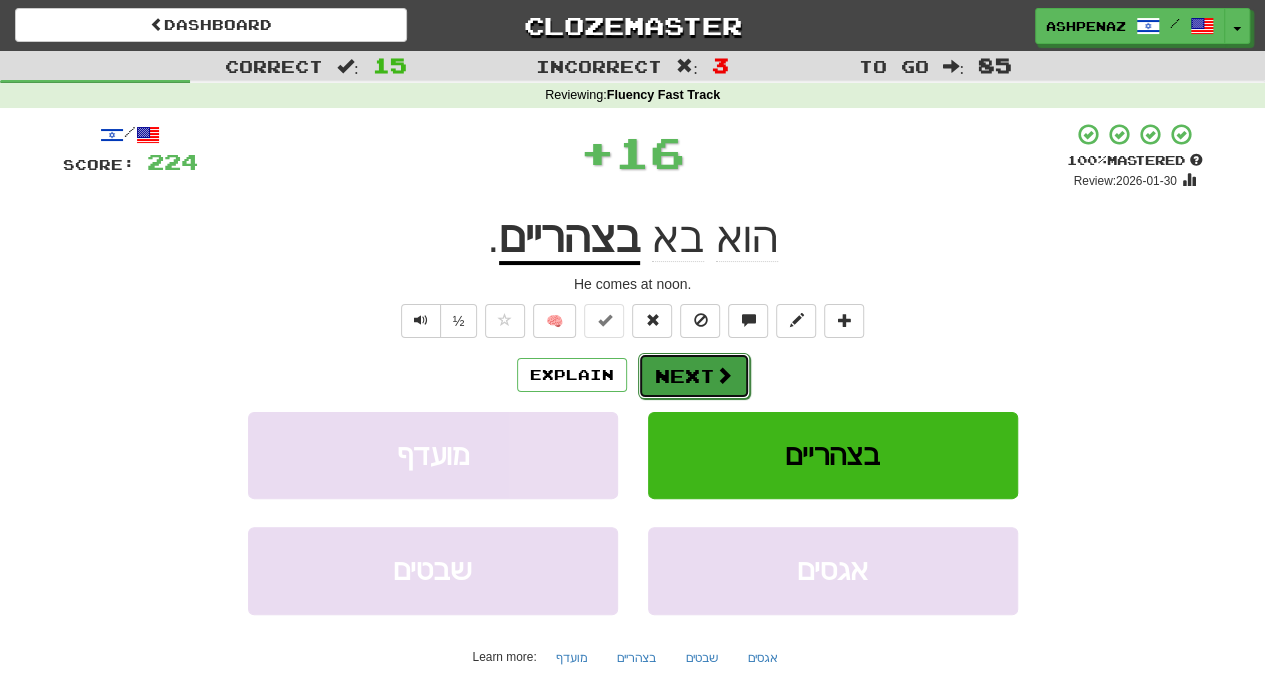 click on "Next" at bounding box center (694, 376) 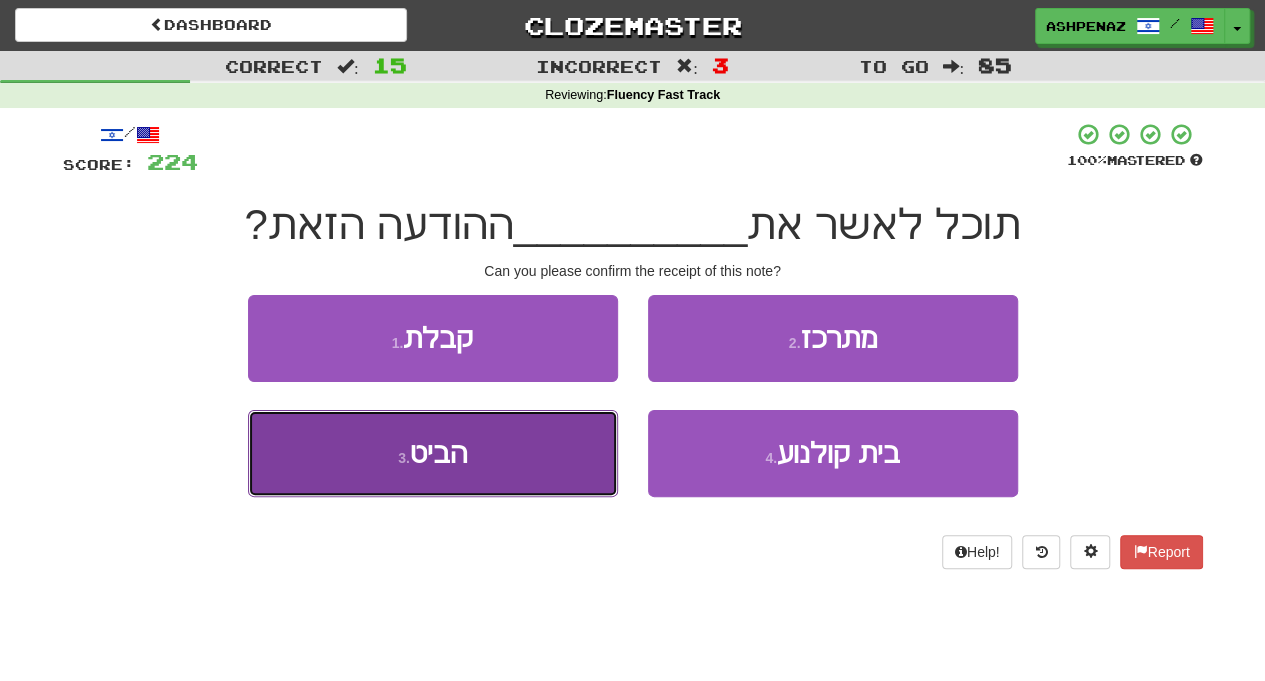 click on "3 .  הביט" at bounding box center (433, 453) 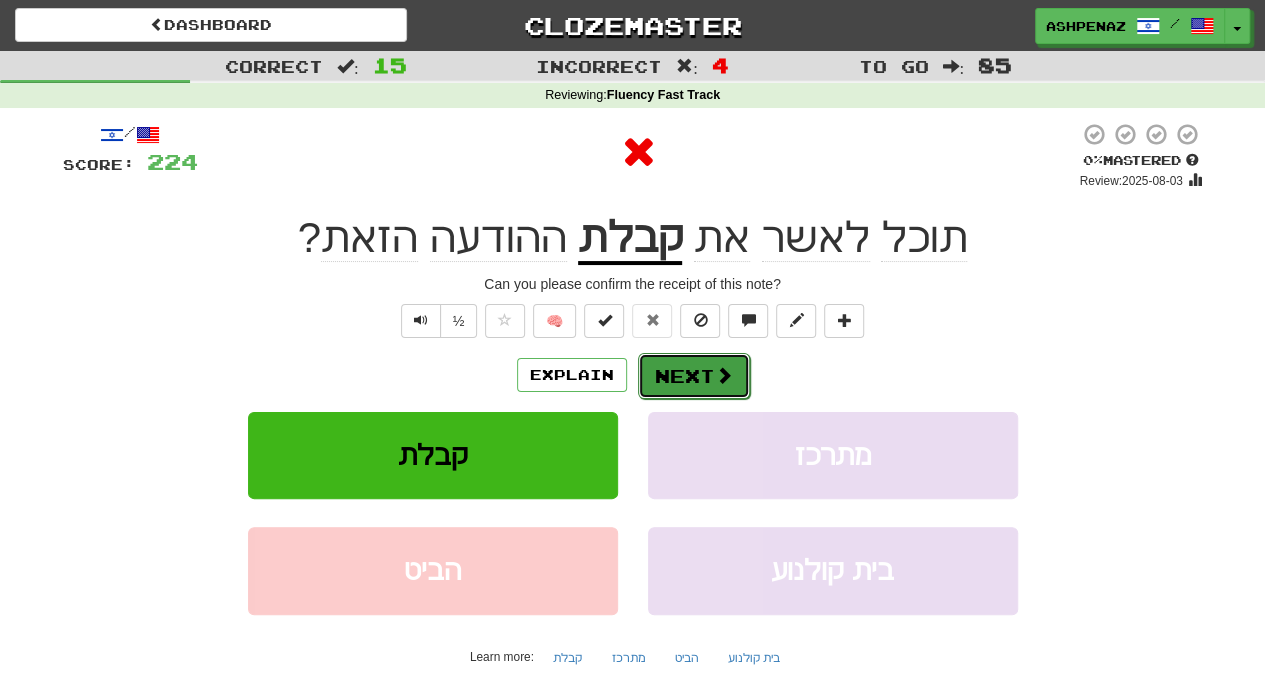 click on "Next" at bounding box center [694, 376] 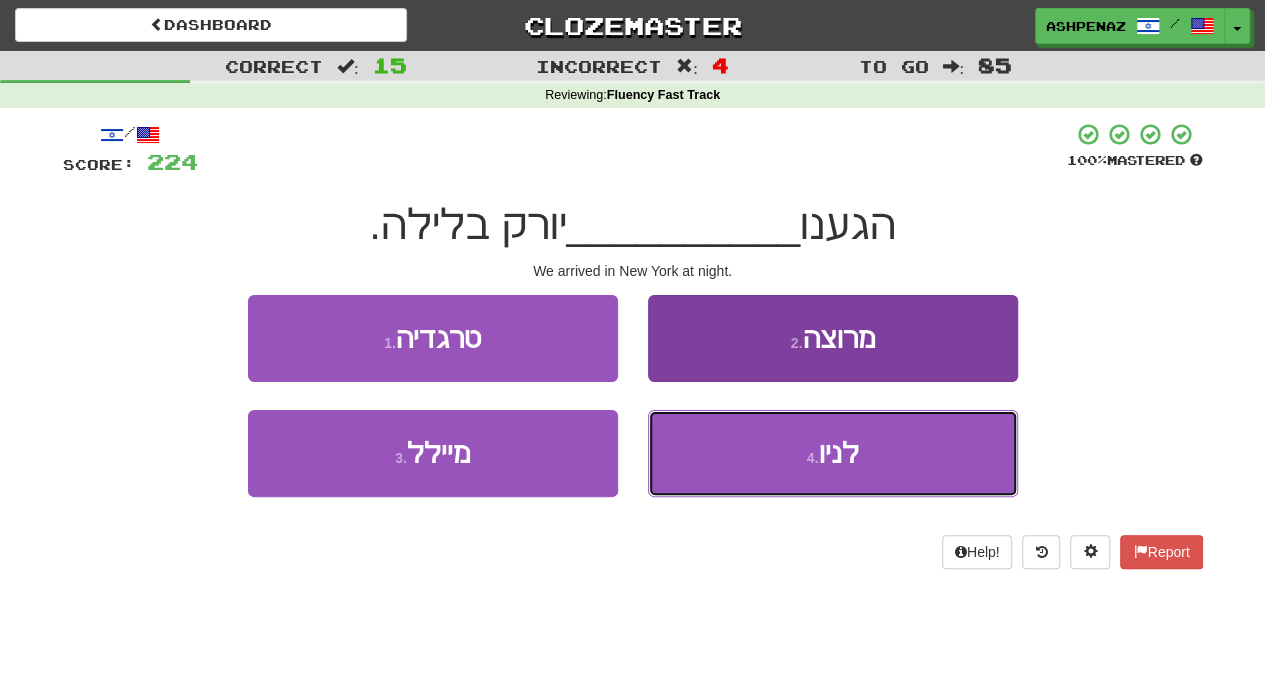 drag, startPoint x: 822, startPoint y: 459, endPoint x: 815, endPoint y: 446, distance: 14.764823 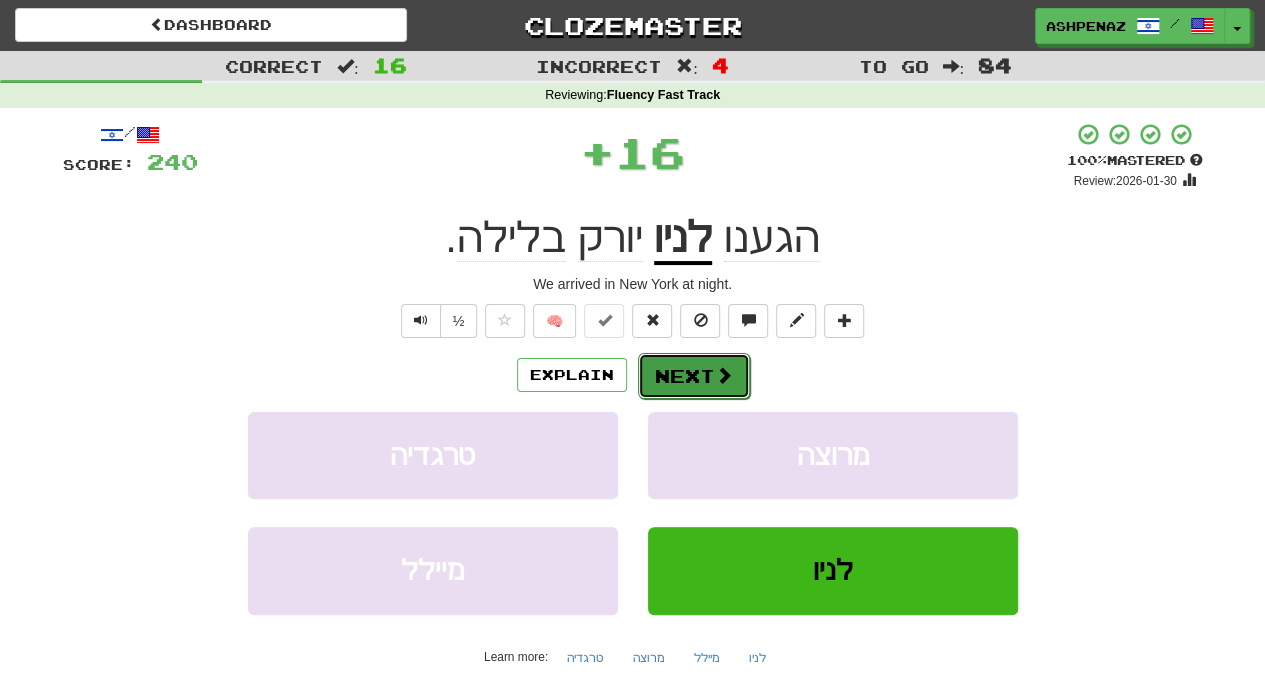 click on "Next" at bounding box center (694, 376) 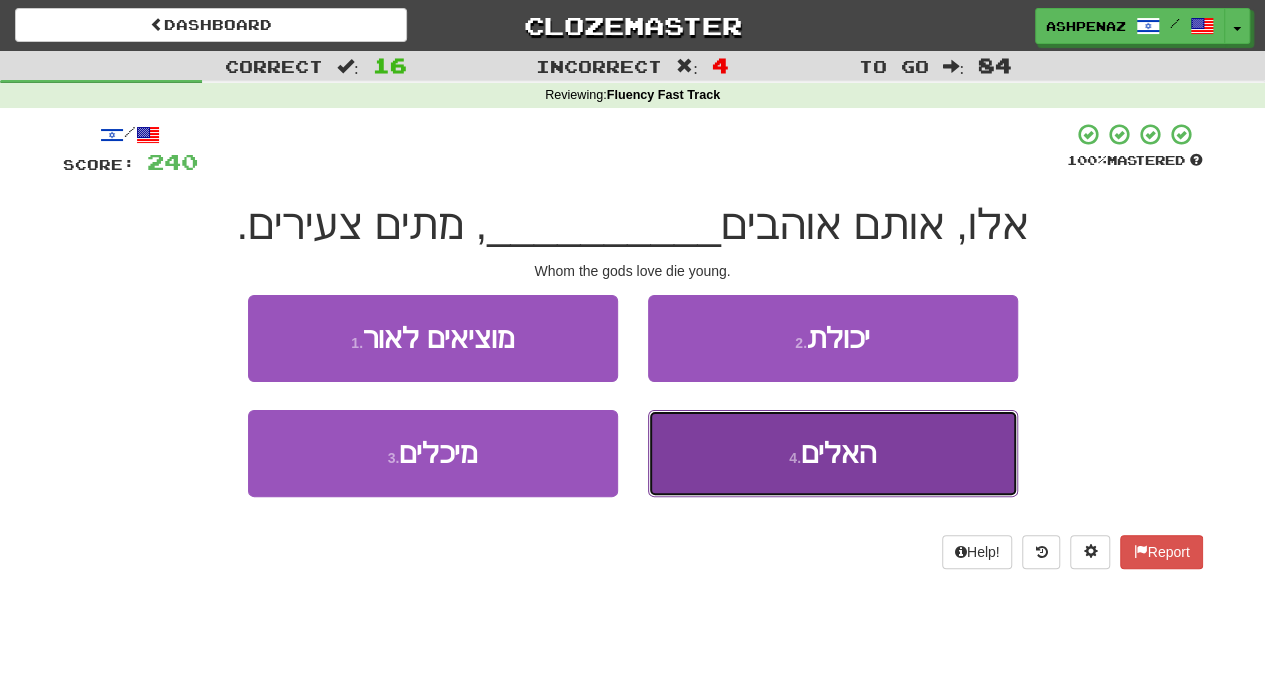 click on "4 .  האלים" at bounding box center (833, 453) 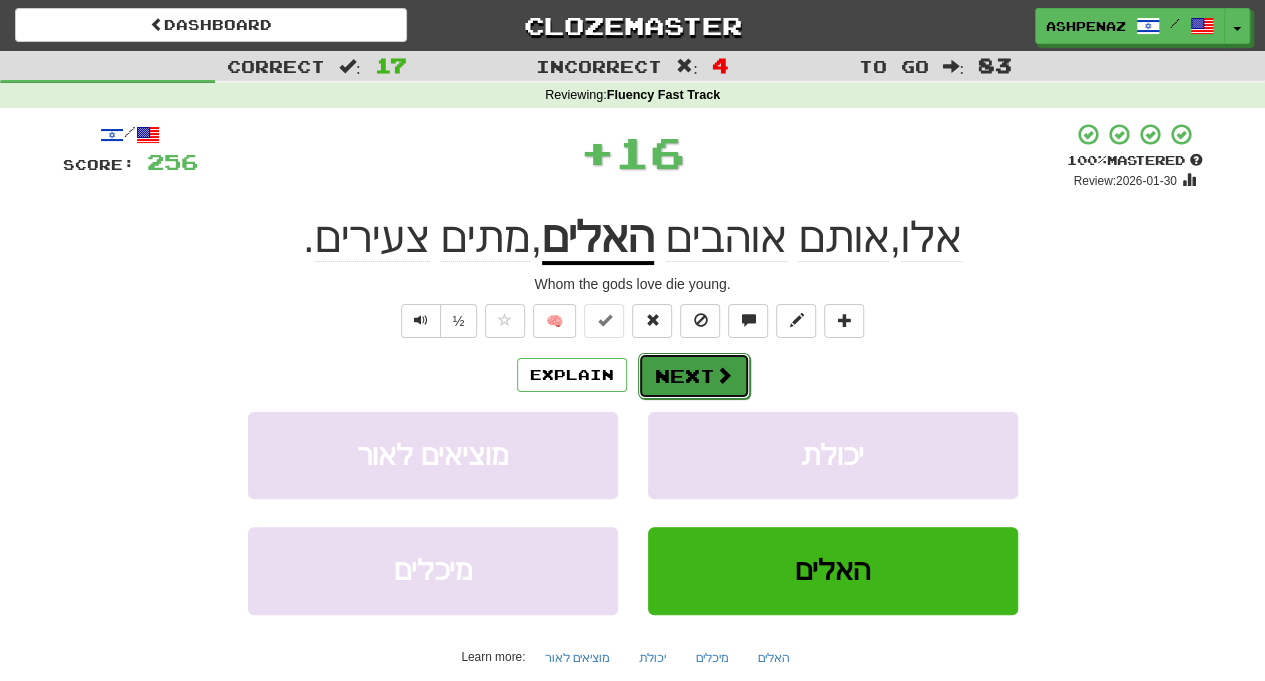 click at bounding box center (724, 375) 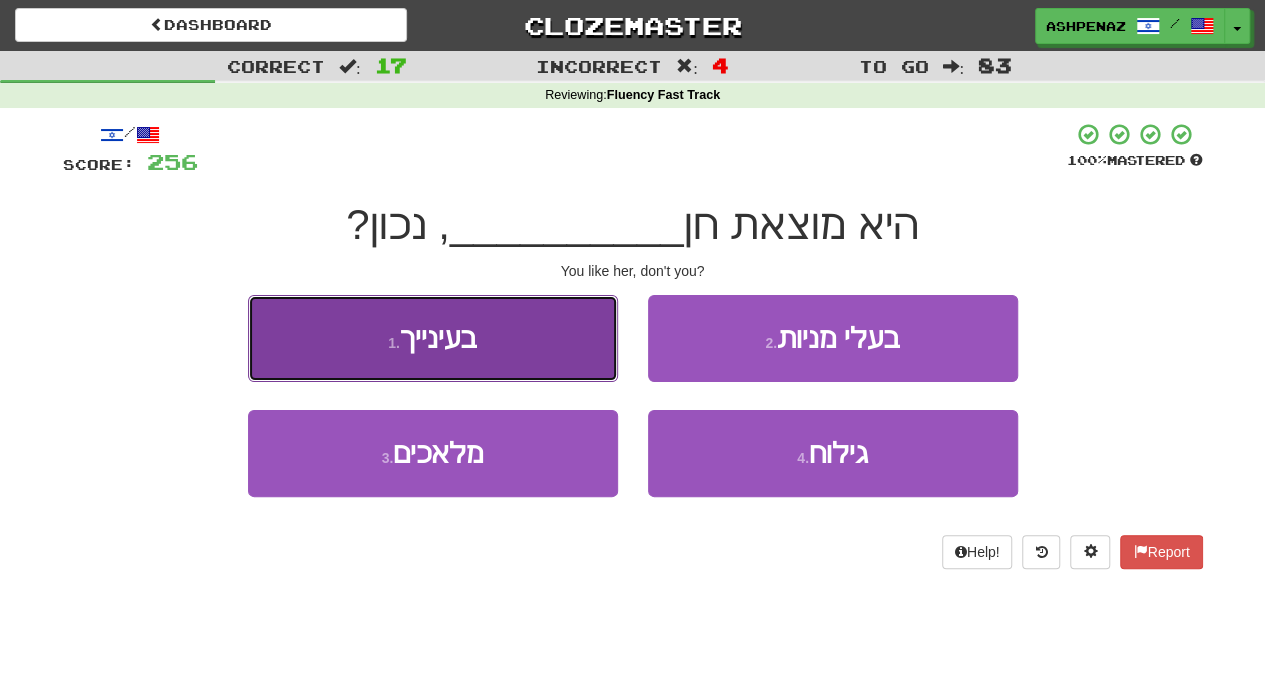 click on "1 .  בעינייך" at bounding box center (433, 338) 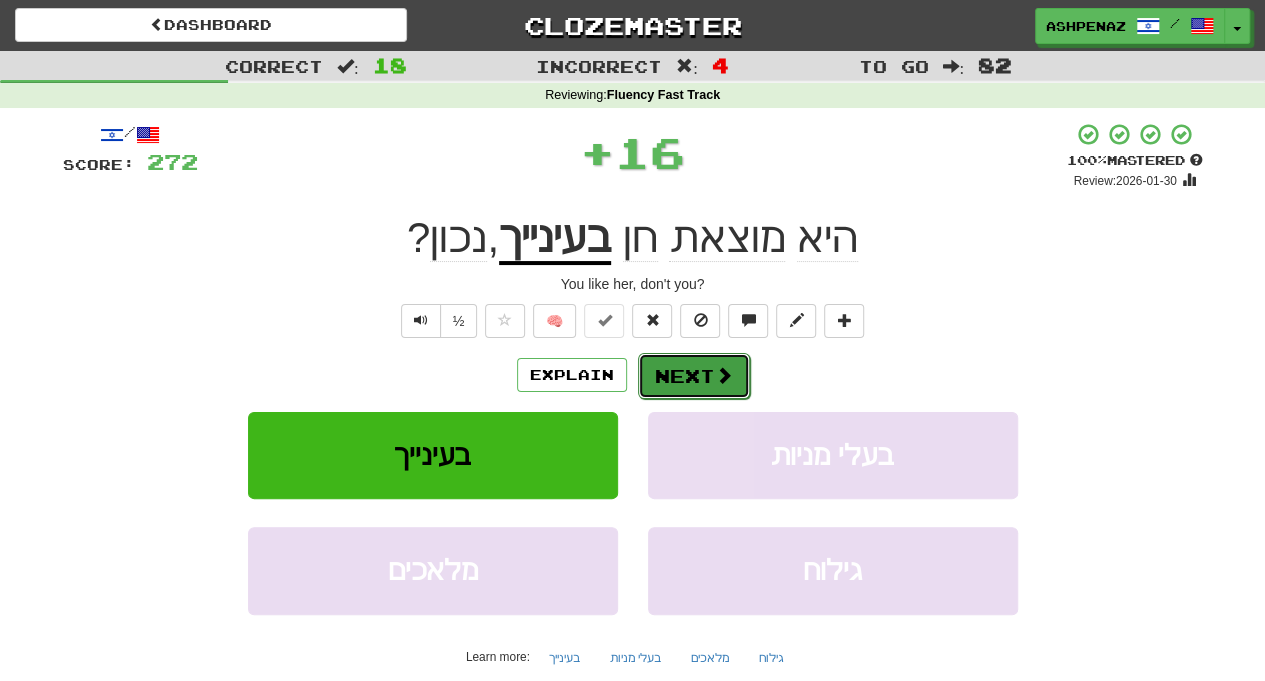 click on "Next" at bounding box center (694, 376) 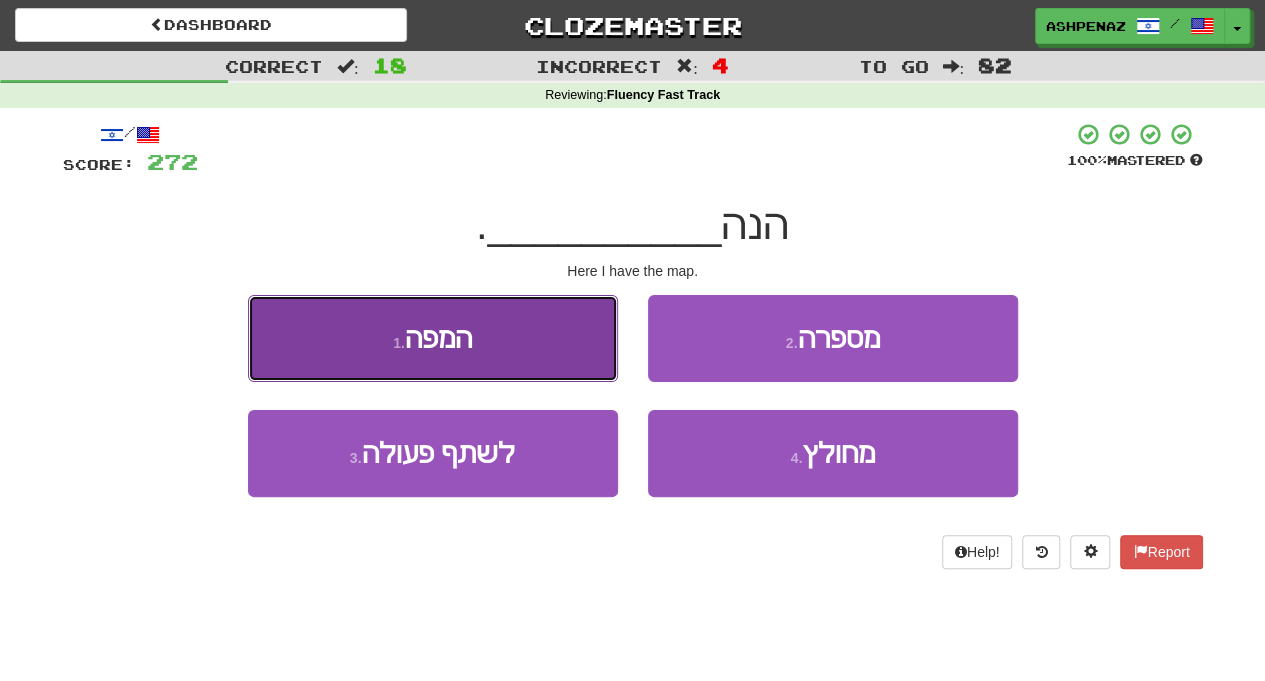 click on "1 .  המפה" at bounding box center (433, 338) 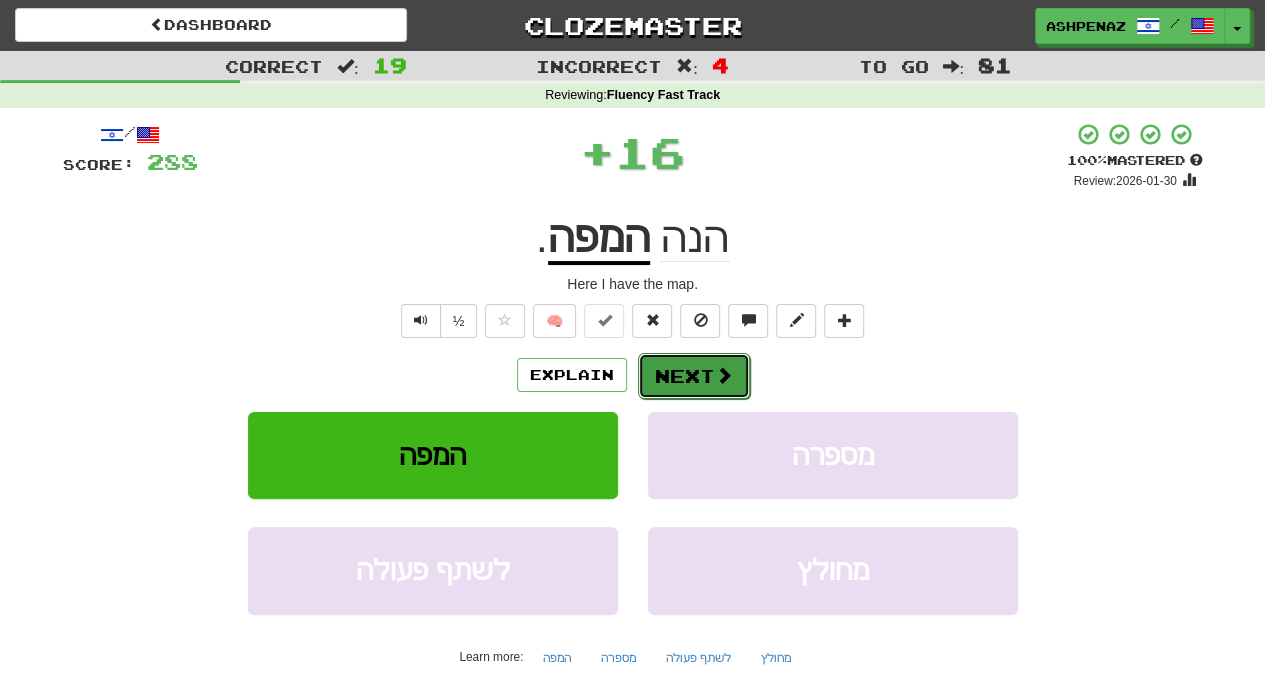 click on "Next" at bounding box center (694, 376) 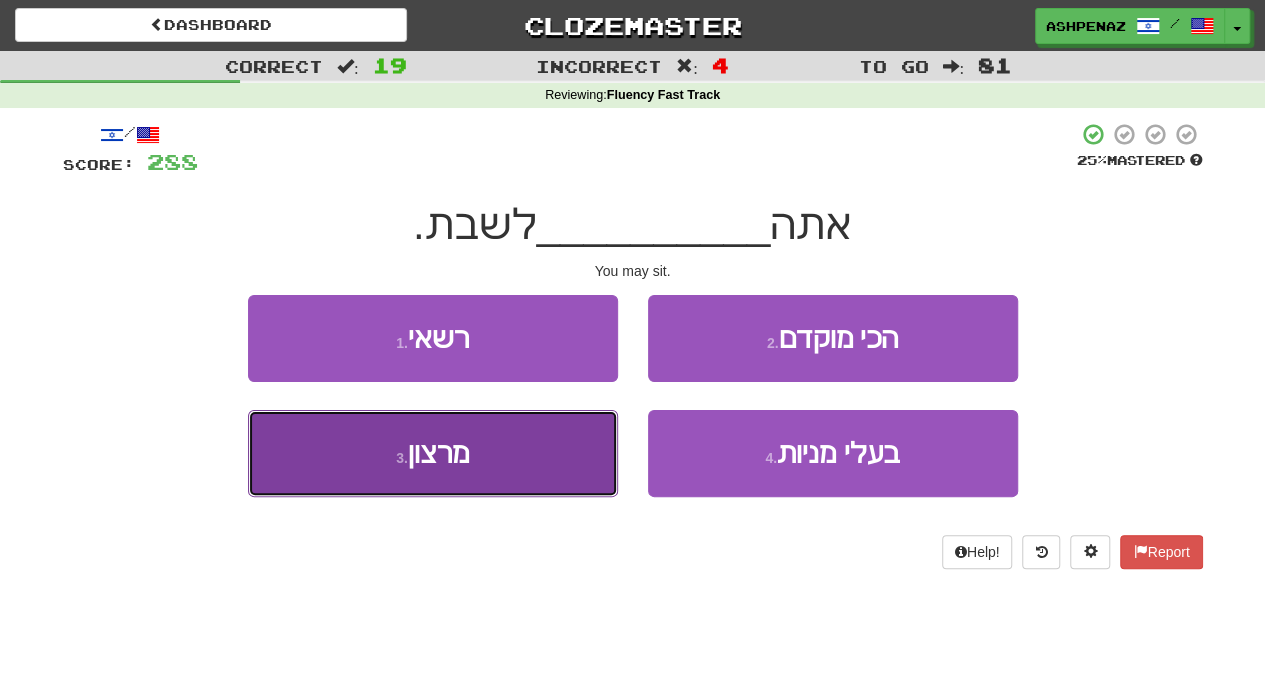 click on "3 .  מרצון" at bounding box center [433, 453] 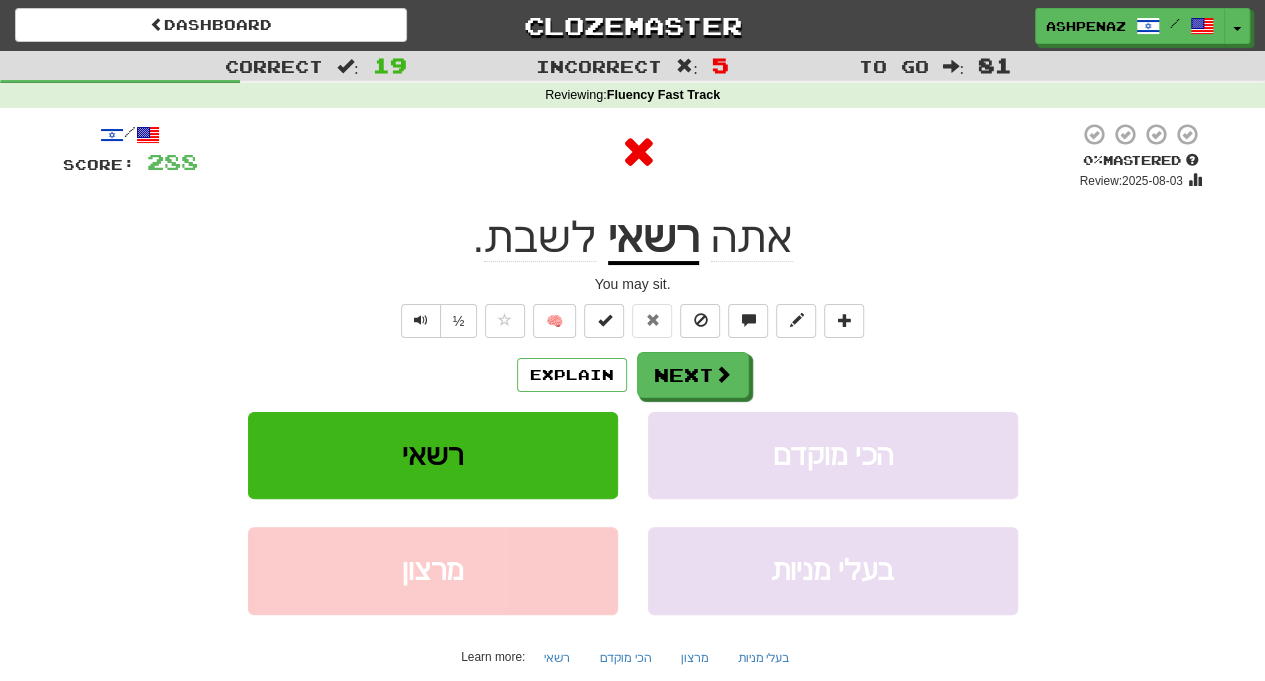click on "רשאי" at bounding box center [653, 239] 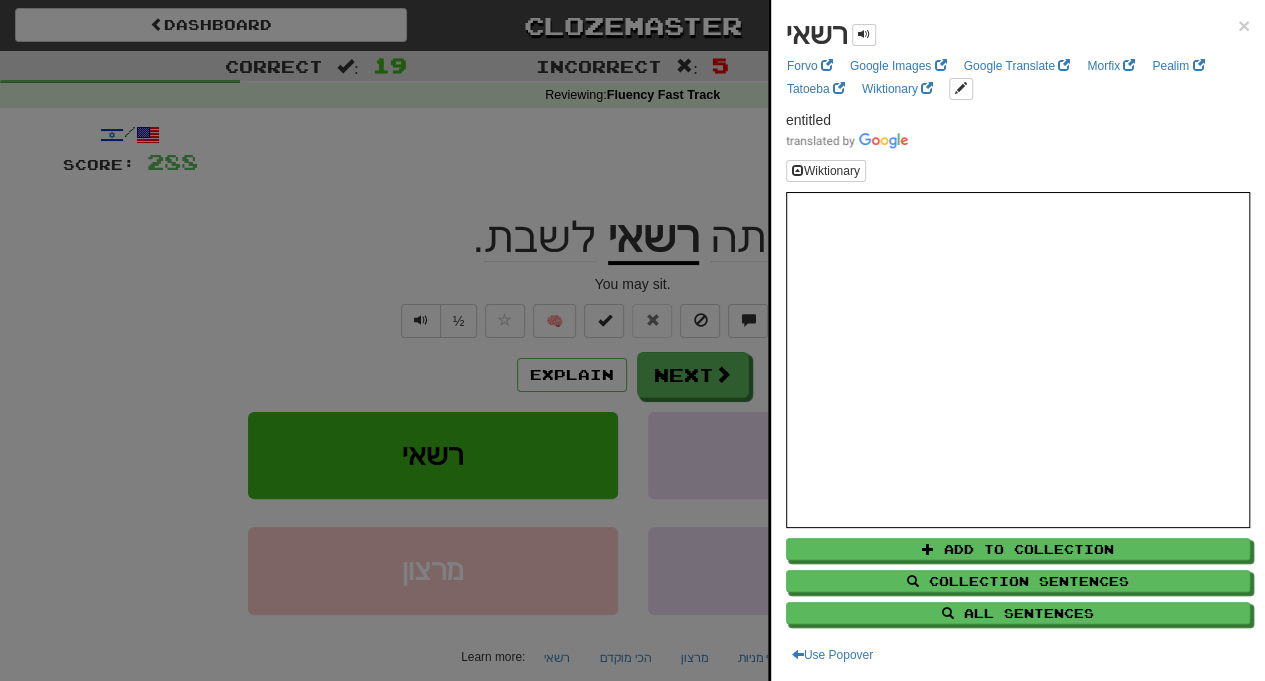 click at bounding box center (632, 340) 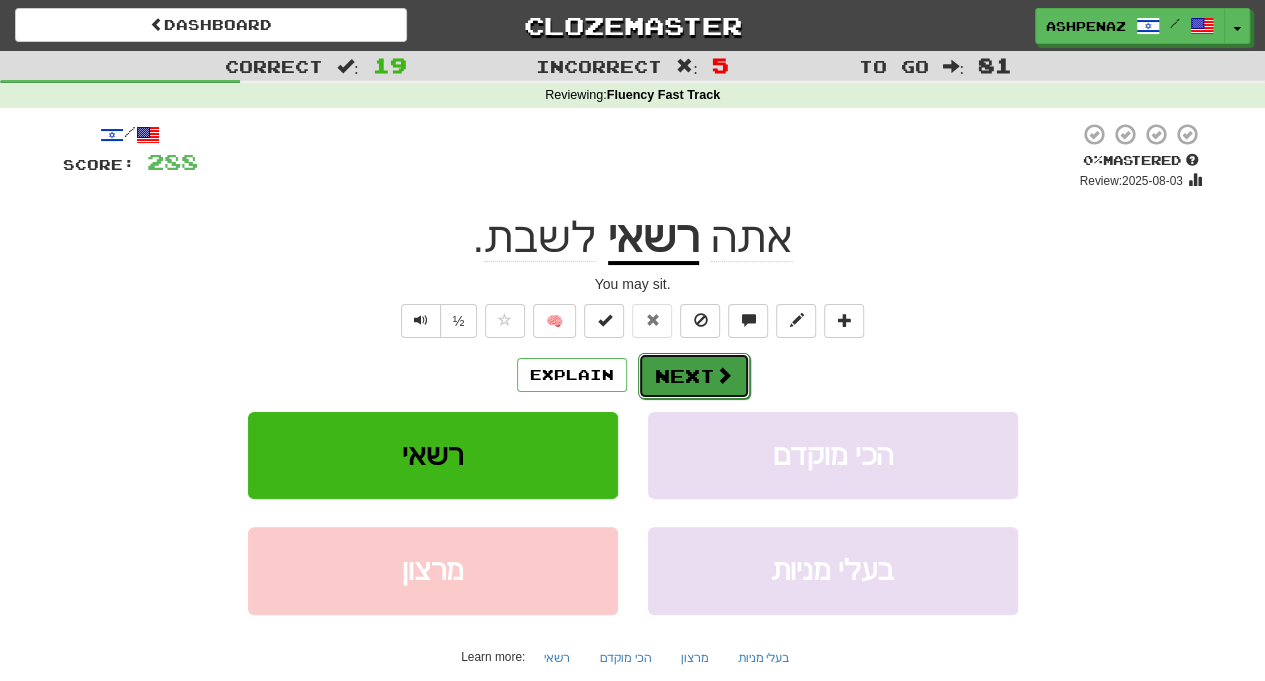 click on "Next" at bounding box center (694, 376) 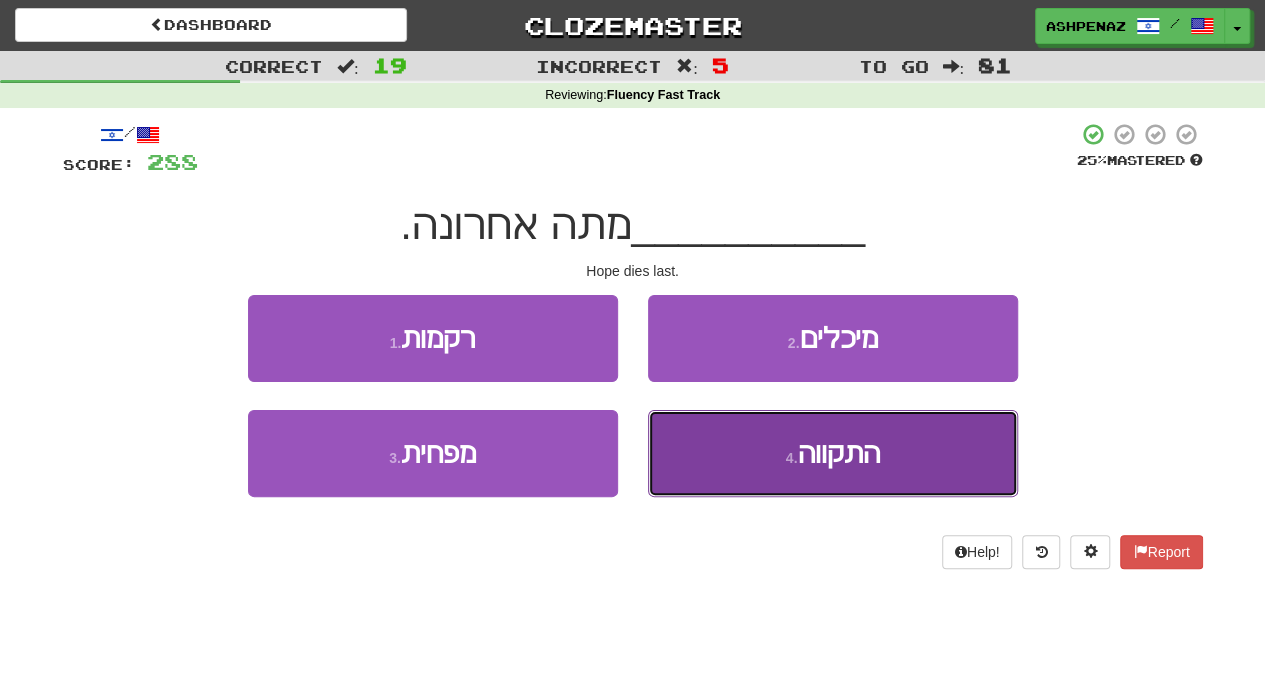 click on "4 .  התקווה" at bounding box center [833, 453] 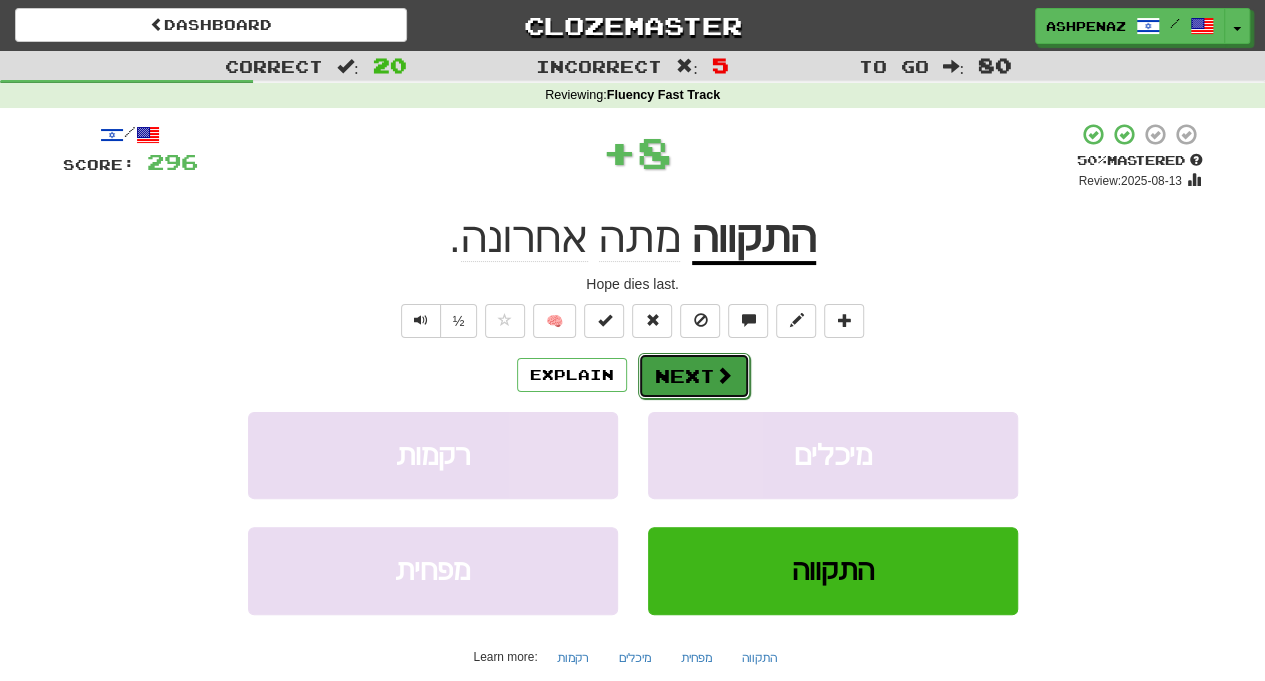 click on "Next" at bounding box center [694, 376] 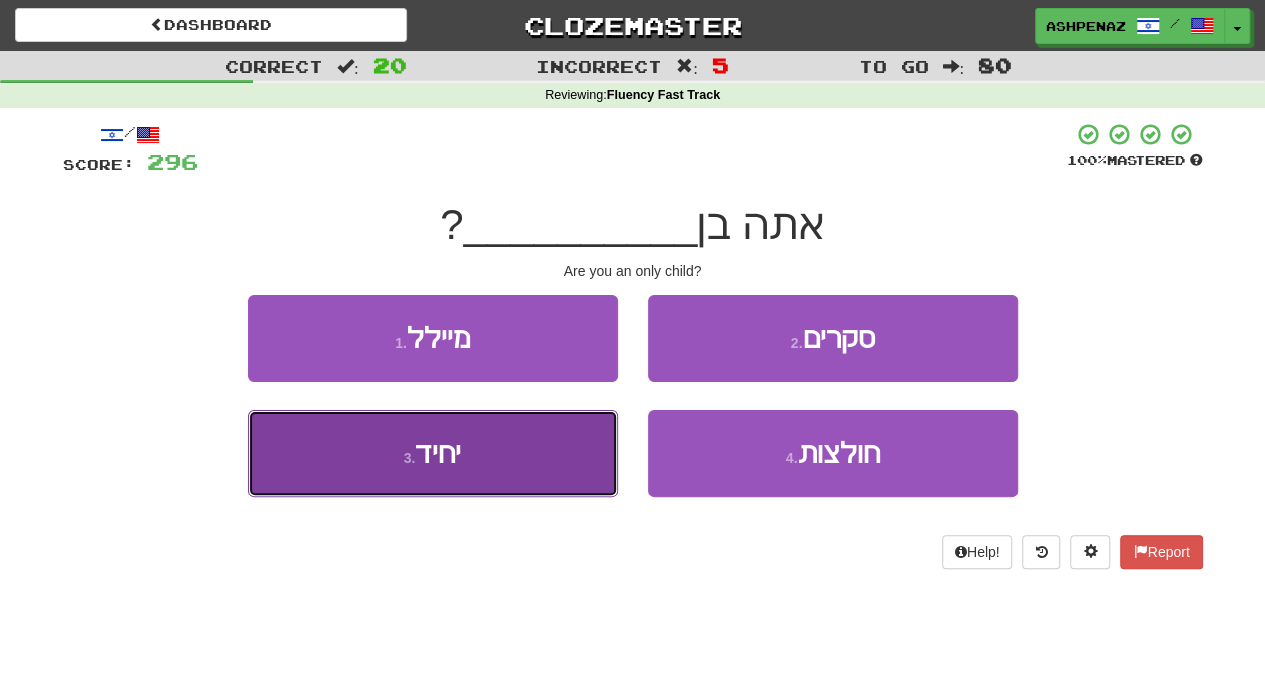 click on "3 .  יחיד" at bounding box center (433, 453) 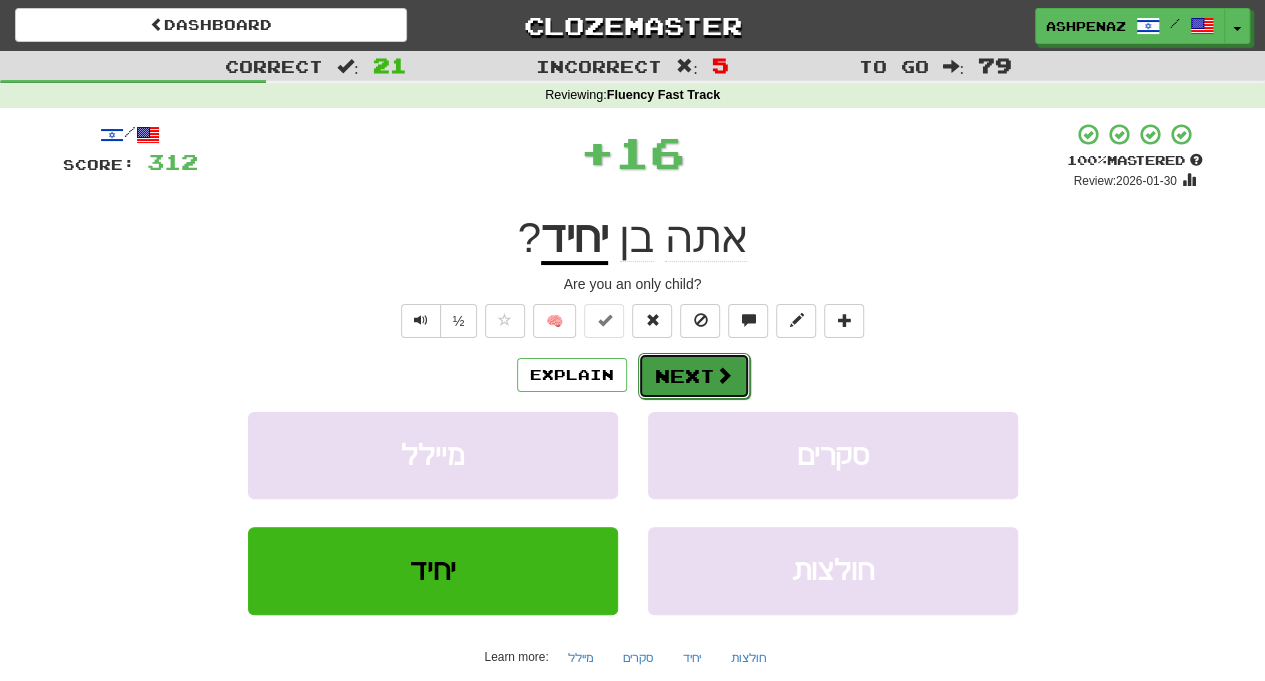 click on "Next" at bounding box center (694, 376) 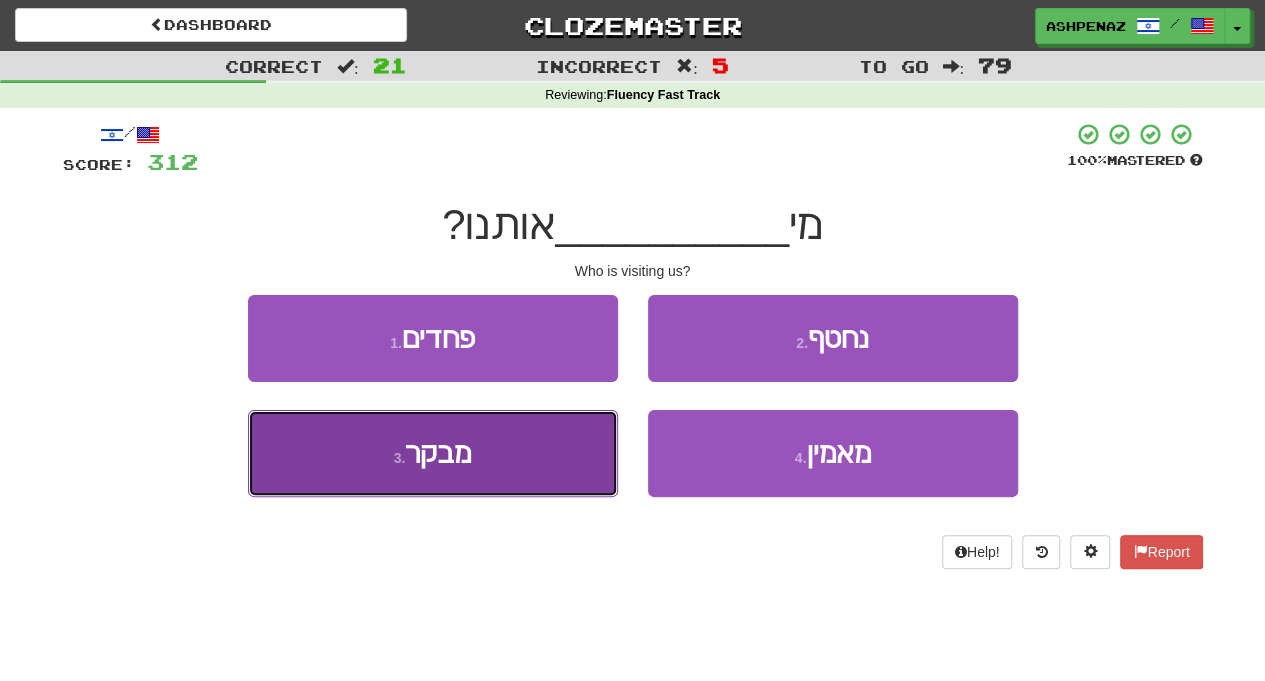 click on "3 .  מבקר" at bounding box center (433, 453) 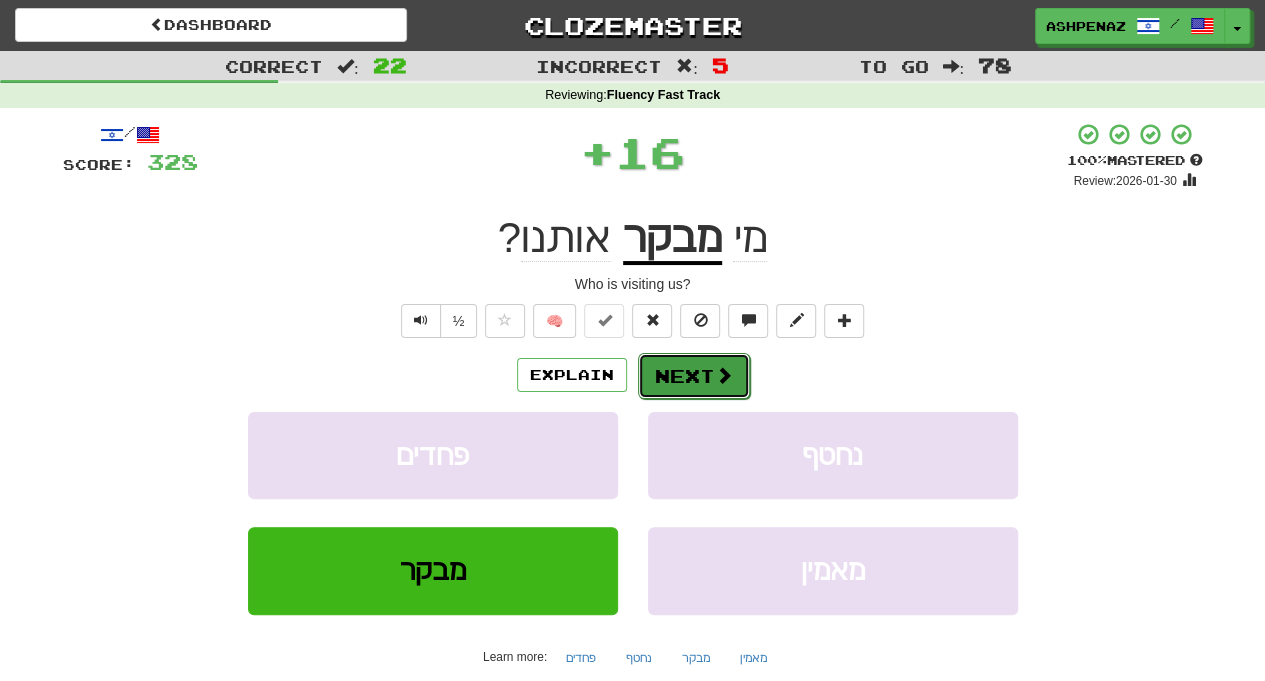 click on "Next" at bounding box center (694, 376) 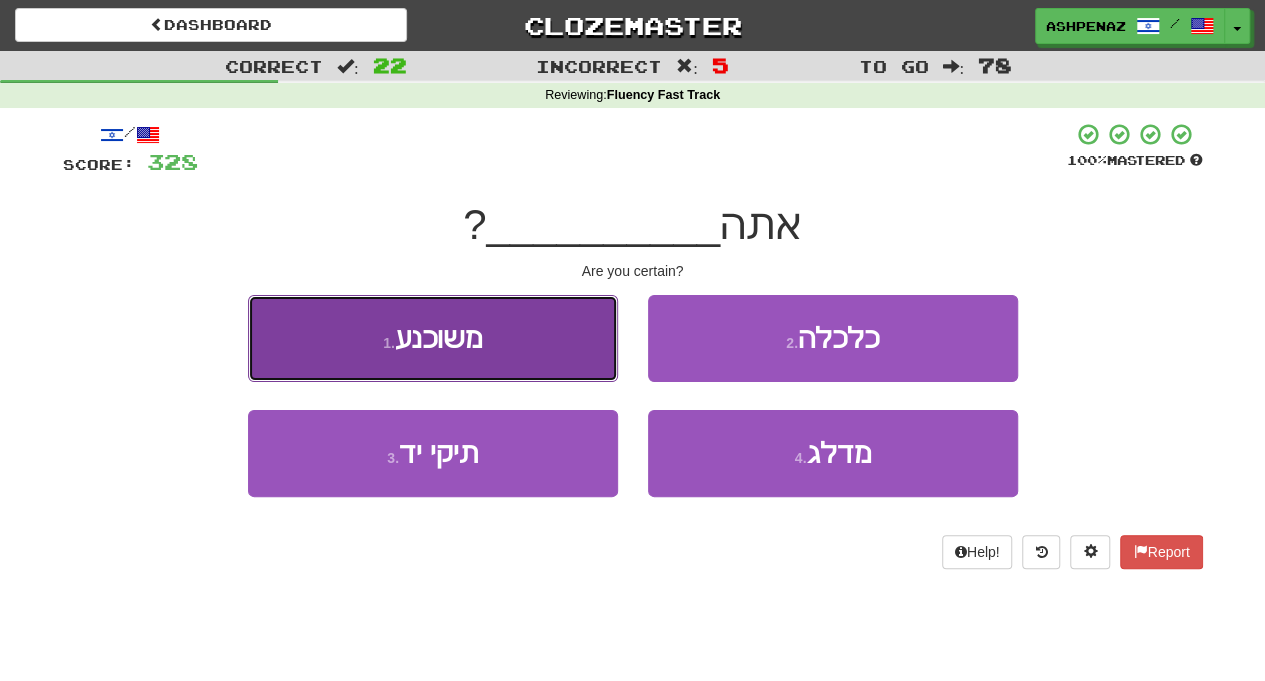 click on "1 .  משוכנע" at bounding box center [433, 338] 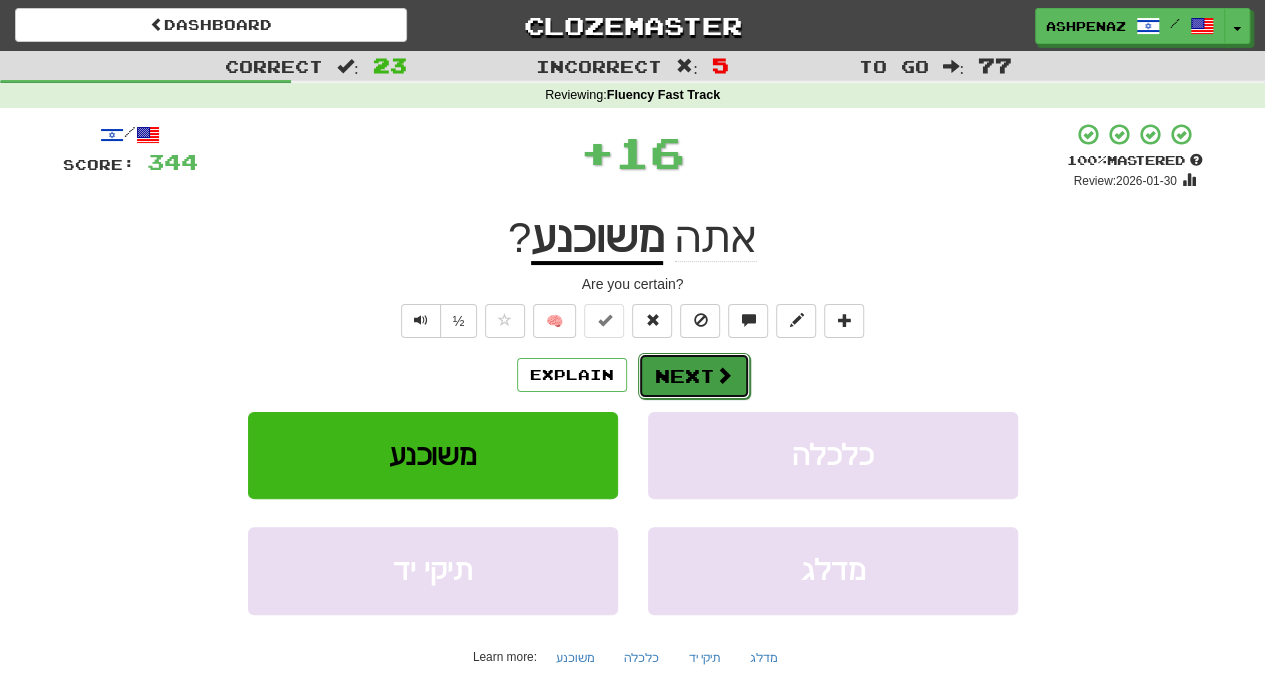 click on "Next" at bounding box center [694, 376] 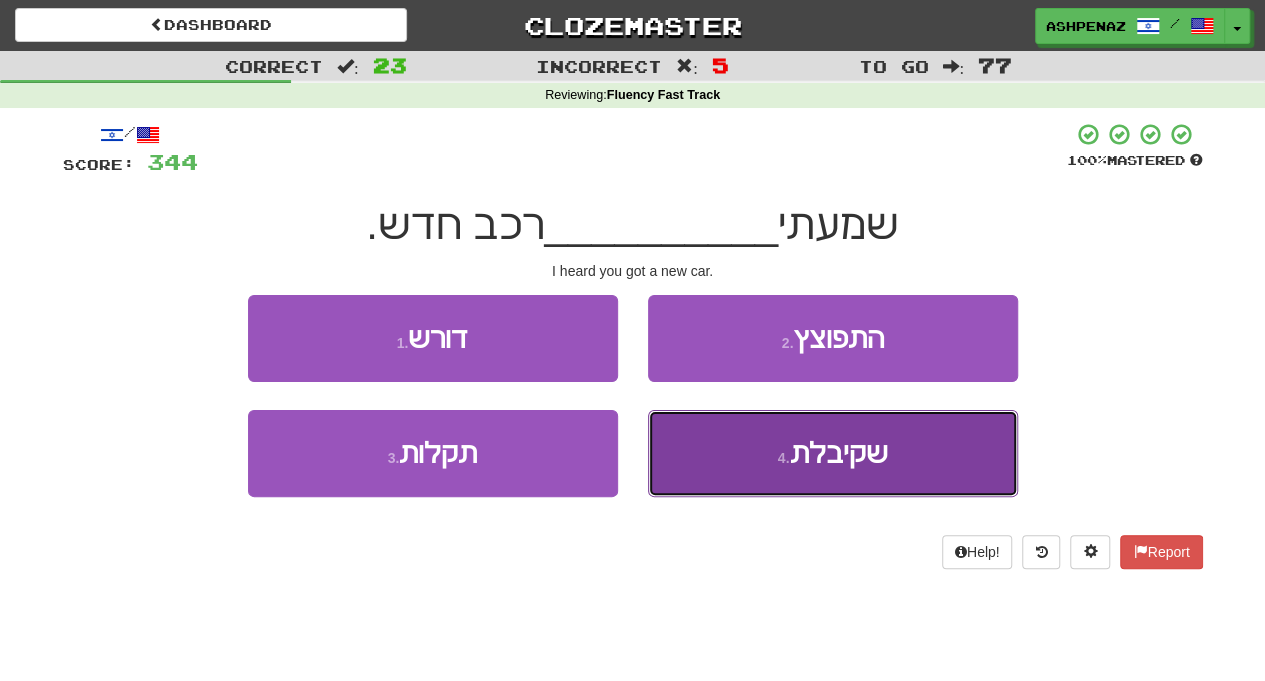 click on "שקיבלת" at bounding box center [838, 453] 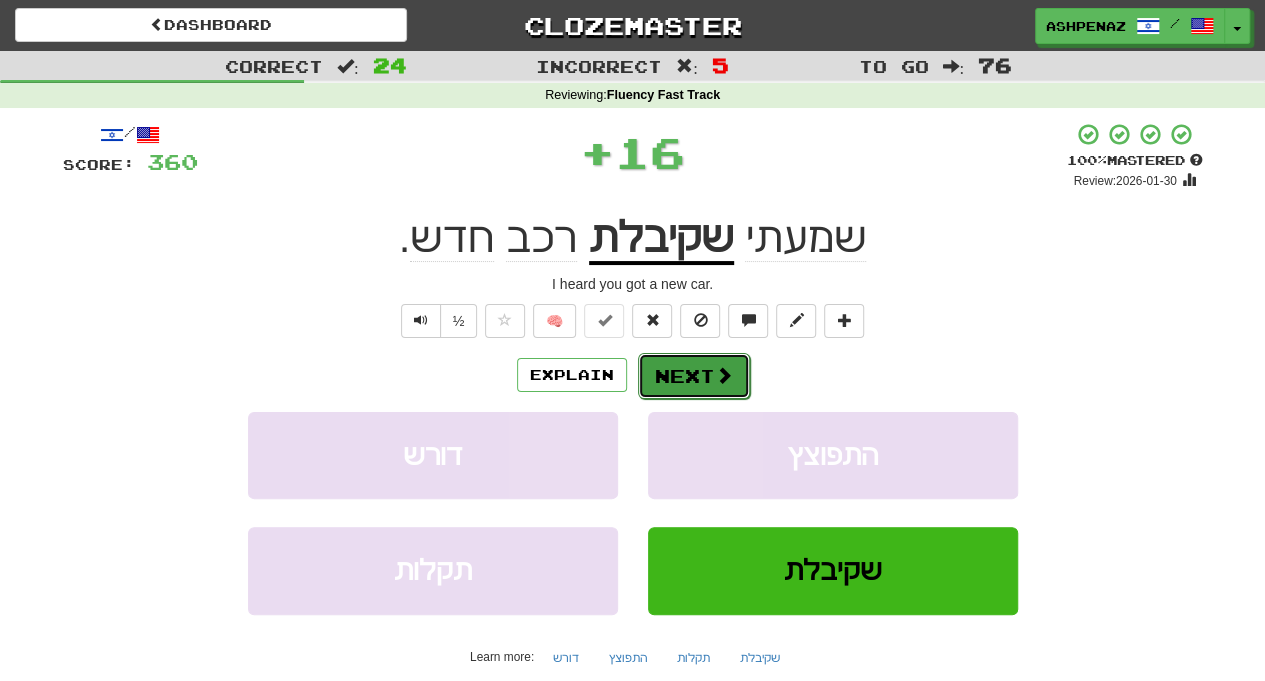 click on "Next" at bounding box center [694, 376] 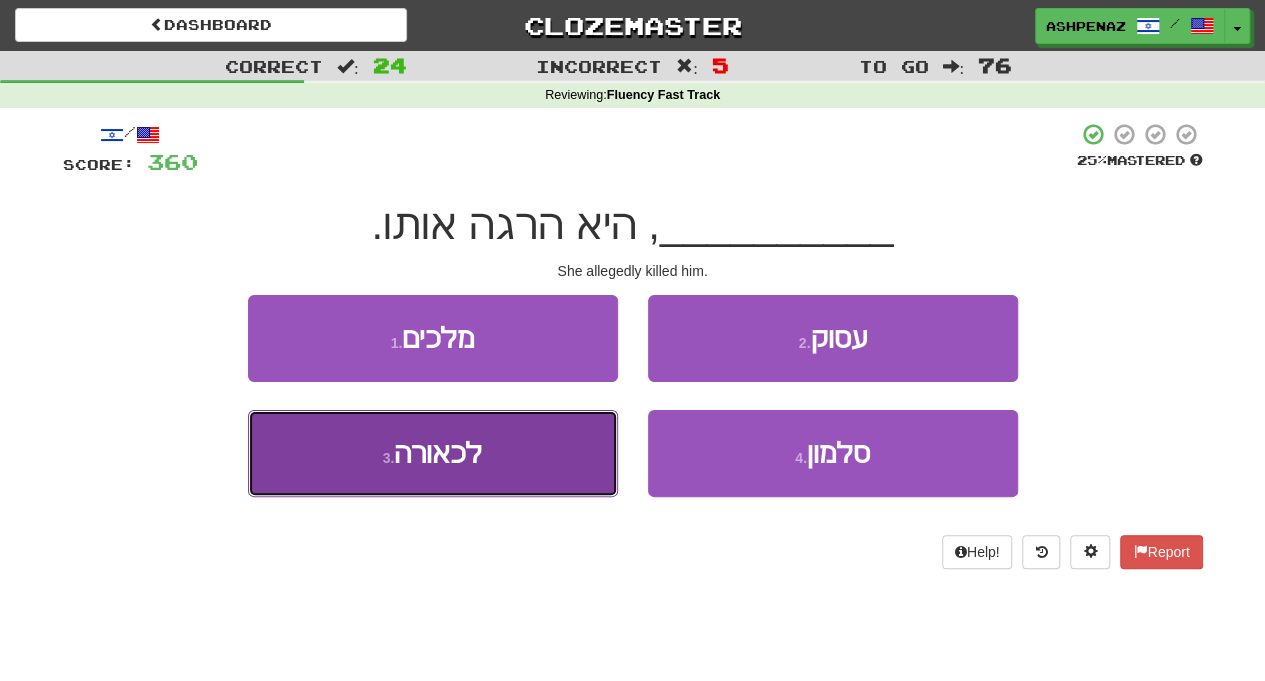 click on "3 .  לכאורה" at bounding box center [433, 453] 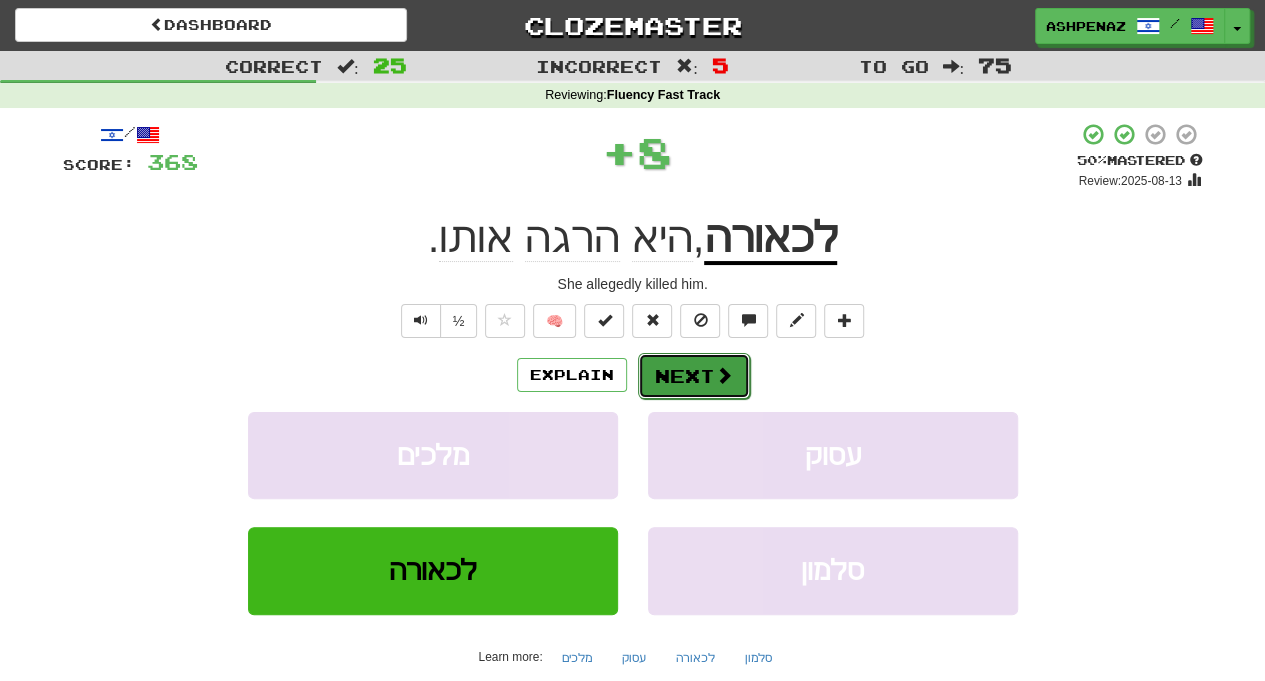 click on "Next" at bounding box center [694, 376] 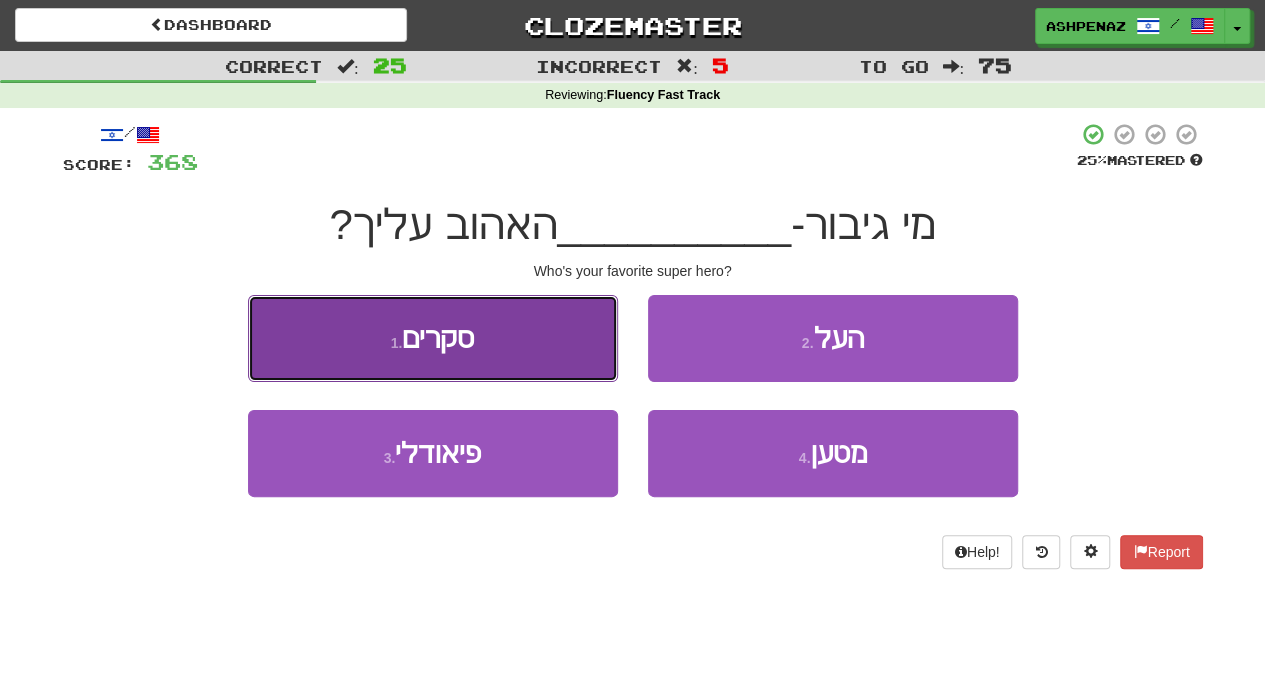 click on "1 .  סקרים" at bounding box center (433, 338) 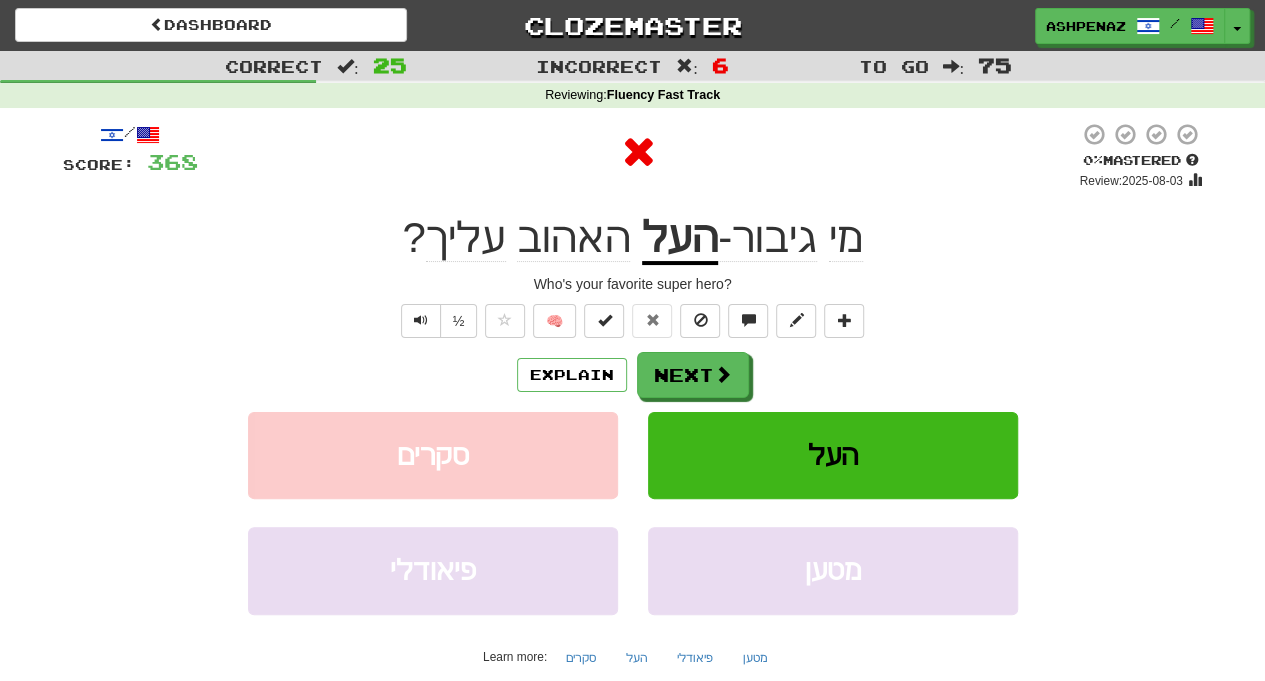 click on "העל" at bounding box center (680, 239) 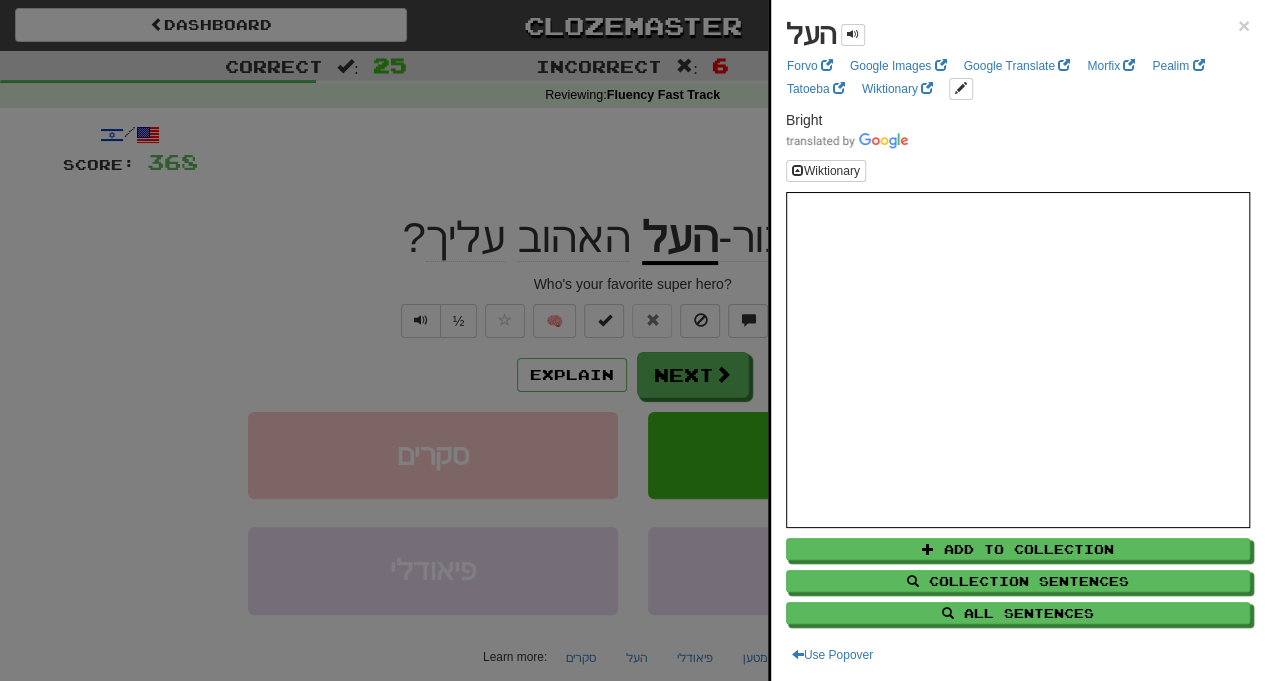 click at bounding box center [632, 340] 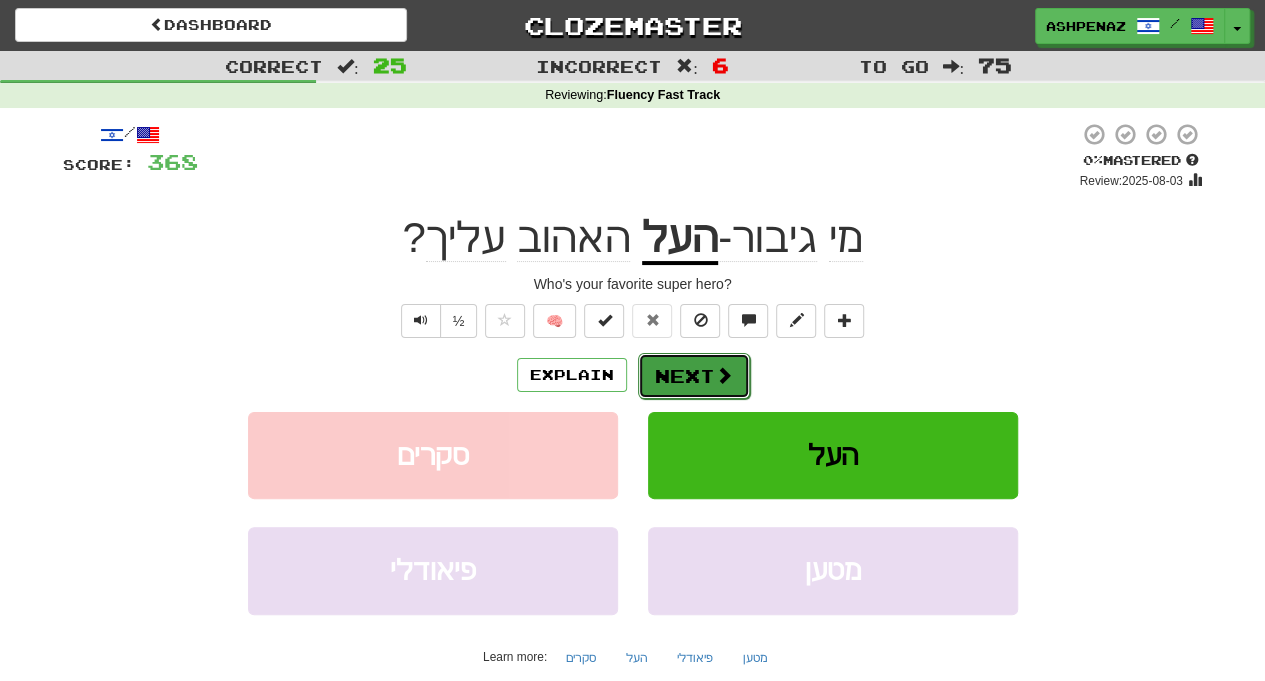 click on "Next" at bounding box center (694, 376) 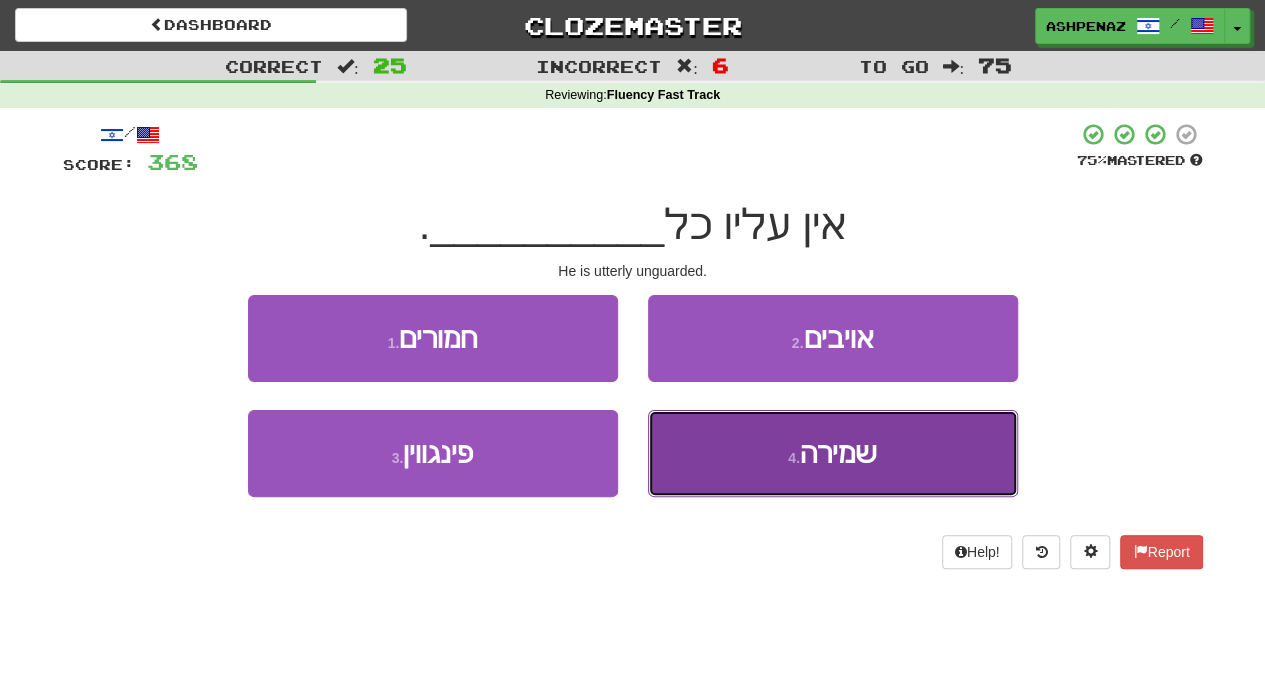 click on "4 ." at bounding box center [794, 458] 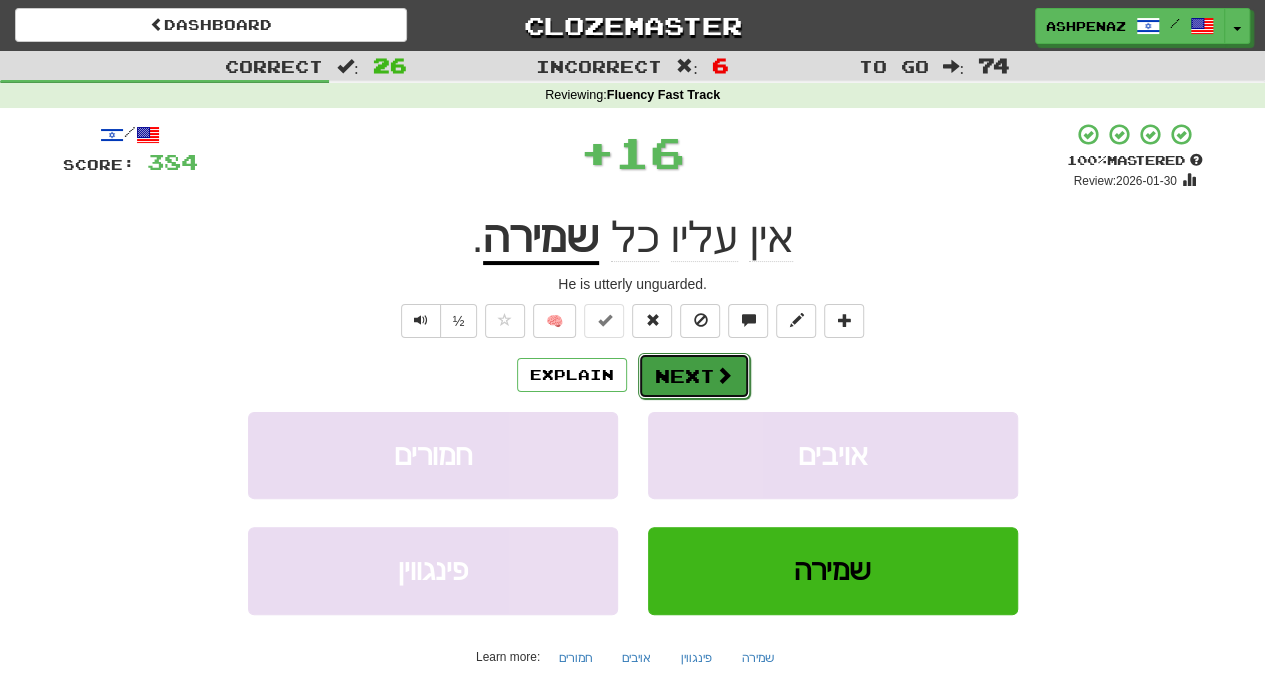 click at bounding box center (724, 375) 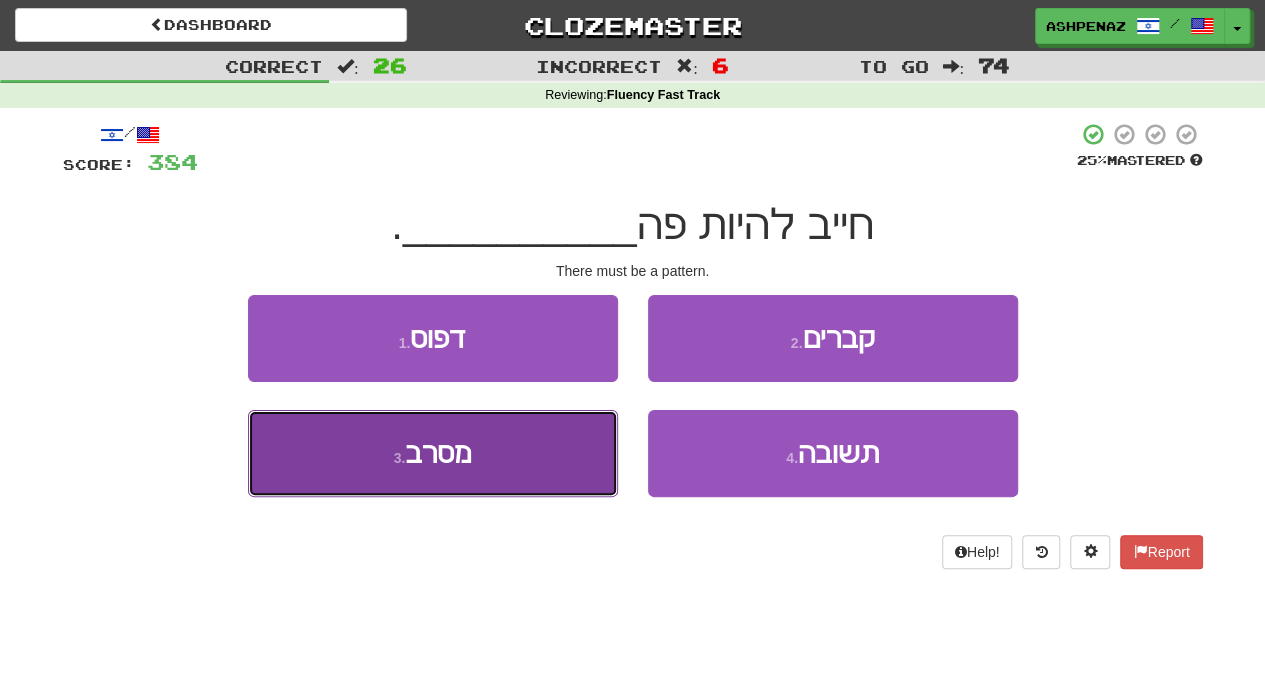 click on "3 .  מסרב" at bounding box center [433, 453] 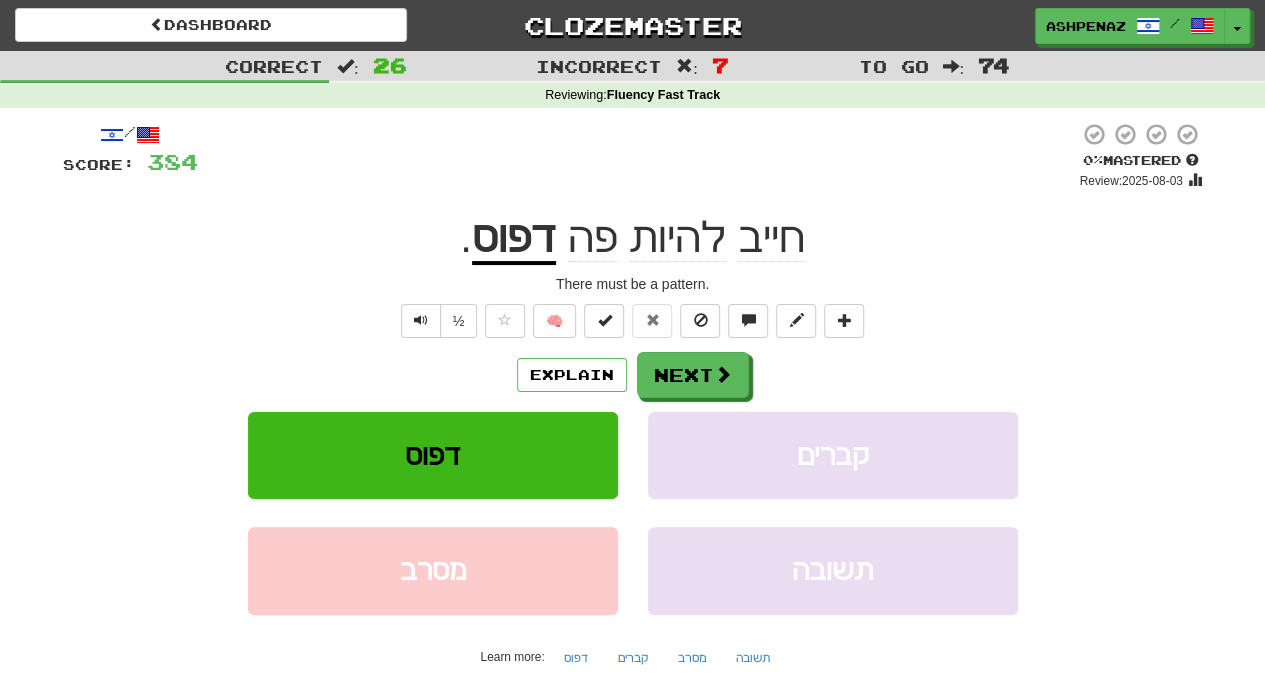click on "דפוס" at bounding box center [514, 239] 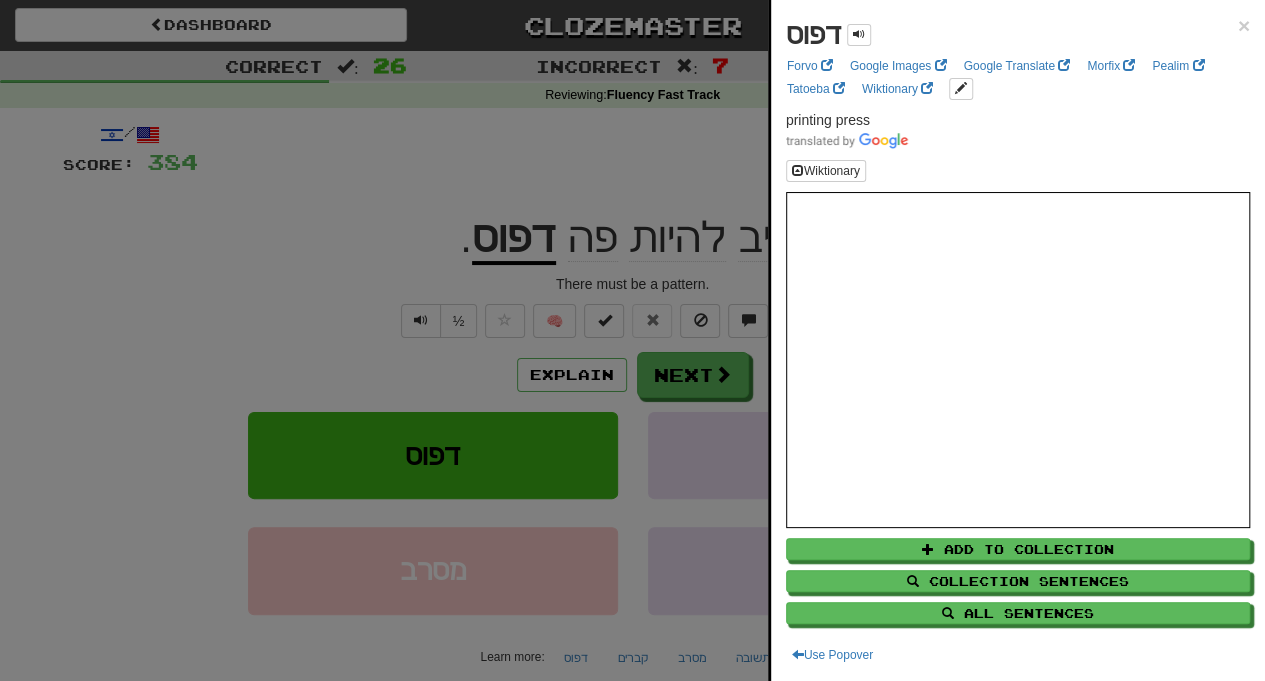 click at bounding box center (632, 340) 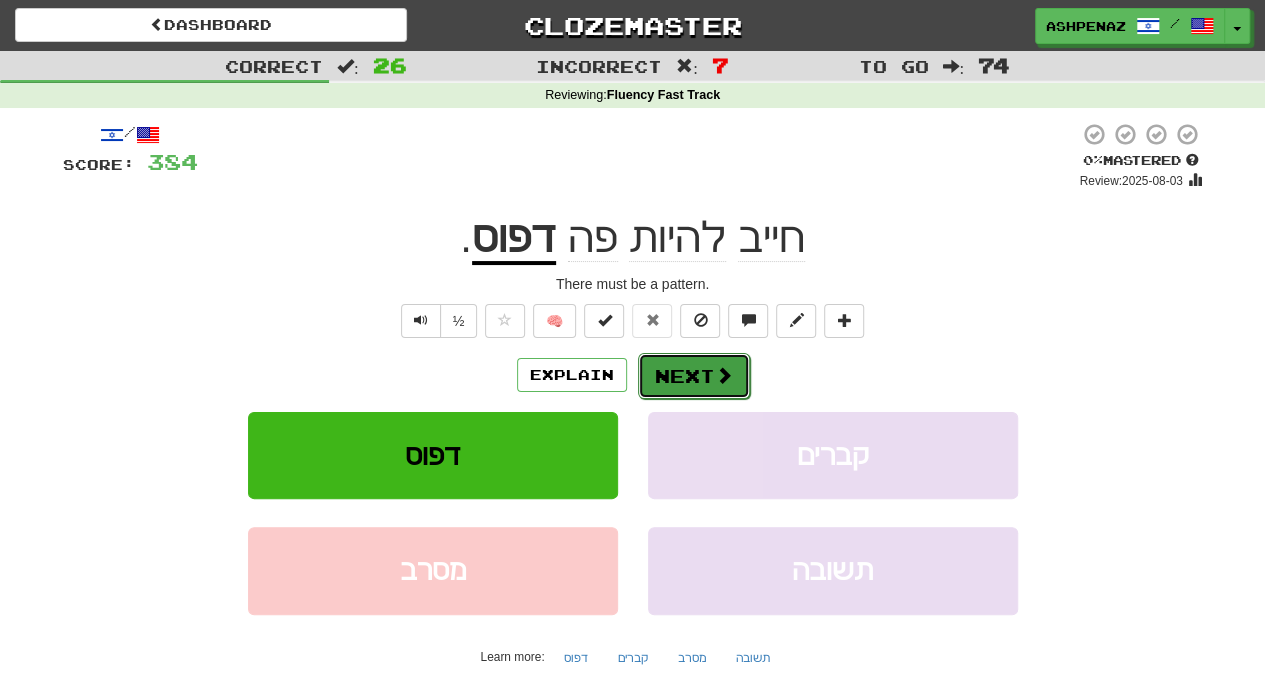 click on "Next" at bounding box center [694, 376] 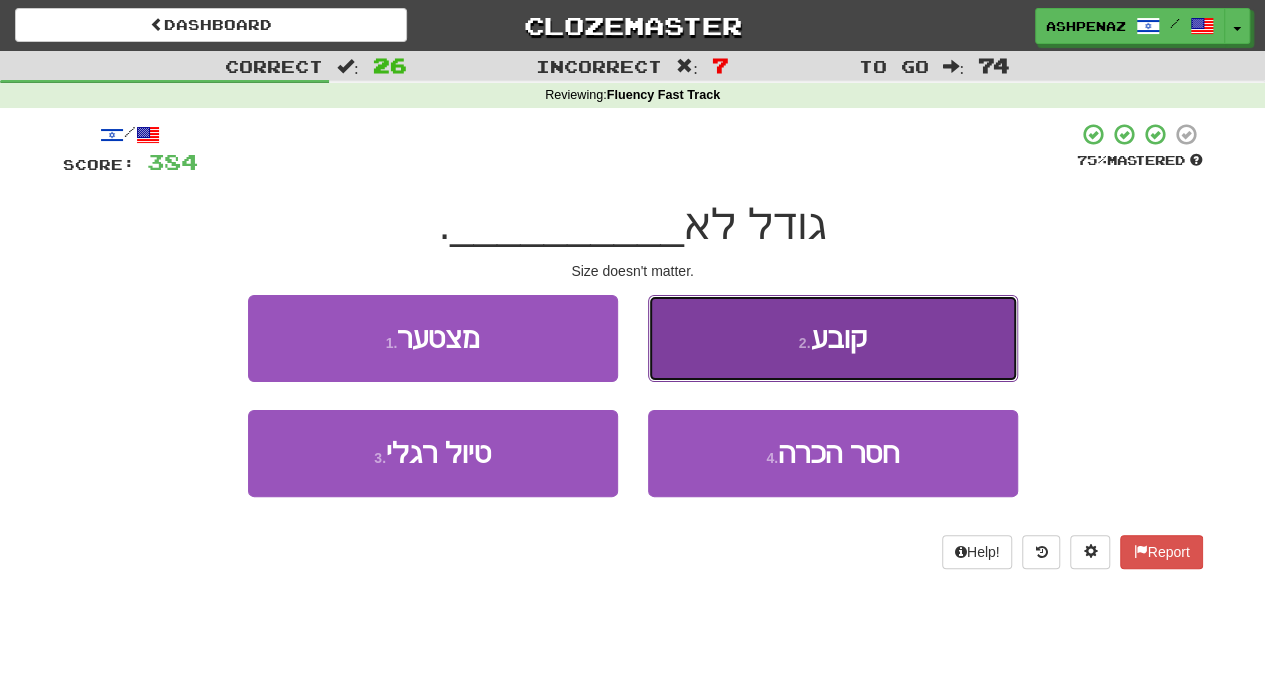 click on "2 .  קובע" at bounding box center [833, 338] 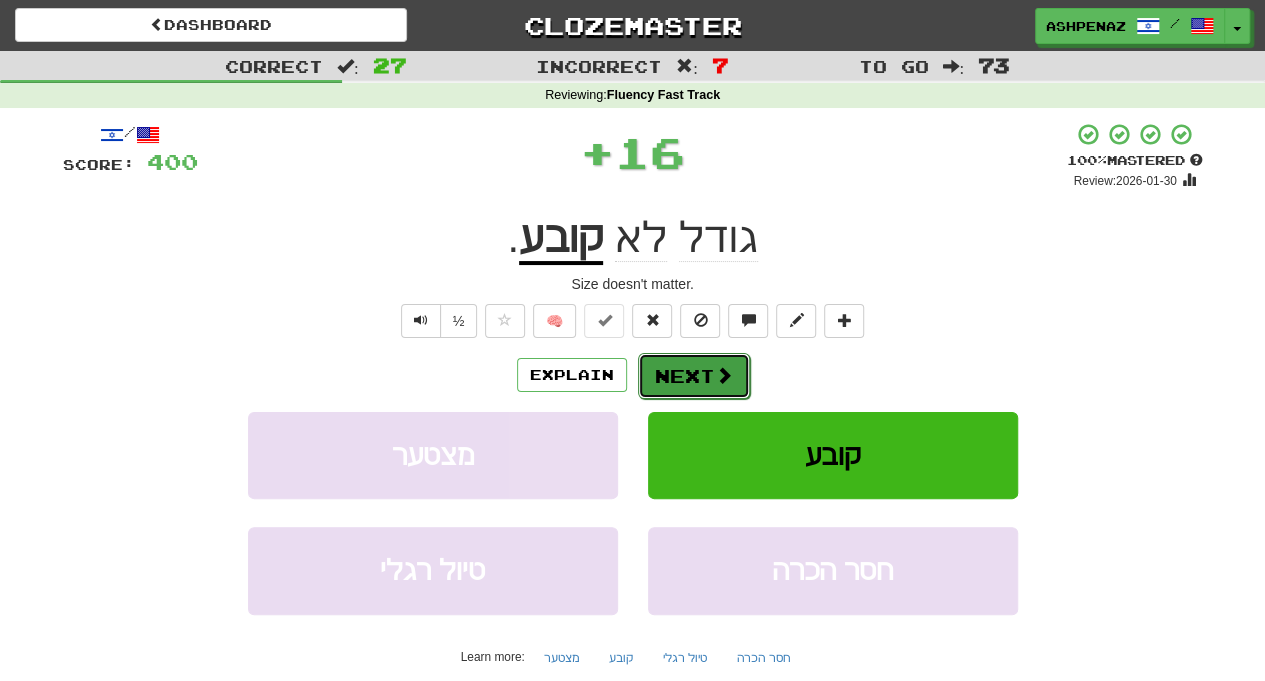 click on "Next" at bounding box center [694, 376] 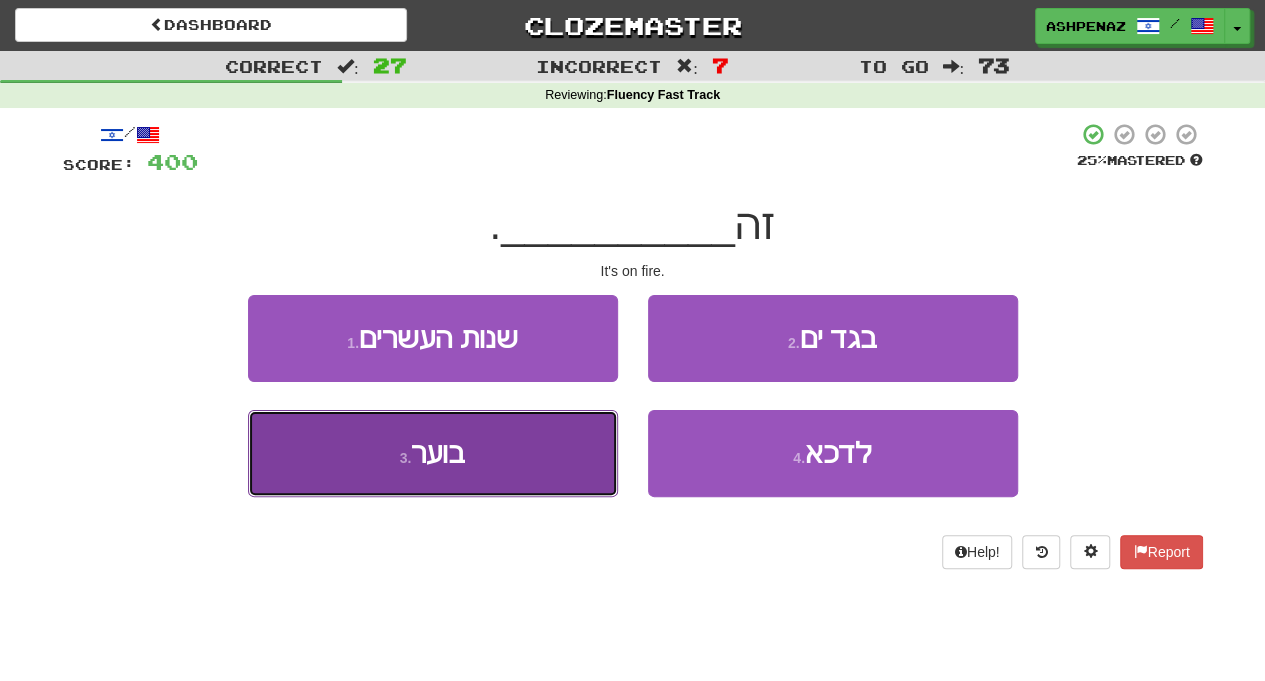 click on "3 .  בוער" at bounding box center [433, 453] 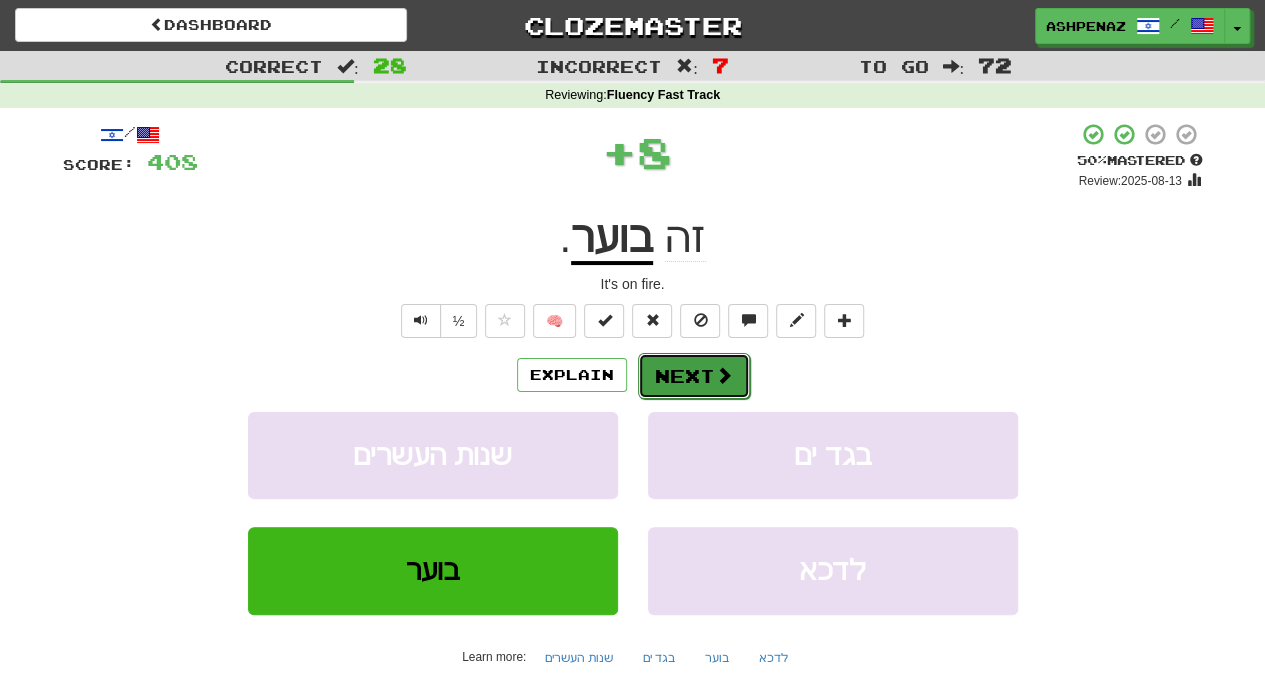 click on "Next" at bounding box center [694, 376] 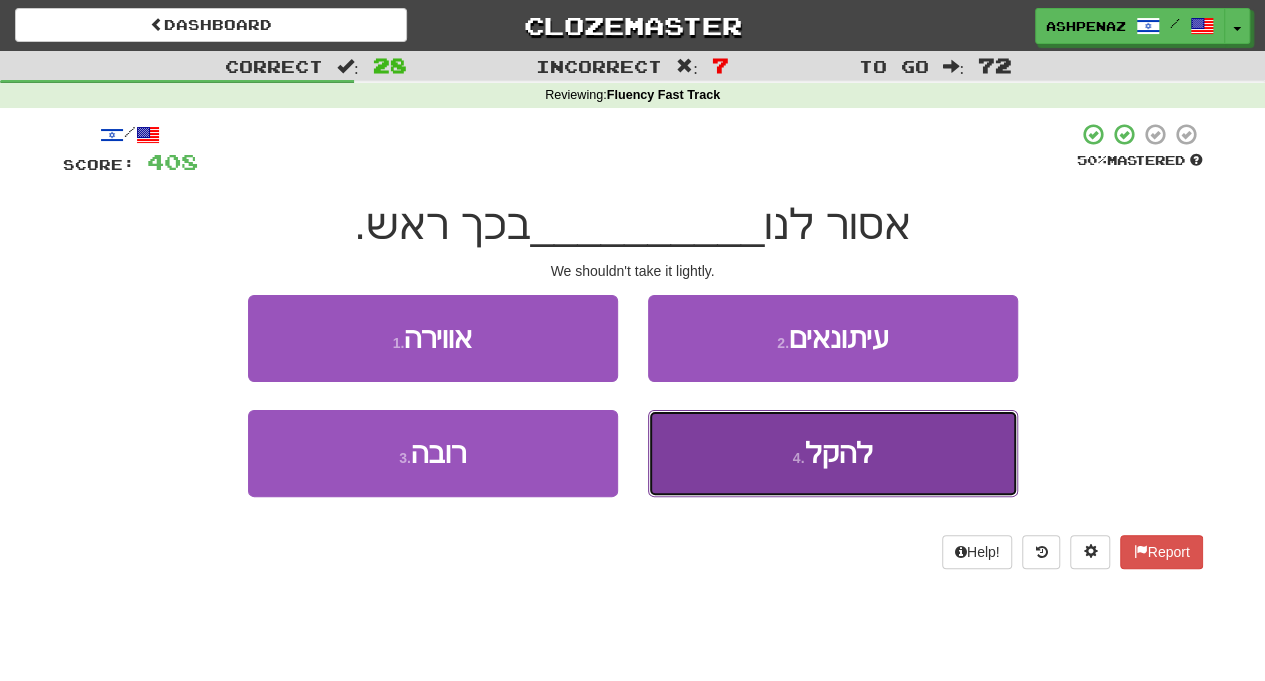 click on "4 .  להקל" at bounding box center [833, 453] 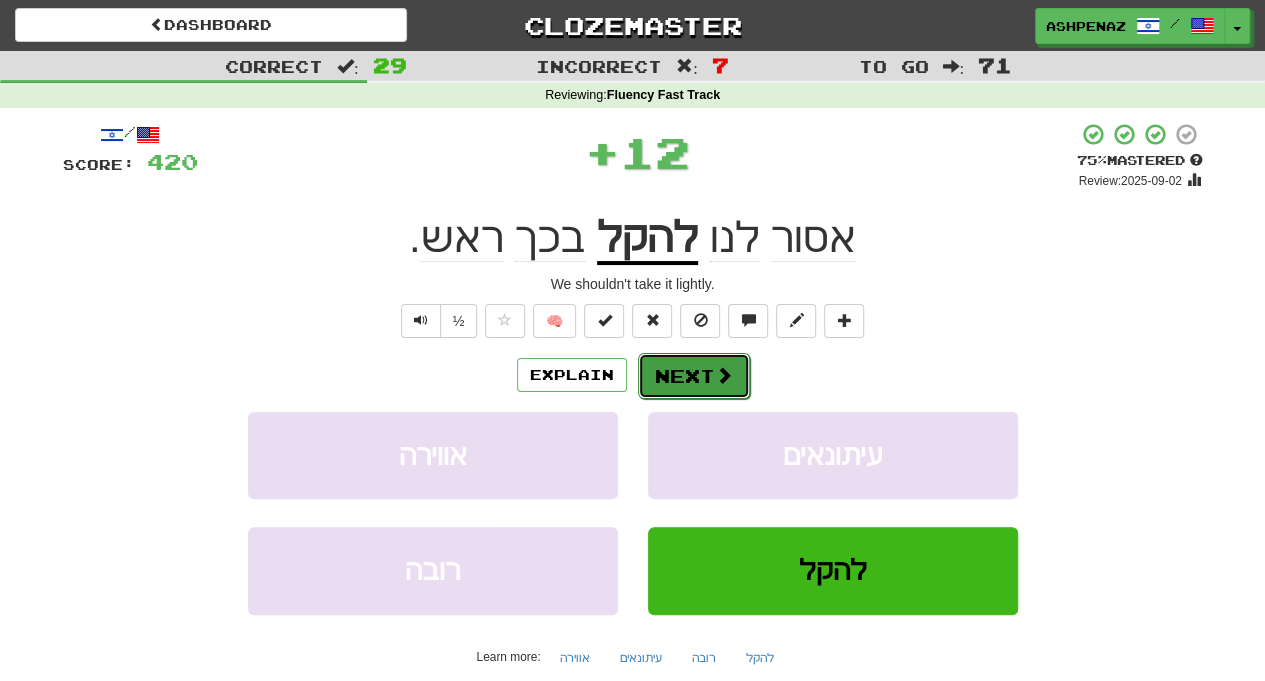 click at bounding box center [724, 375] 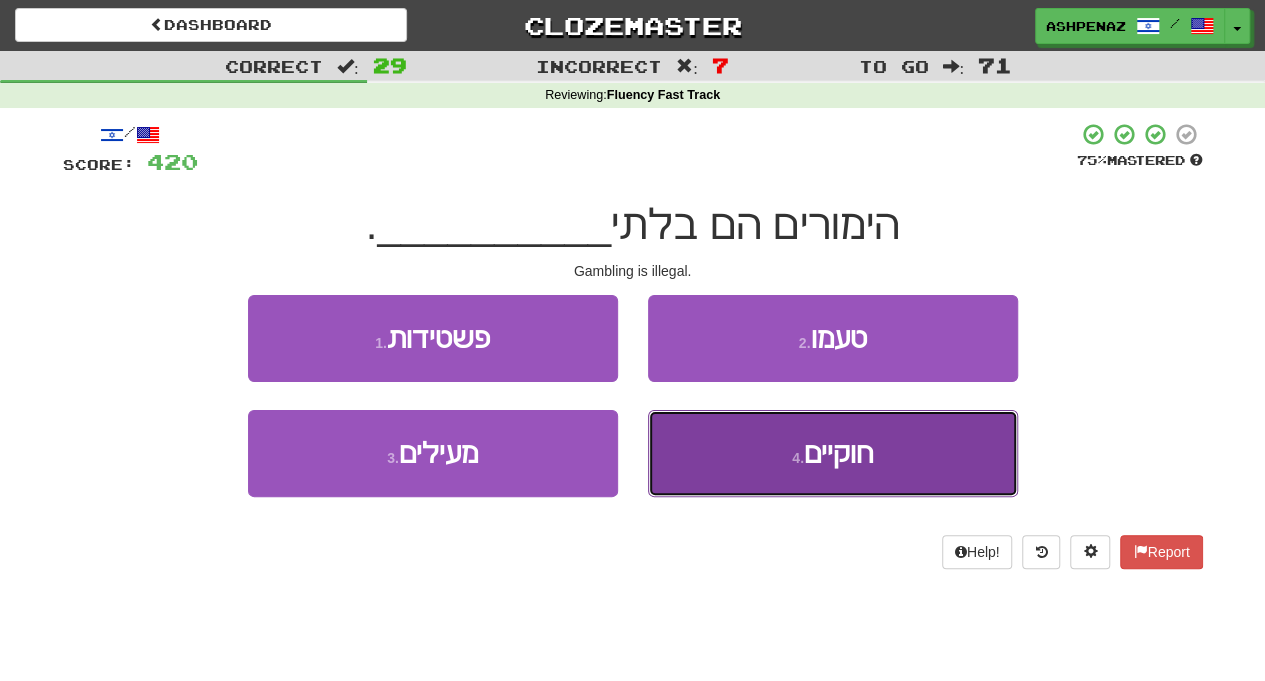 click on "4 .  חוקיים" at bounding box center [833, 453] 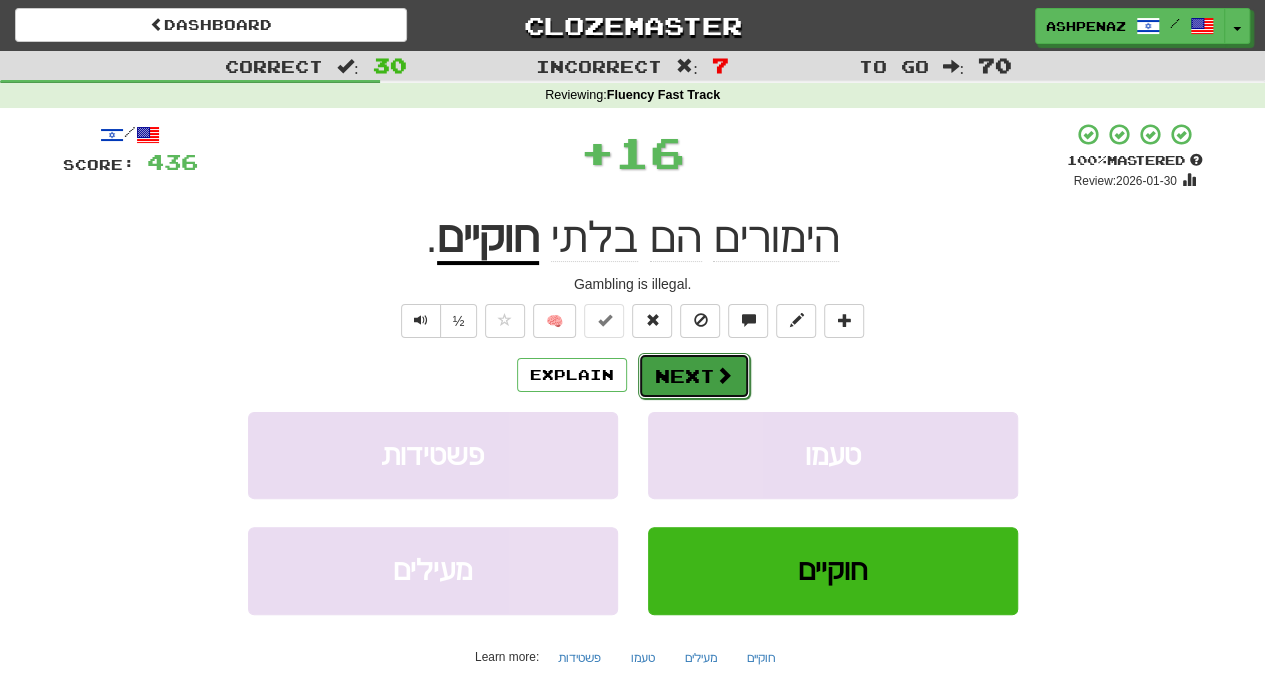 click on "Next" at bounding box center [694, 376] 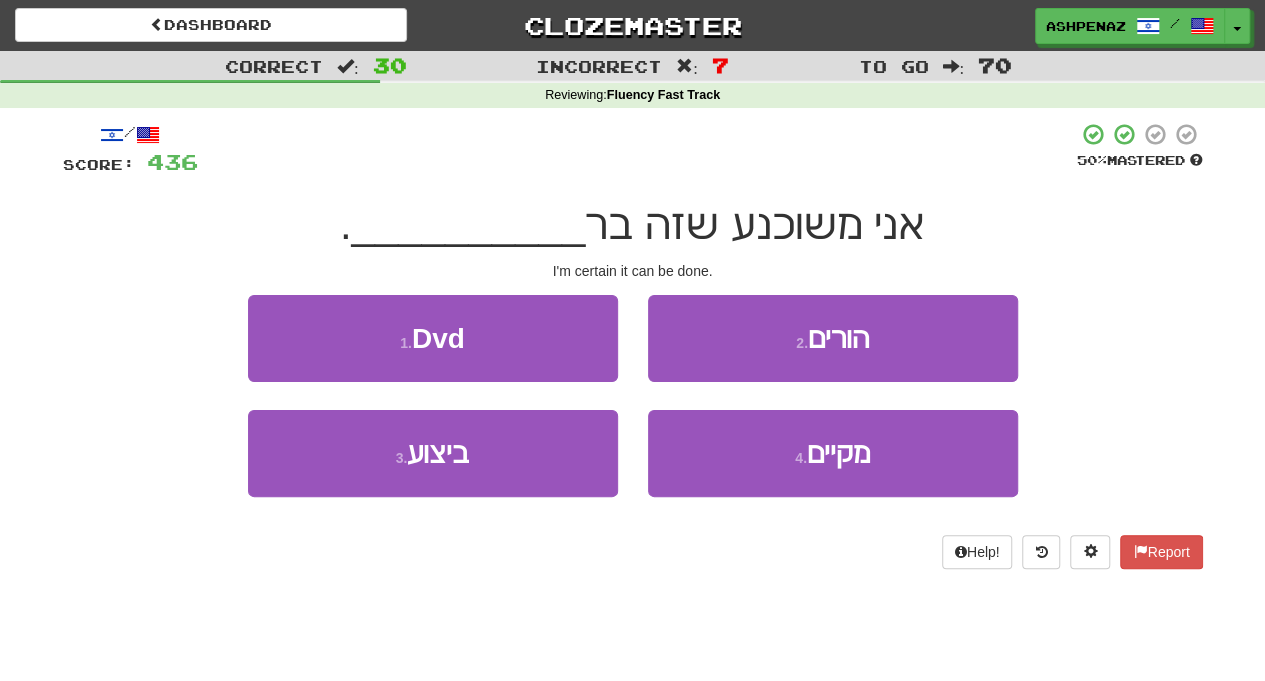 click on "Correct   :   30 Incorrect   :   7 To go   :   70 Reviewing :  Fluency Fast Track  /  Score:   436 50 %  Mastered אני משוכנע שזה בר  __________ . I'm certain it can be done. 1 .  Dvd 2 .  הורים 3 .  ביצוע 4 .  מקיים  Help!  Report" at bounding box center [632, 324] 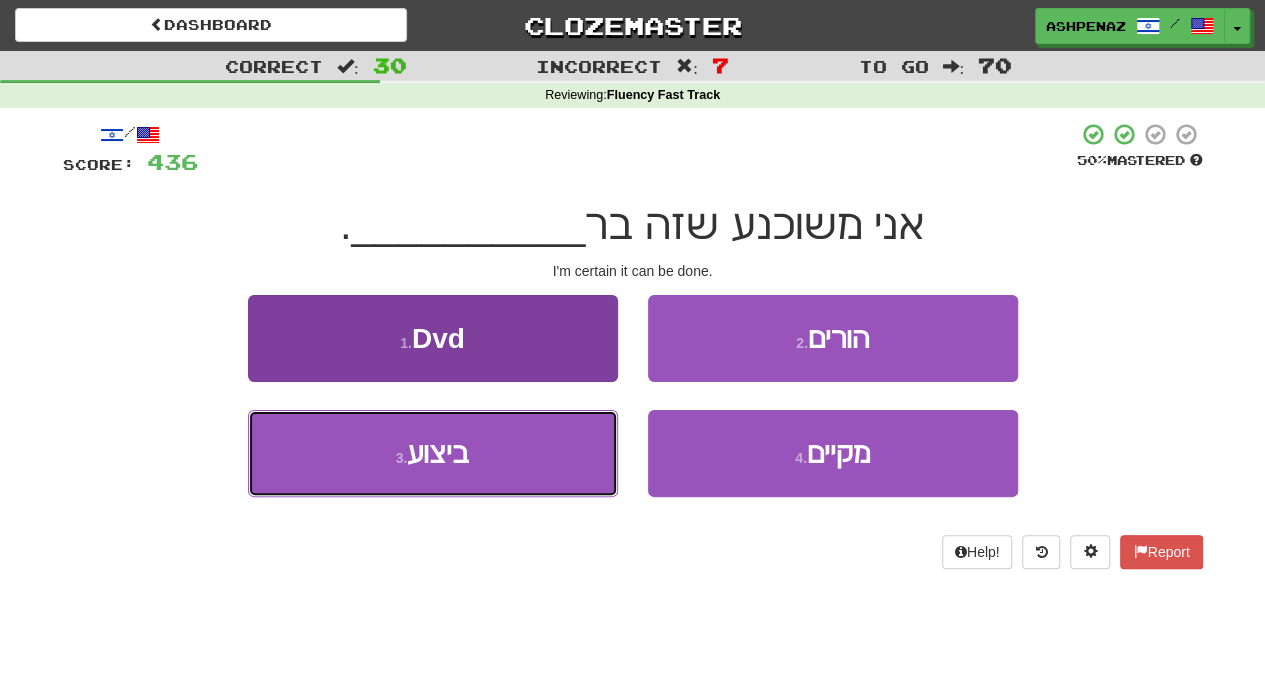 click on "3 .  ביצוע" at bounding box center [433, 453] 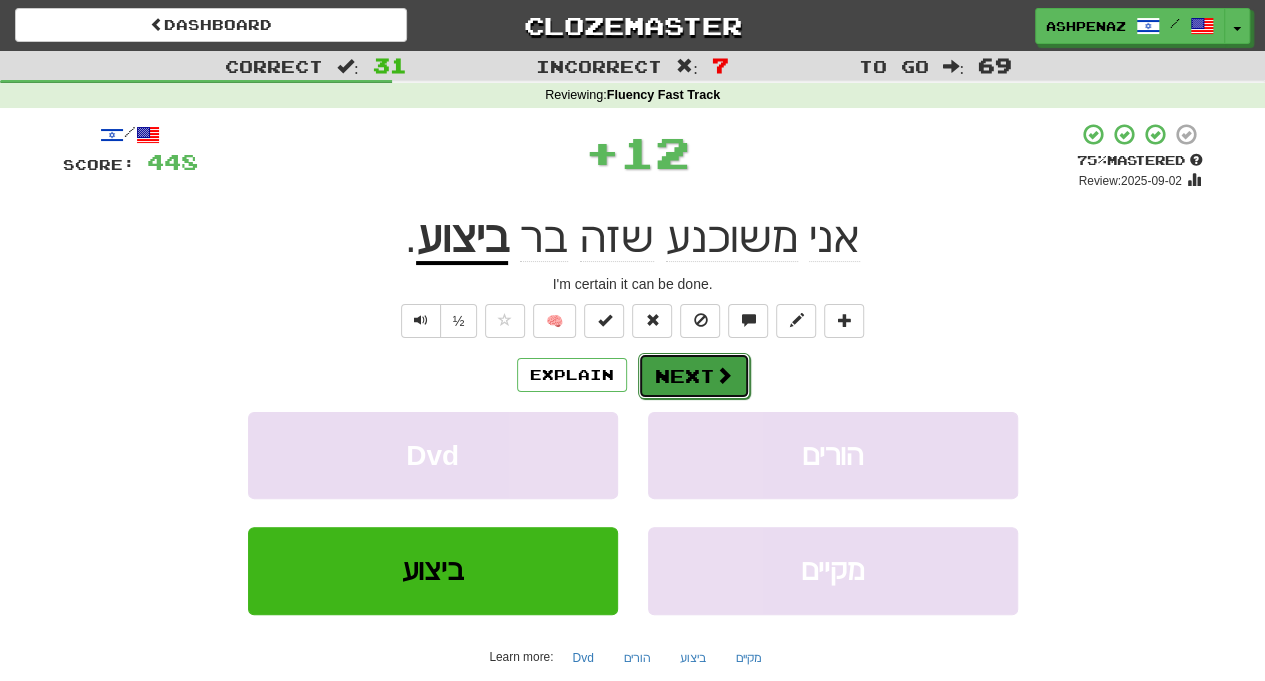 click on "Next" at bounding box center [694, 376] 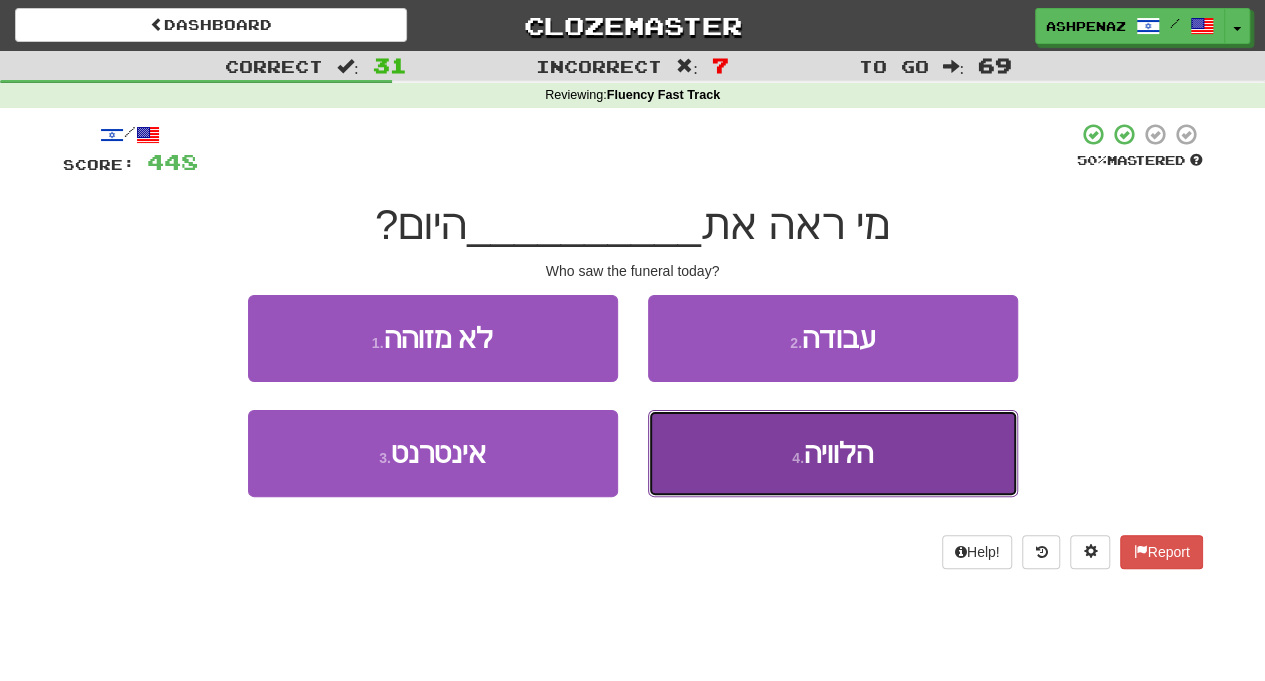 click on "4 .  הלוויה" at bounding box center (833, 453) 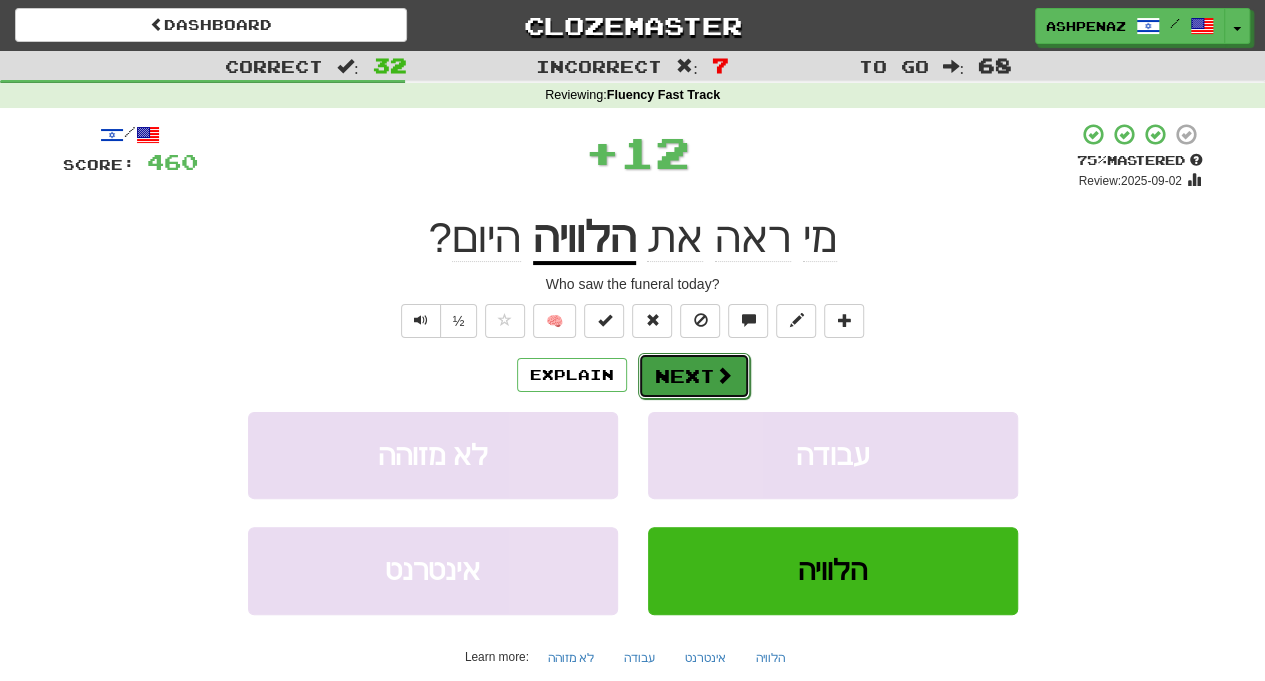 click on "Next" at bounding box center (694, 376) 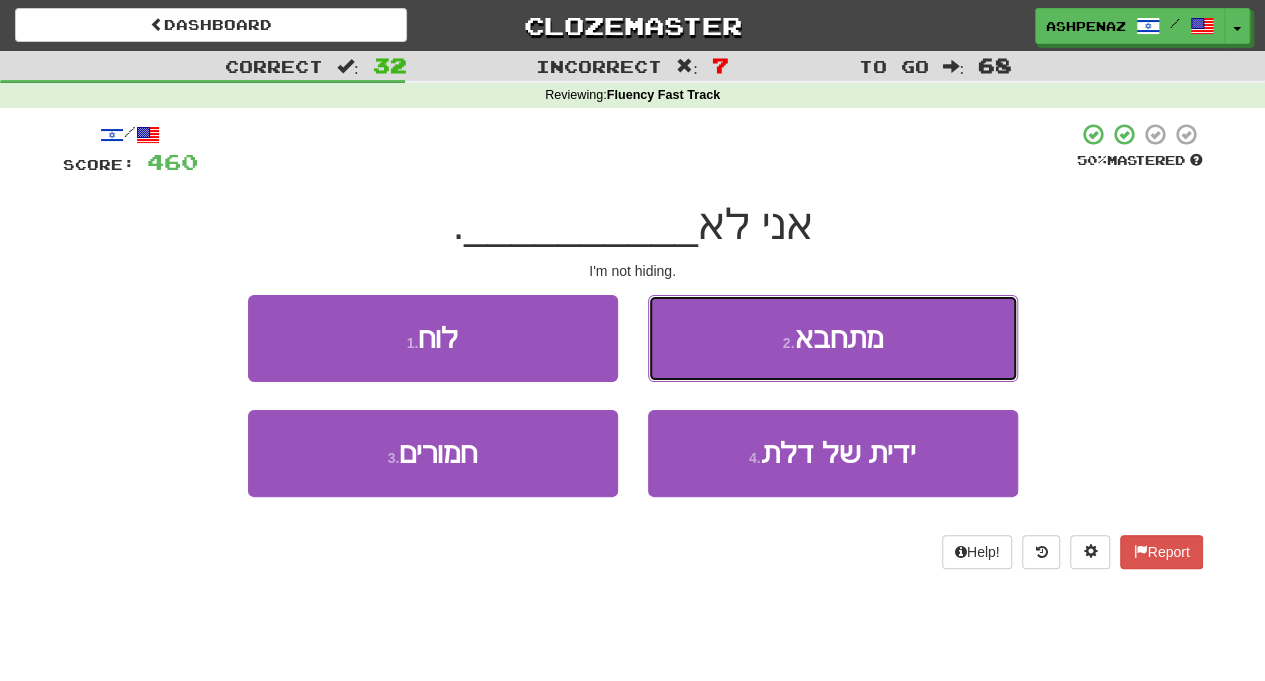 click on "2 .  מתחבא" at bounding box center [833, 338] 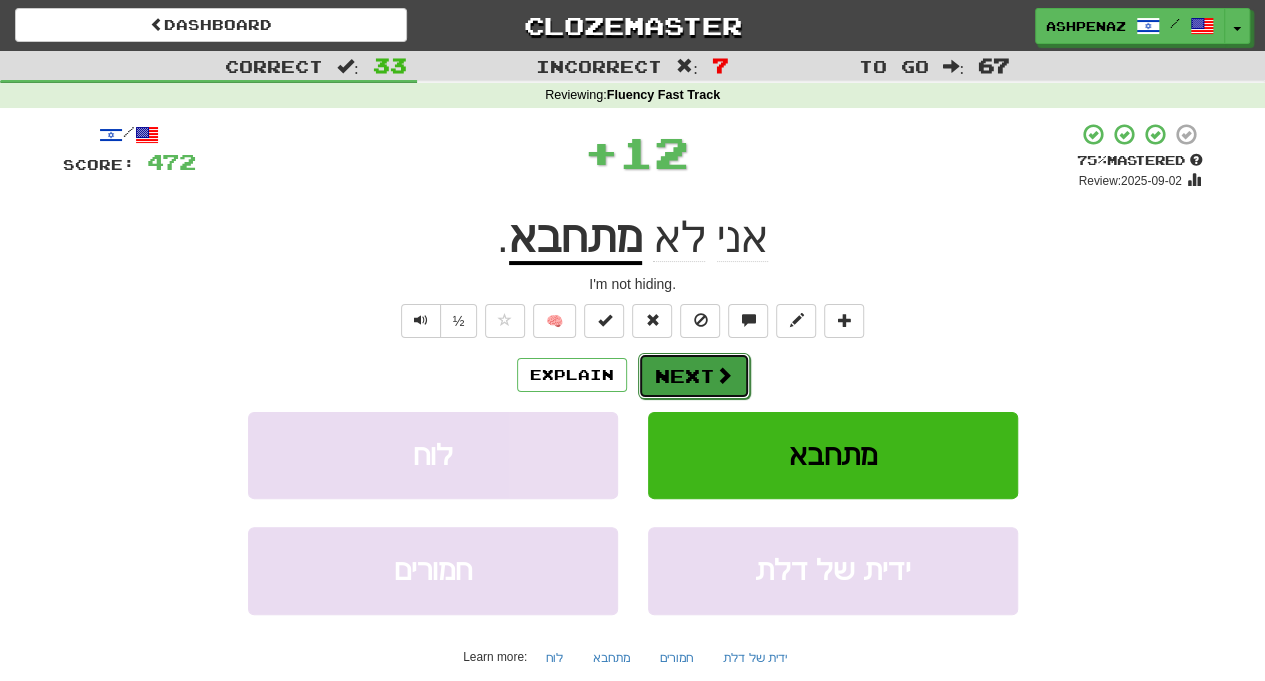 click at bounding box center [724, 375] 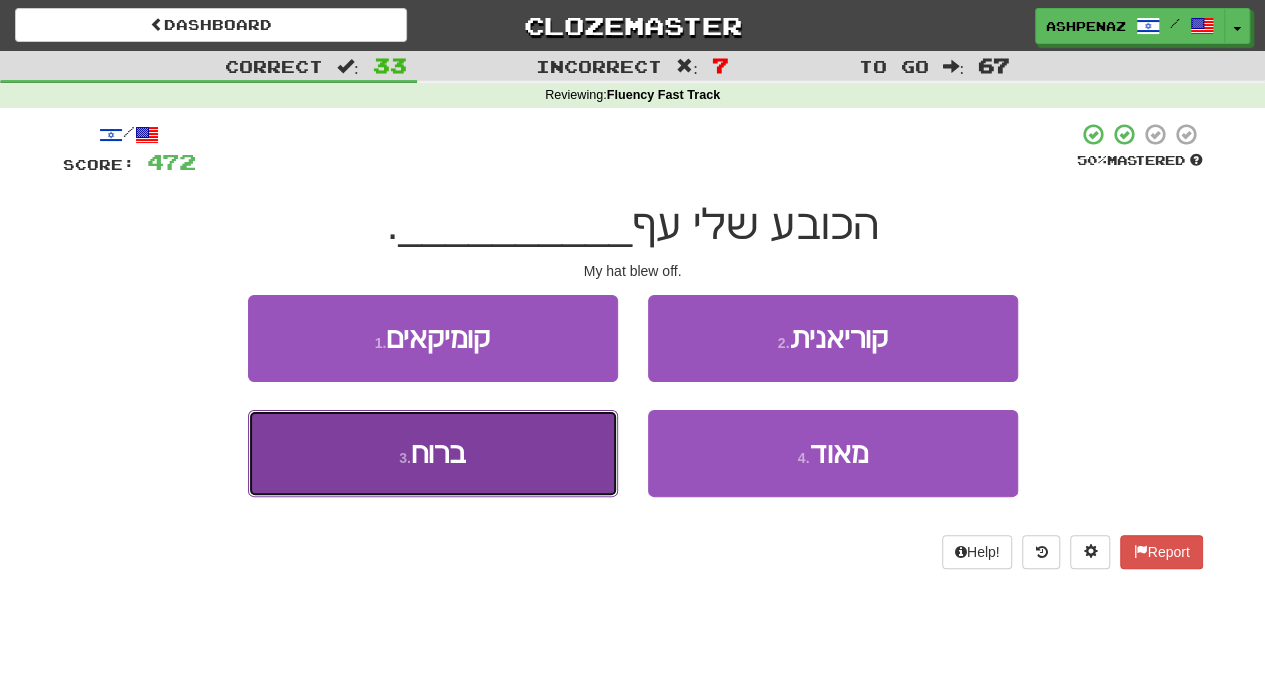 click on "3 .  ברוח" at bounding box center (433, 453) 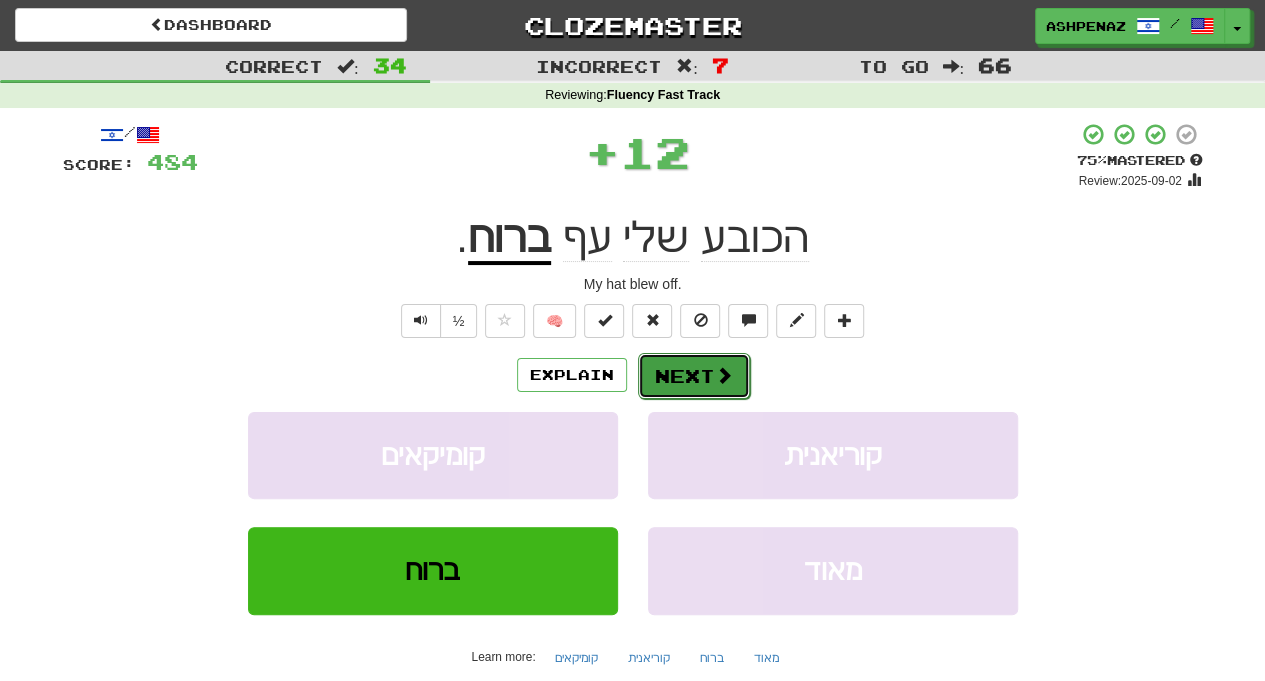 click on "Next" at bounding box center [694, 376] 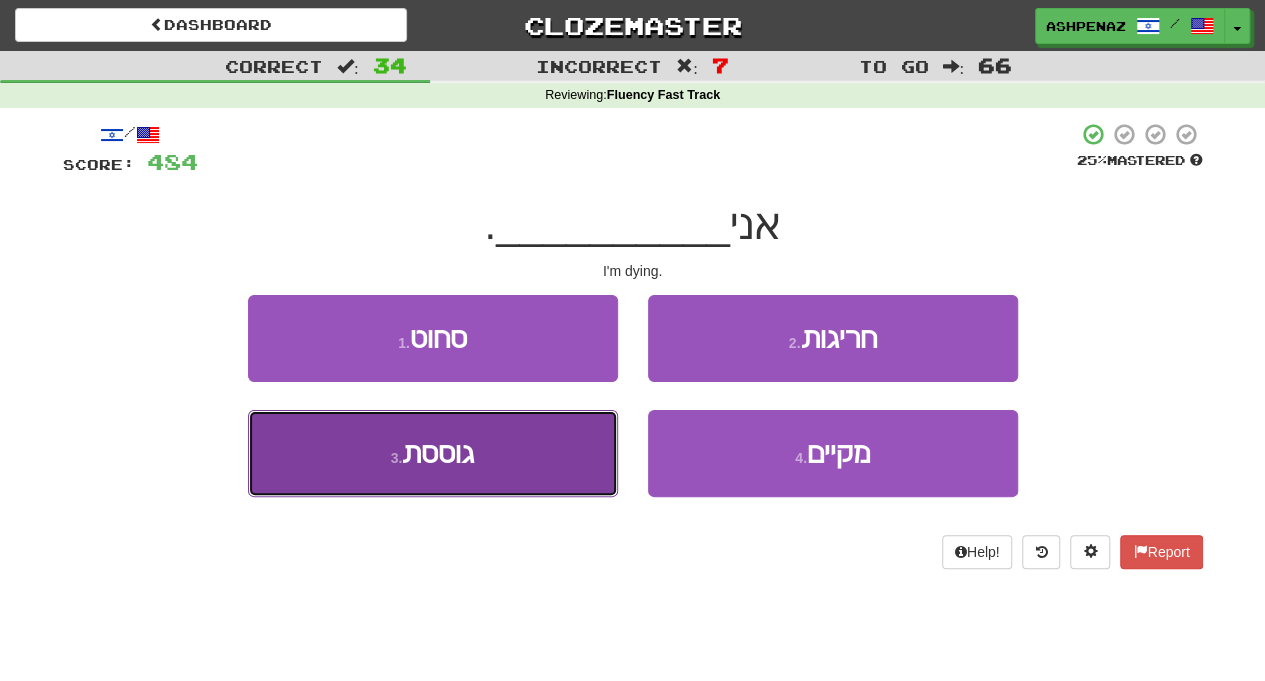 click on "3 .  גוססת" at bounding box center [433, 453] 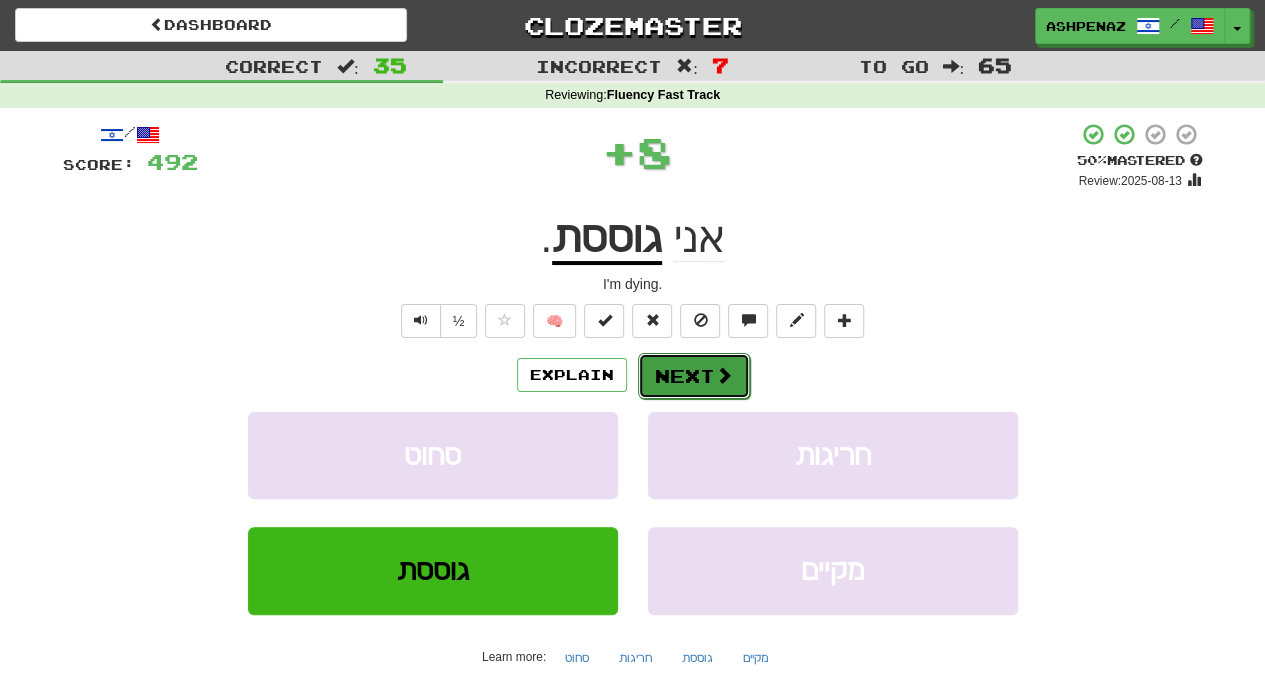 click on "Next" at bounding box center (694, 376) 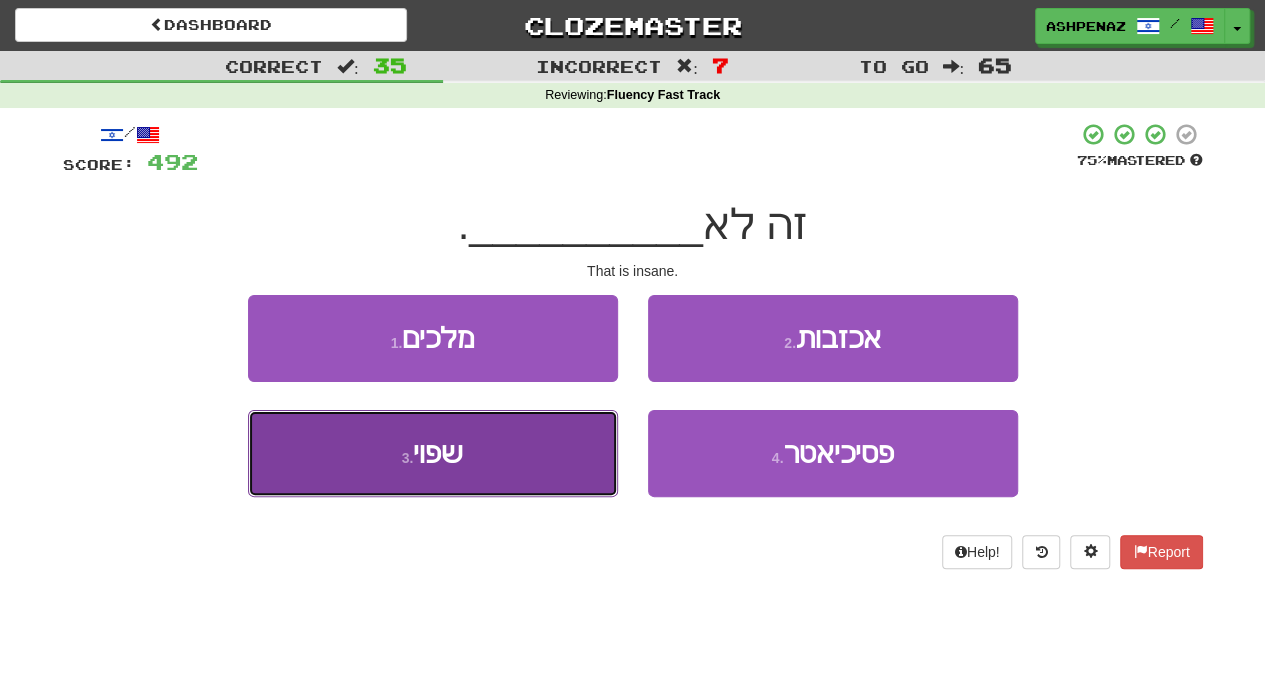 click on "3 .  שפוי" at bounding box center [433, 453] 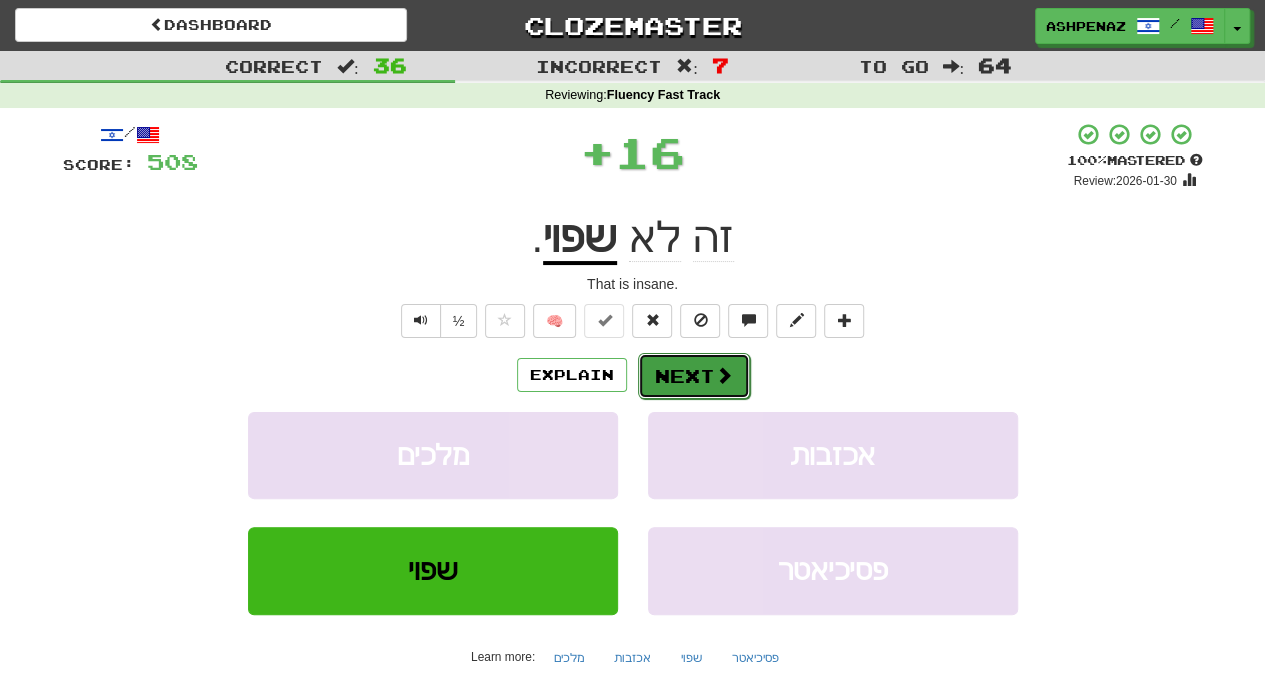 click on "Next" at bounding box center [694, 376] 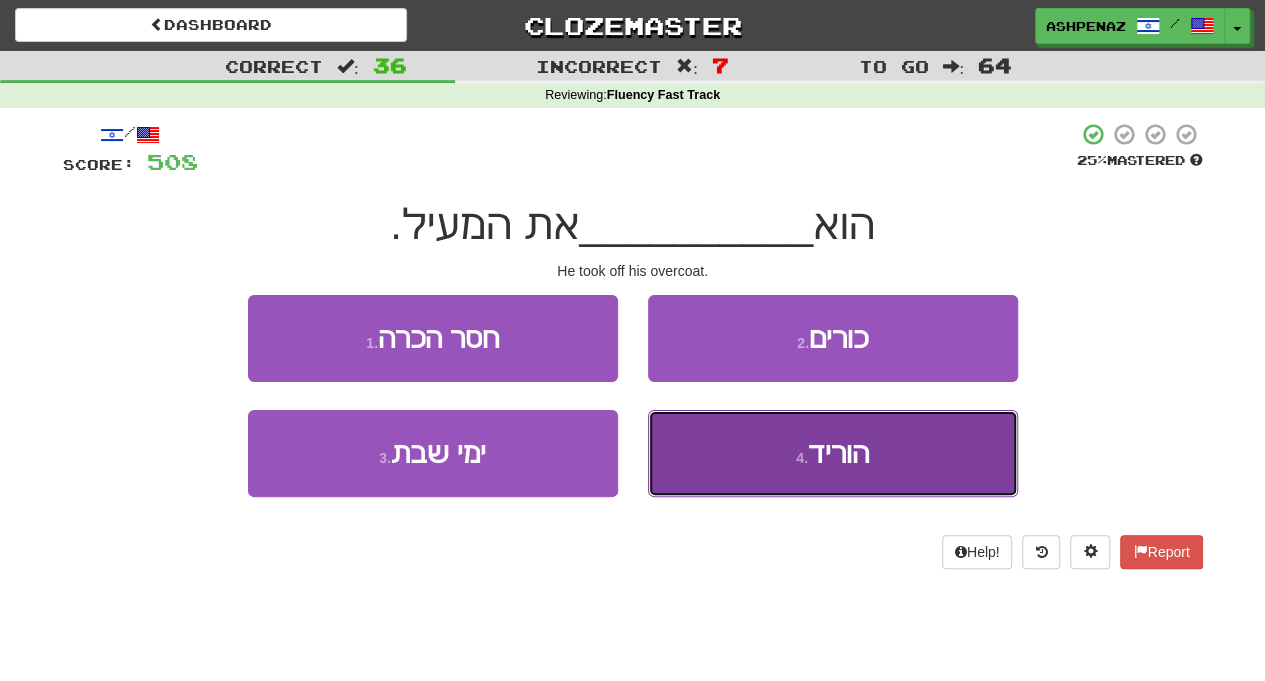 click on "4 .  הוריד" at bounding box center [833, 453] 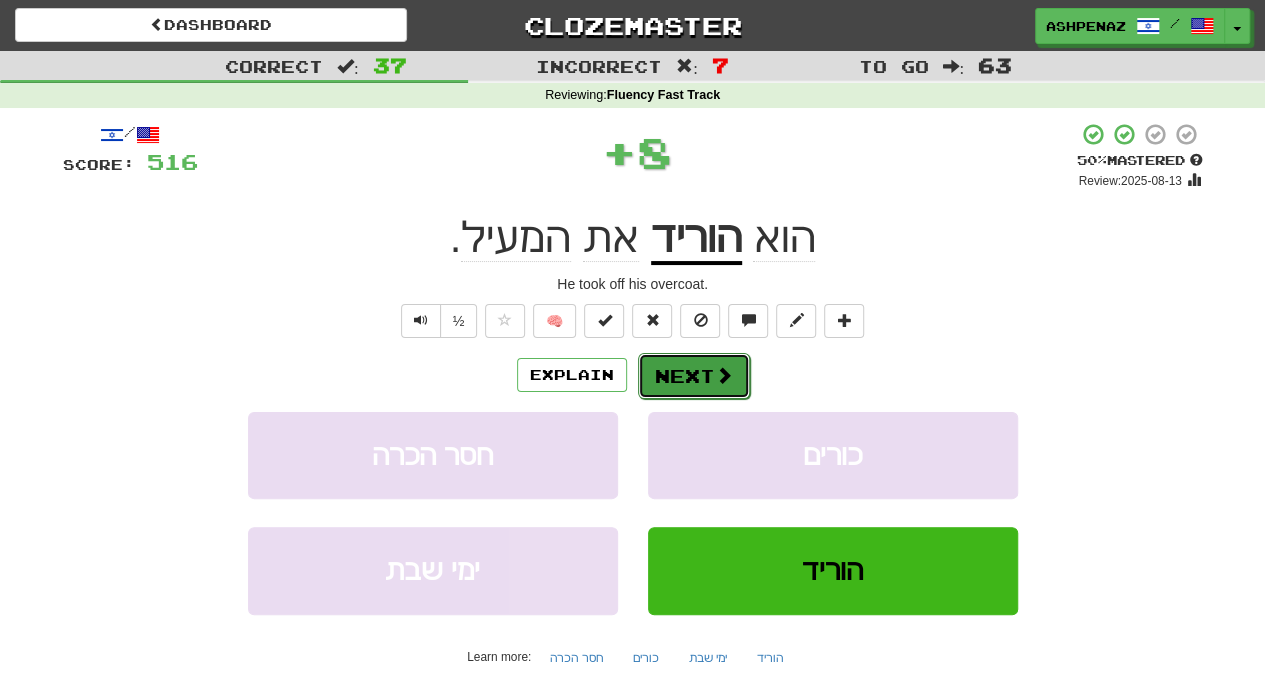 click on "Next" at bounding box center (694, 376) 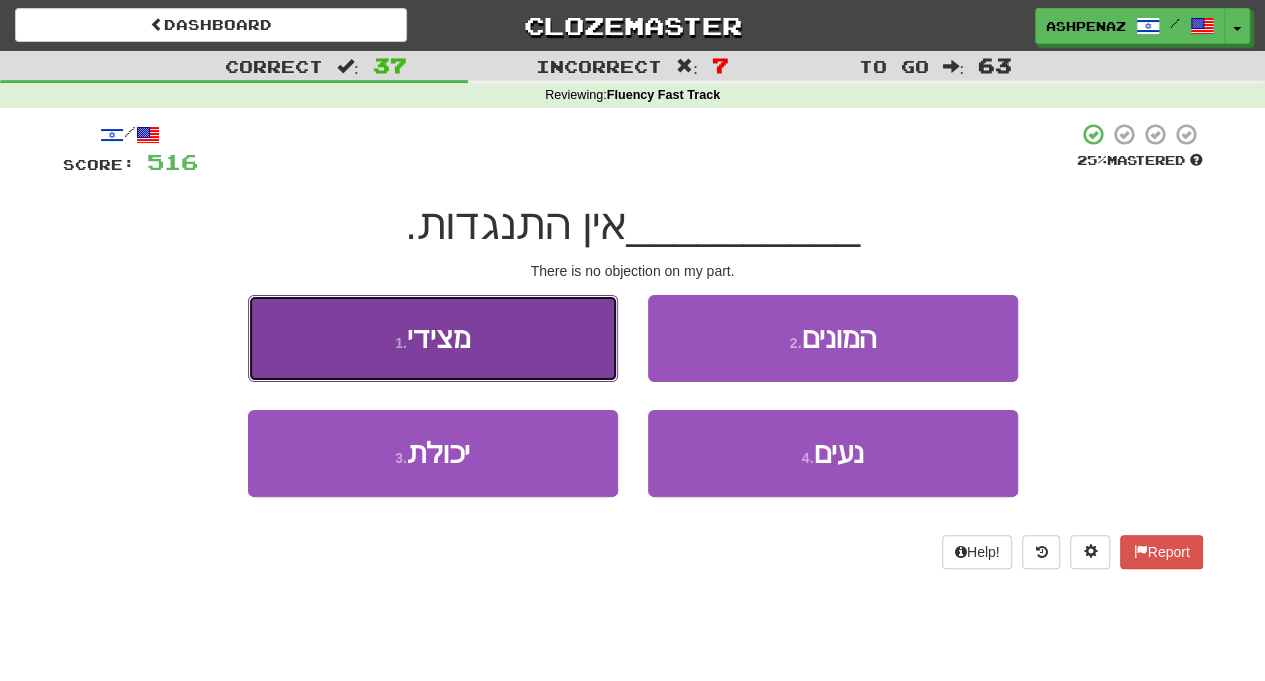 click on "1 .  מצידי" at bounding box center (433, 338) 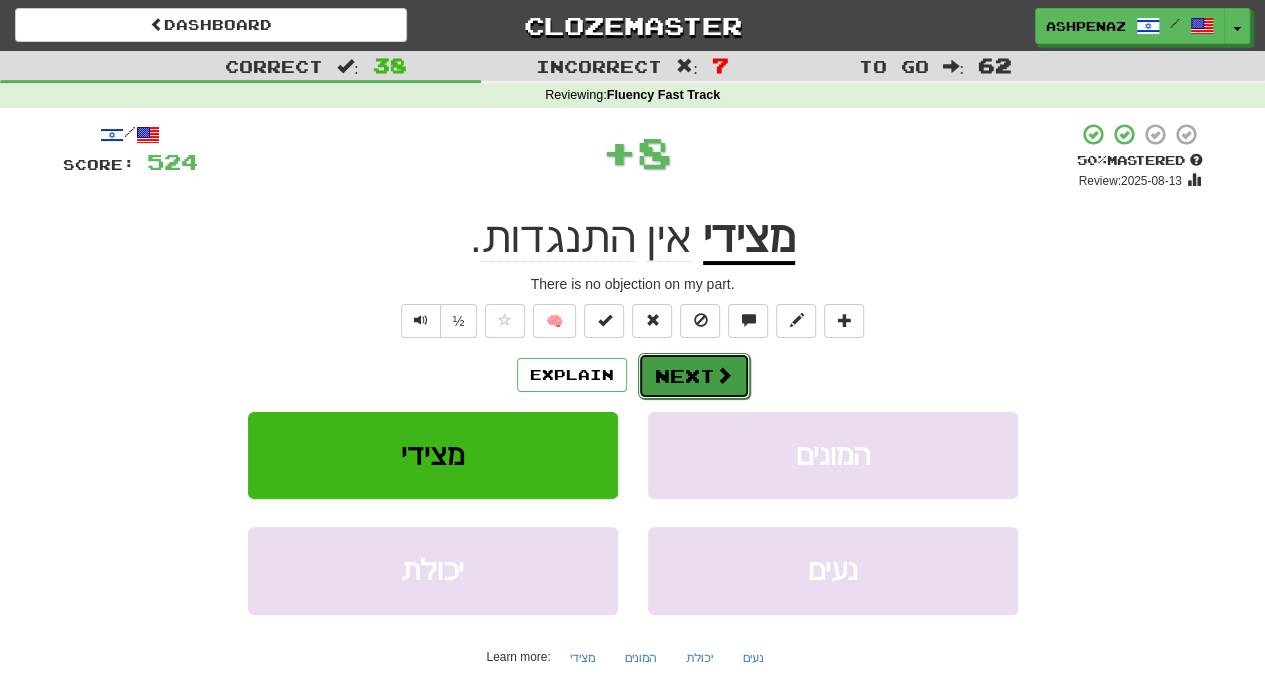 click on "Next" at bounding box center [694, 376] 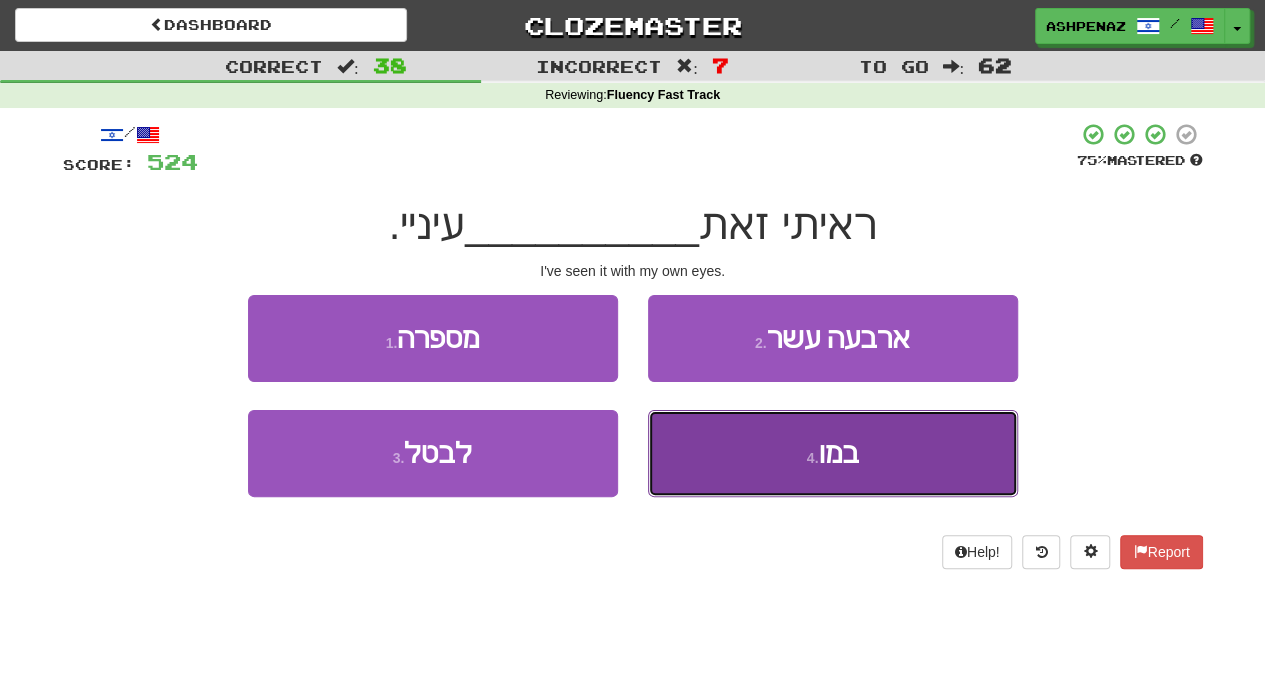click on "4 .  במו" at bounding box center (833, 453) 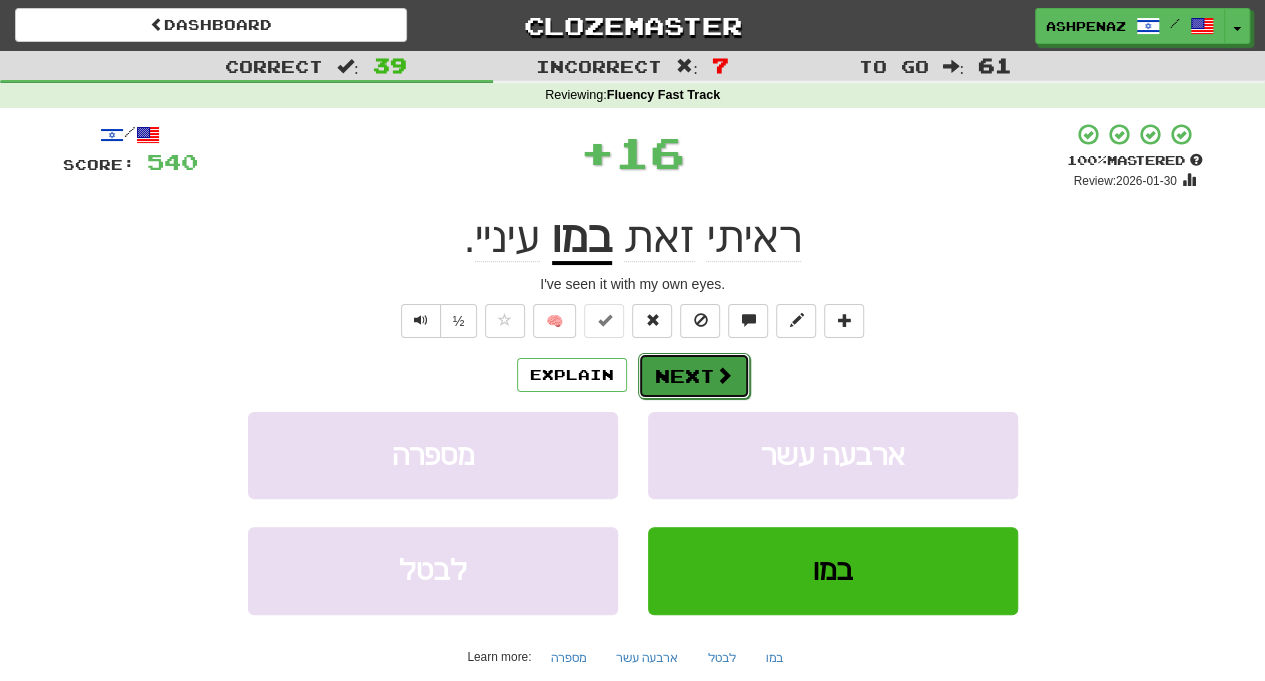 click on "Next" at bounding box center (694, 376) 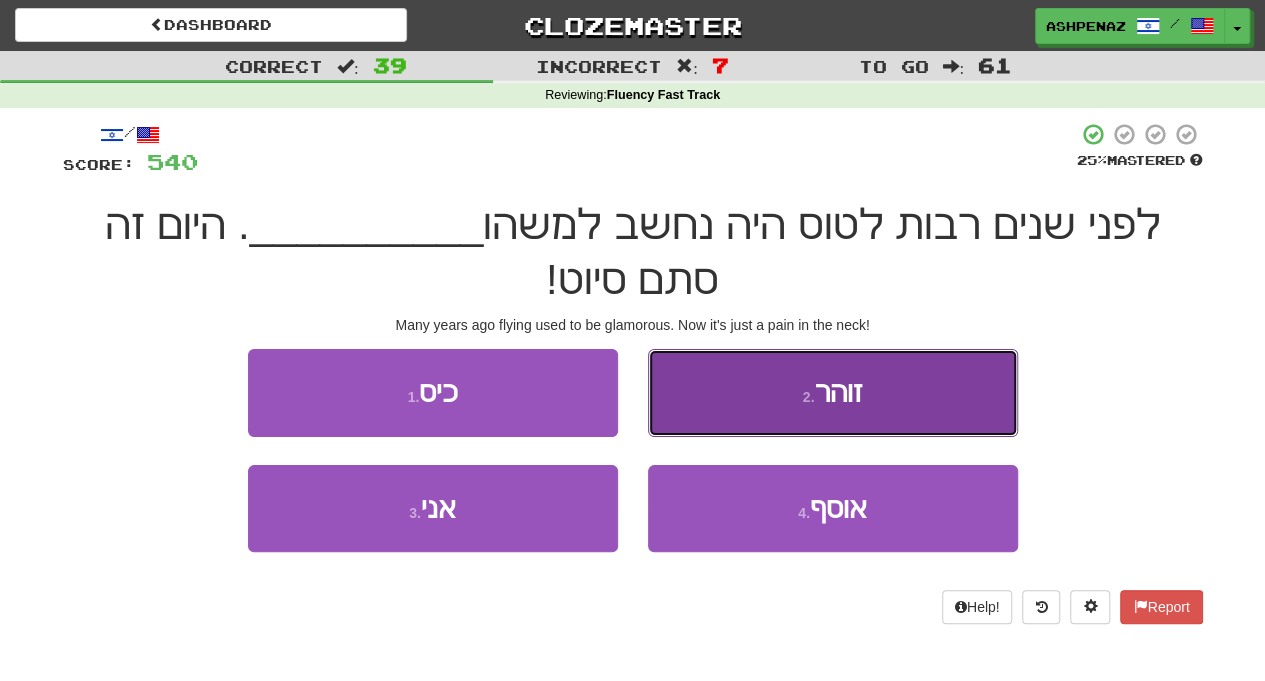 click on "2 .  זוהר" at bounding box center [833, 392] 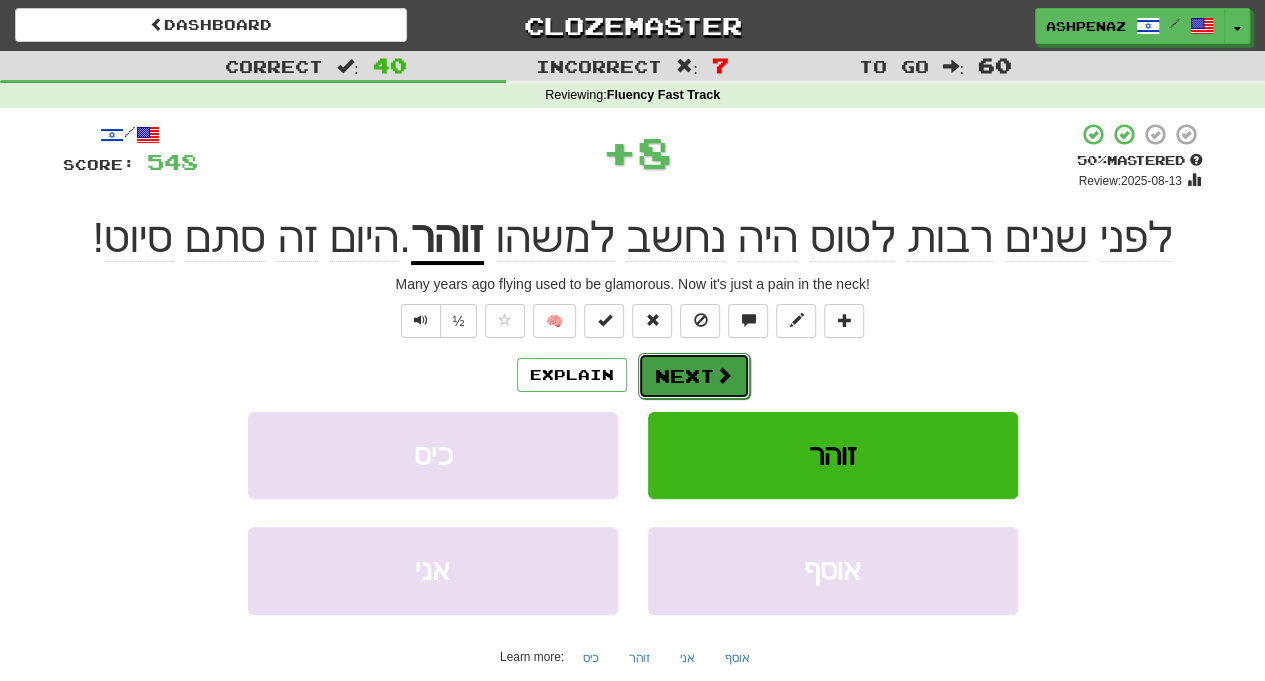 click on "Next" at bounding box center (694, 376) 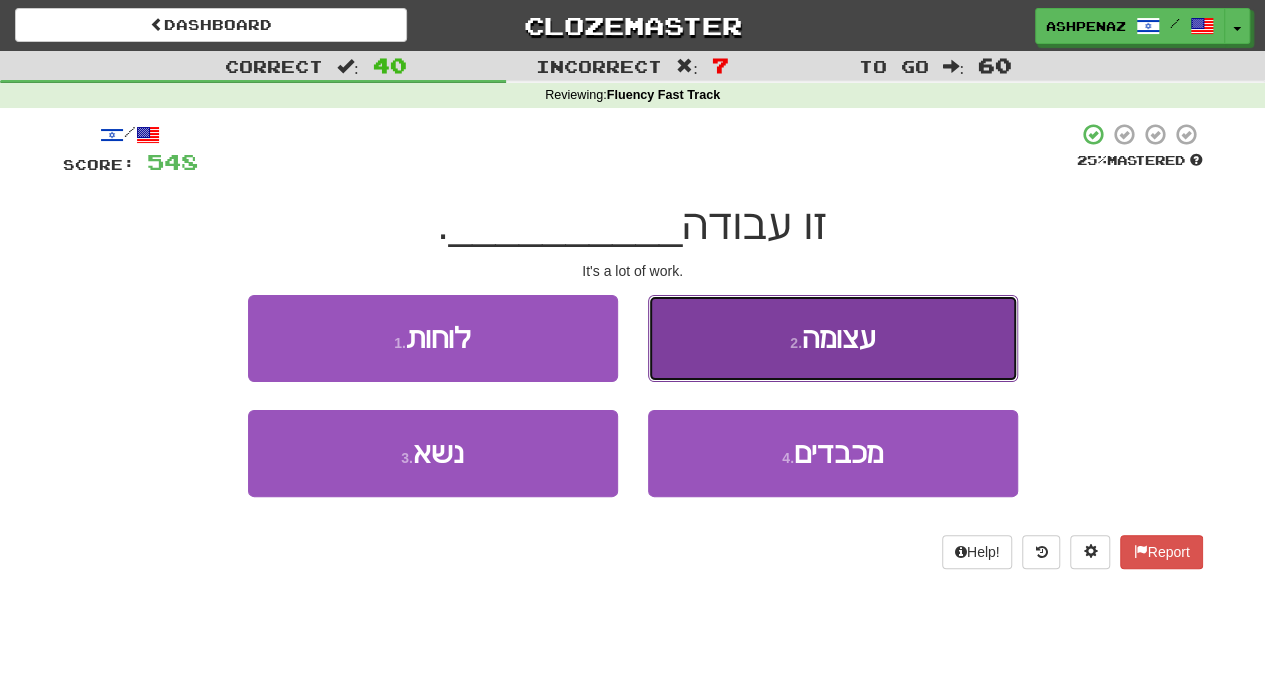 click on "2 .  עצומה" at bounding box center [833, 338] 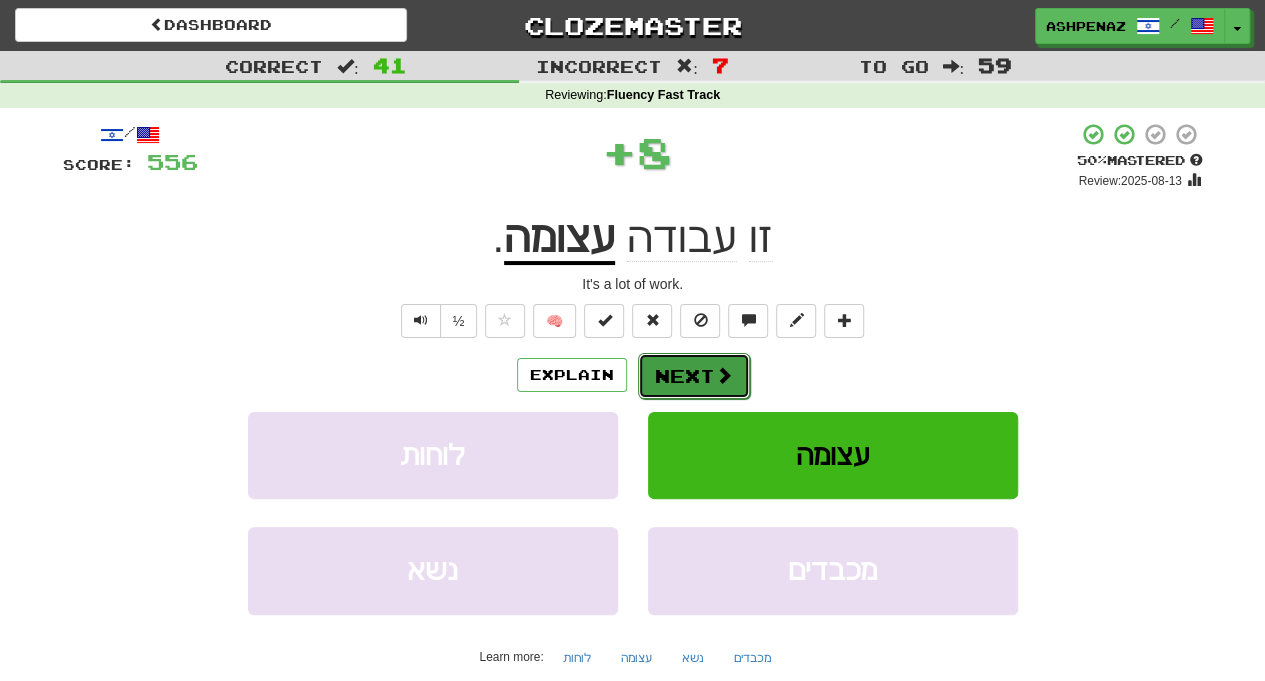 click on "Next" at bounding box center (694, 376) 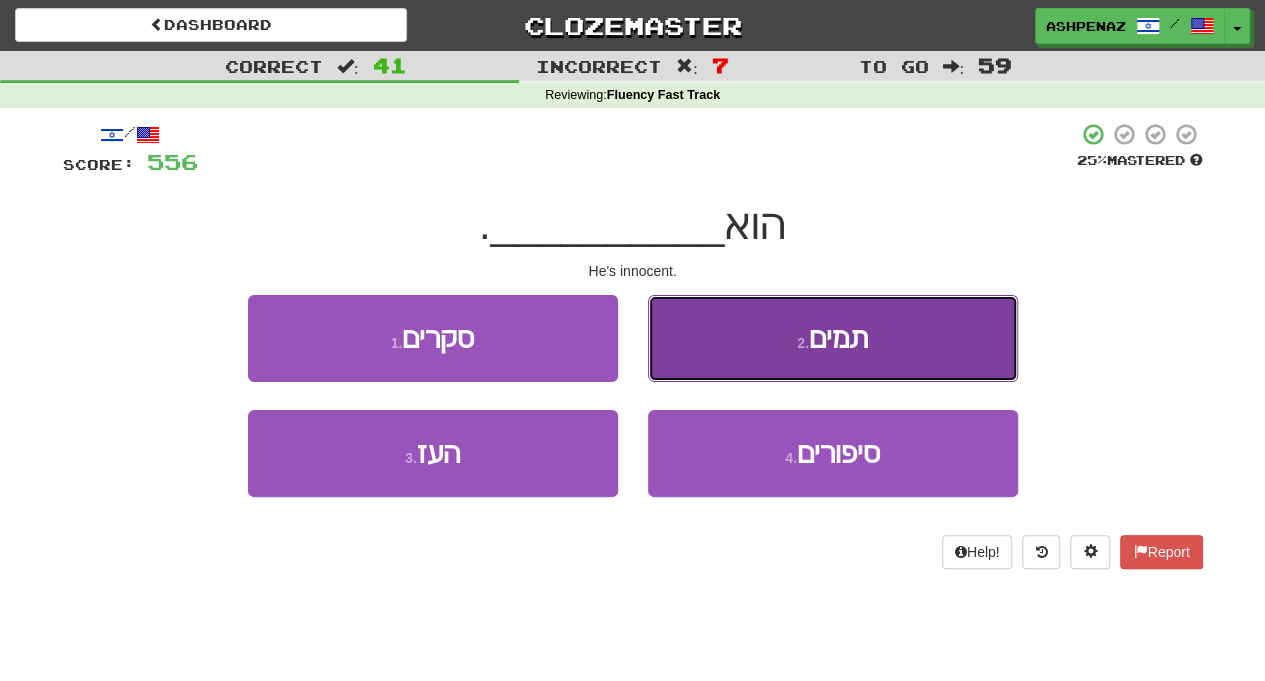click on "2 .  תמים" at bounding box center (833, 338) 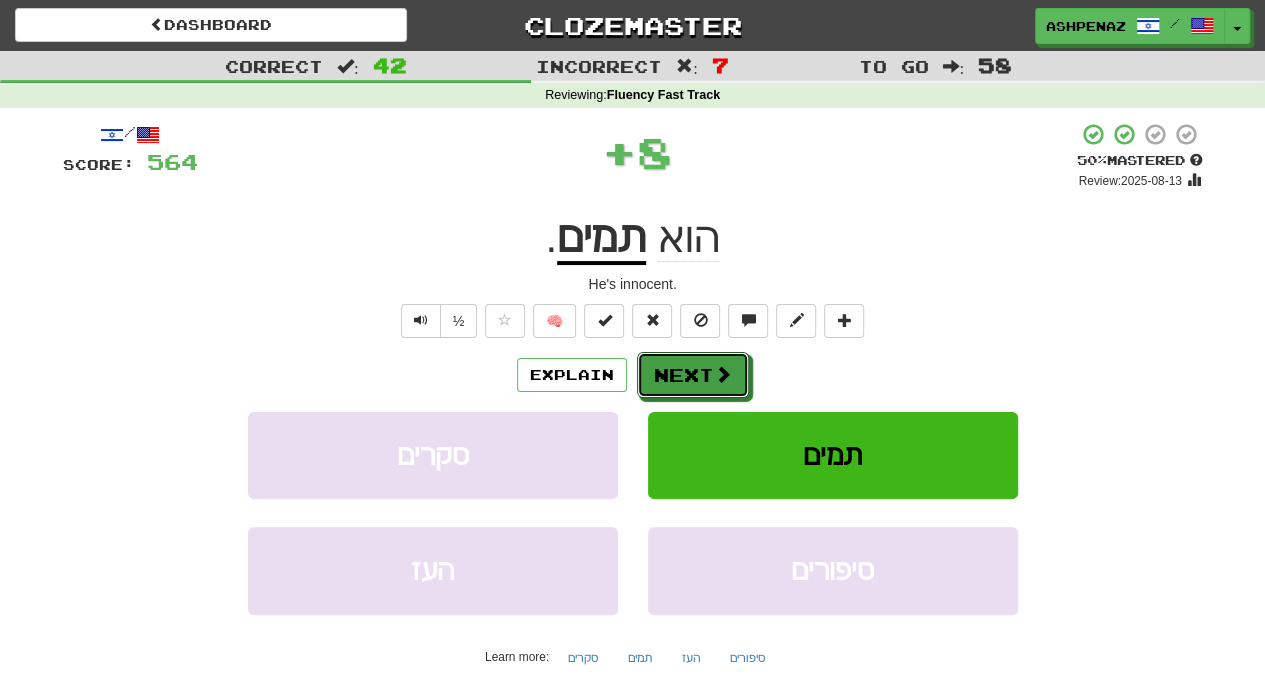 click on "Next" at bounding box center [693, 375] 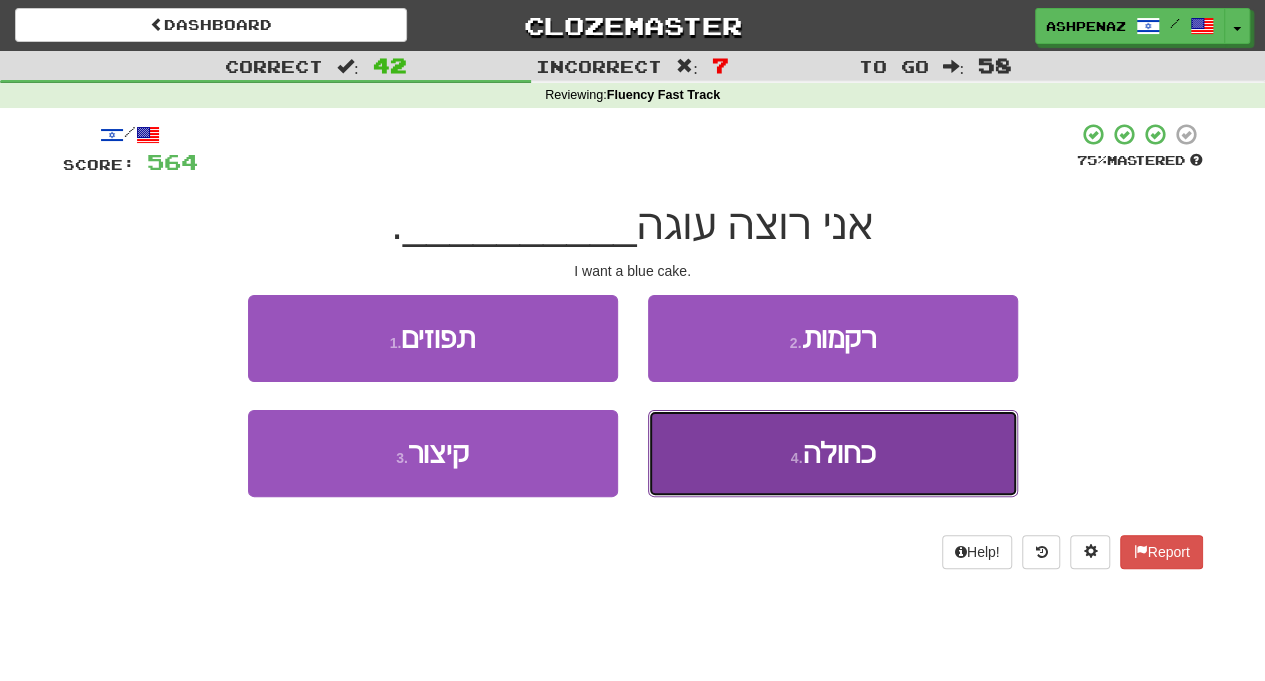 click on "4 .  כחולה" at bounding box center (833, 453) 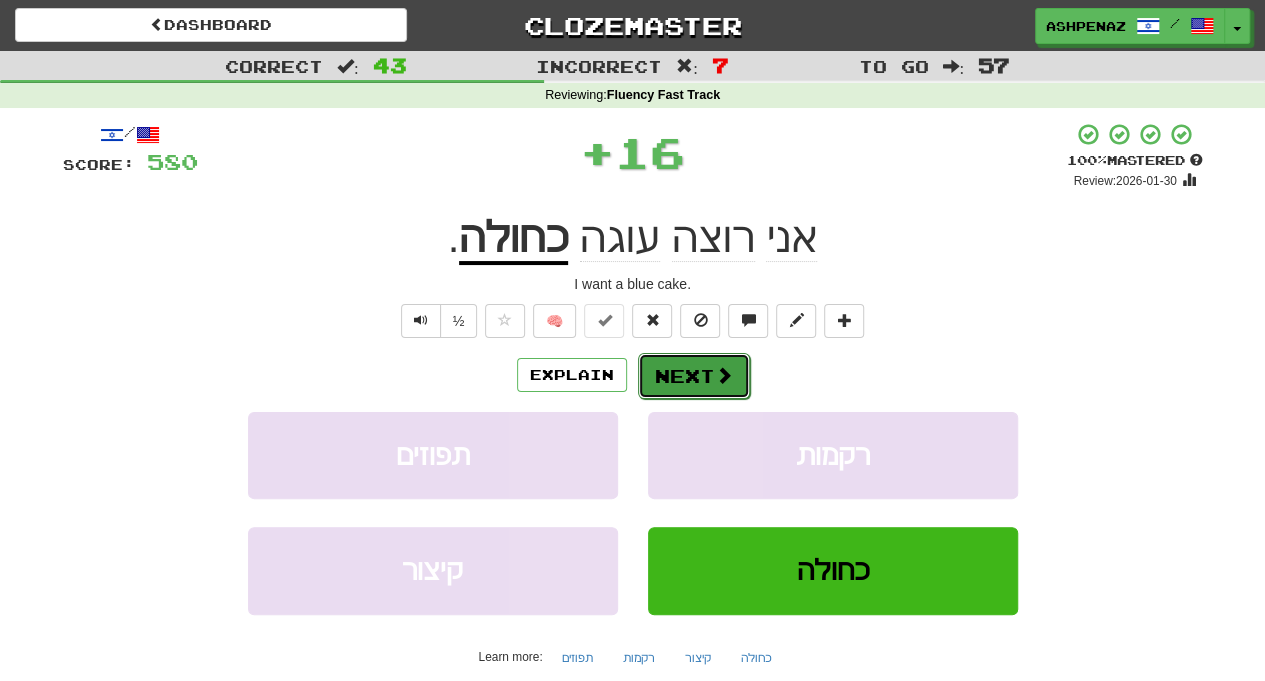 click on "Next" at bounding box center (694, 376) 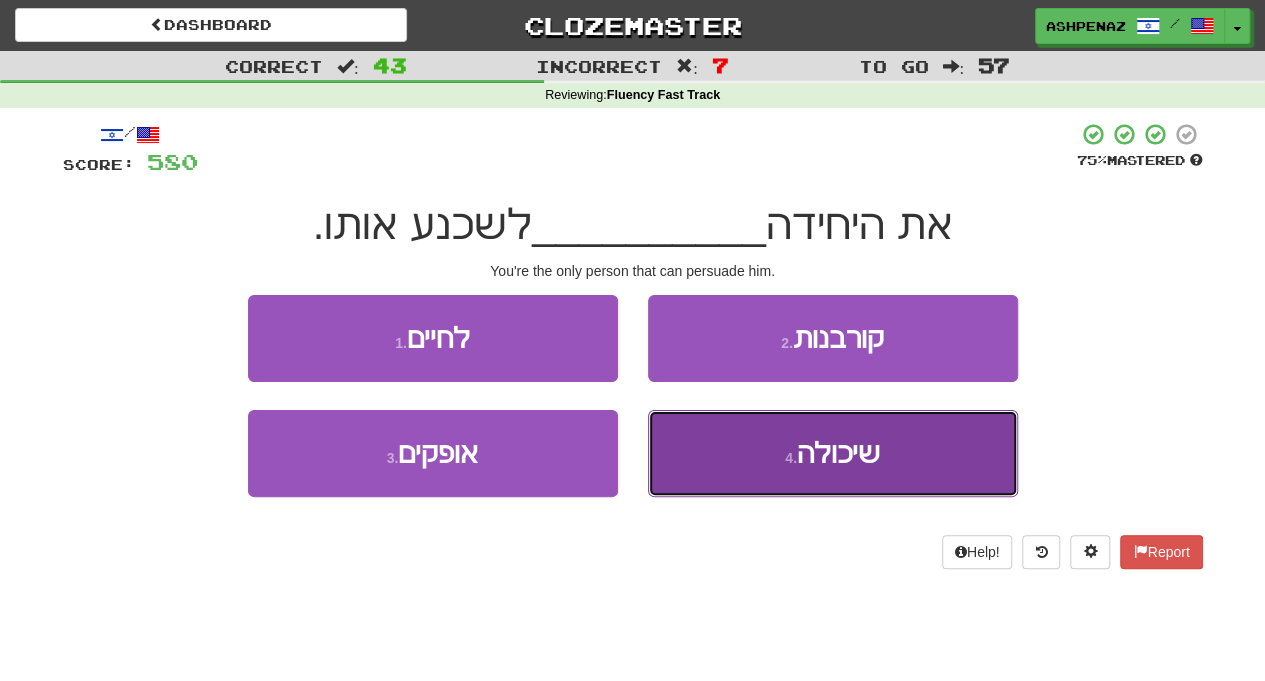 click on "4 .  שיכולה" at bounding box center [833, 453] 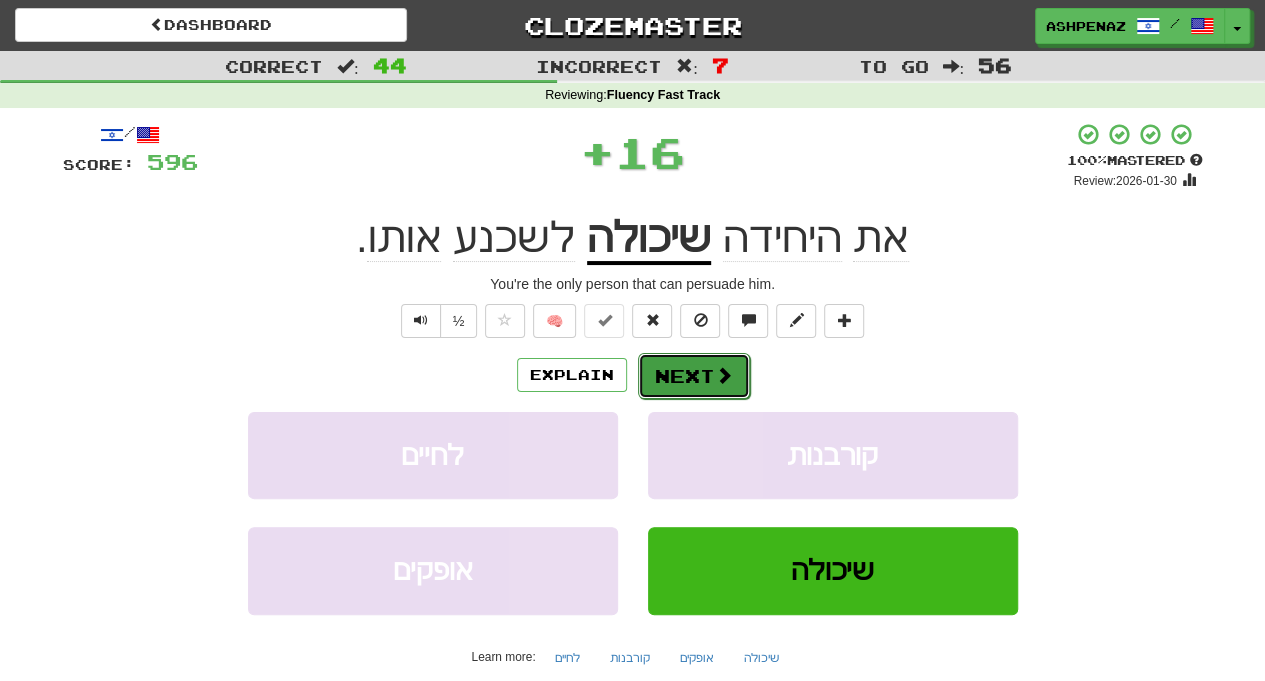 click on "Next" at bounding box center (694, 376) 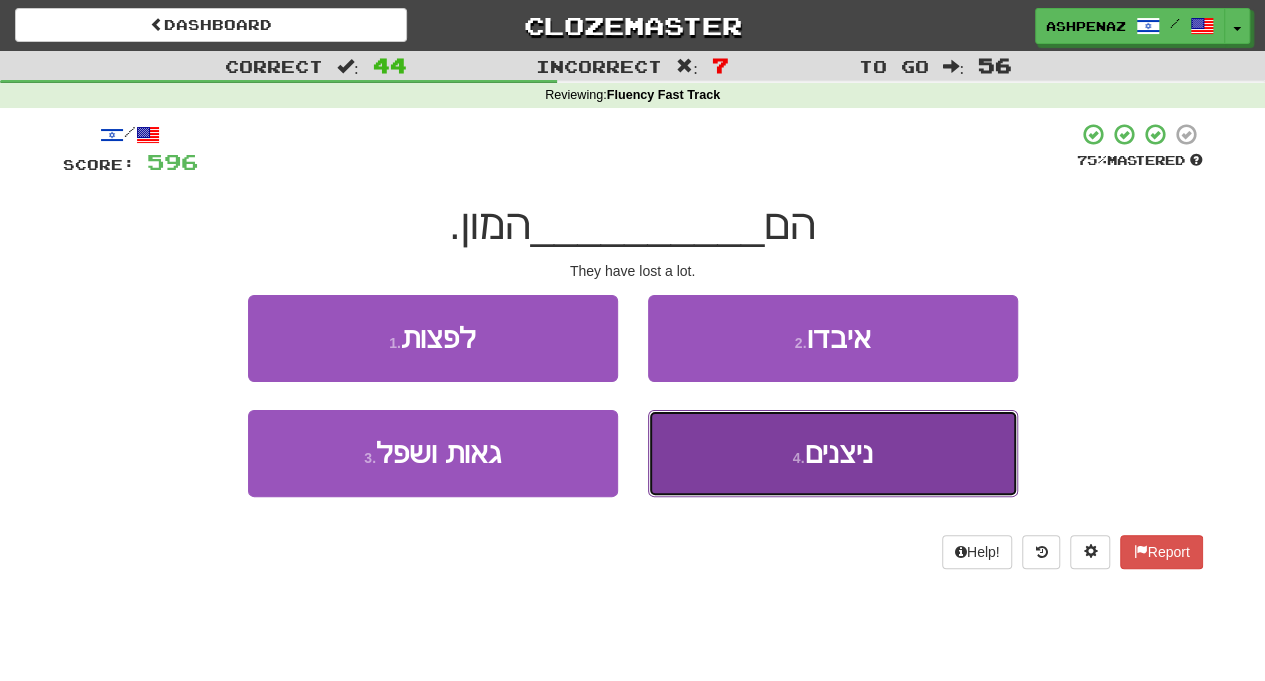 click on "4 .  ניצנים" at bounding box center (833, 453) 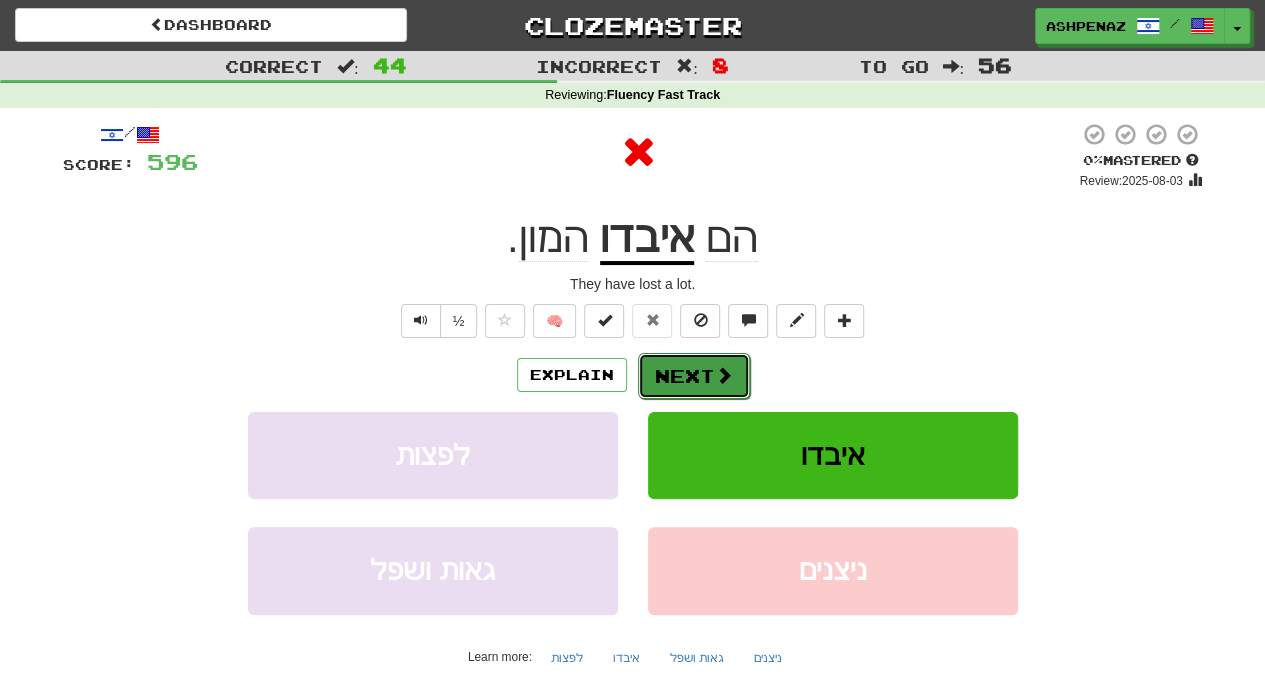 click on "Next" at bounding box center (694, 376) 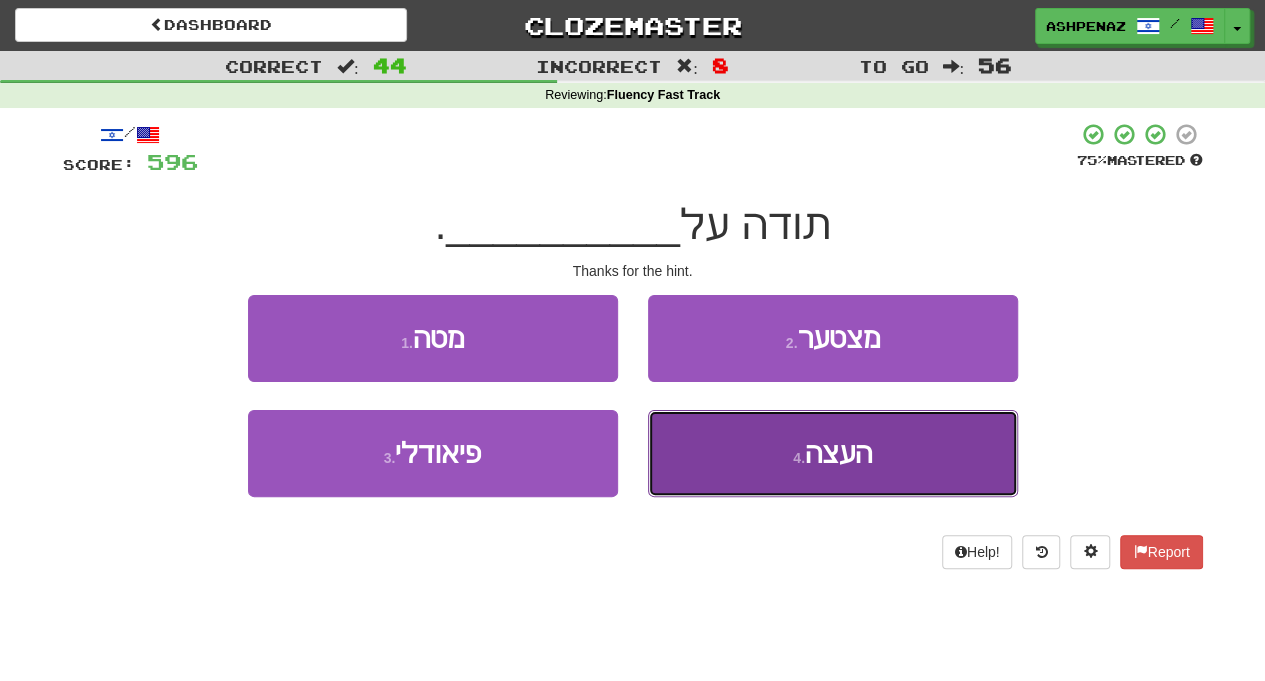 click on "4 .  העצה" at bounding box center [833, 453] 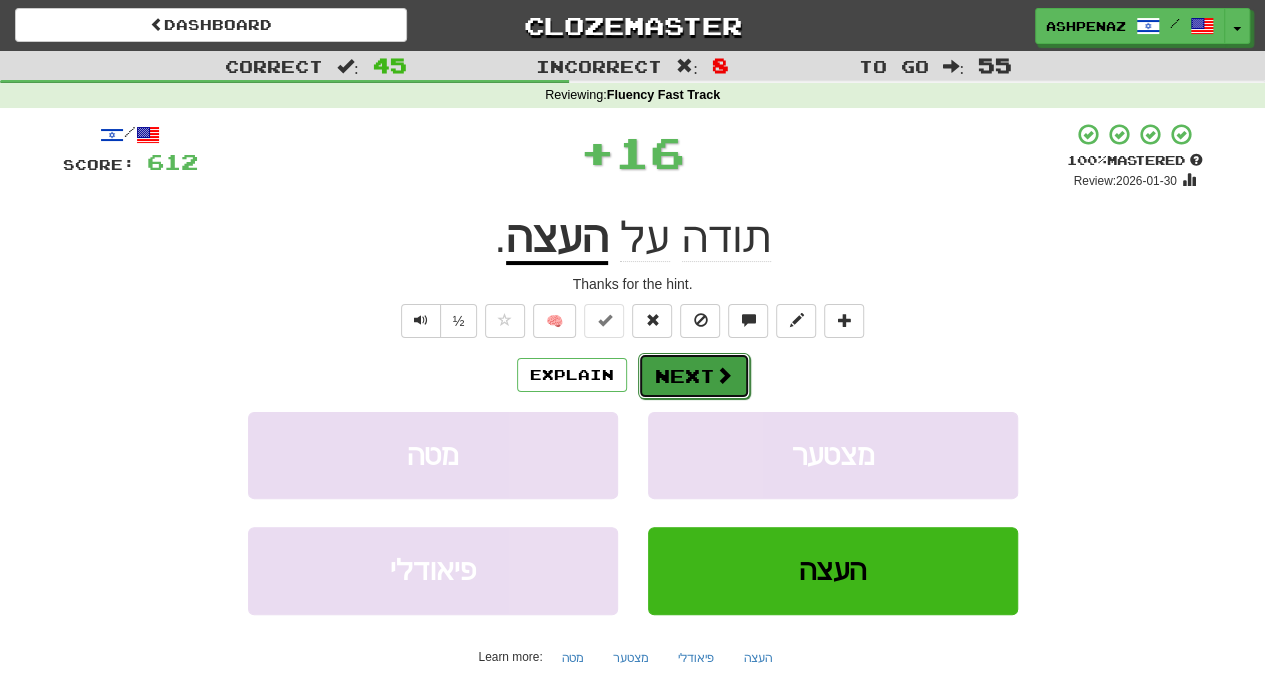 click on "Next" at bounding box center (694, 376) 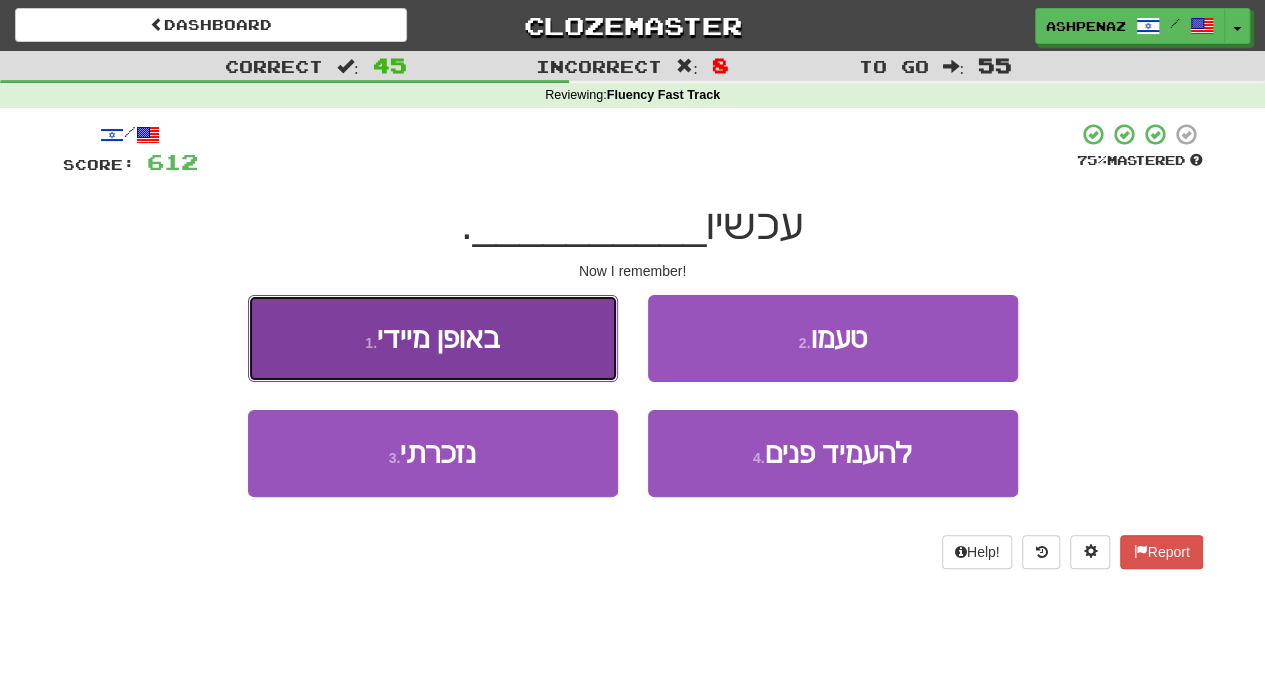click on "1 .  באופן מיידי" at bounding box center (433, 338) 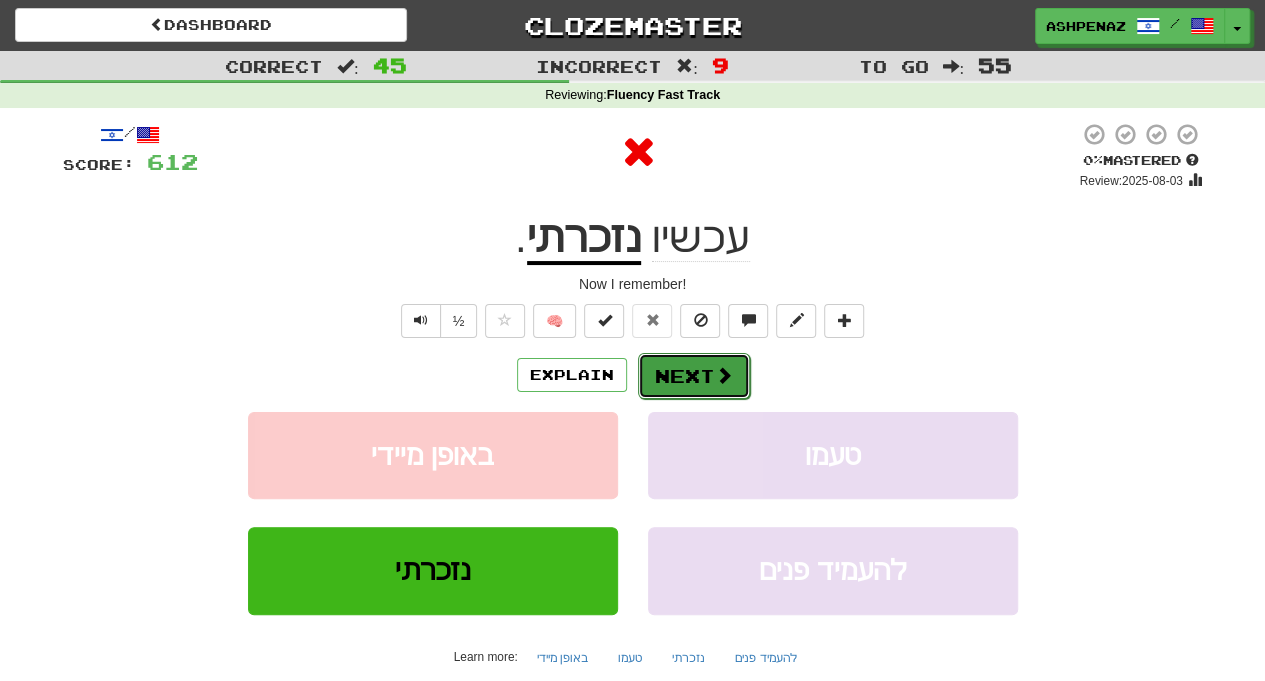 click on "Next" at bounding box center [694, 376] 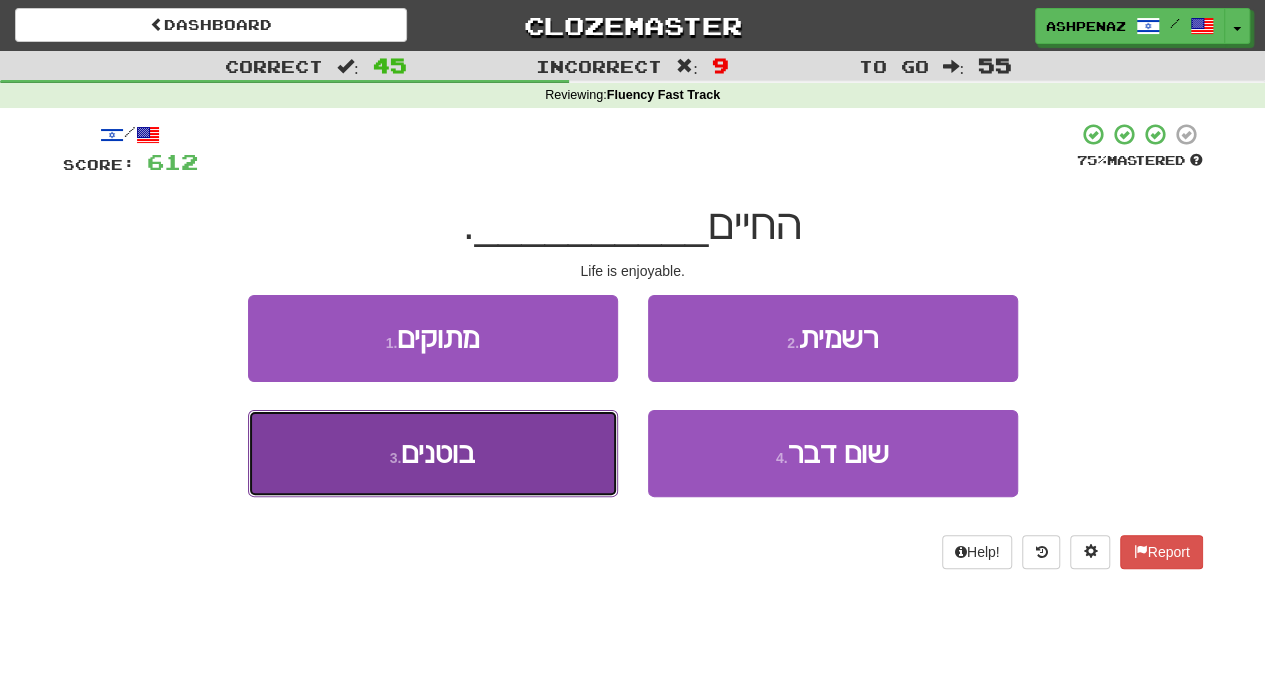 click on "3 .  בוטנים" at bounding box center [433, 453] 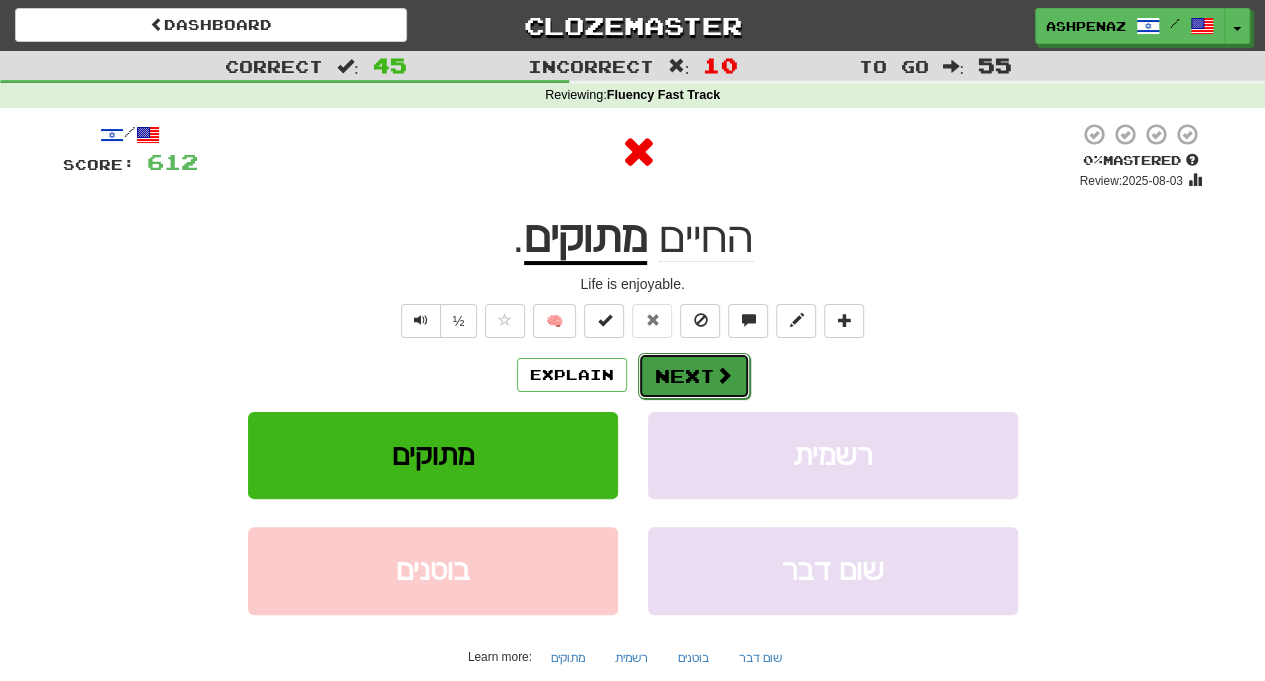 click on "Next" at bounding box center (694, 376) 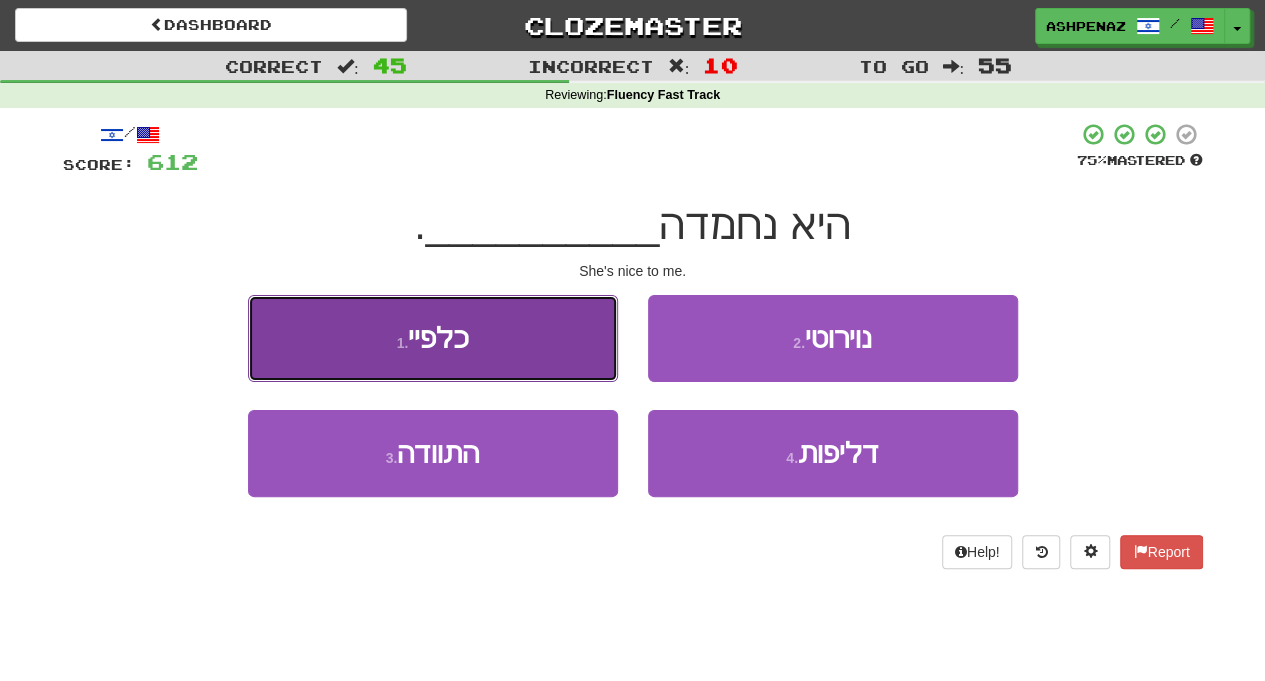 click on "1 .  כלפיי" at bounding box center [433, 338] 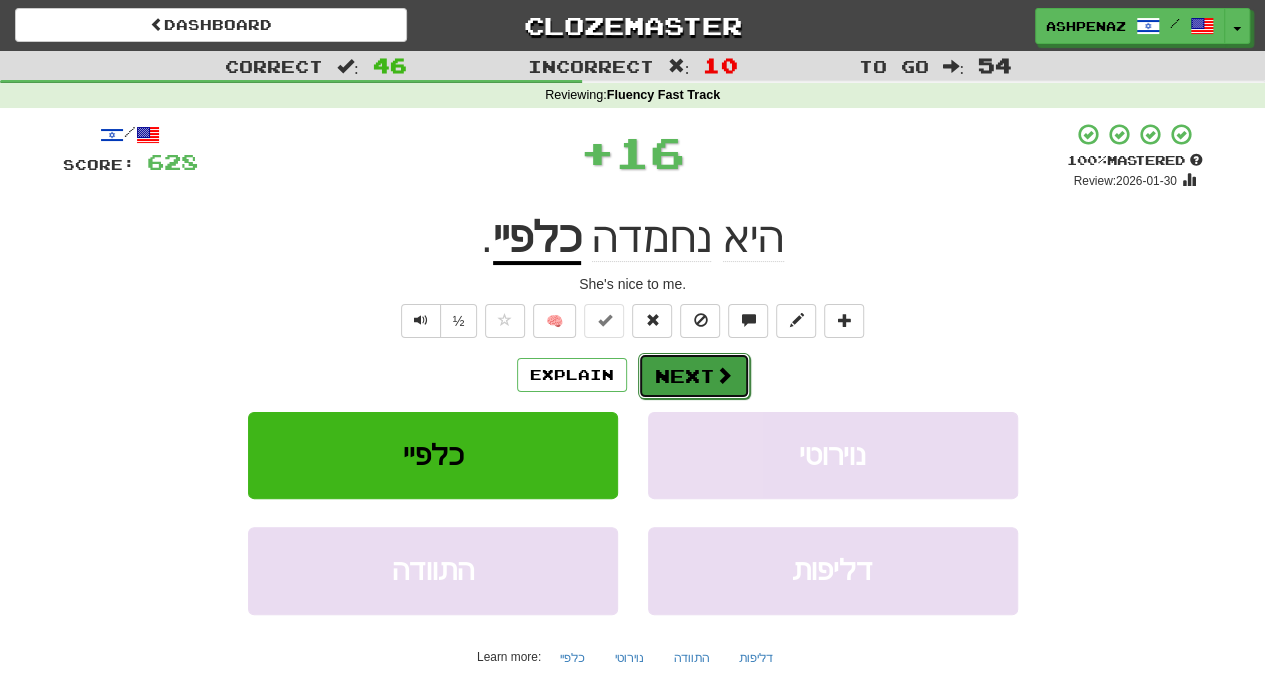 click on "Next" at bounding box center [694, 376] 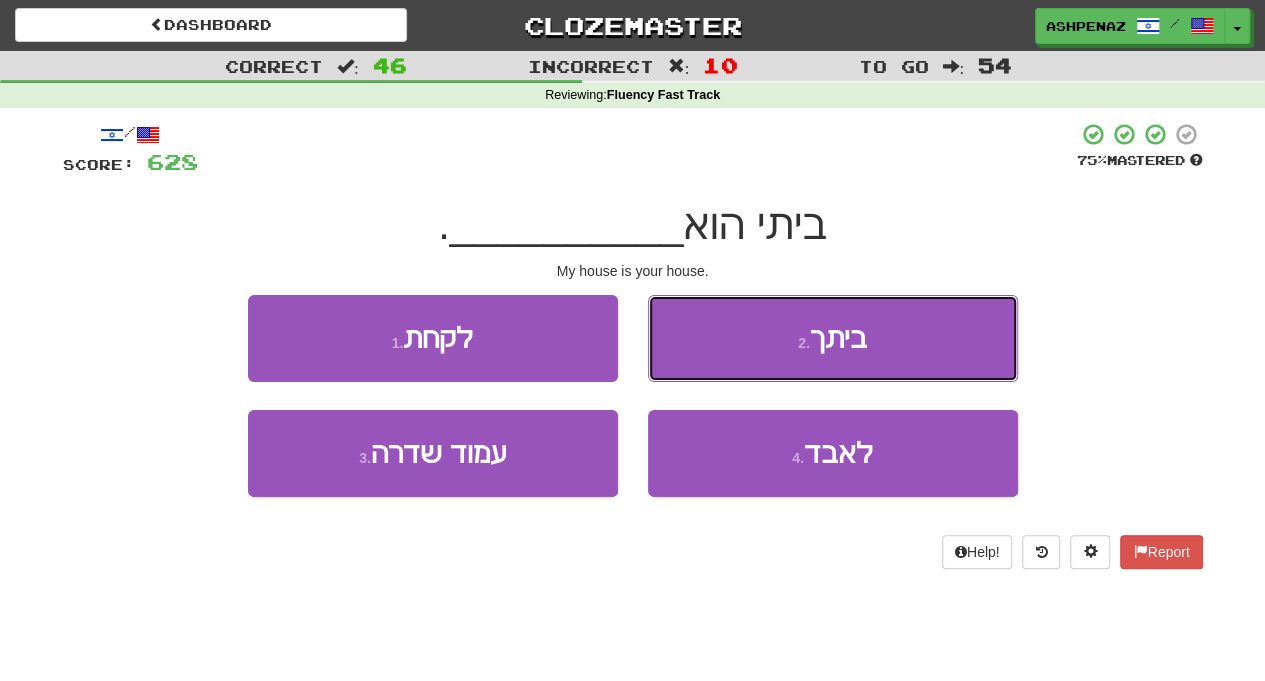 click on "2 .  ביתך" at bounding box center (833, 338) 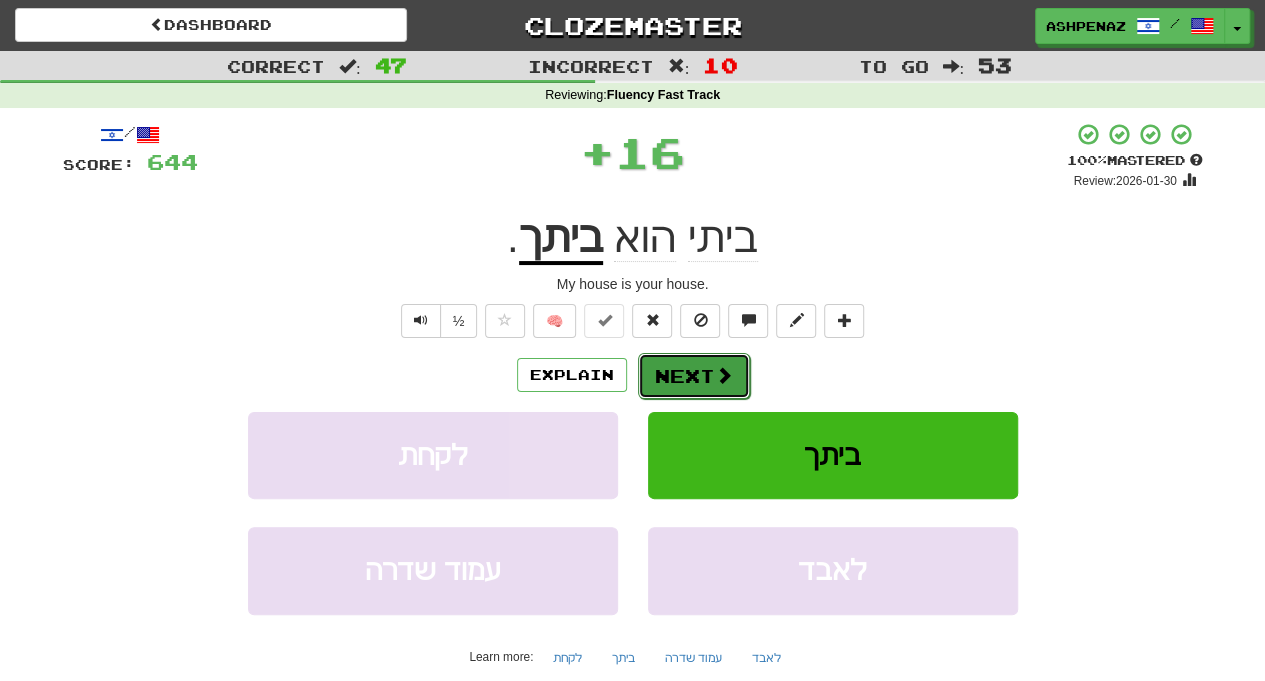 click on "Next" at bounding box center (694, 376) 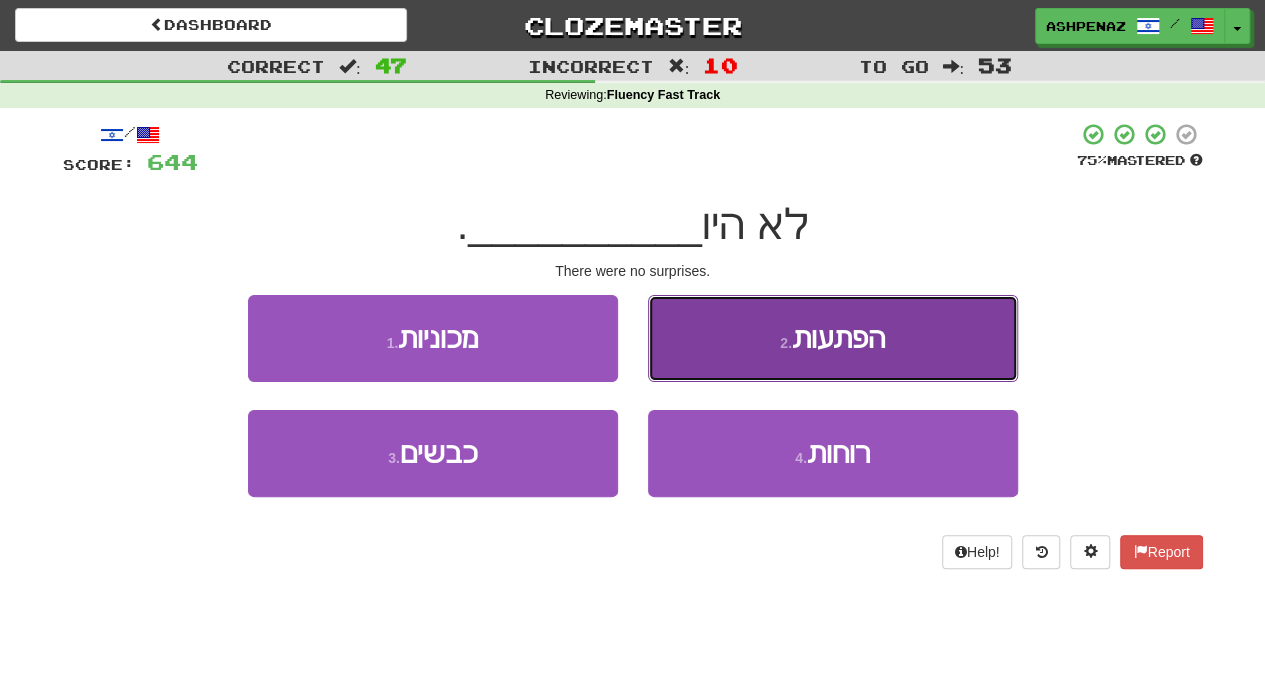 click on "2 .  הפתעות" at bounding box center [833, 338] 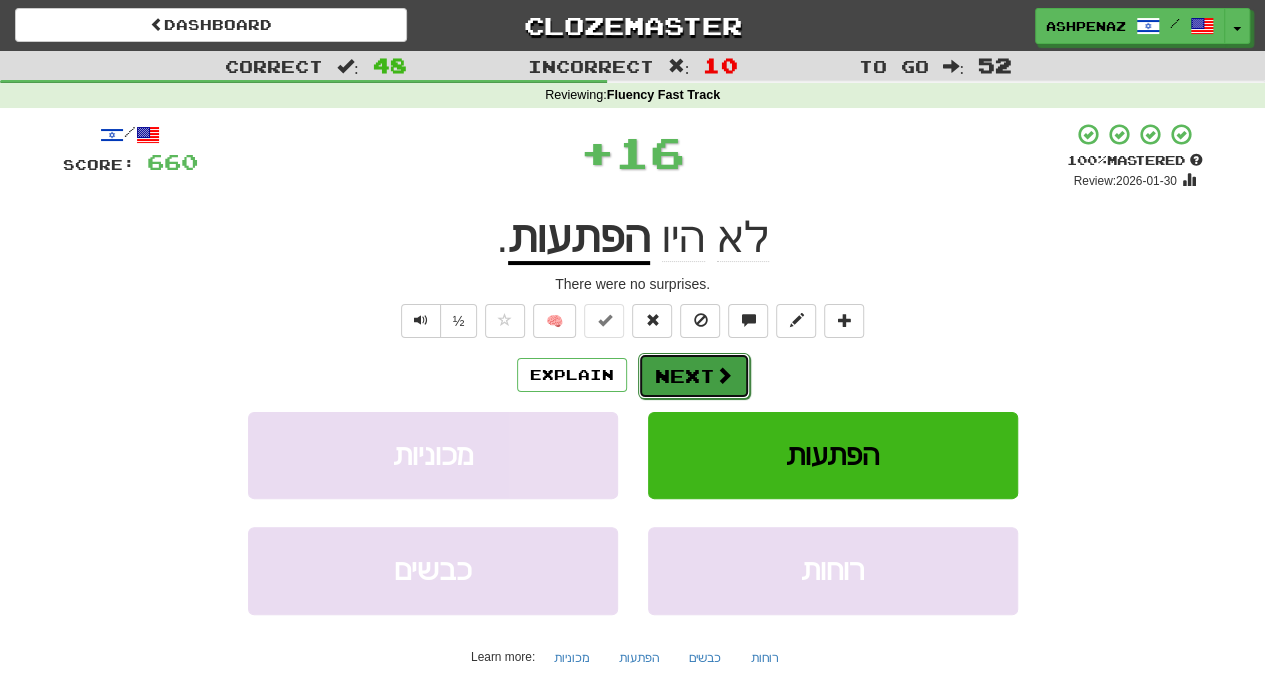 click at bounding box center [724, 375] 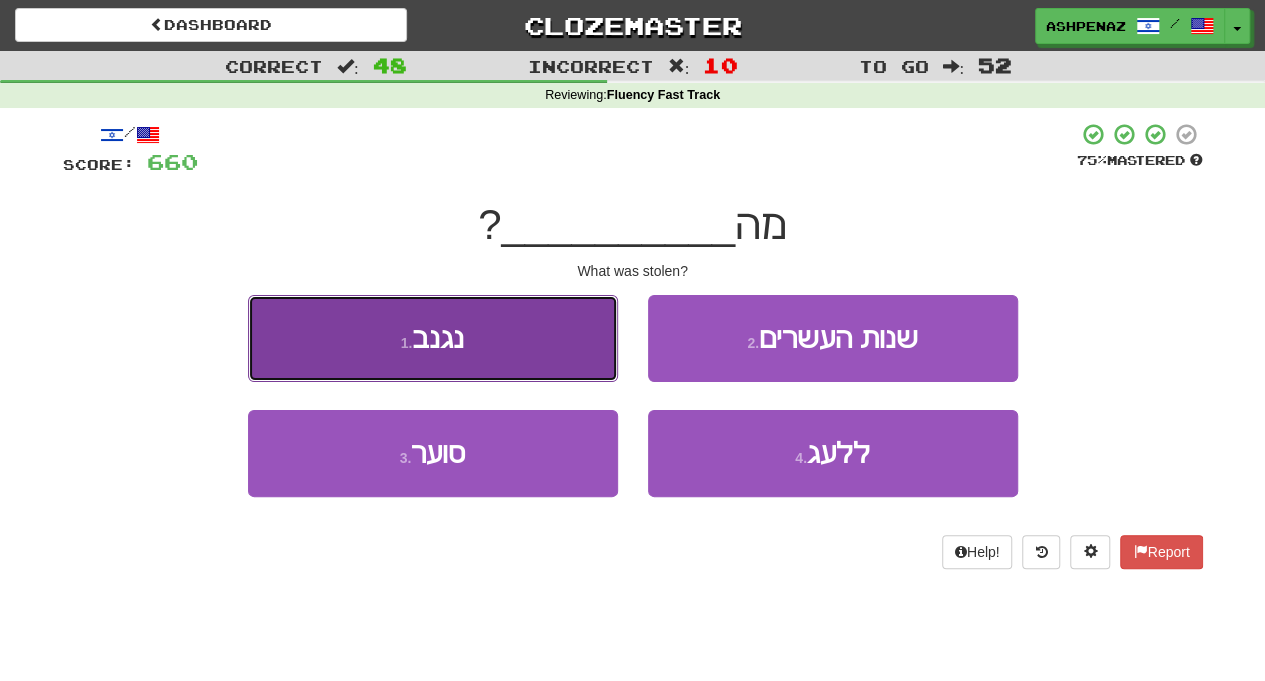 click on "1 .  נגנב" at bounding box center [433, 338] 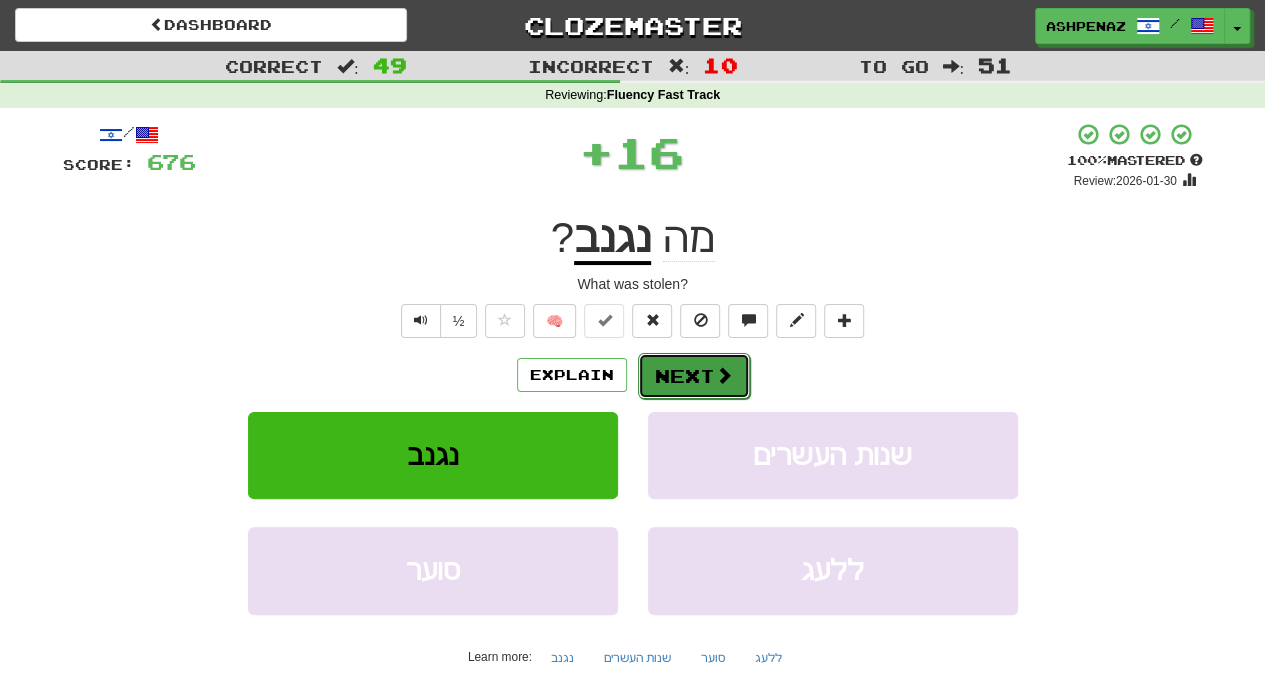 click on "Next" at bounding box center (694, 376) 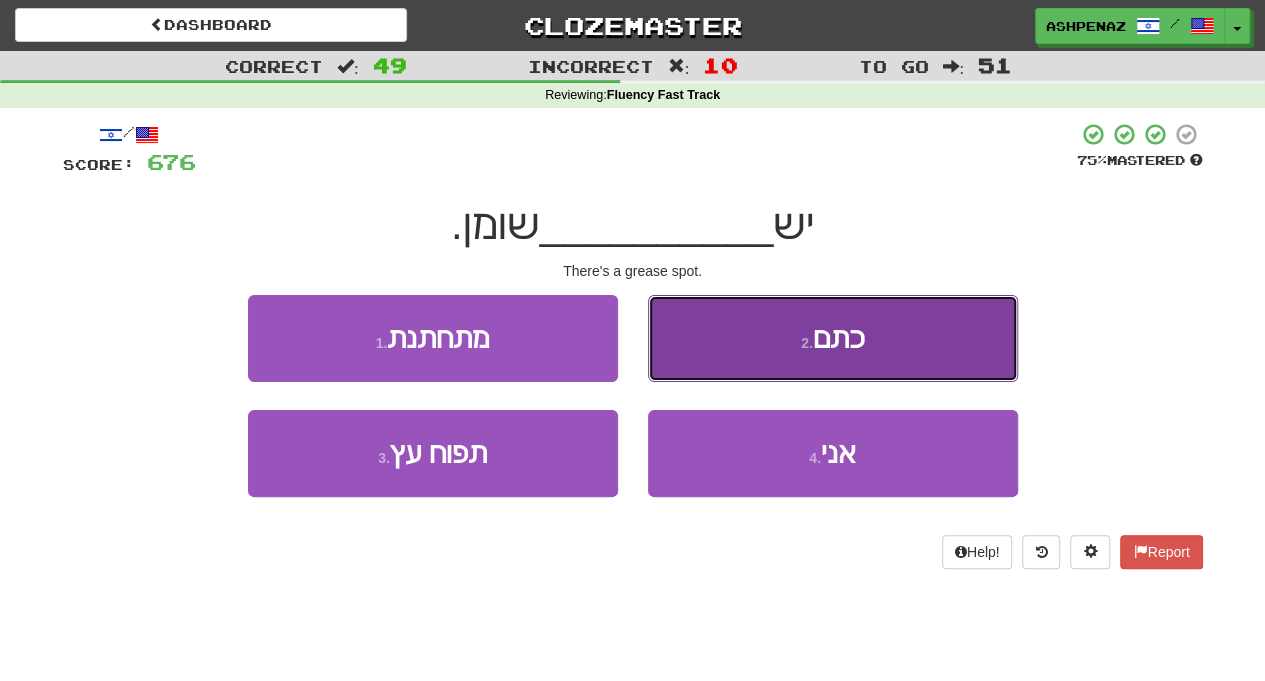 click on "2 .  כתם" at bounding box center [833, 338] 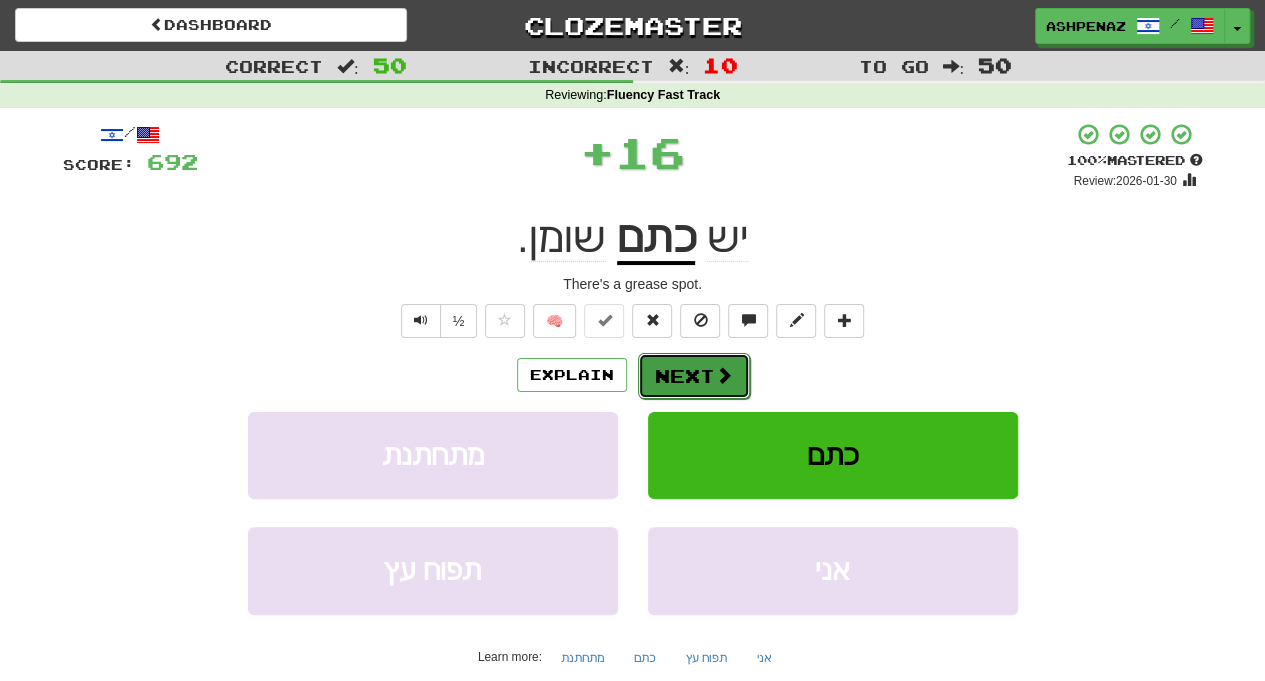 click on "Next" at bounding box center [694, 376] 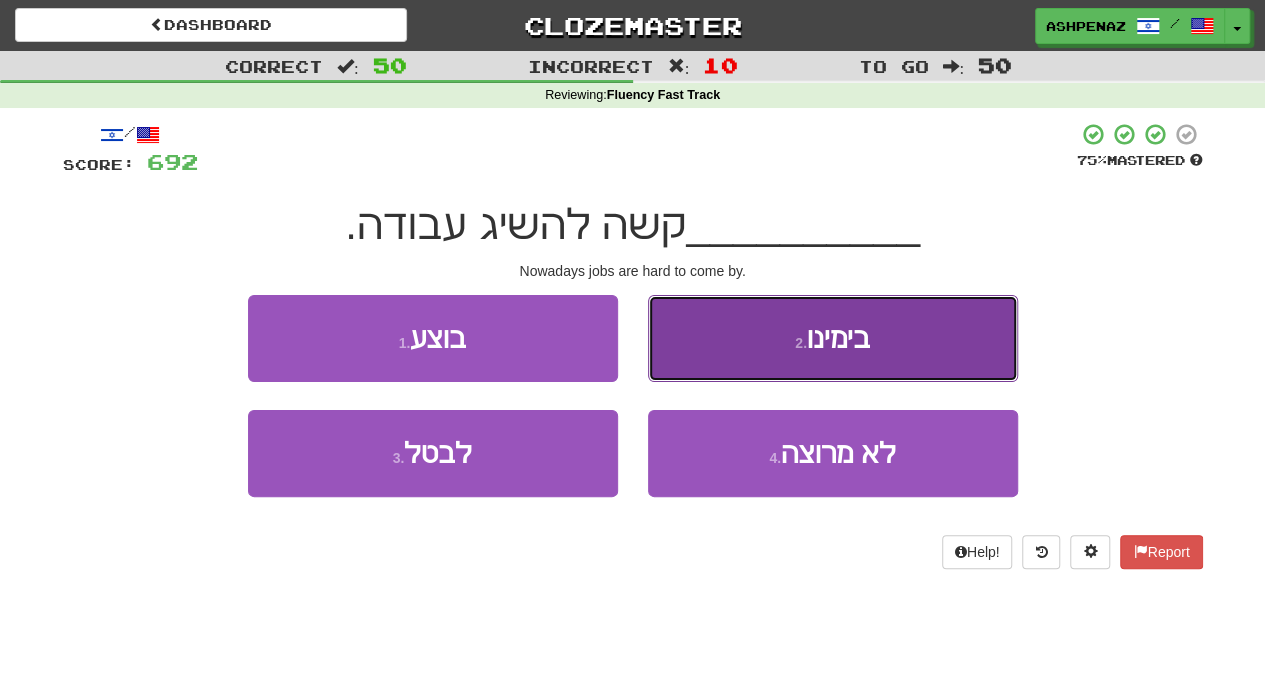 click on "2 .  בימינו" at bounding box center [833, 338] 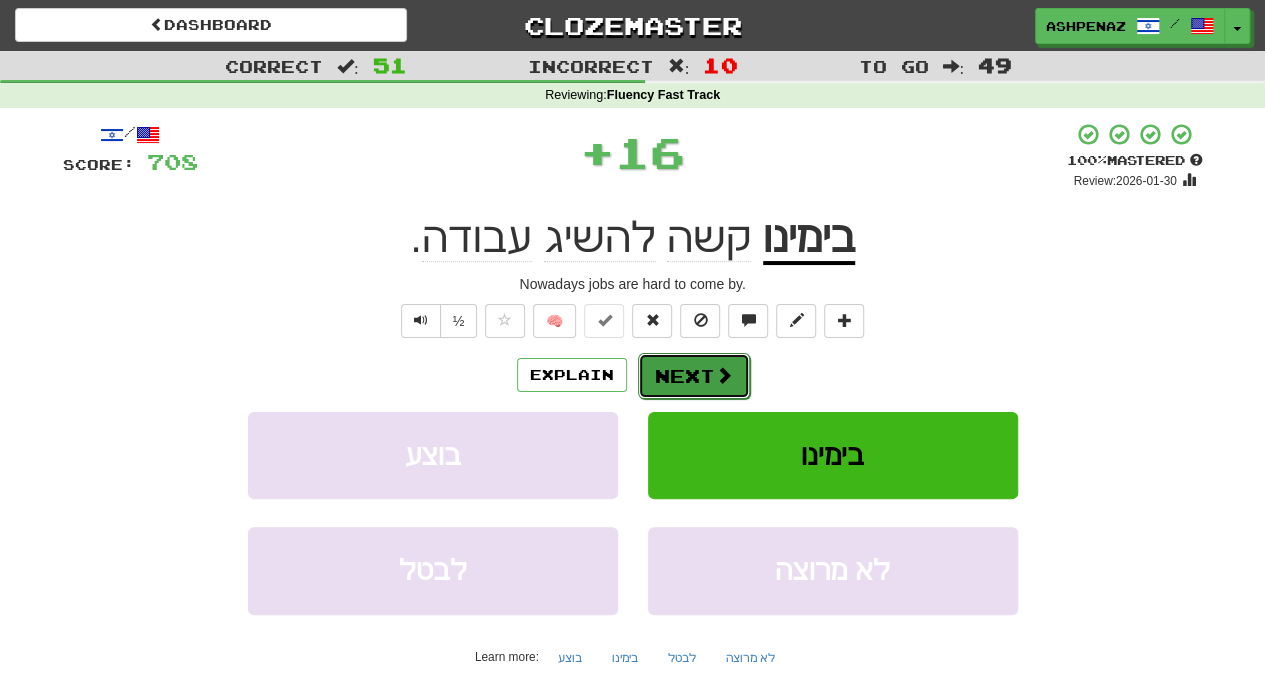 click on "Next" at bounding box center (694, 376) 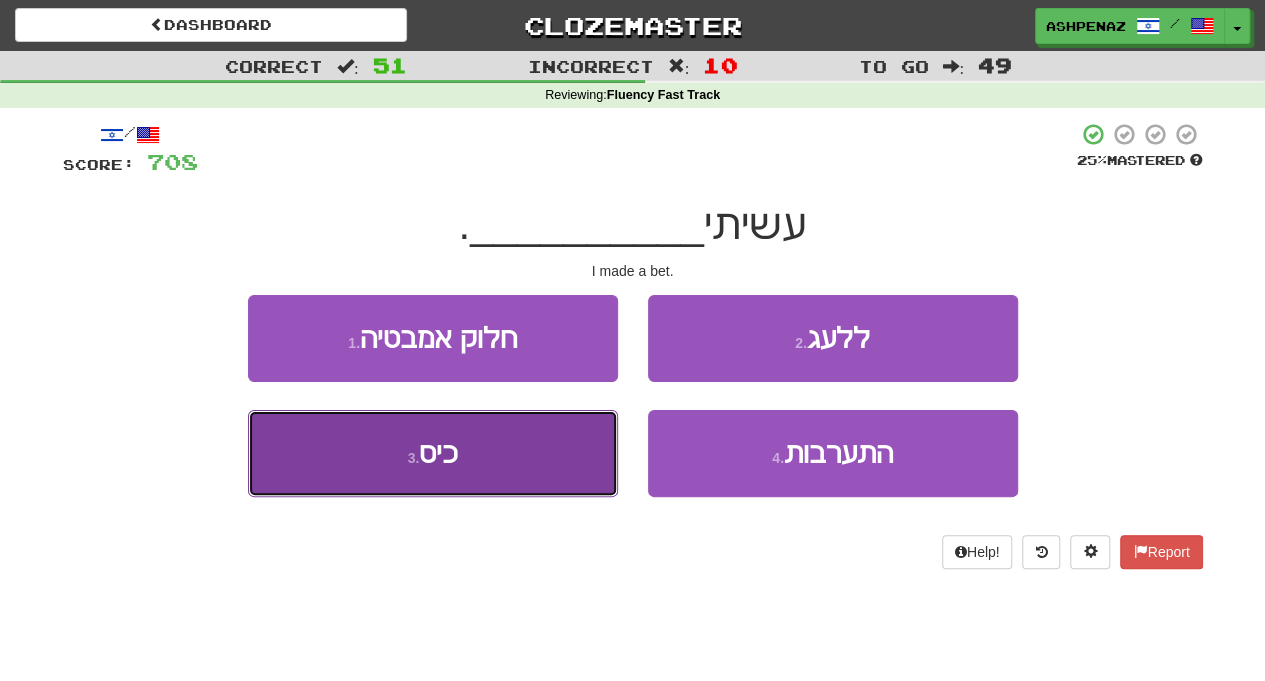 click on "3 .  כיס" at bounding box center (433, 453) 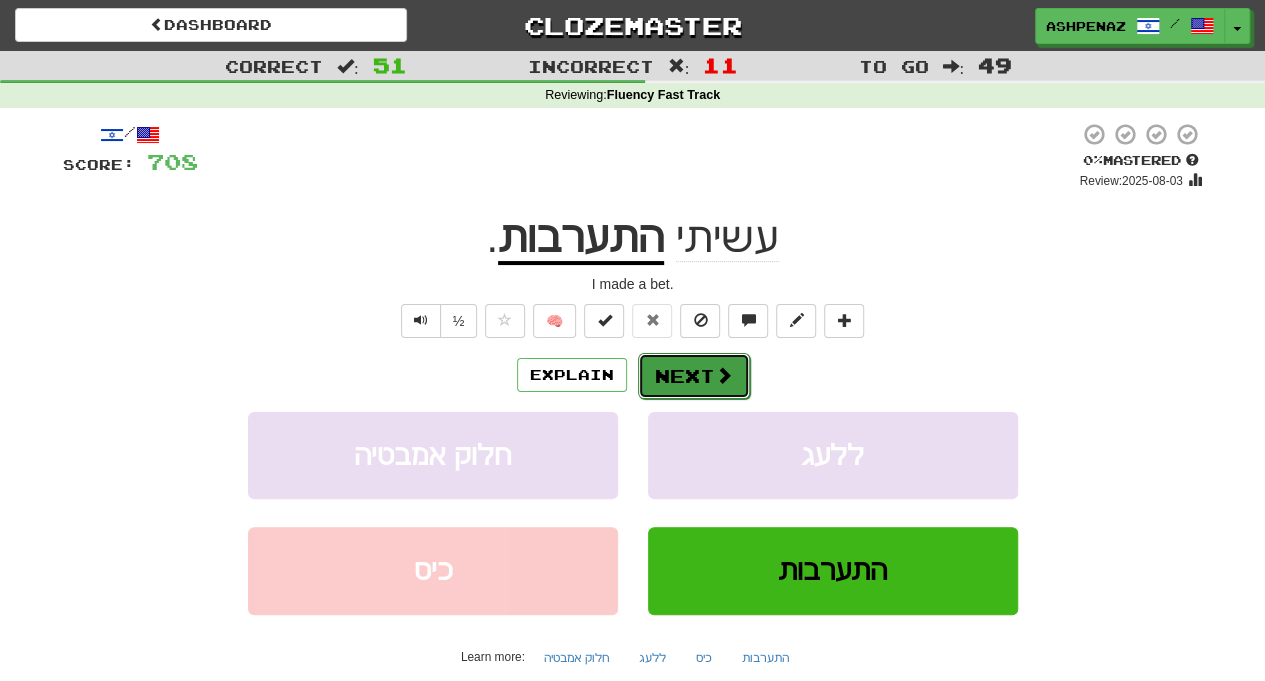 click on "Next" at bounding box center (694, 376) 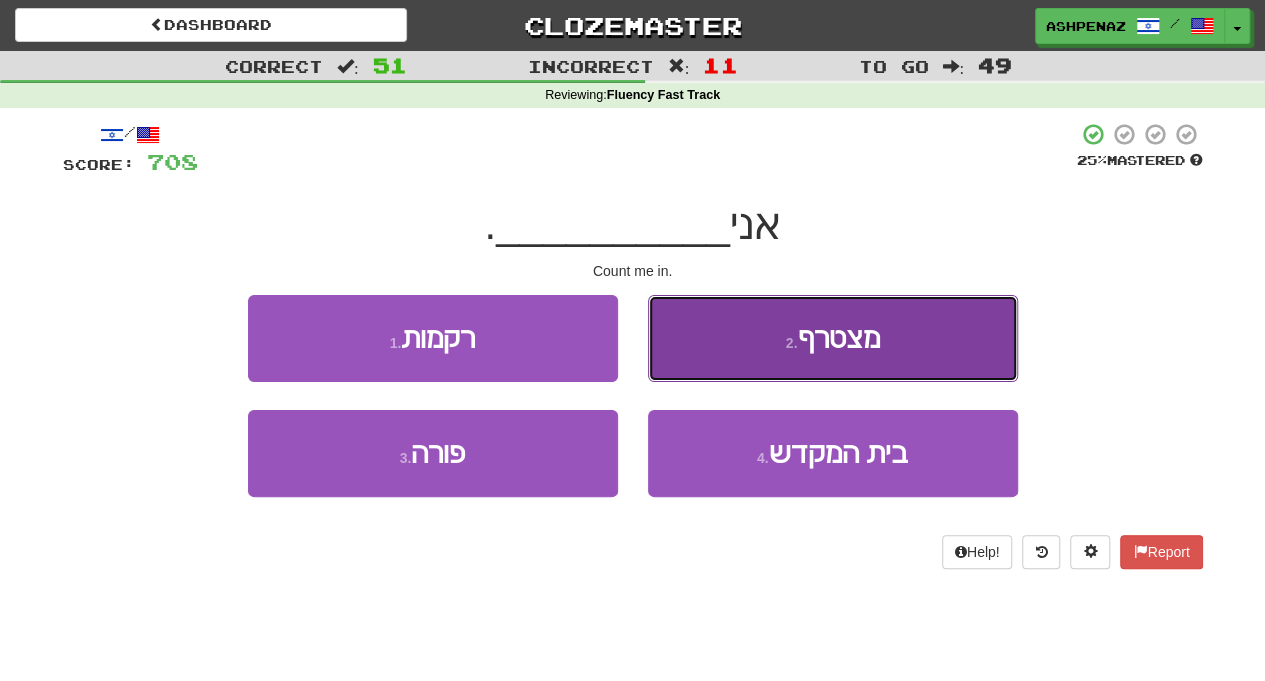 click on "2 .  מצטרף" at bounding box center [833, 338] 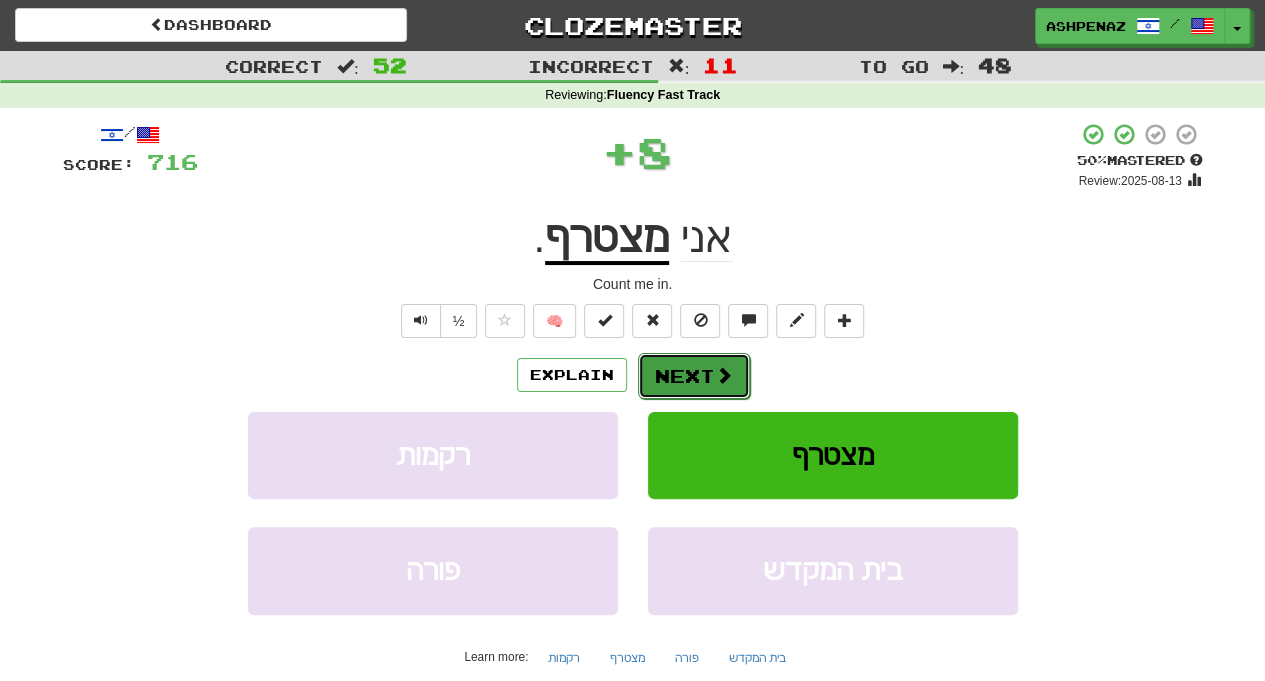 click on "Next" at bounding box center (694, 376) 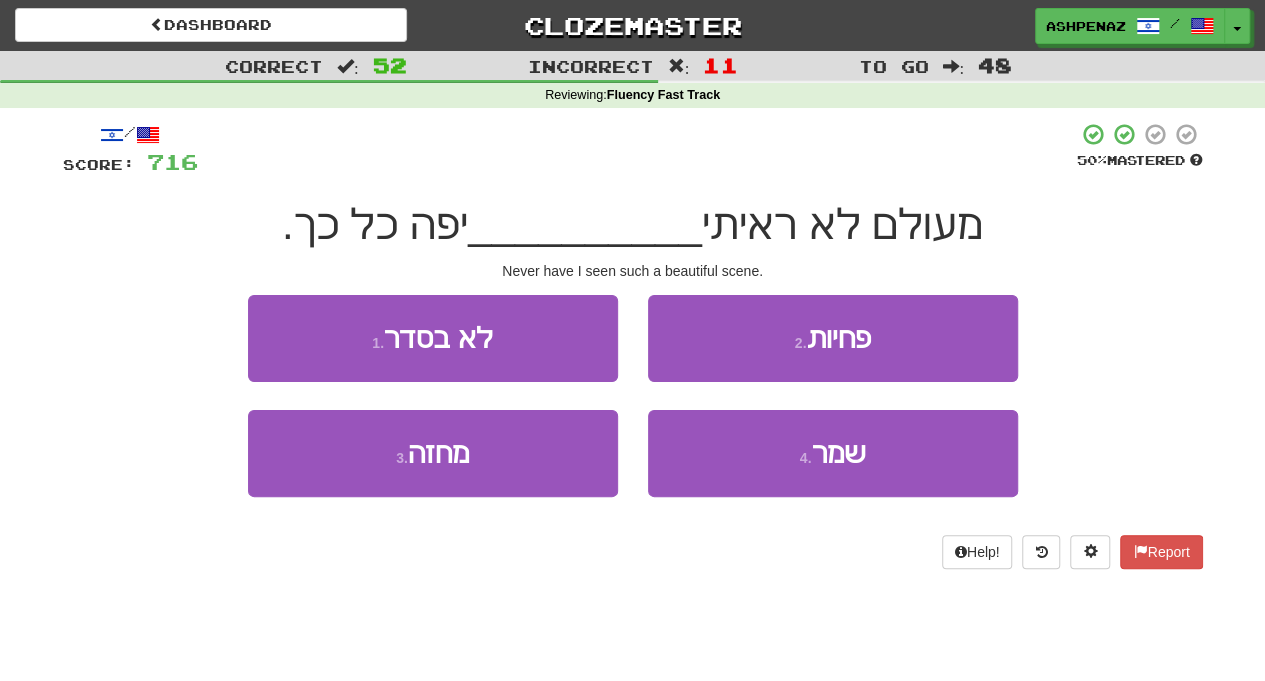click on "1 .  לא בסדר" at bounding box center (433, 352) 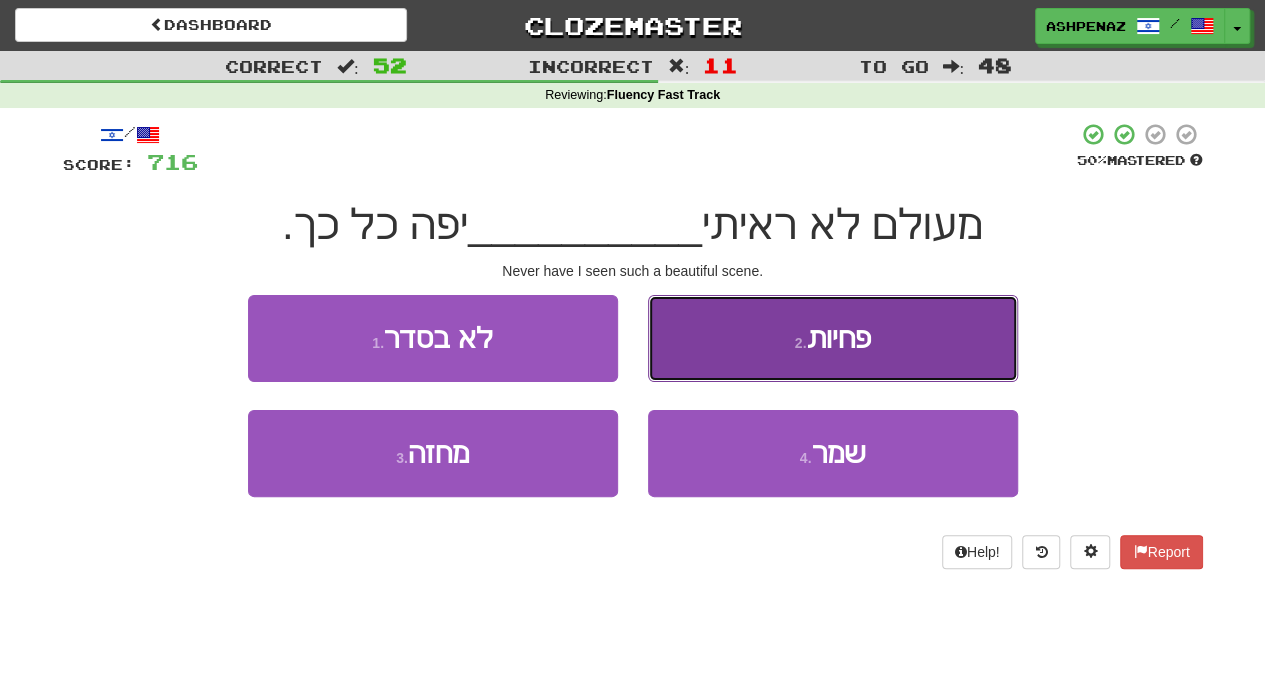 click on "2 .  פחיות" at bounding box center (833, 338) 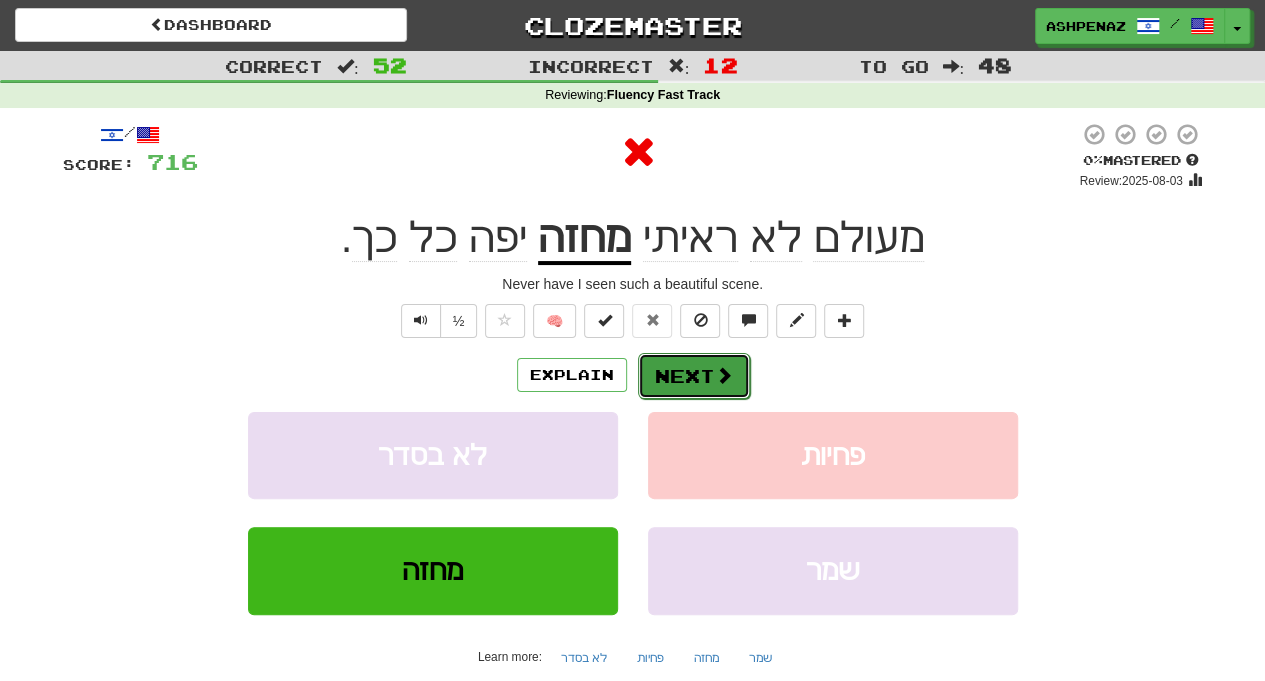 click on "Next" at bounding box center (694, 376) 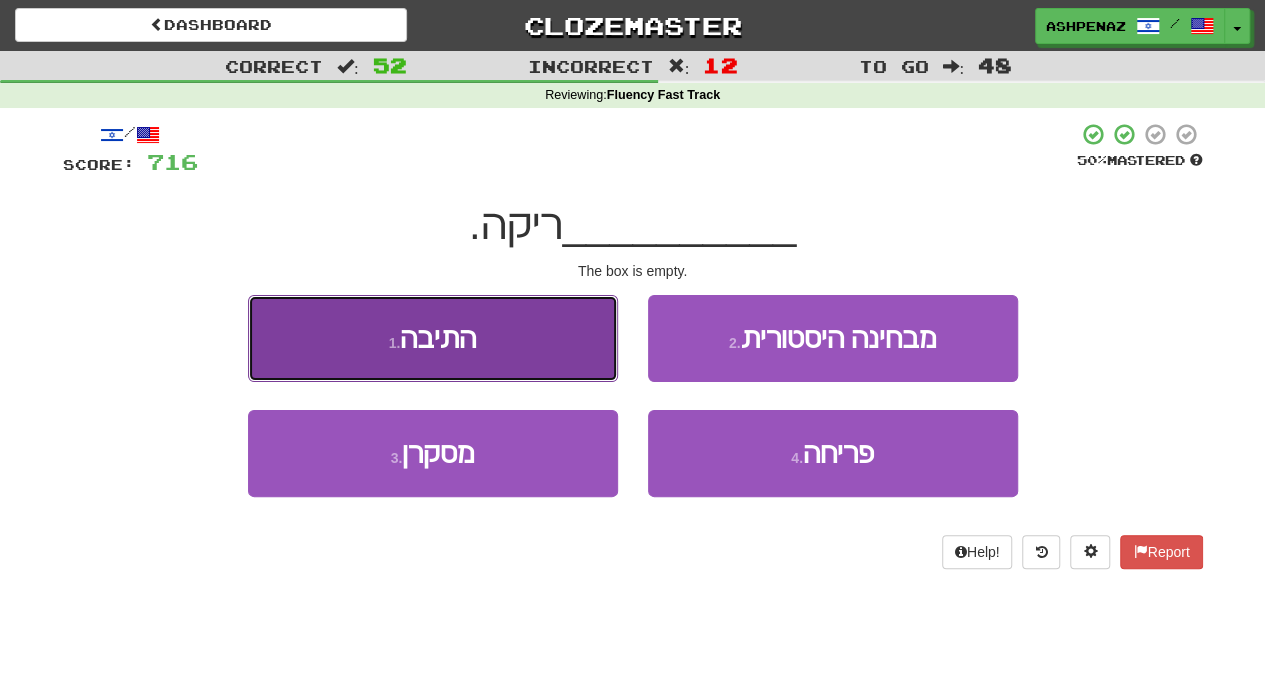 click on "1 .  התיבה" at bounding box center [433, 338] 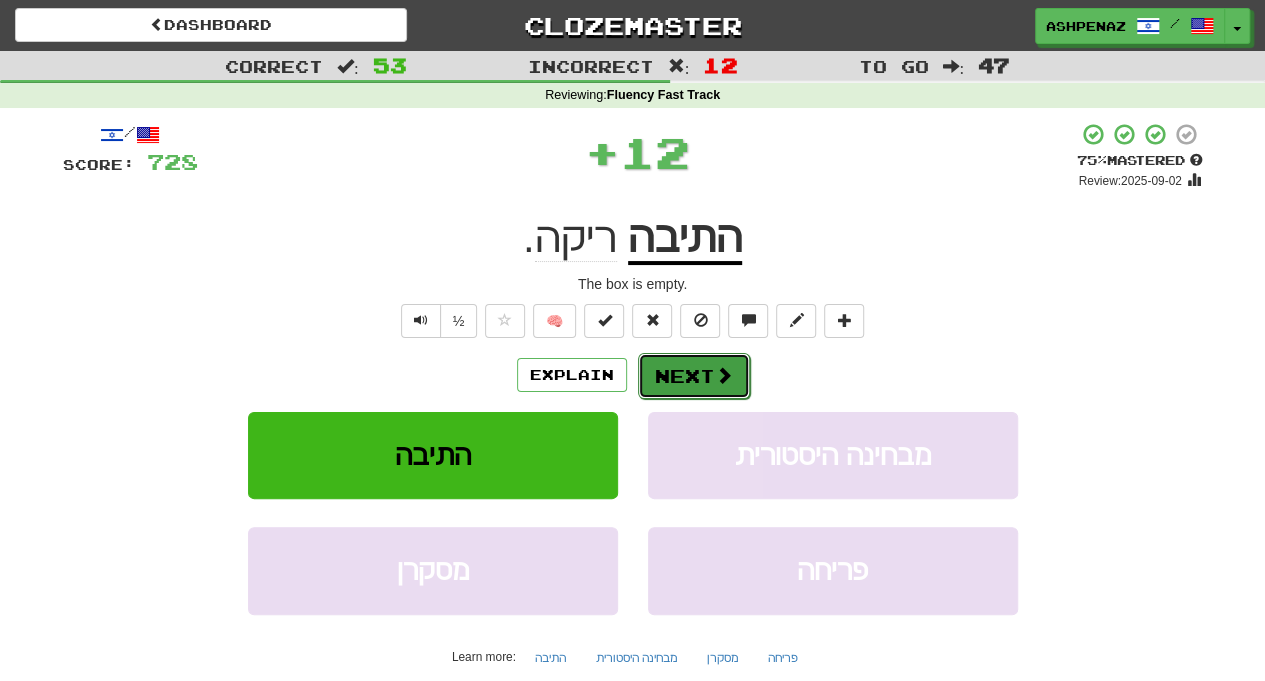 click on "Next" at bounding box center (694, 376) 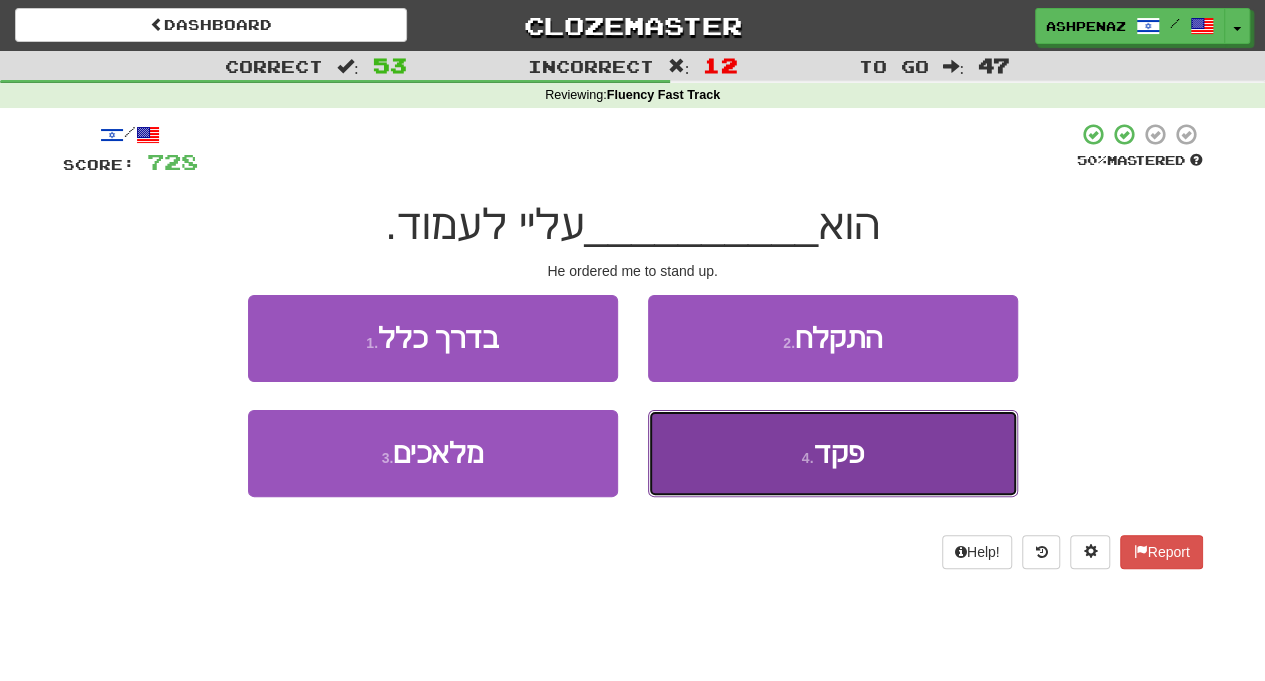 click on "4 .  פקד" at bounding box center [833, 453] 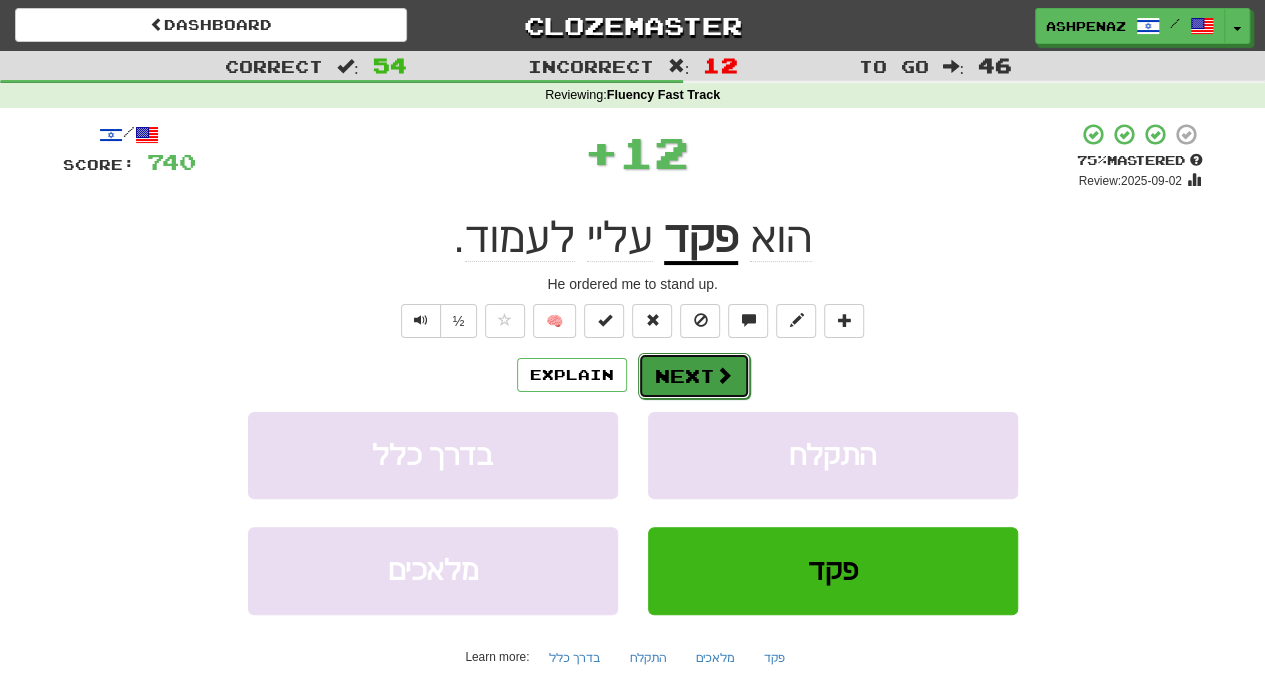 click on "Next" at bounding box center [694, 376] 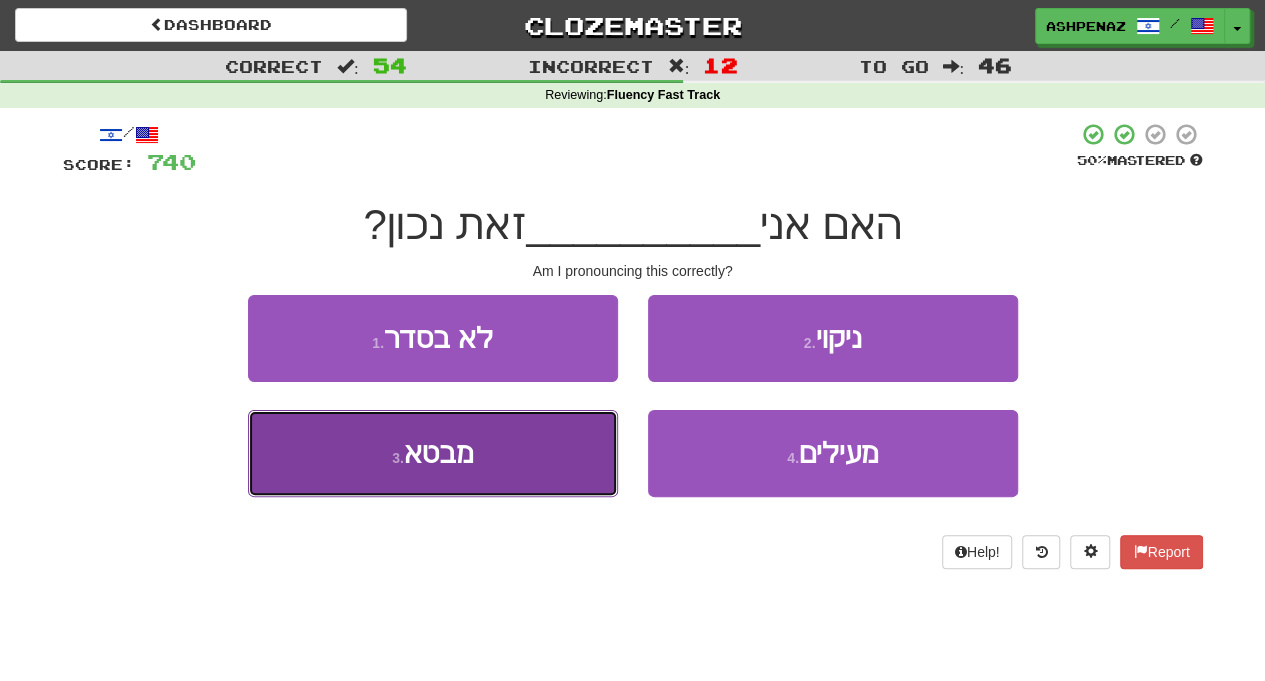 click on "3 .  מבטא" at bounding box center [433, 453] 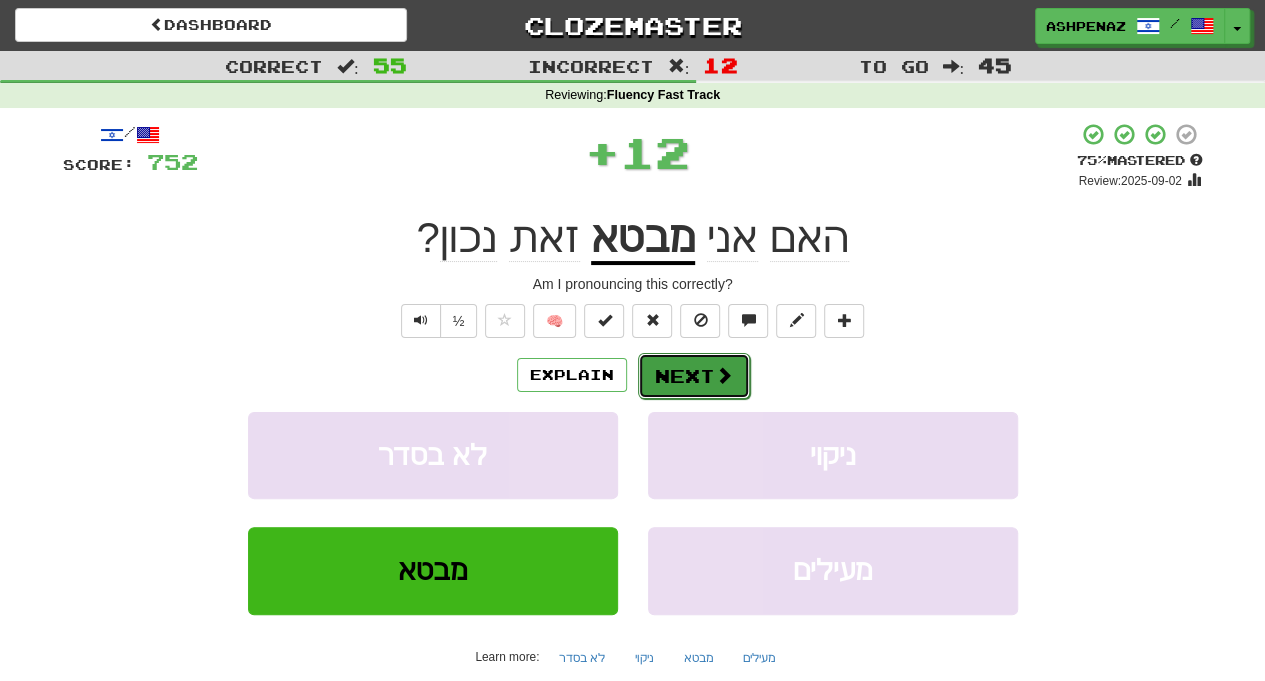 click on "Next" at bounding box center [694, 376] 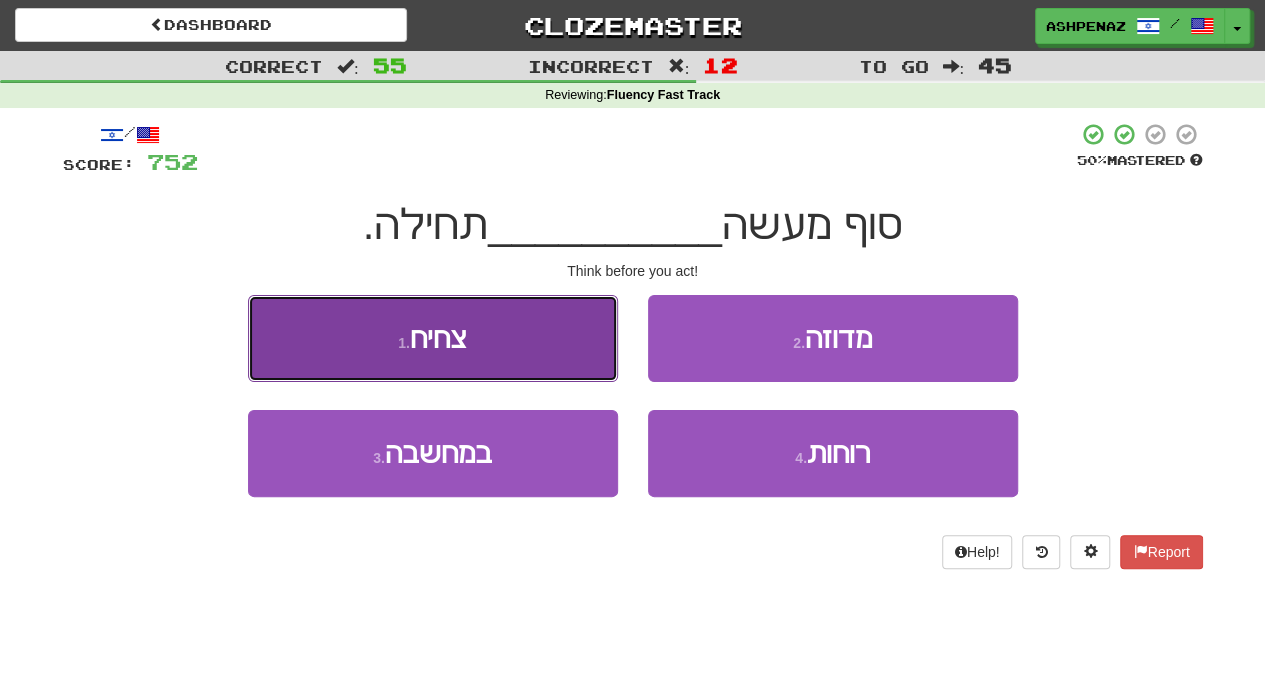 click on "1 .  צחיח" at bounding box center (433, 338) 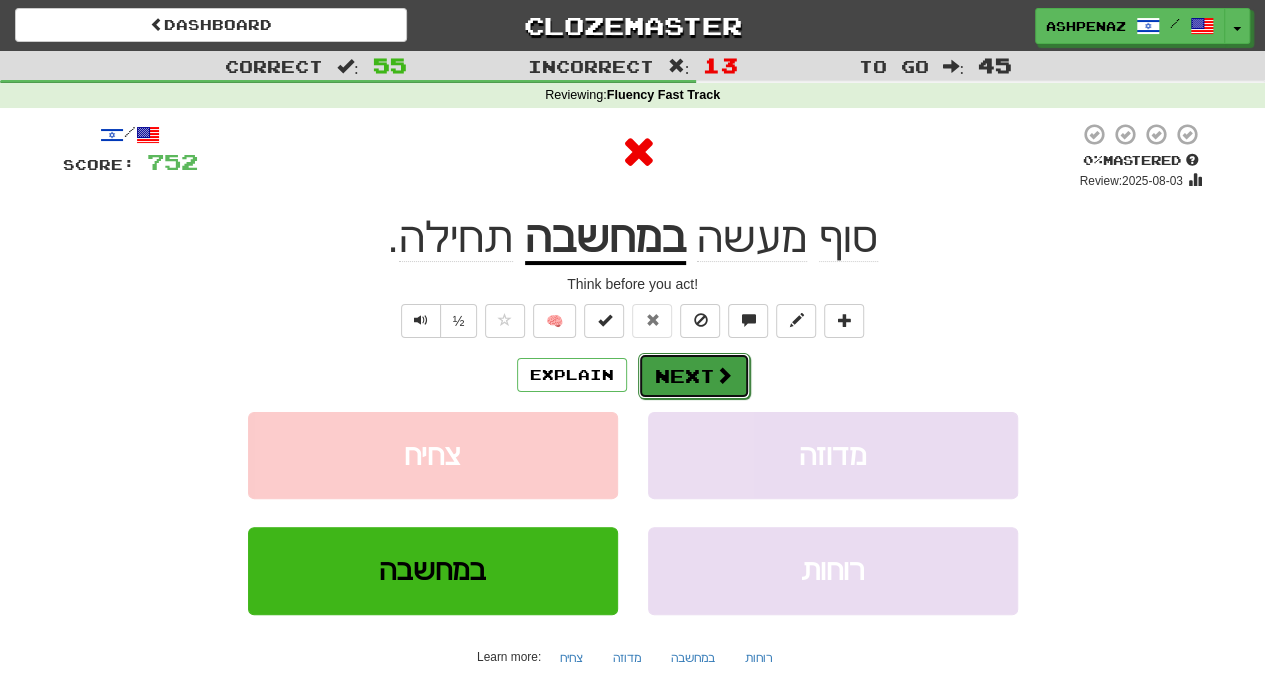 click at bounding box center [724, 375] 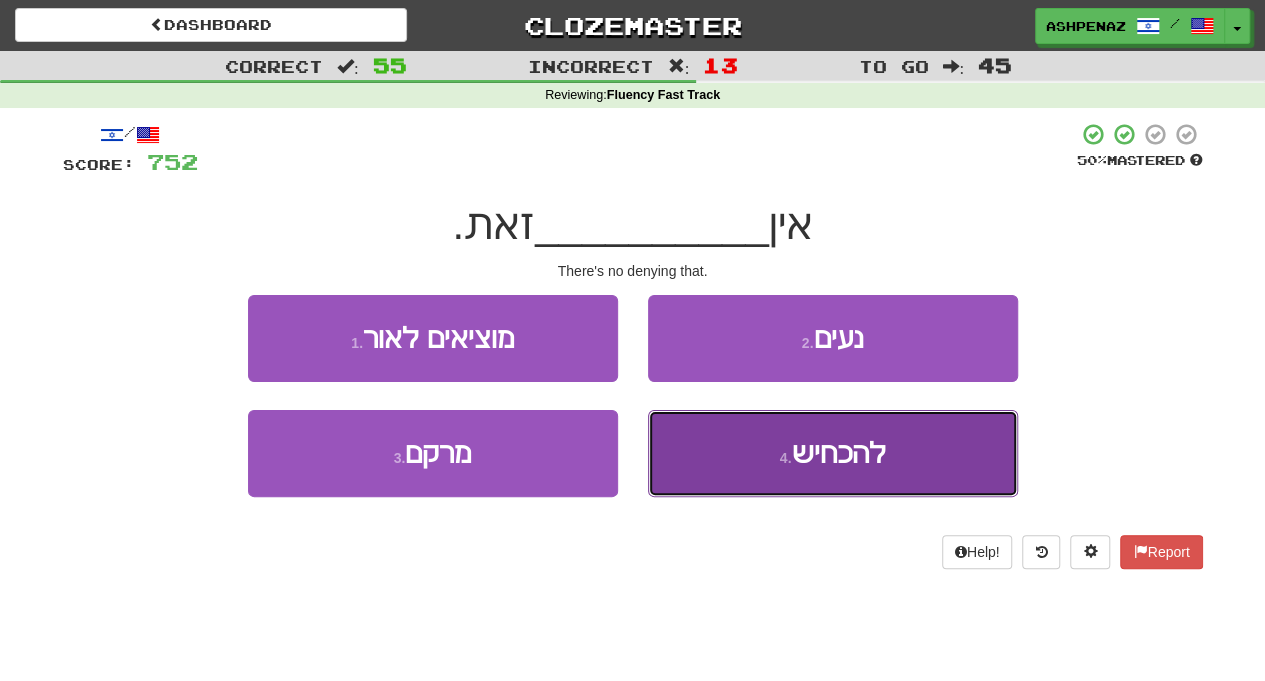 click on "להכחיש" at bounding box center (838, 453) 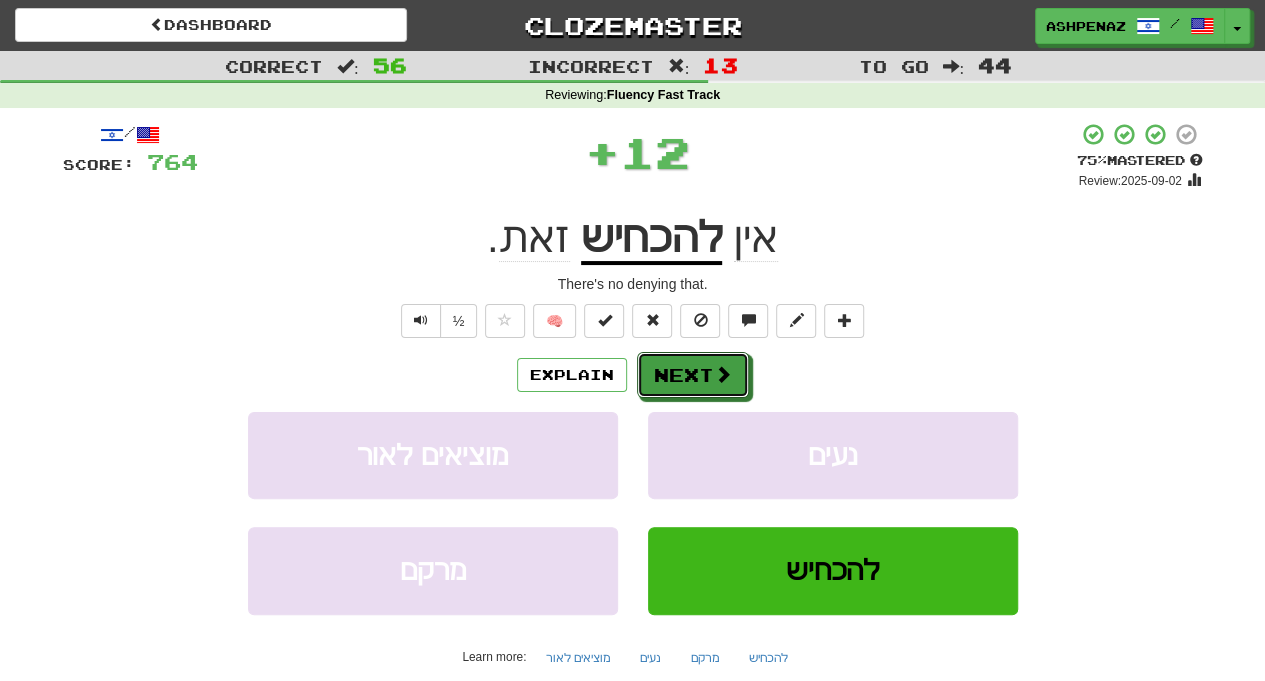 click on "Next" at bounding box center [693, 375] 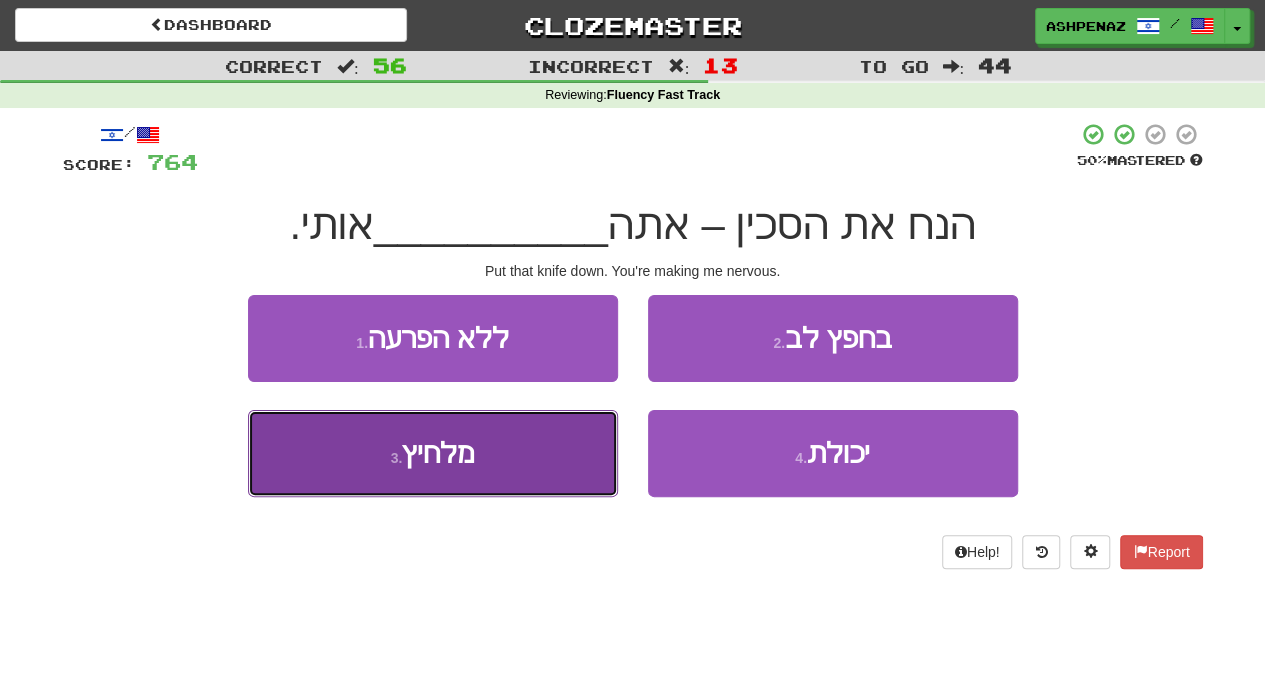 click on "3 .  מלחיץ" at bounding box center [433, 453] 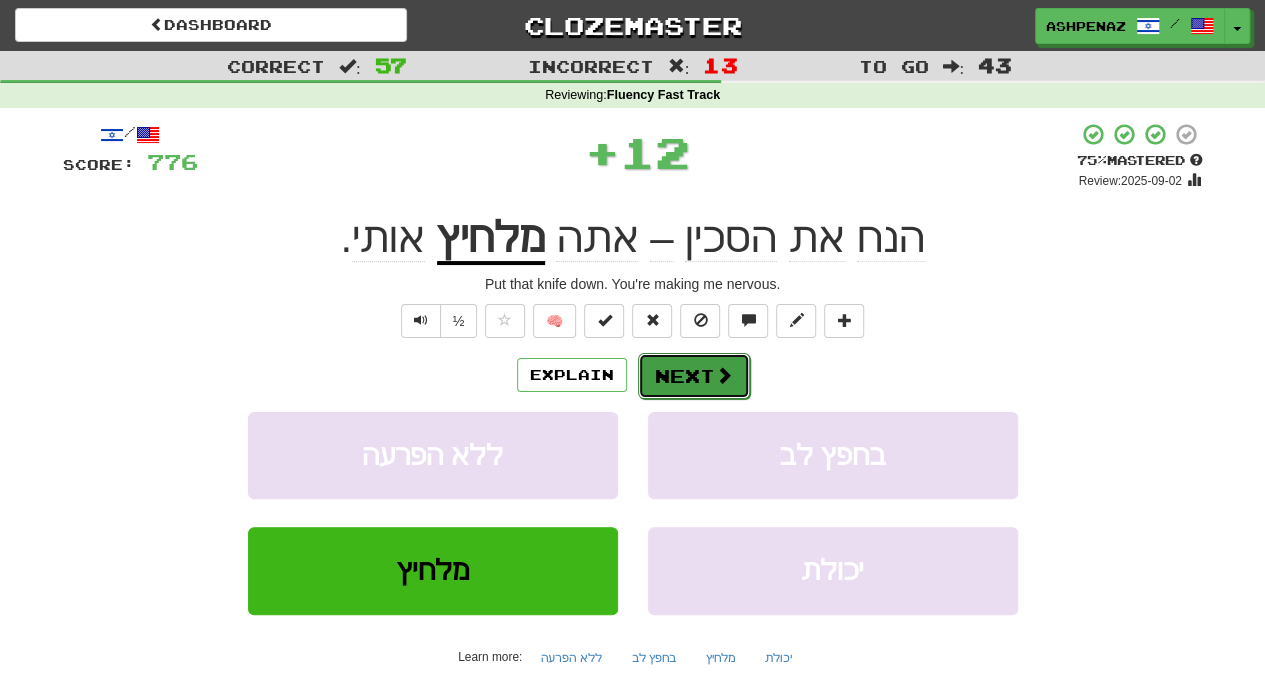click on "Next" at bounding box center (694, 376) 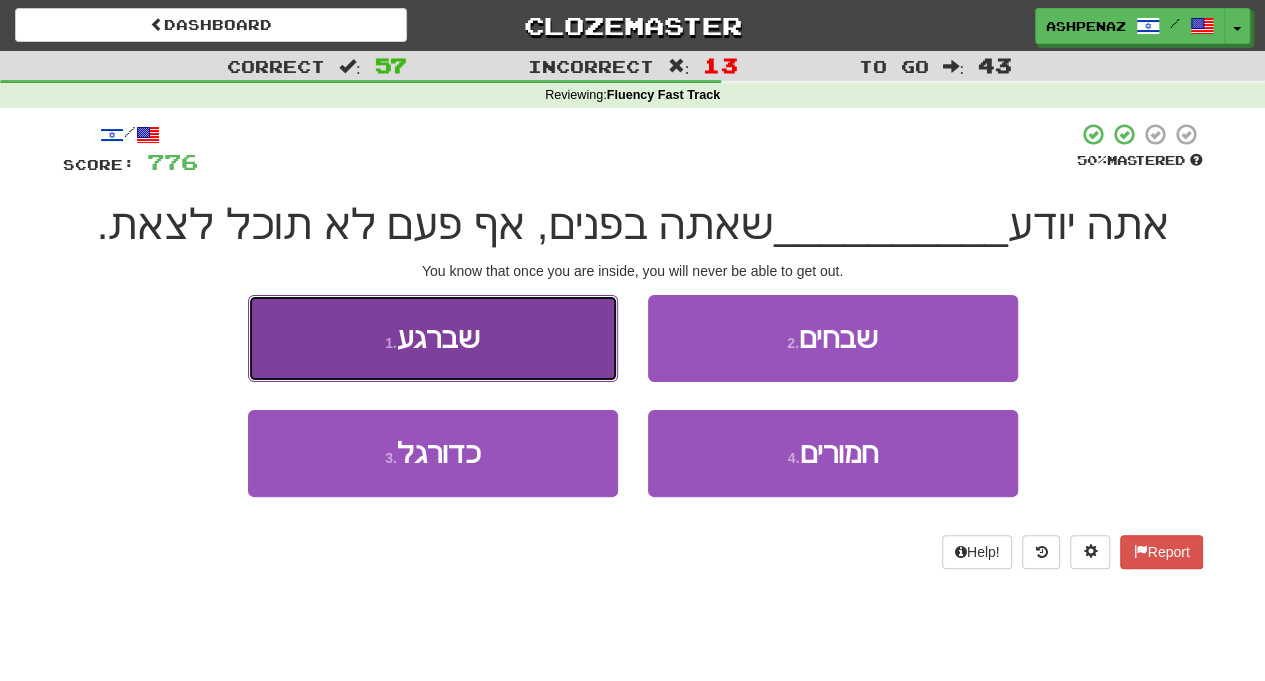 click on "1 .  שברגע" at bounding box center [433, 338] 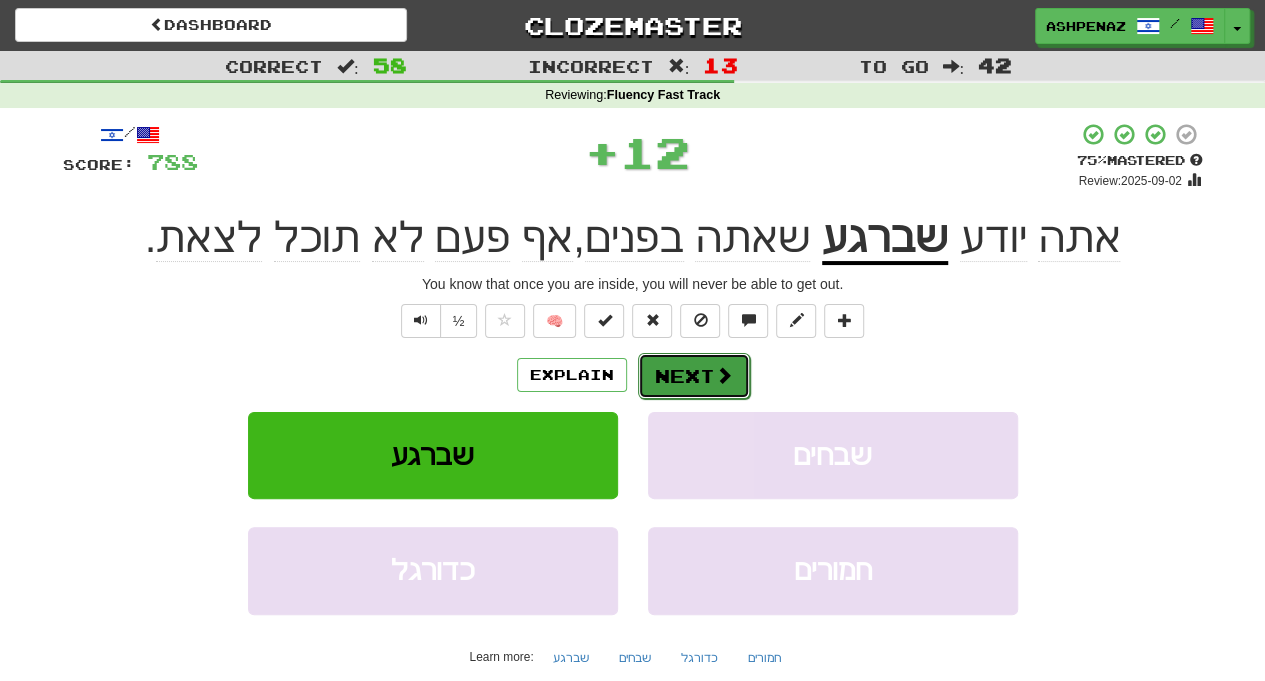 click on "Next" at bounding box center [694, 376] 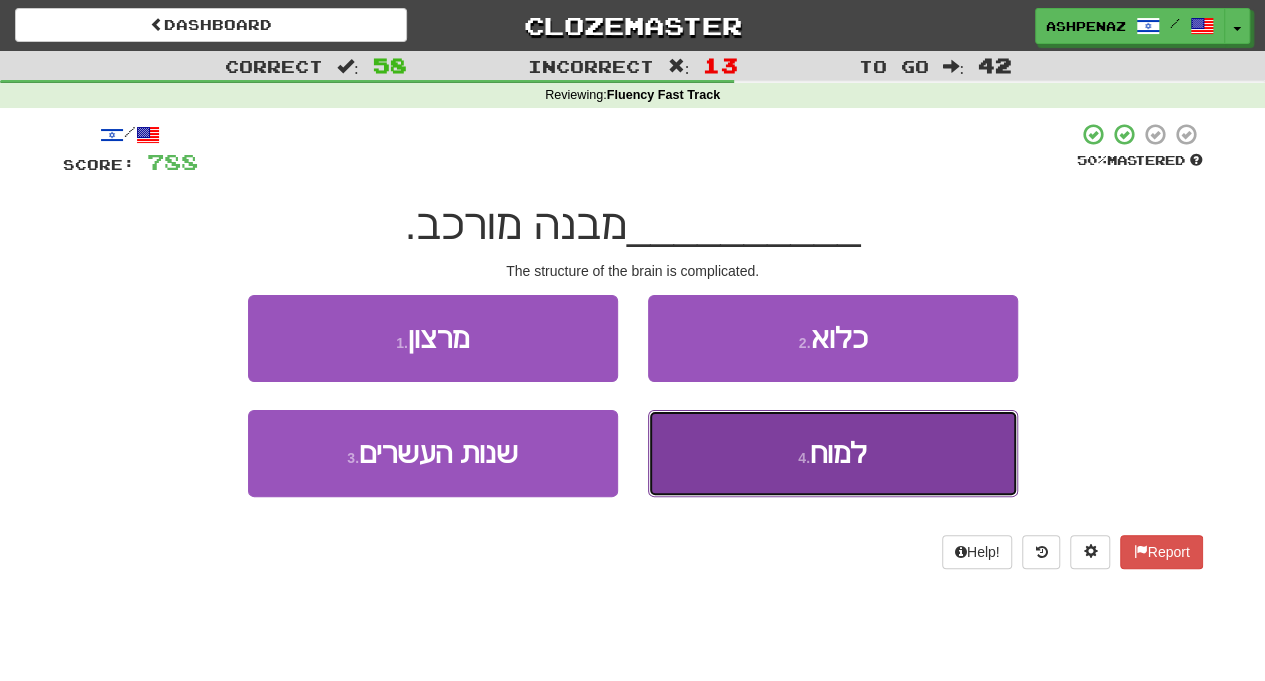 click on "4 .  למוח" at bounding box center (833, 453) 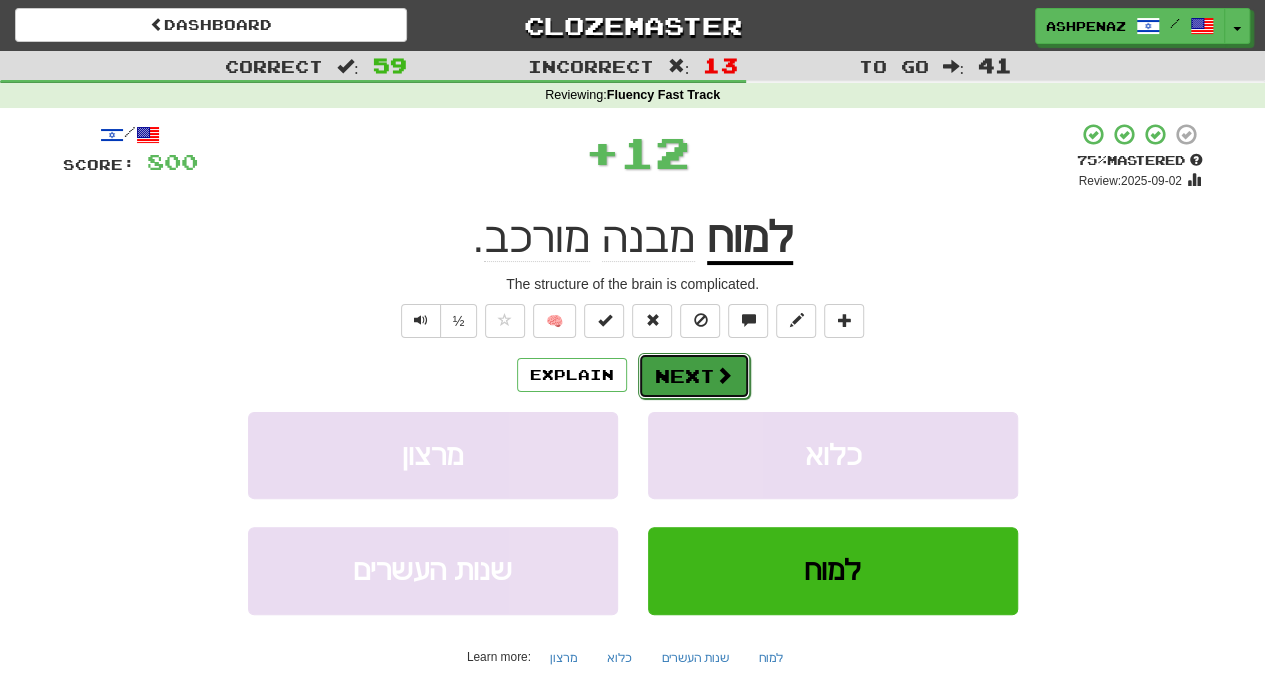 click on "Next" at bounding box center (694, 376) 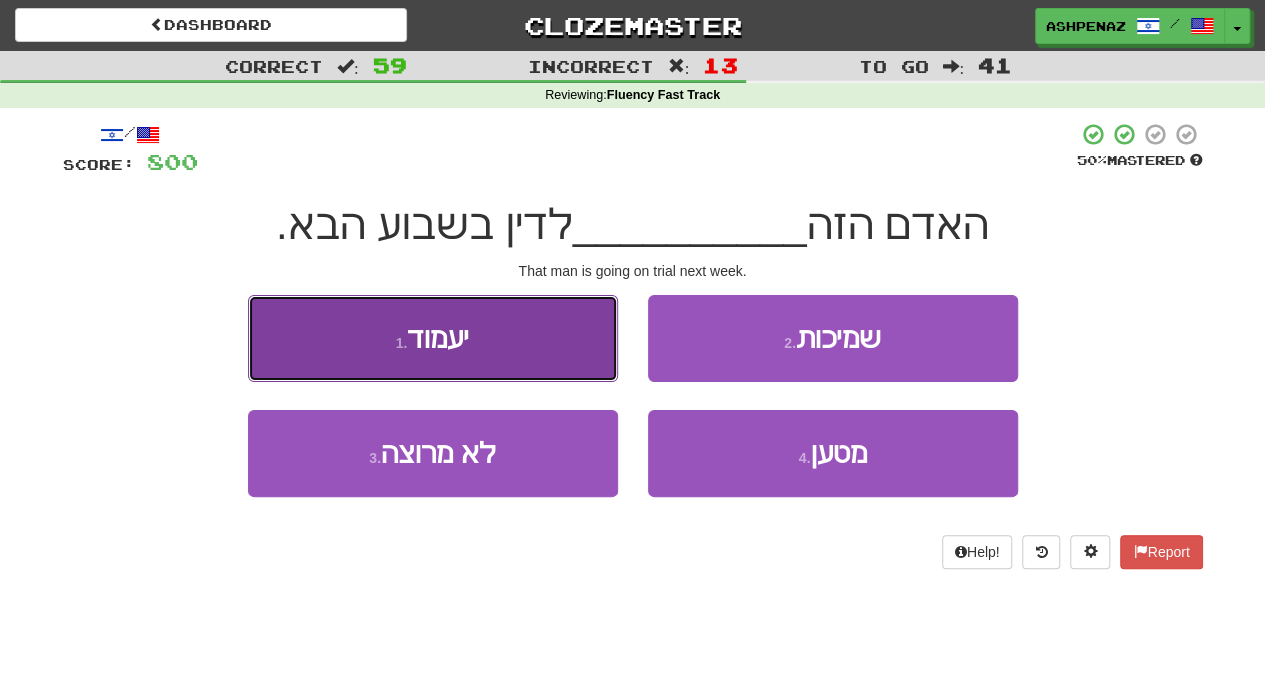 click on "1 .  יעמוד" at bounding box center [433, 338] 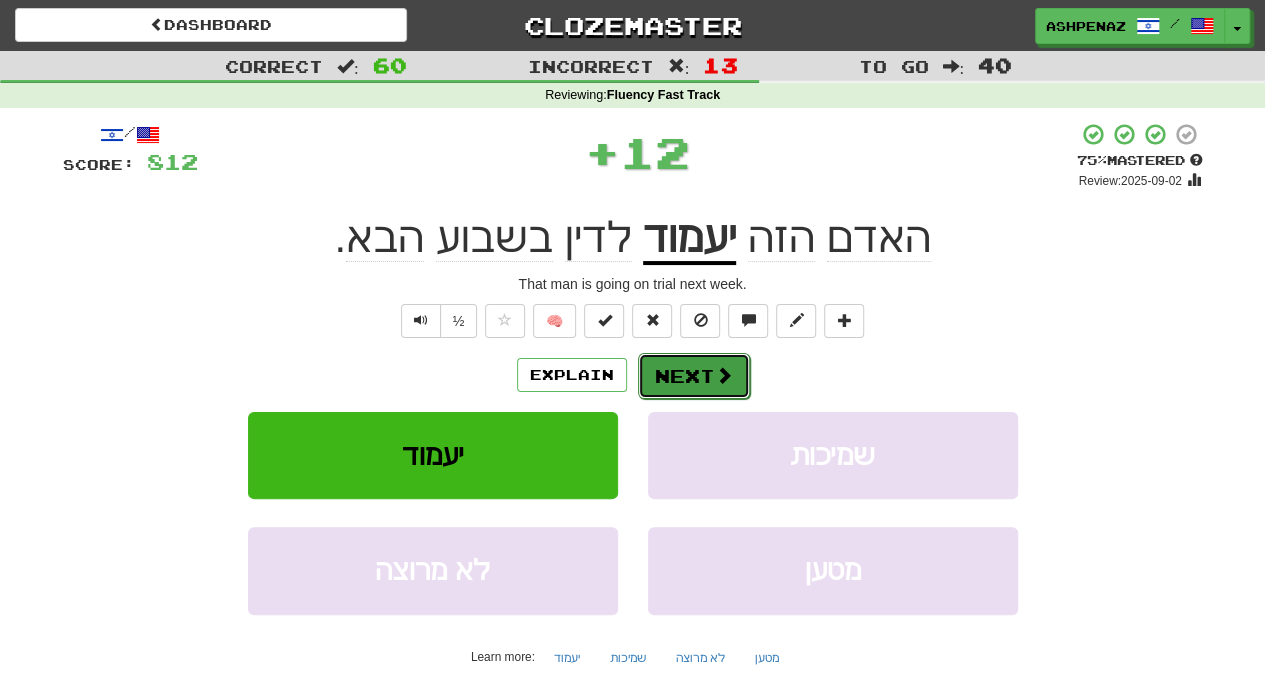 click on "Next" at bounding box center [694, 376] 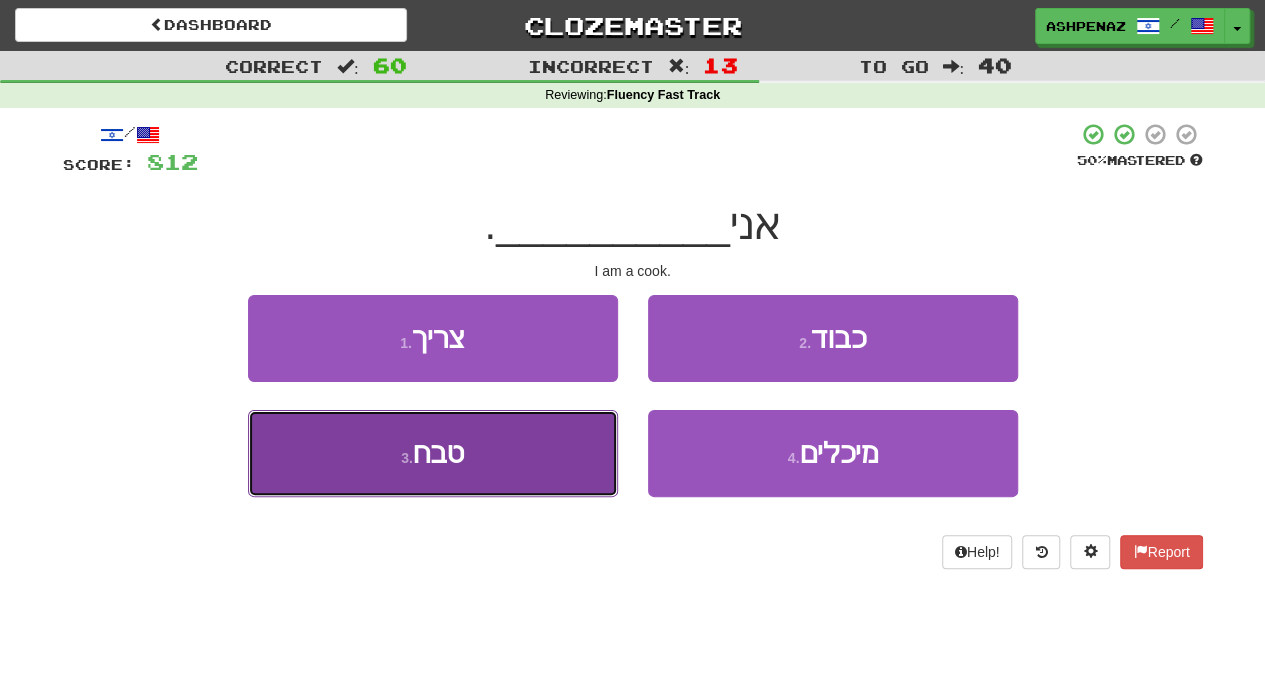 click on "3 .  טבח" at bounding box center [433, 453] 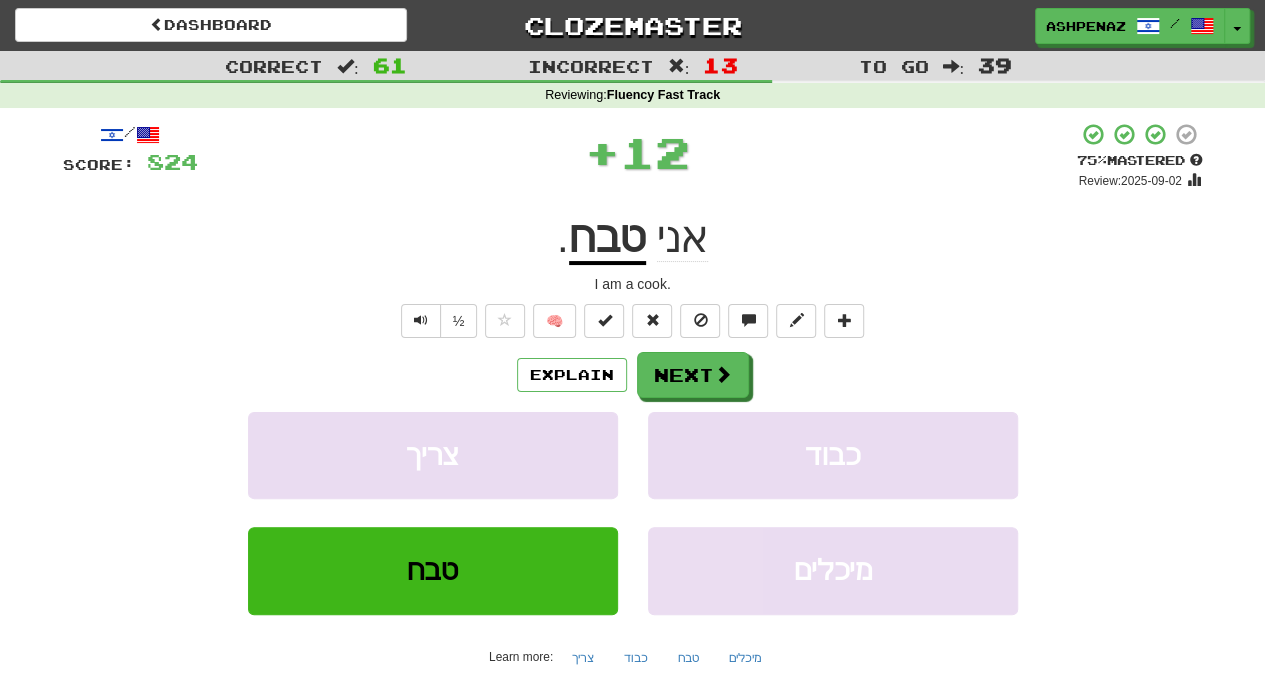 click on "/  Score:   824 + 12 75 %  Mastered Review:  2025-09-02 אני   טבח . I am a cook. ½ 🧠 Explain Next צריך כבוד טבח מיכלים Learn more: צריך כבוד טבח מיכלים  Help!  Report Sentence Source" at bounding box center [633, 435] 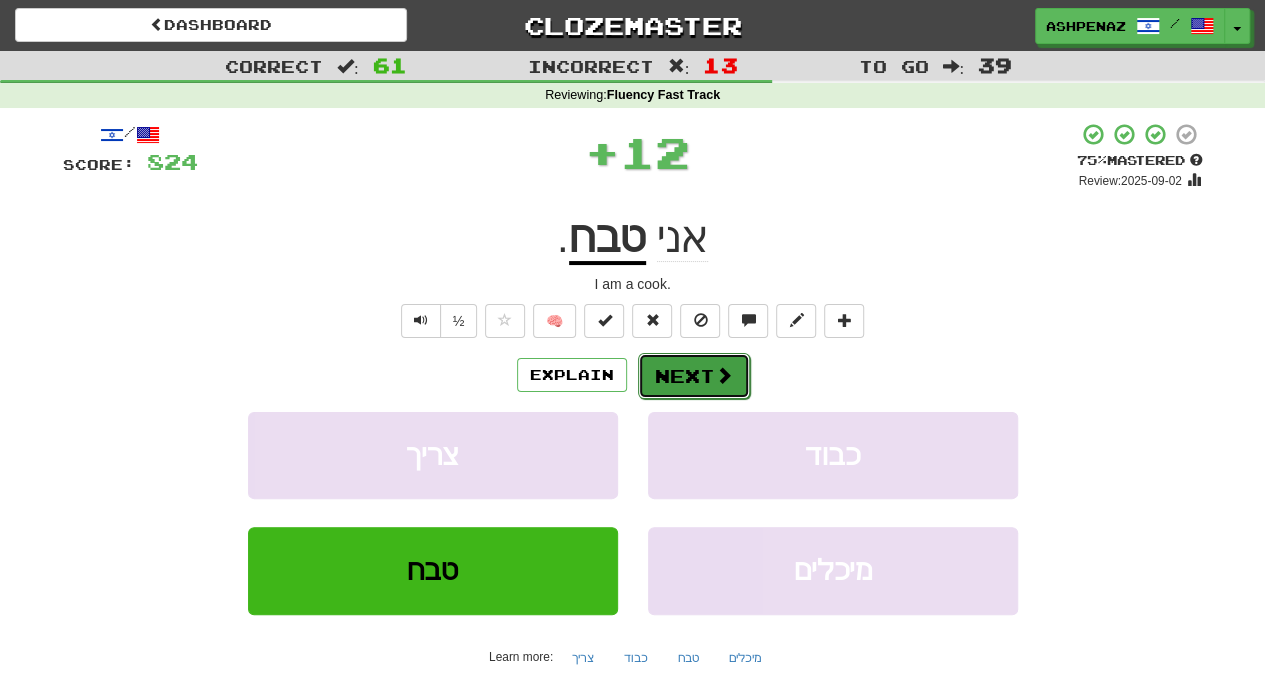 click on "Next" at bounding box center (694, 376) 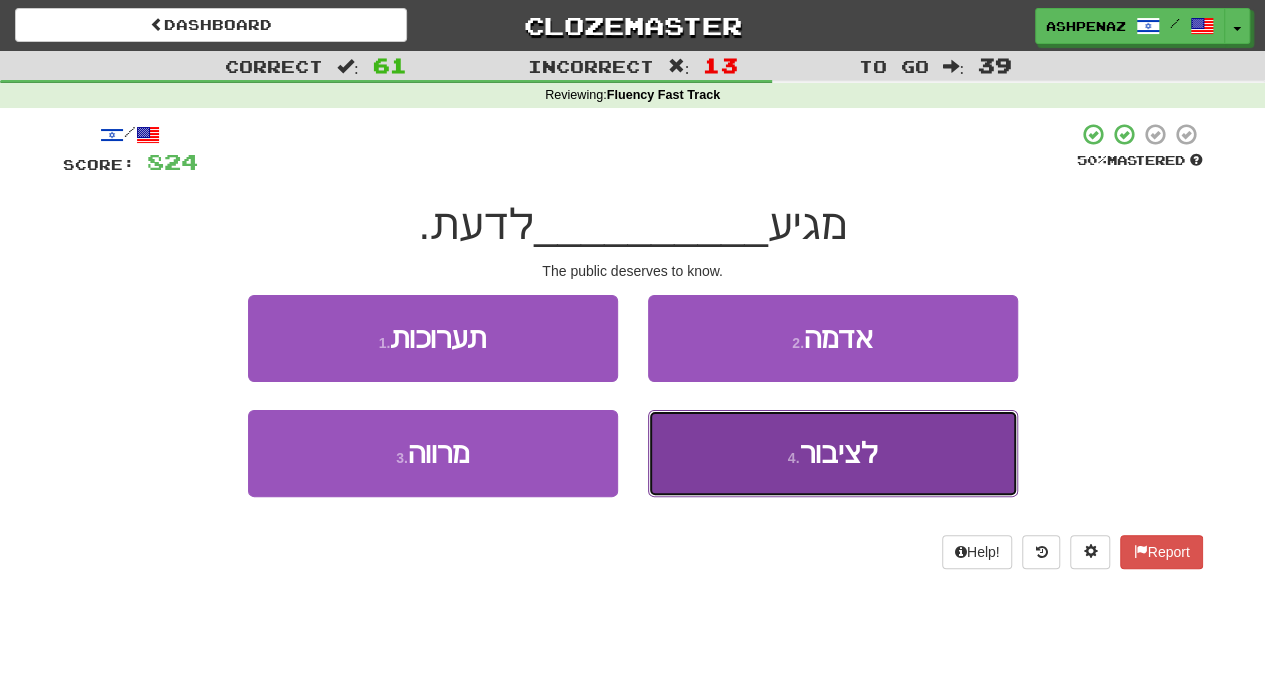 click on "4 .  לציבור" at bounding box center (833, 453) 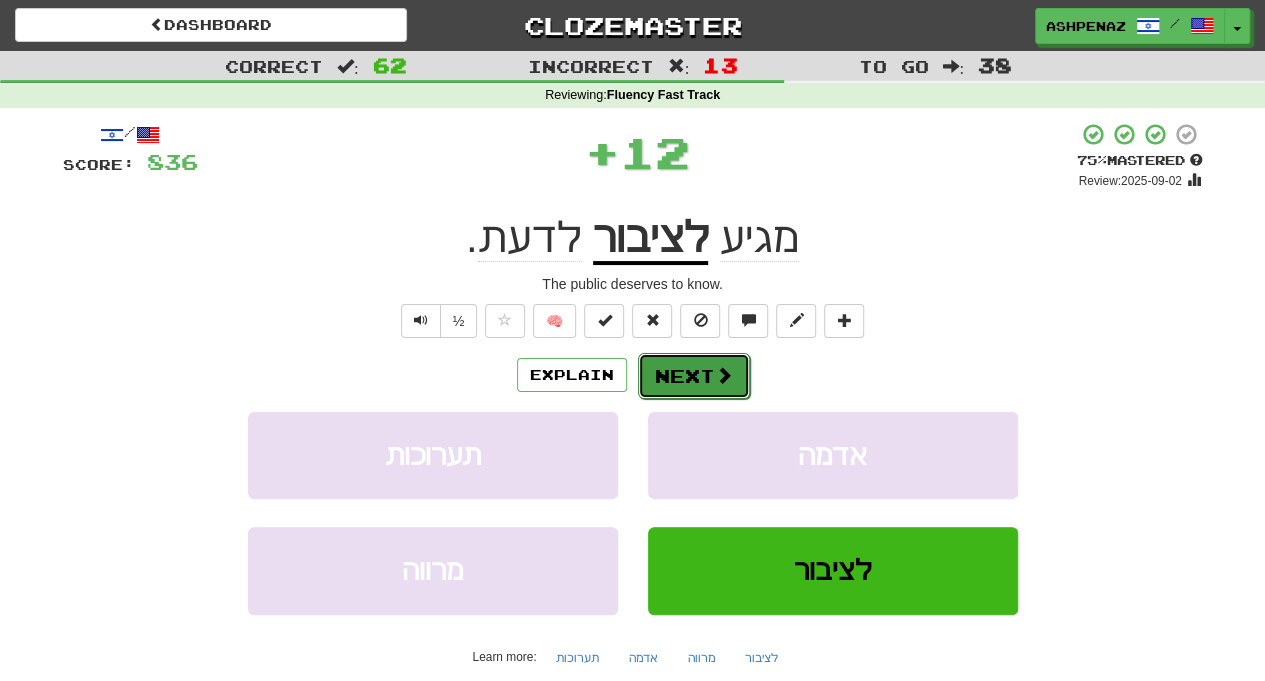 click on "Next" at bounding box center [694, 376] 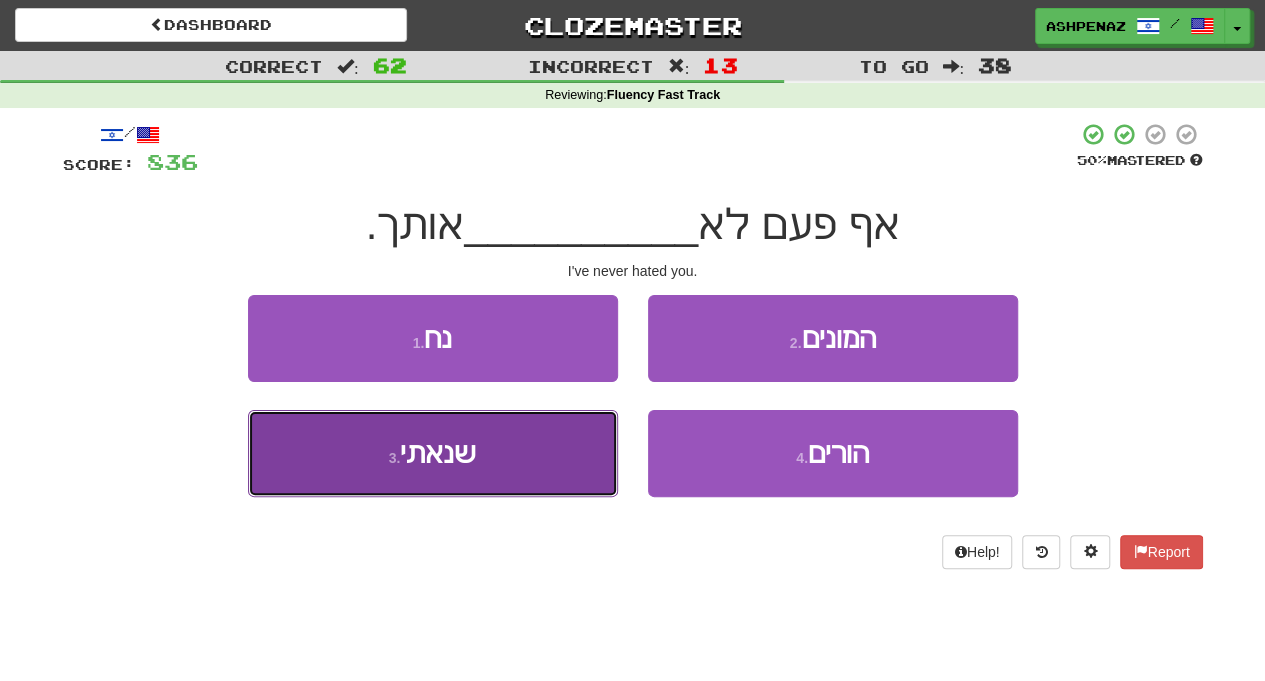 click on "3 .  שנאתי" at bounding box center [433, 453] 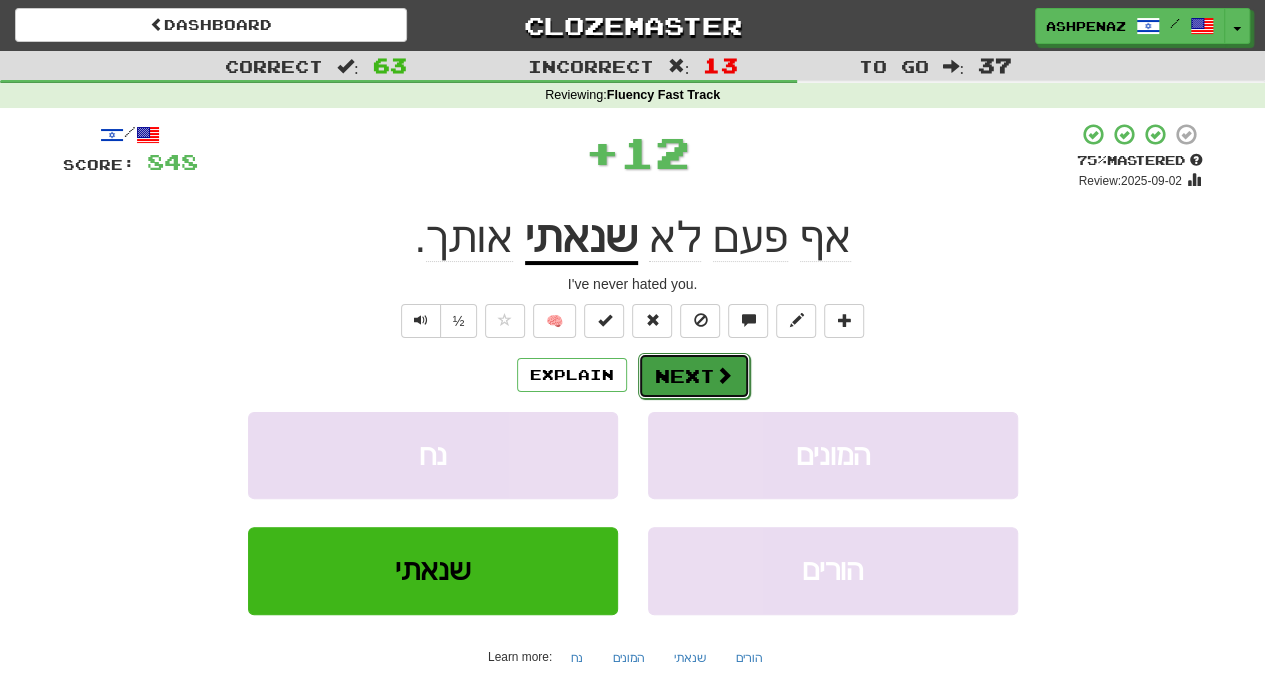 click on "Next" at bounding box center (694, 376) 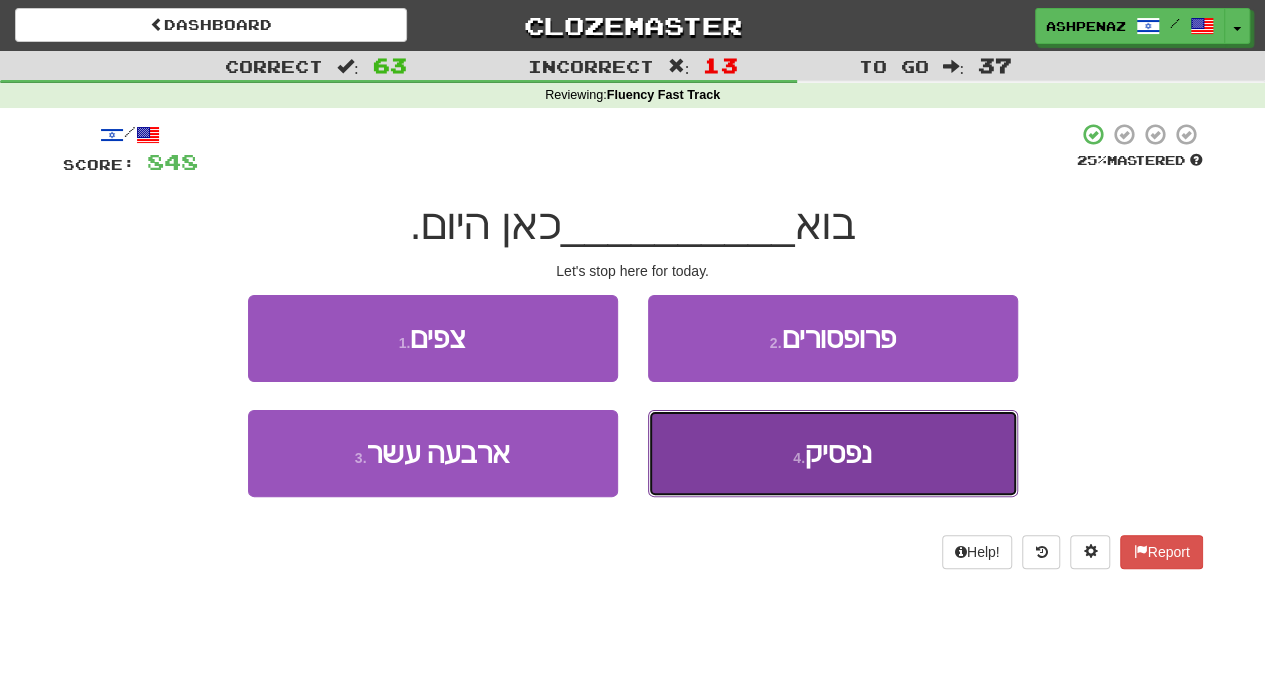 click on "4 ." at bounding box center [799, 458] 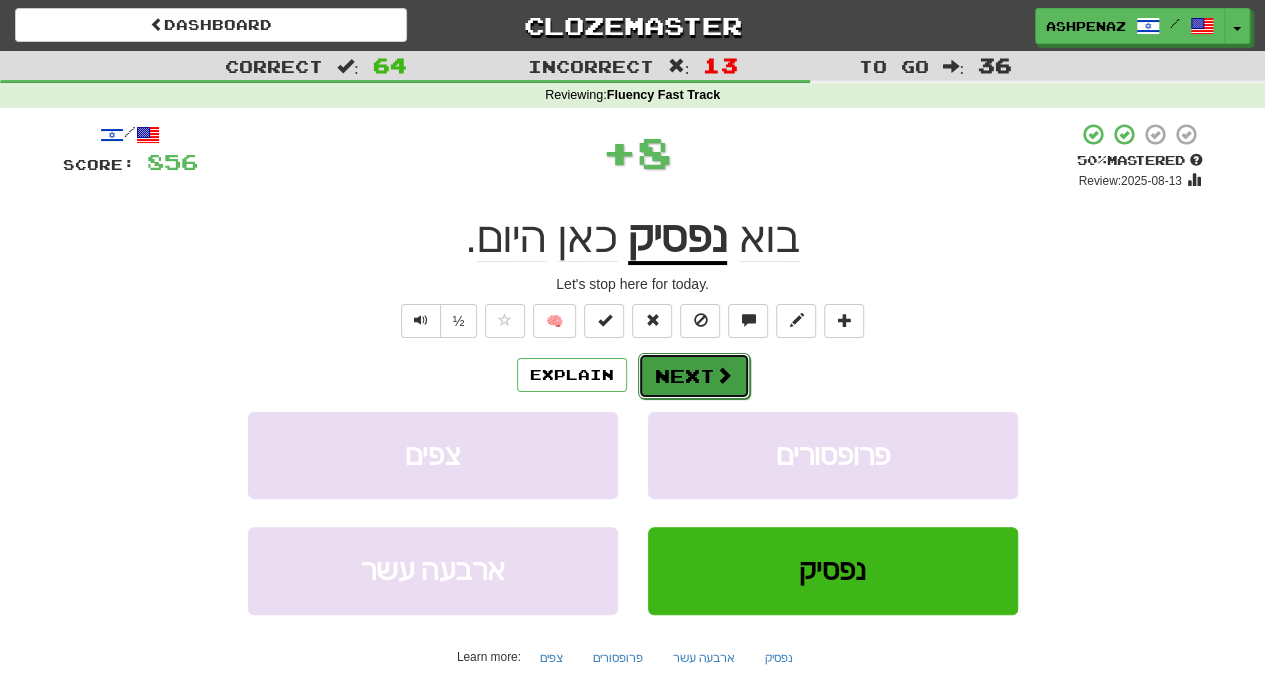 click on "Next" at bounding box center [694, 376] 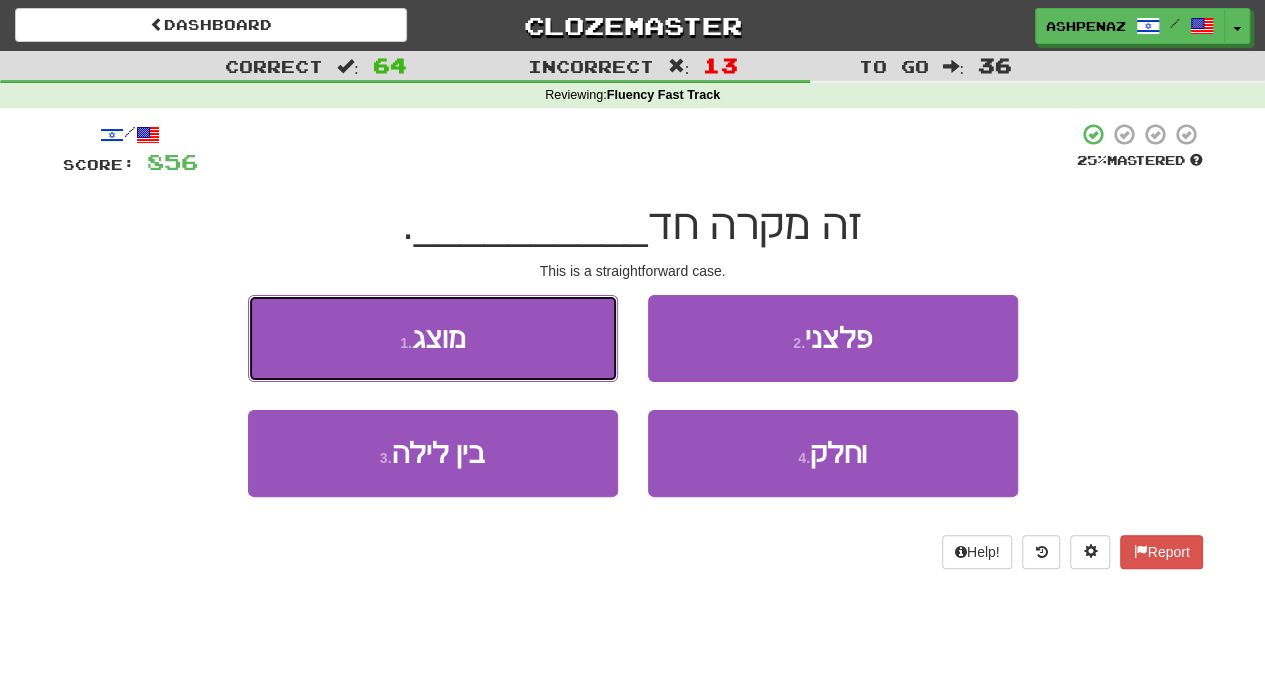 click on "1 .  מוצג" at bounding box center (433, 338) 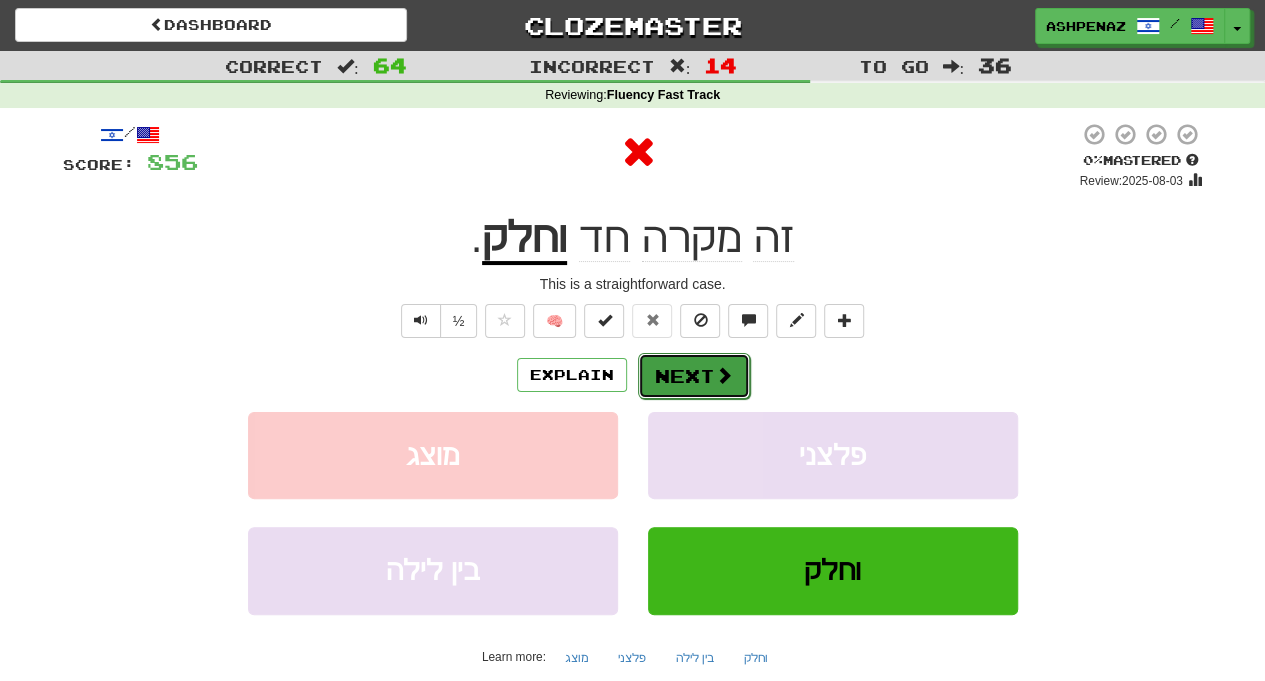 click on "Next" at bounding box center (694, 376) 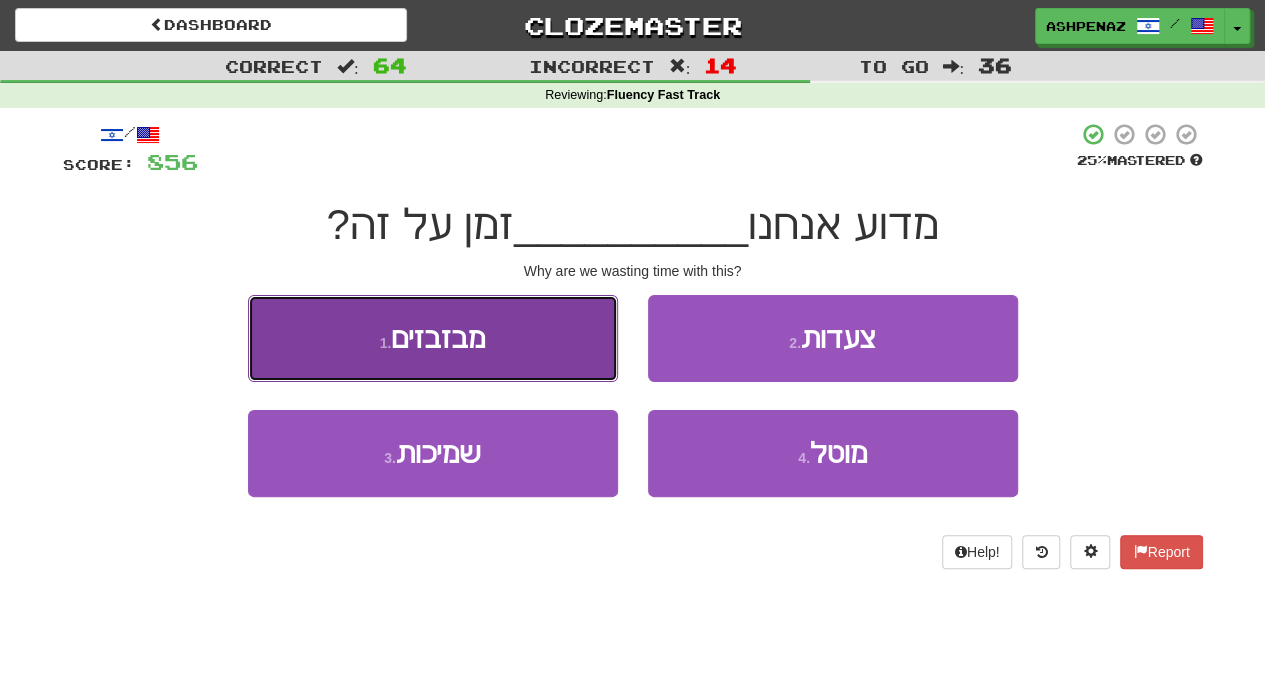 click on "1 .  מבזבזים" at bounding box center (433, 338) 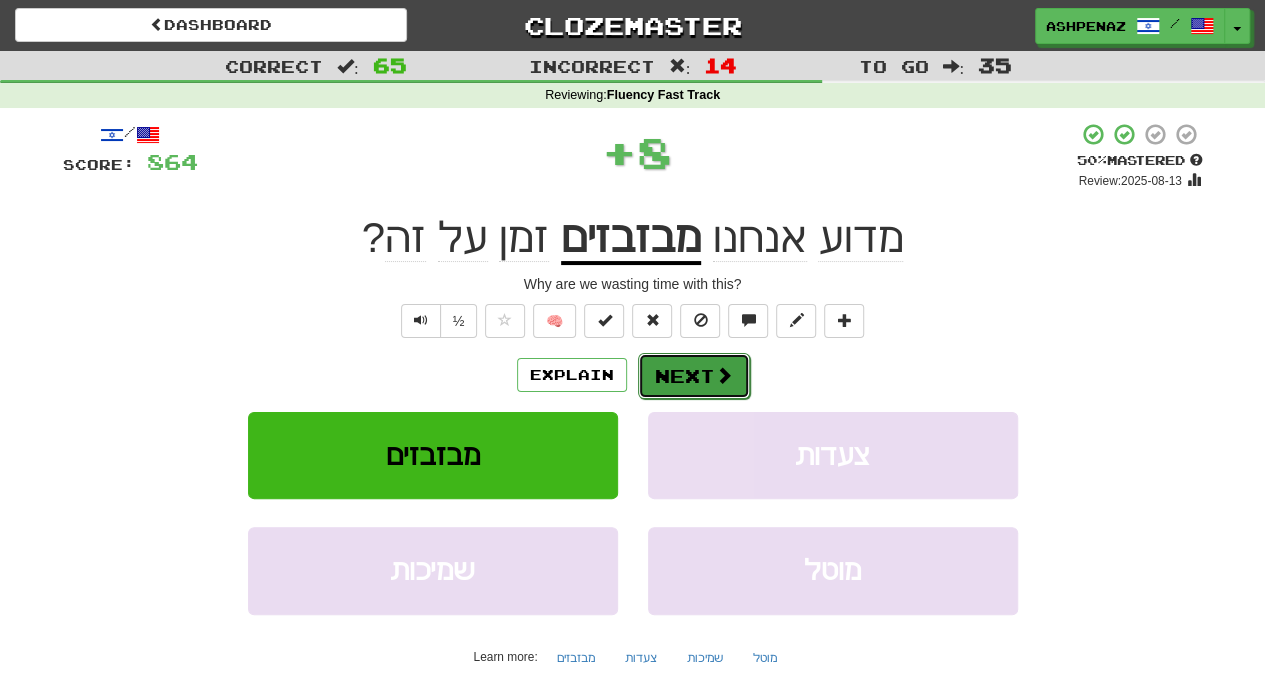 click on "Next" at bounding box center (694, 376) 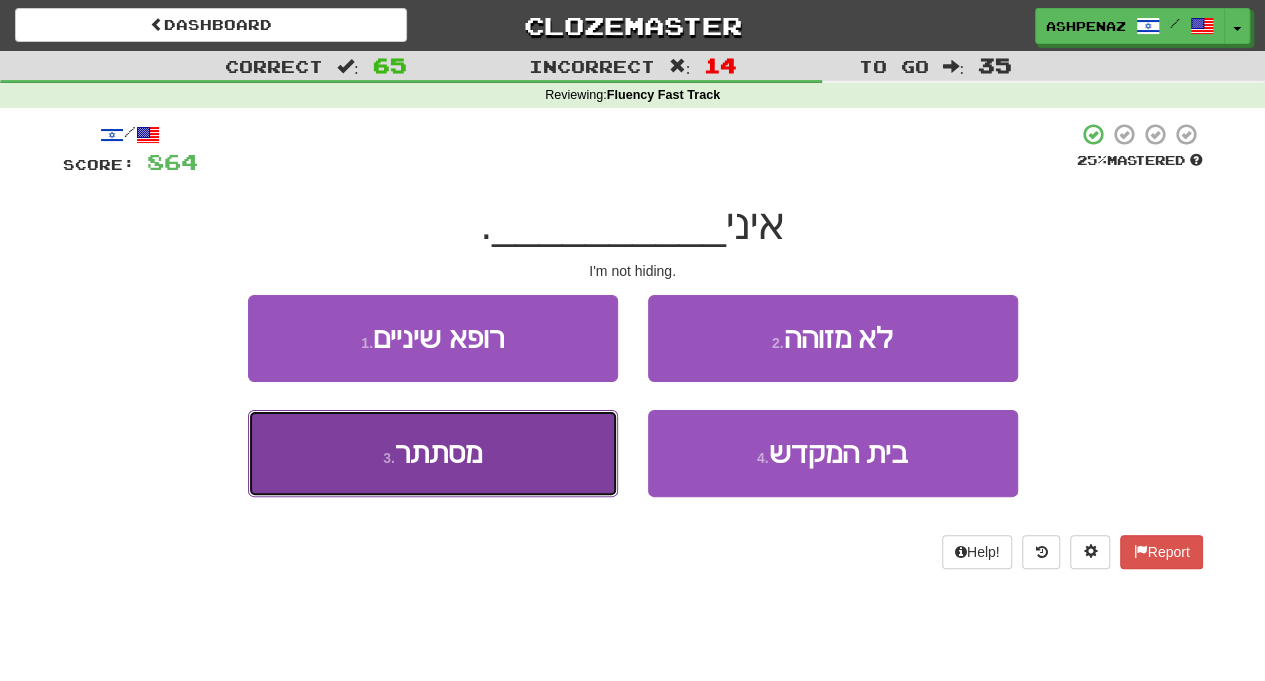 click on "3 .  מסתתר" at bounding box center [433, 453] 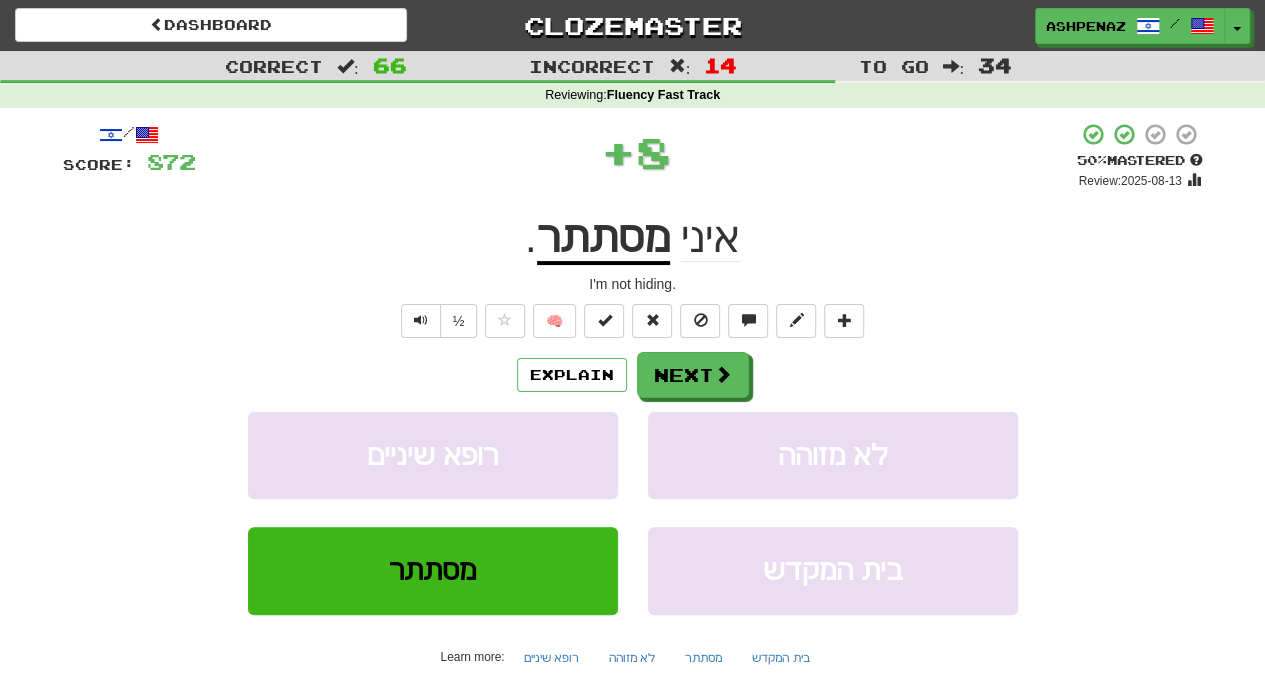 click on "/  Score:   872 + 8 50 %  Mastered Review:  2025-08-13 איני   מסתתר . I'm not hiding. ½ 🧠 Explain Next רופא שיניים לא מזוהה מסתתר בית המקדש Learn more: רופא שיניים לא מזוהה מסתתר בית המקדש  Help!  Report Sentence Source" at bounding box center [633, 435] 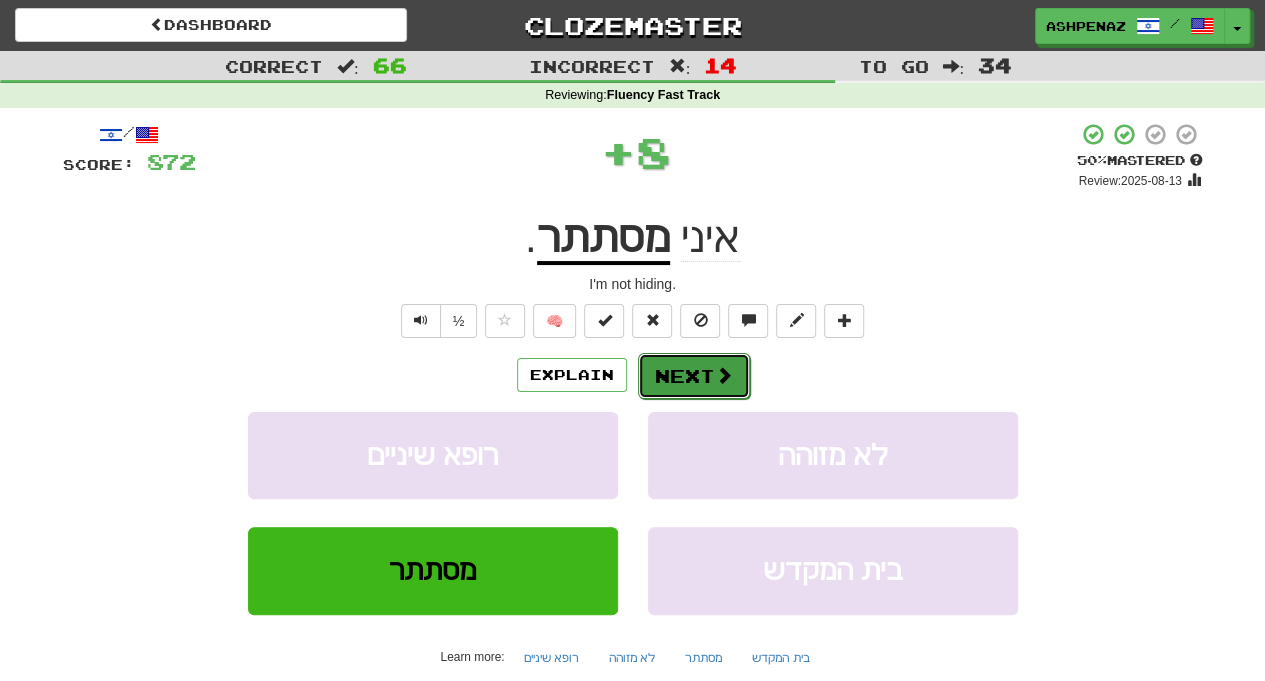 click on "Next" at bounding box center [694, 376] 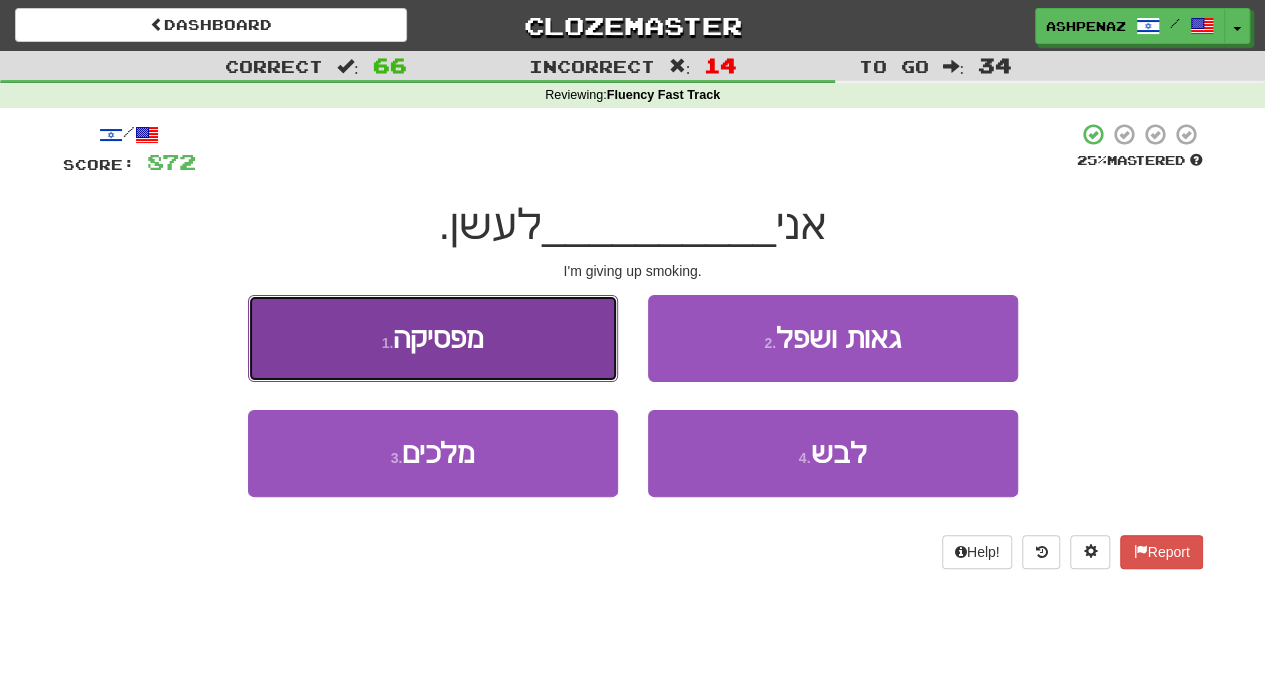 click on "1 .  מפסיקה" at bounding box center (433, 338) 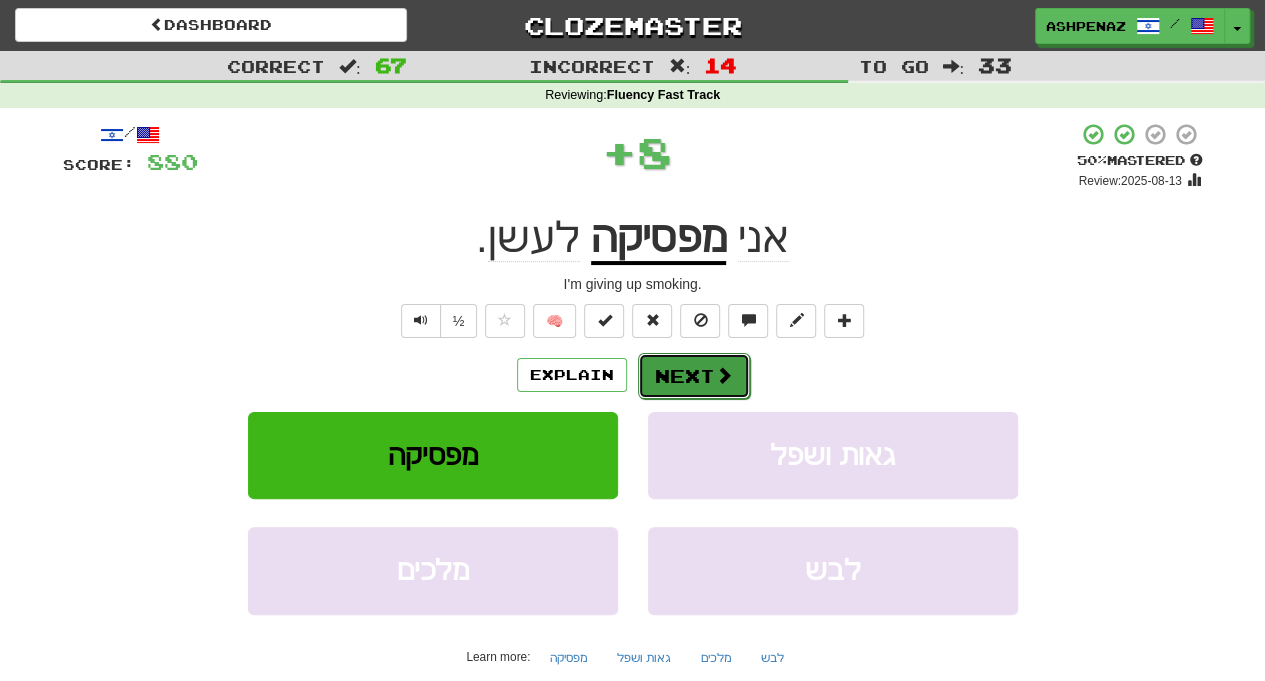 click on "Next" at bounding box center (694, 376) 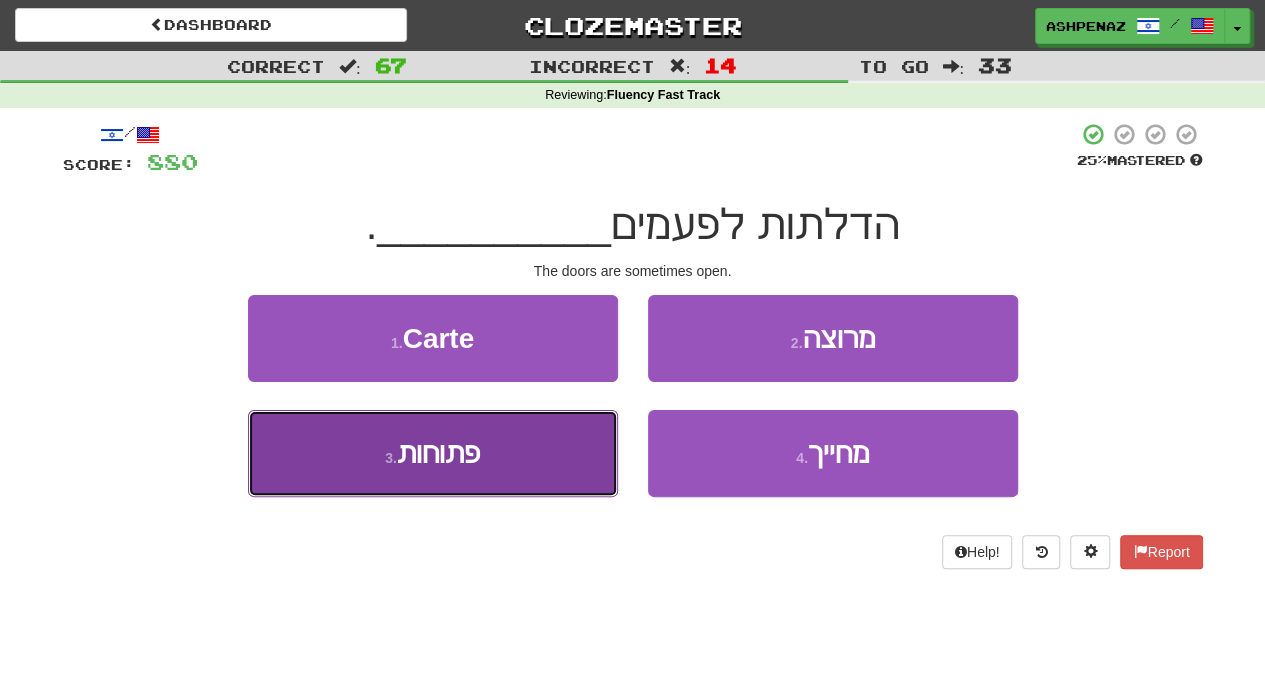 click on "3 .  פתוחות" at bounding box center [433, 453] 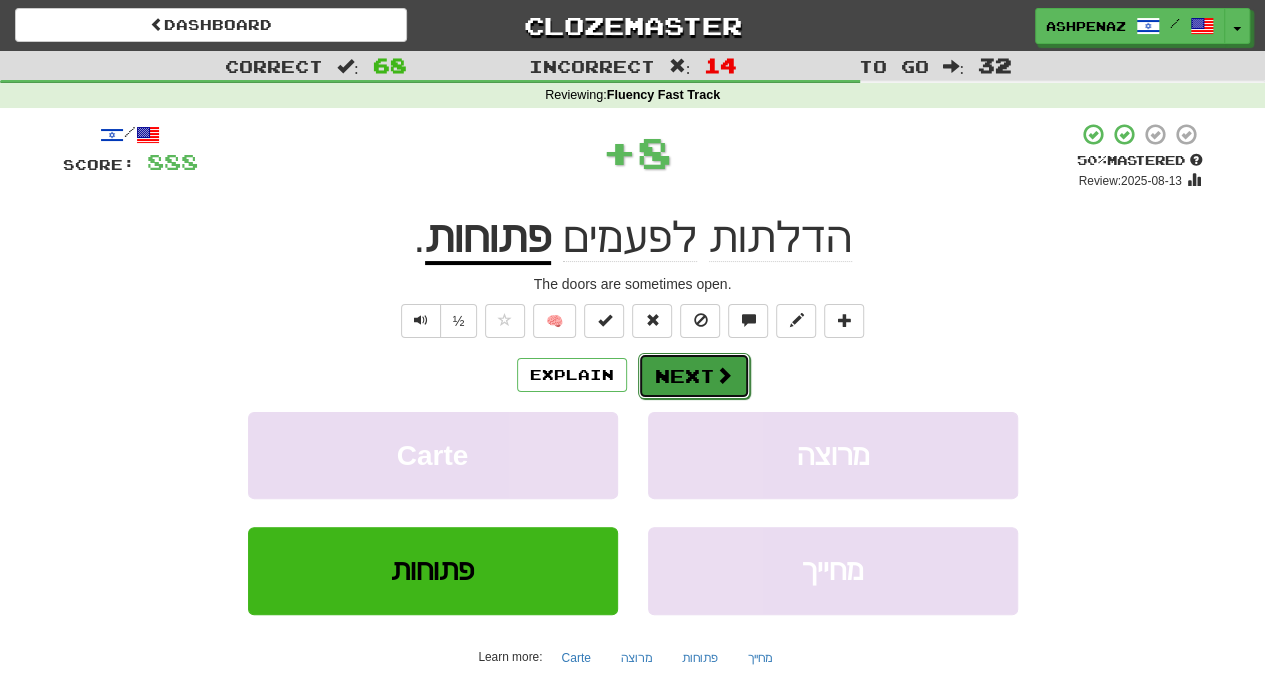 click on "Next" at bounding box center [694, 376] 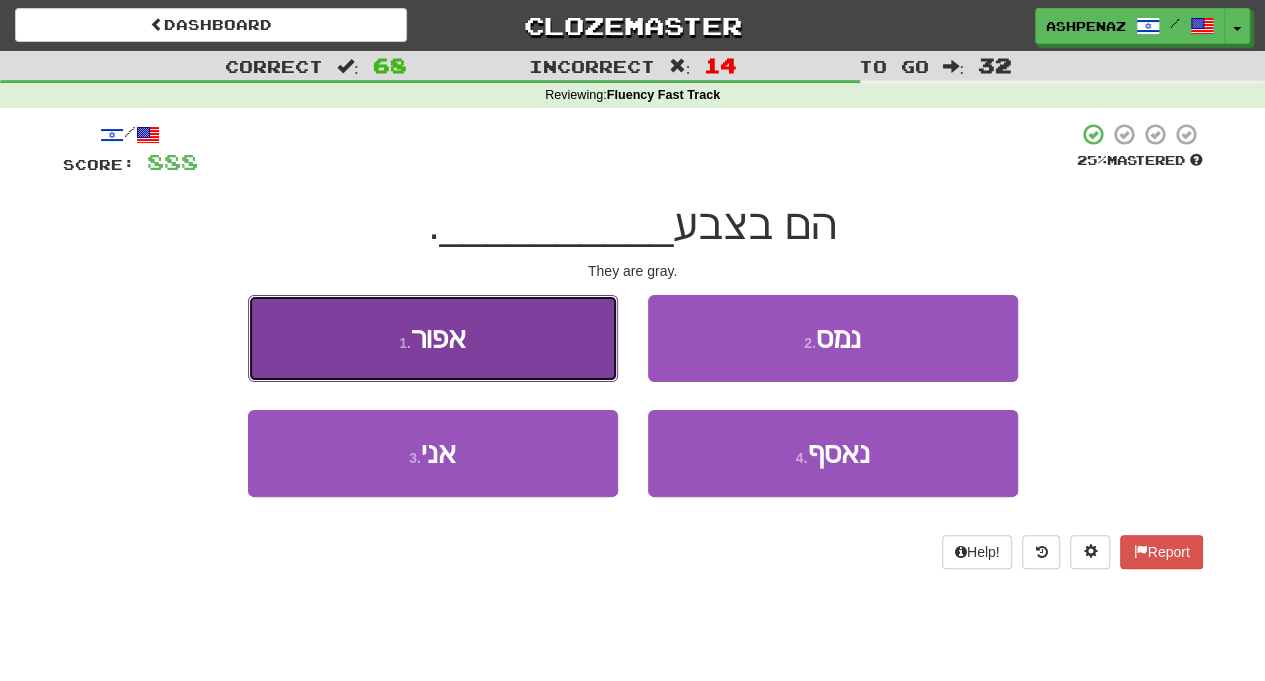 click on "1 .  אפור" at bounding box center [433, 338] 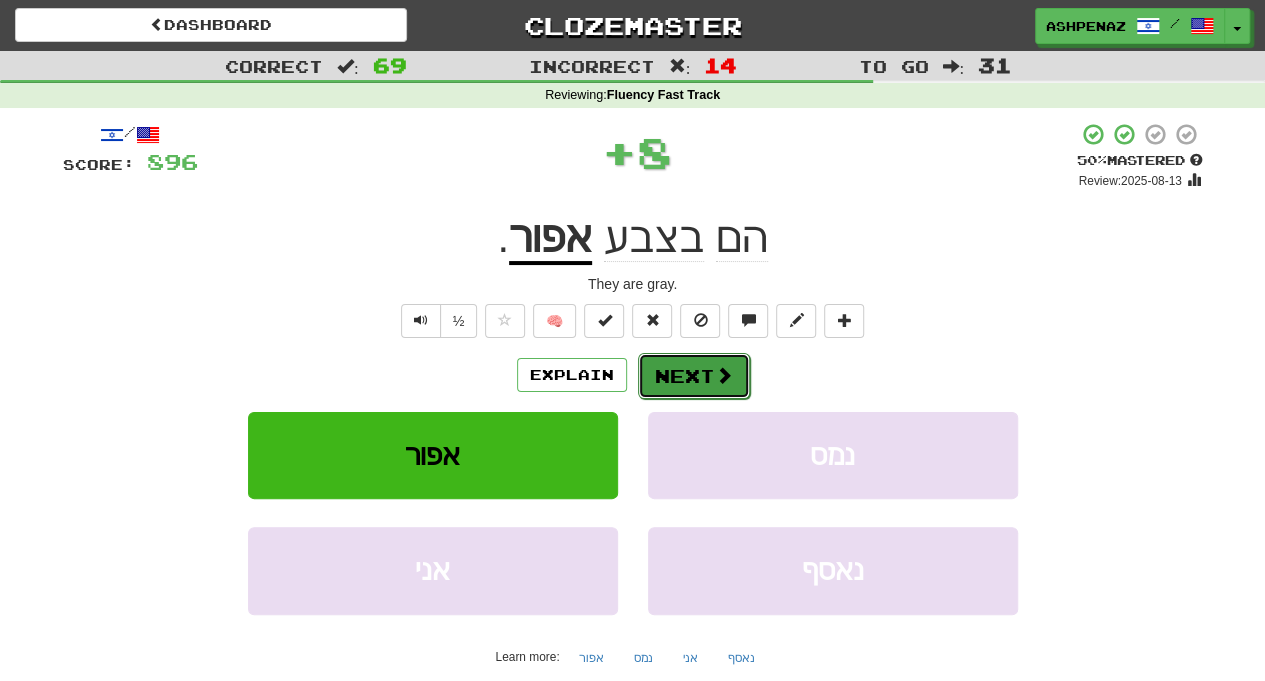 click on "Next" at bounding box center [694, 376] 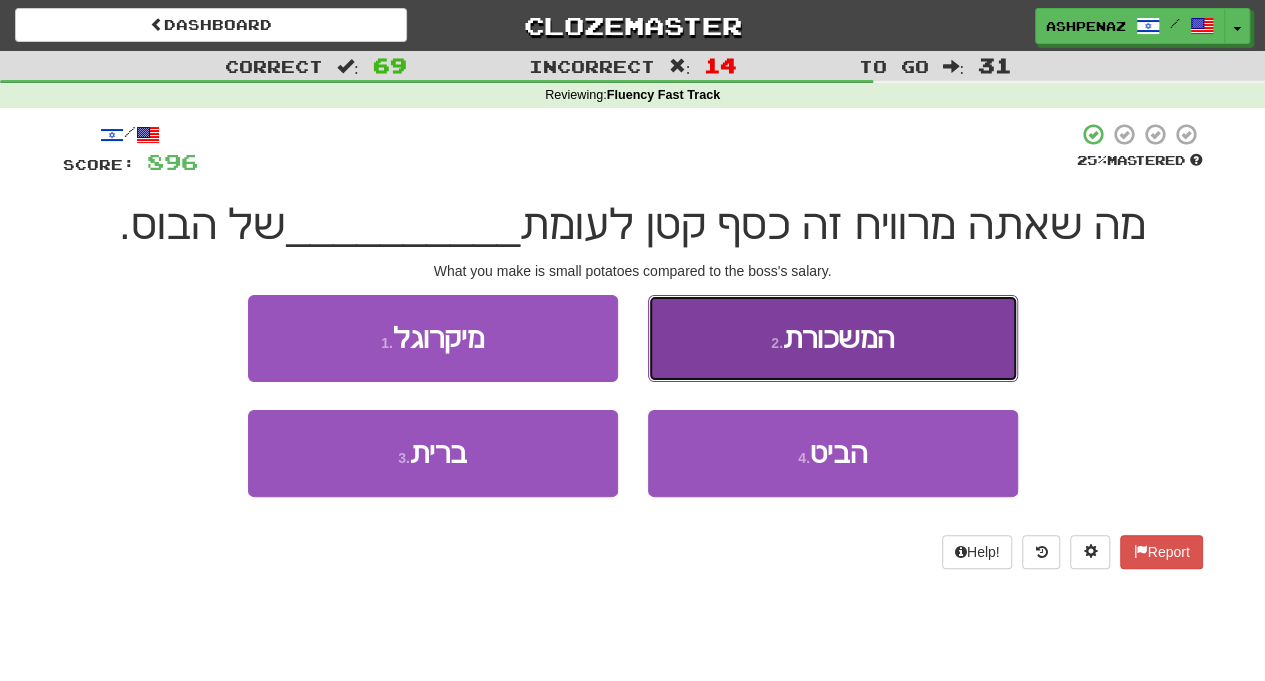 click on "המשכורת" at bounding box center (838, 338) 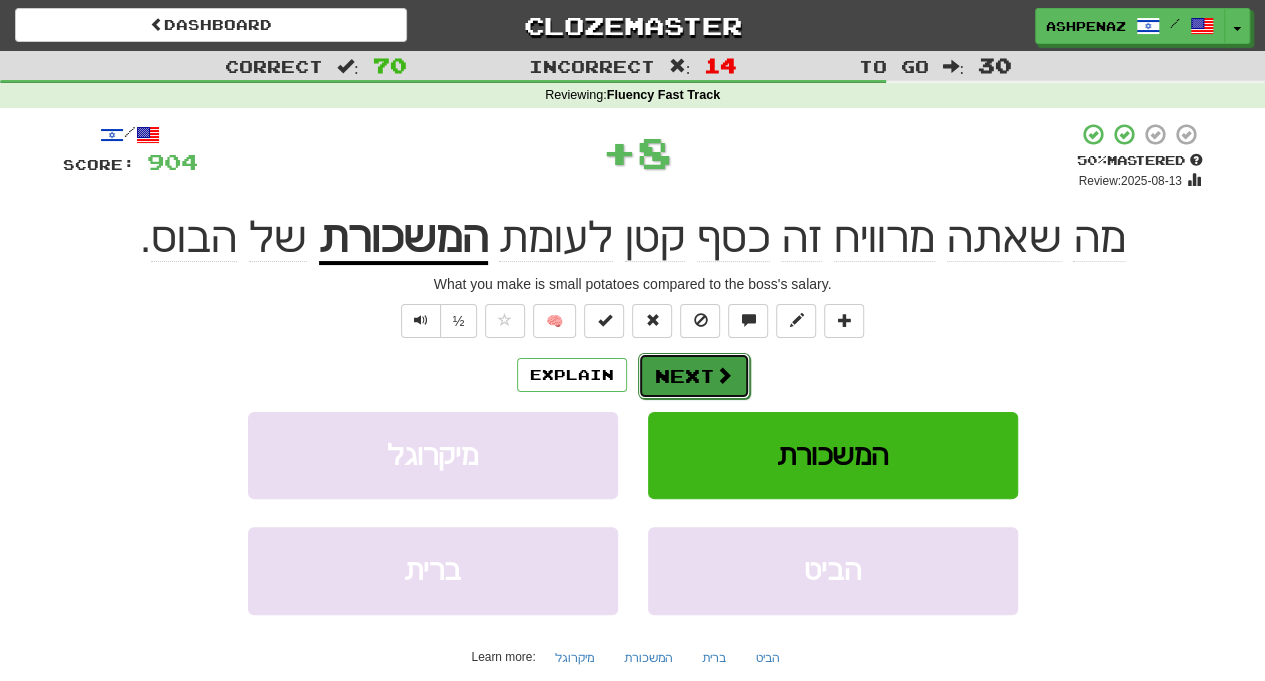 click on "Next" at bounding box center [694, 376] 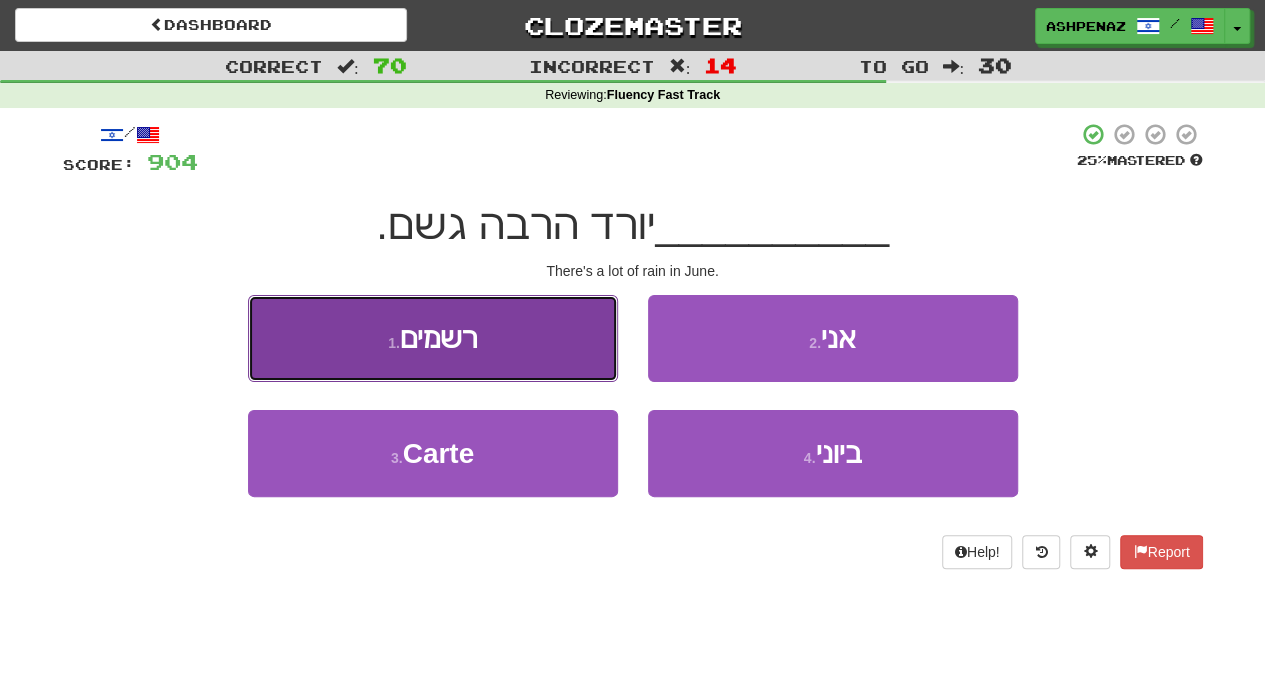 click on "1 .  רשמים" at bounding box center [433, 338] 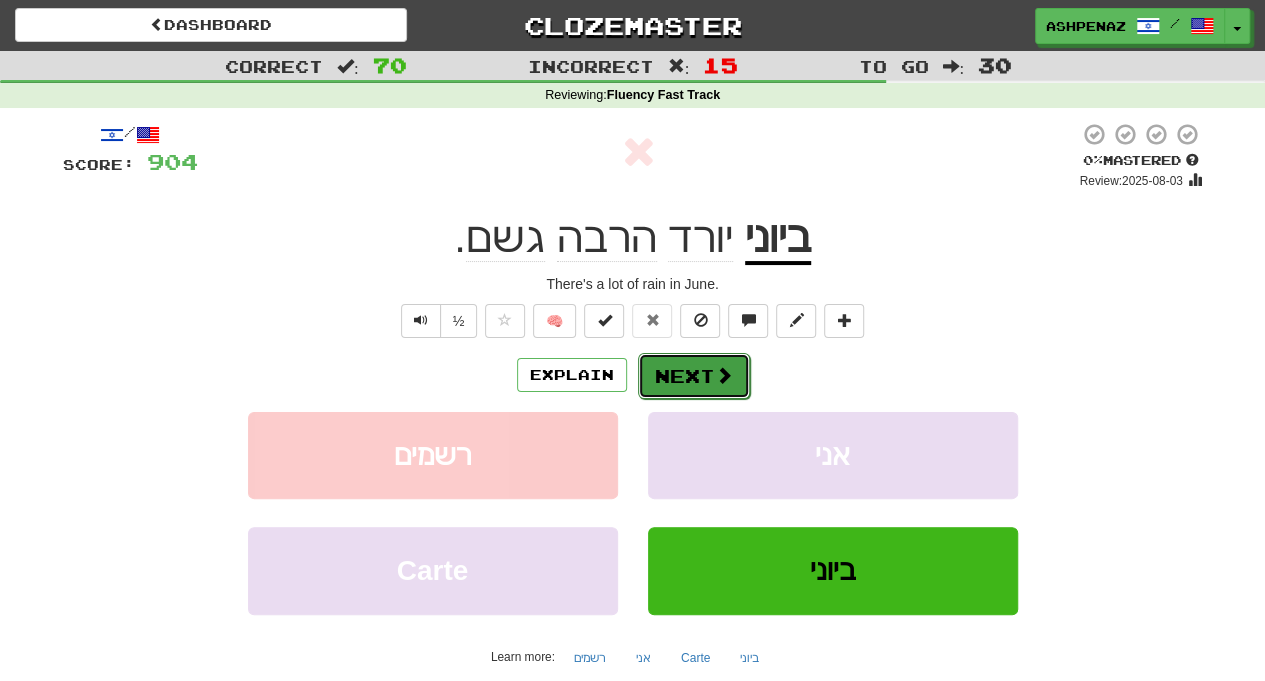 click on "Next" at bounding box center (694, 376) 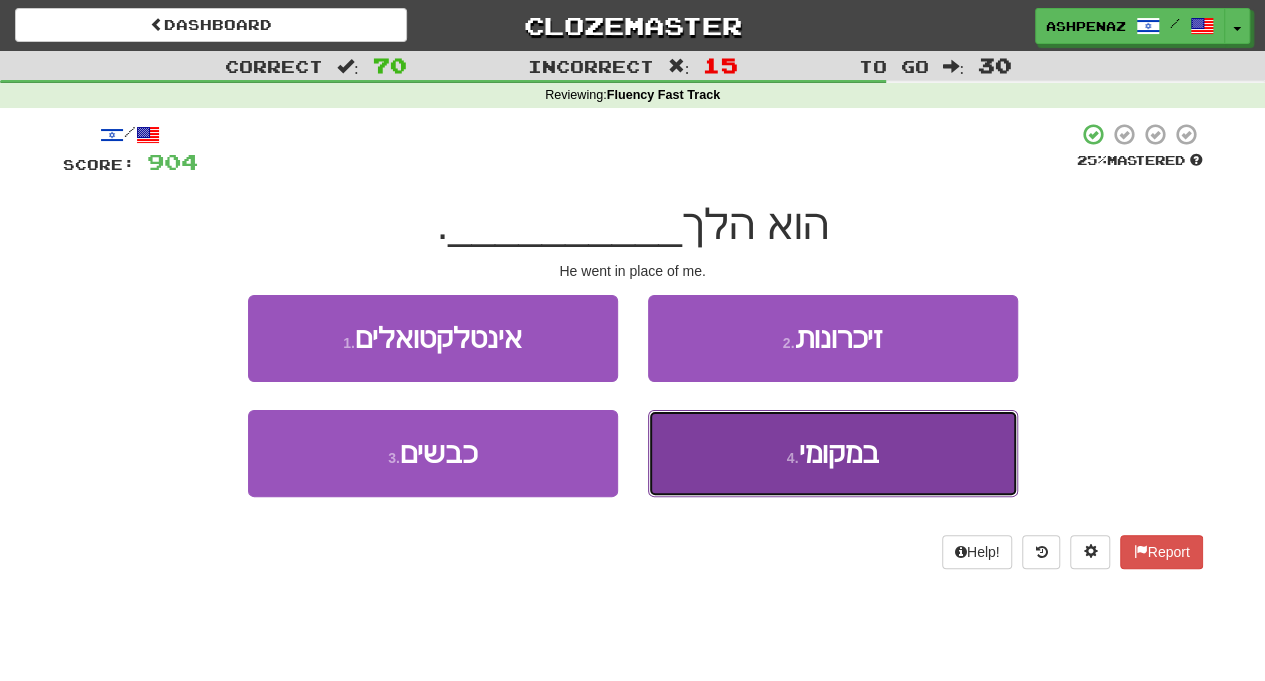 click on "4 .  במקומי" at bounding box center [833, 453] 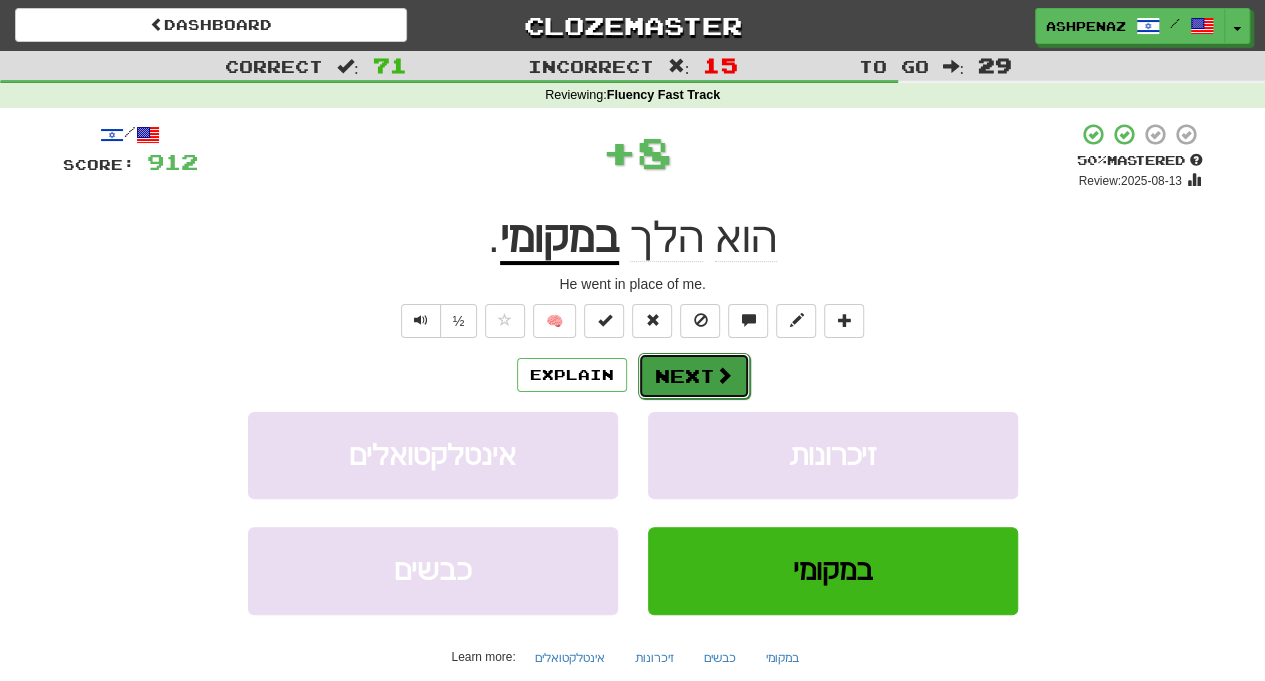 click on "Next" at bounding box center (694, 376) 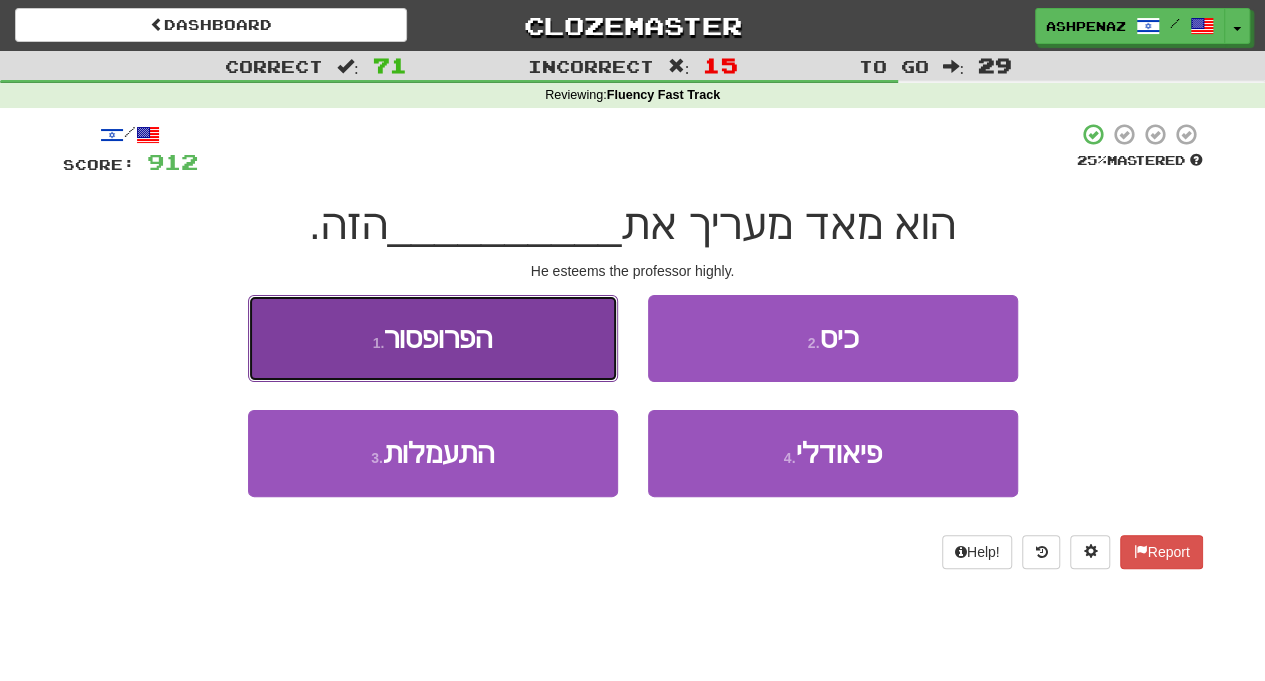 click on "1 .  הפרופסור" at bounding box center (433, 338) 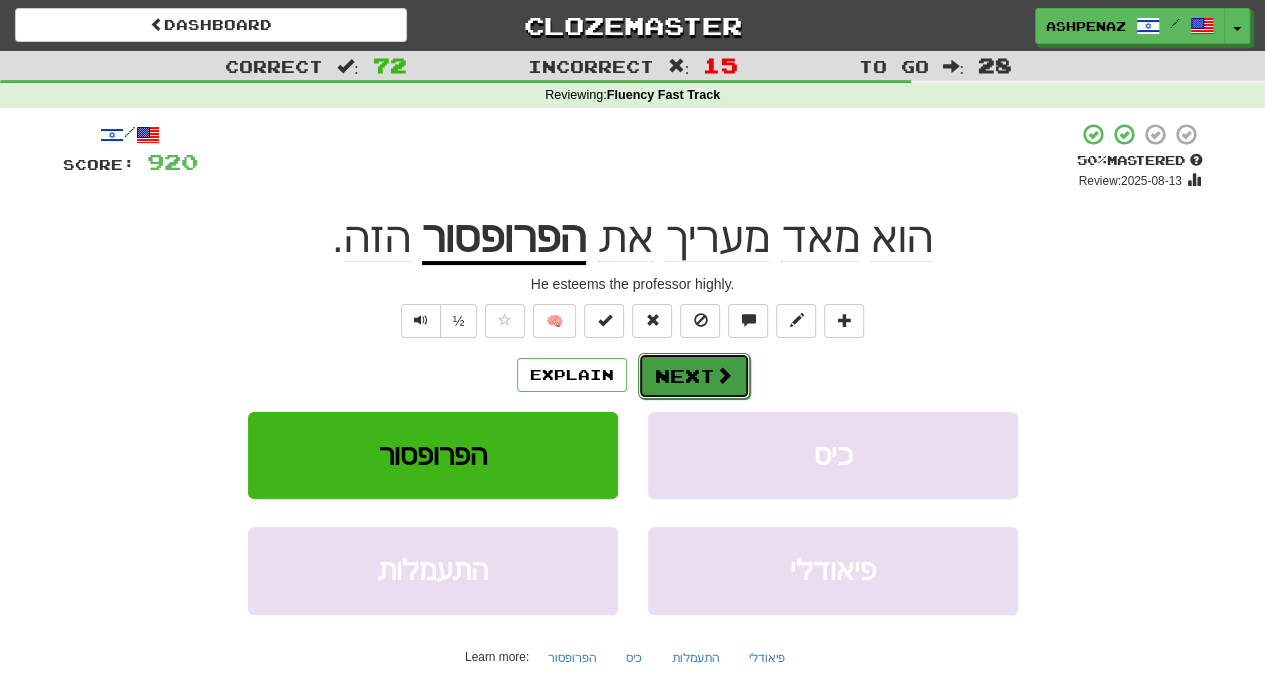 click on "Next" at bounding box center (694, 376) 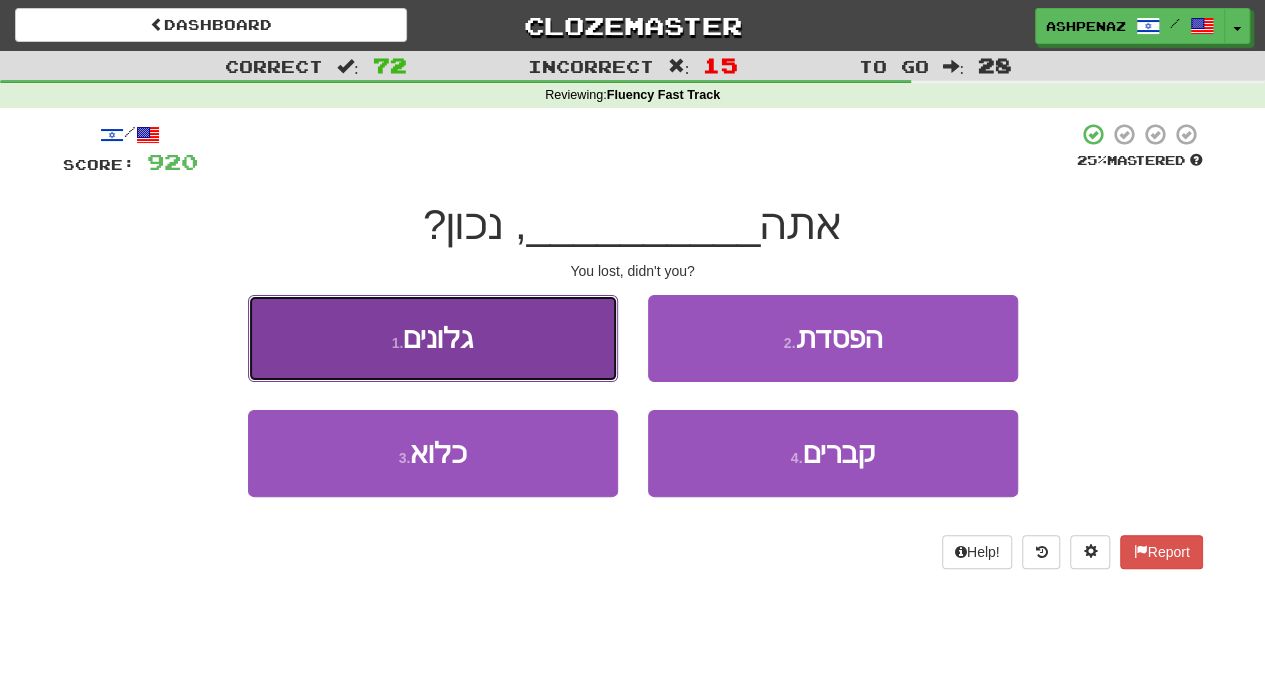 click on "1 .  גלונים" at bounding box center [433, 338] 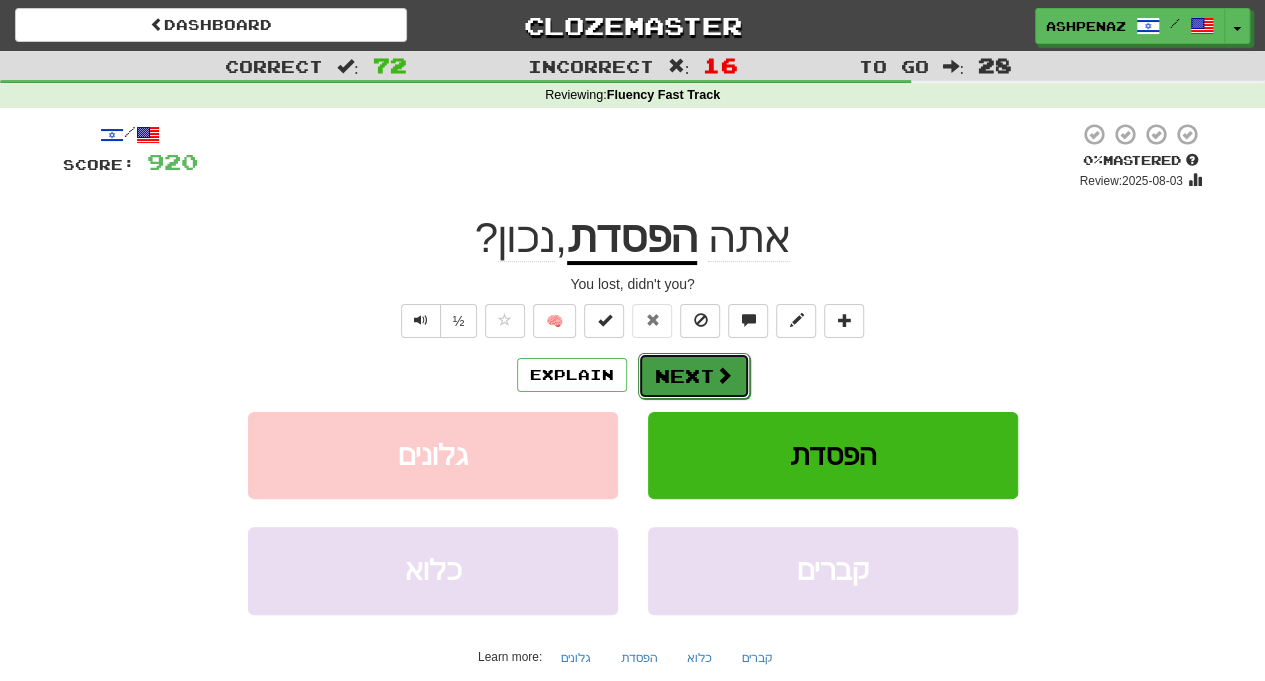 click on "Next" at bounding box center (694, 376) 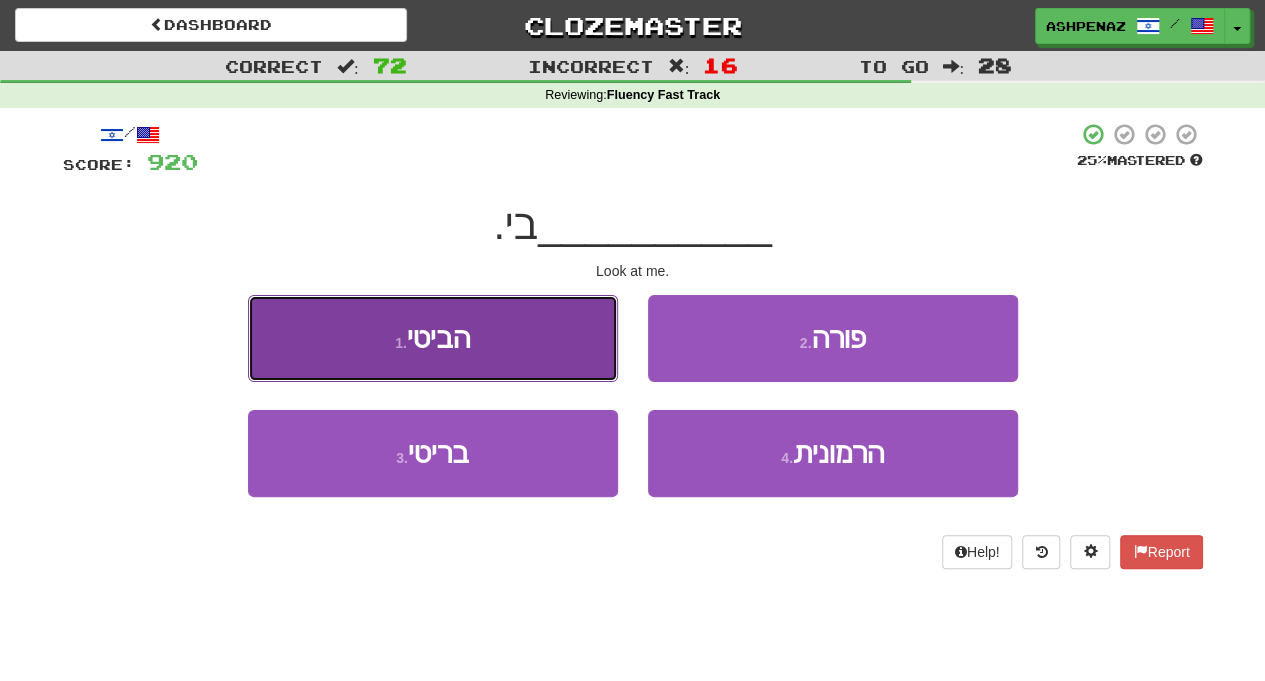 click on "1 .  הביטי" at bounding box center (433, 338) 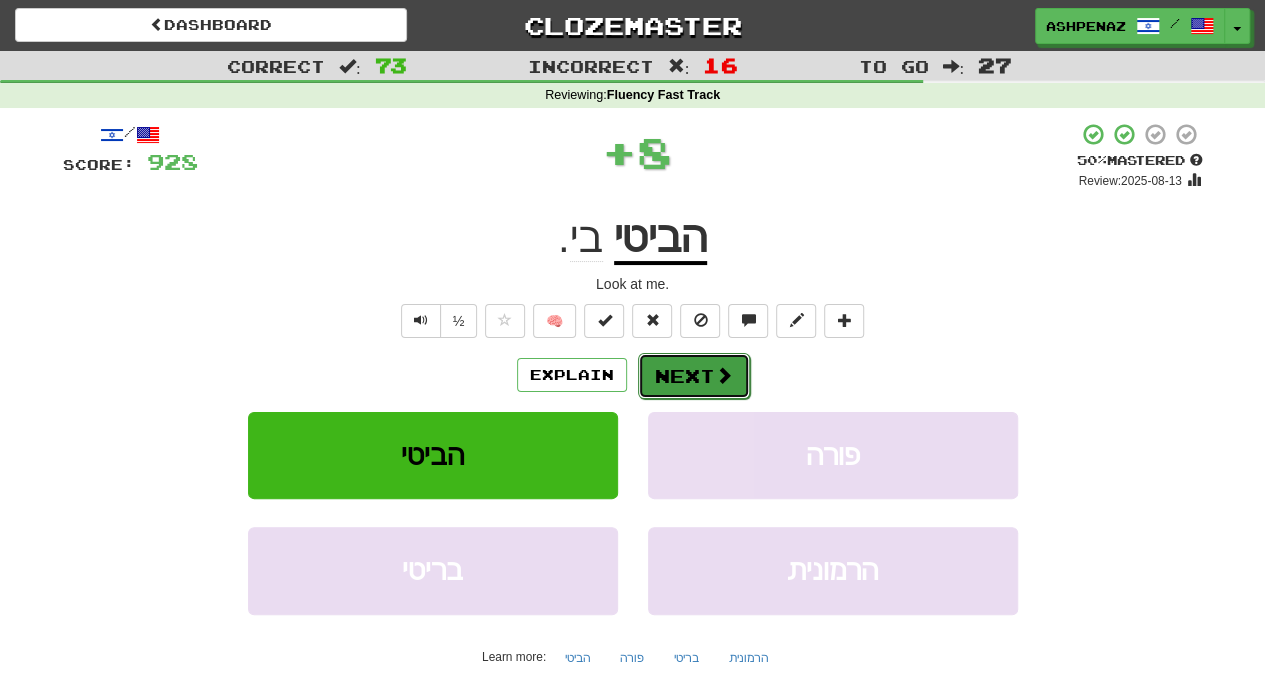 click at bounding box center [724, 375] 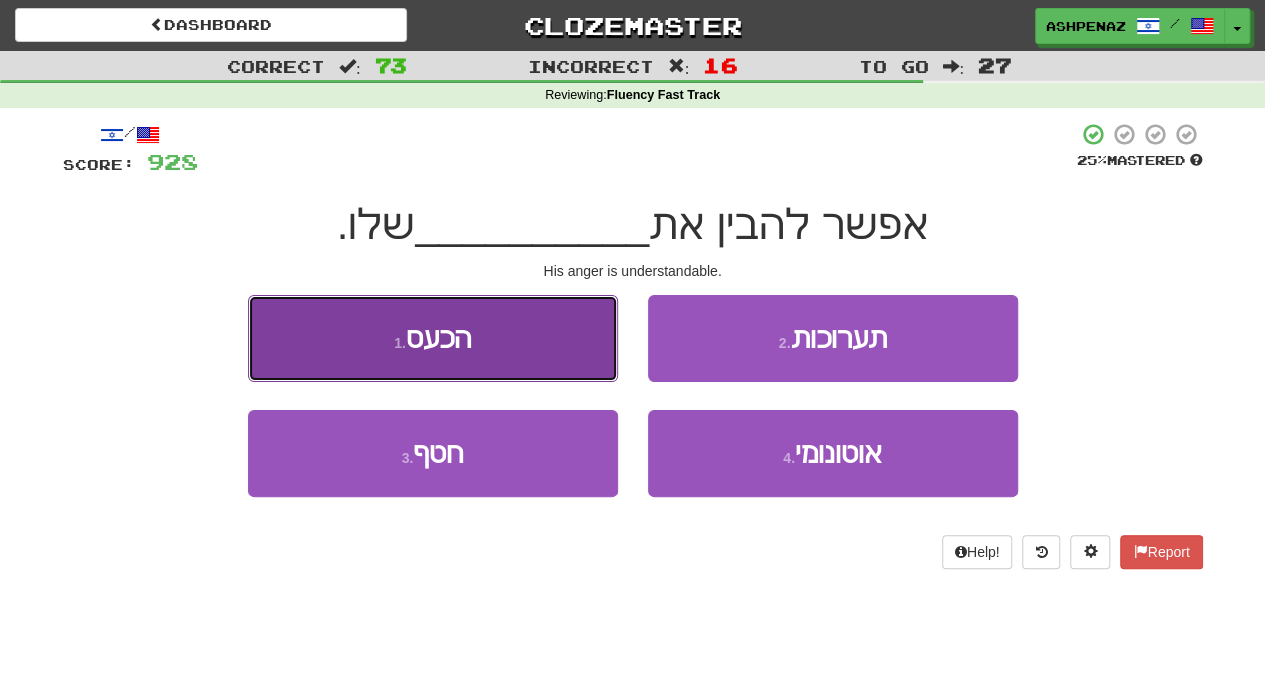 click on "1 .  הכעס" at bounding box center [433, 338] 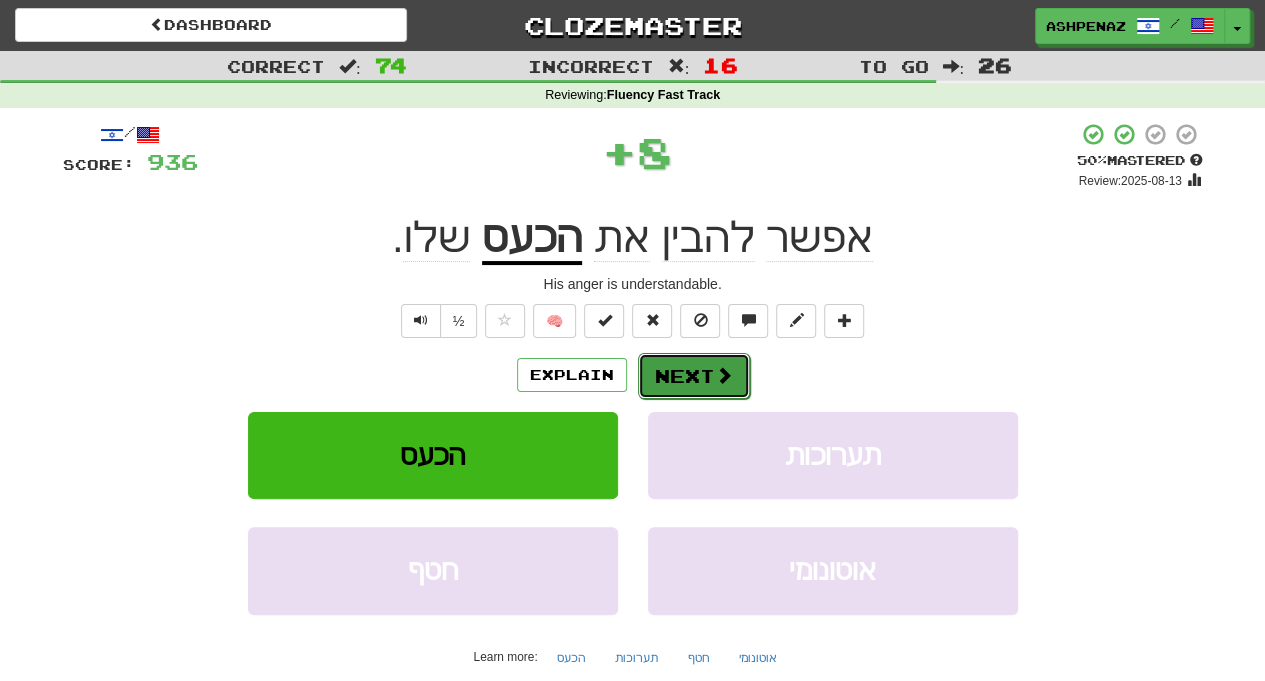 click on "Next" at bounding box center [694, 376] 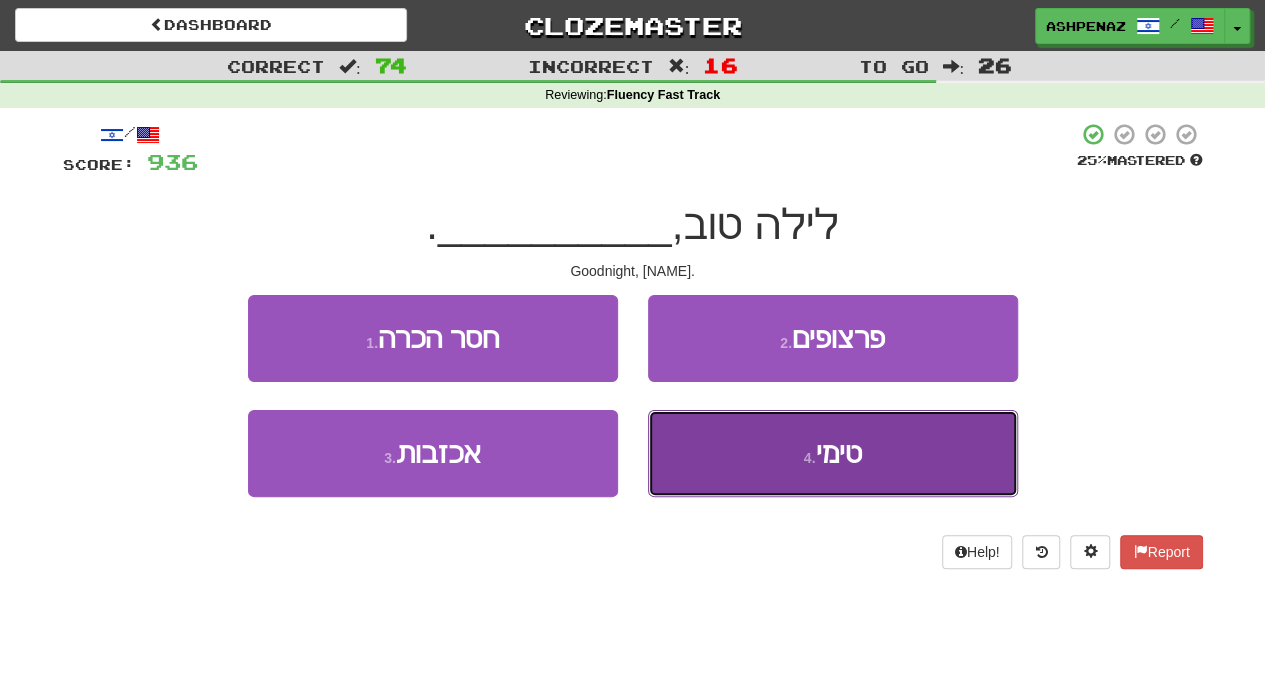 click on "4 .  טימי" at bounding box center (833, 453) 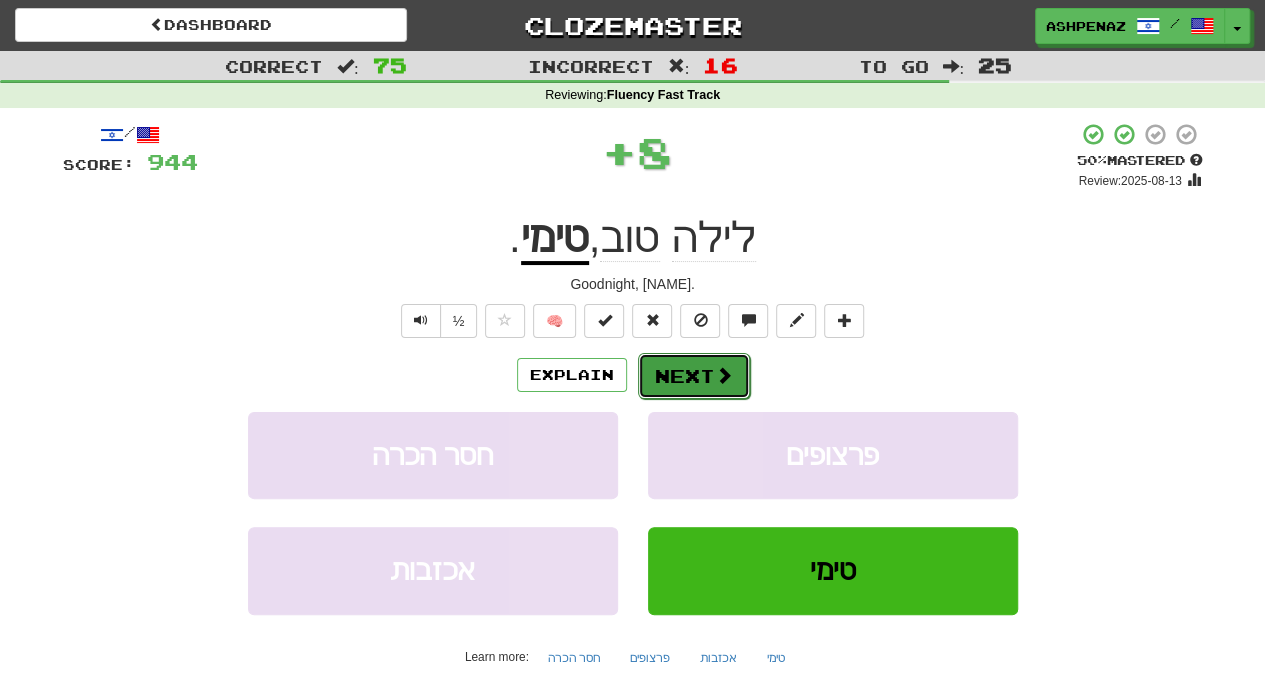 click on "Next" at bounding box center (694, 376) 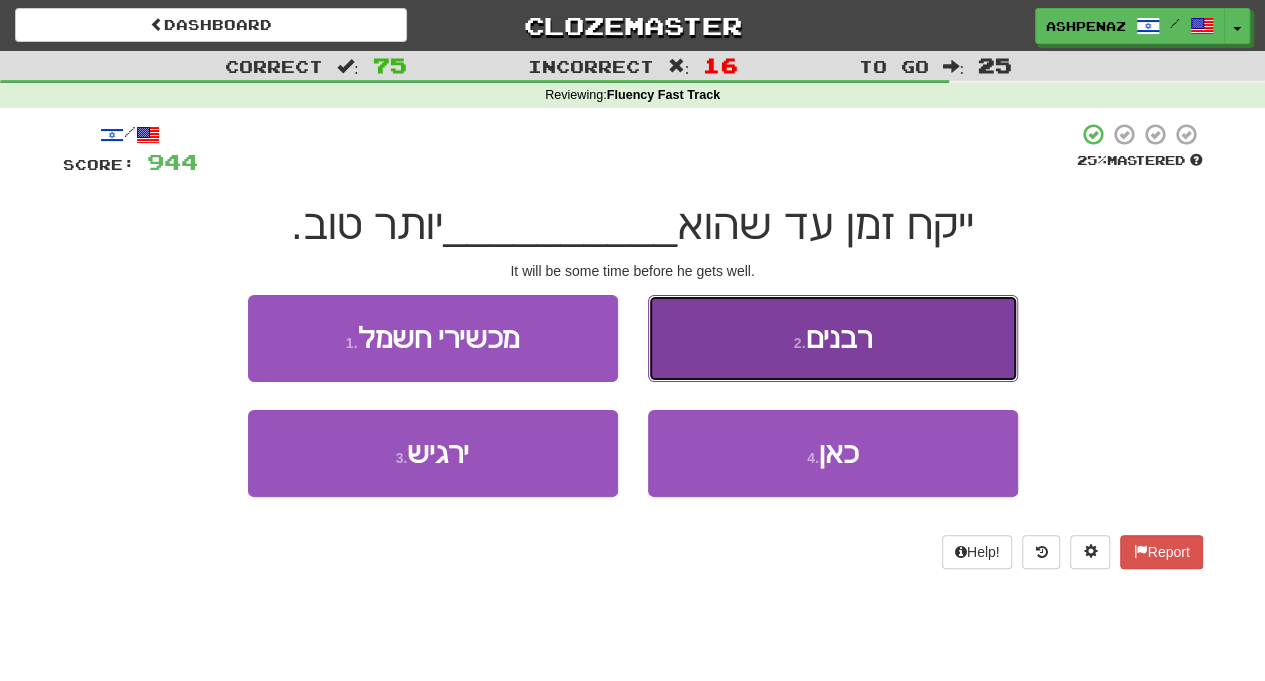 click on "2 .  רבנים" at bounding box center [833, 338] 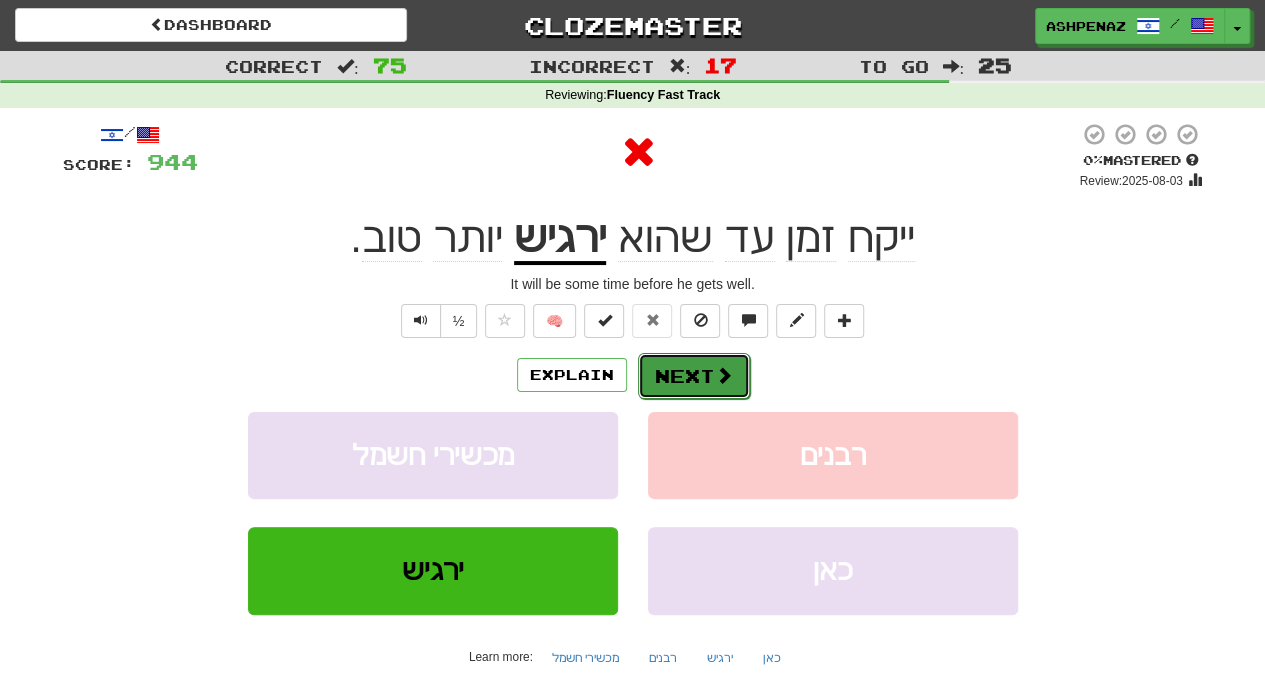 click at bounding box center [724, 375] 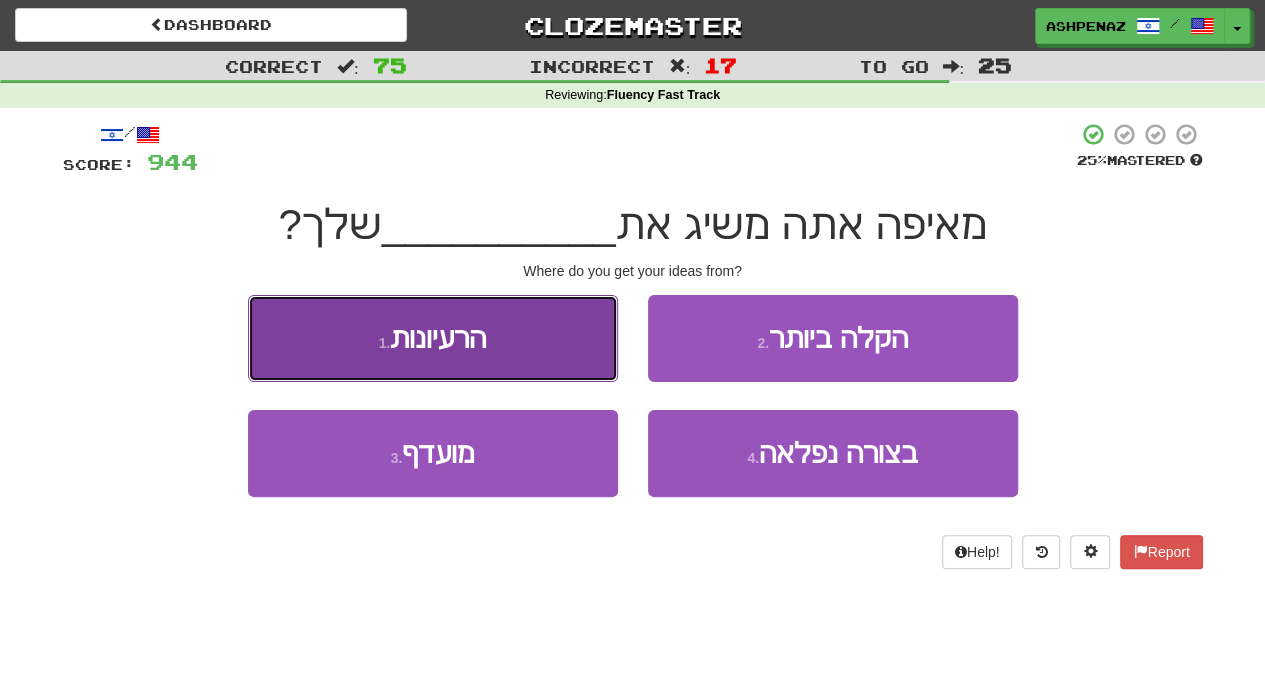 click on "1 .  הרעיונות" at bounding box center (433, 338) 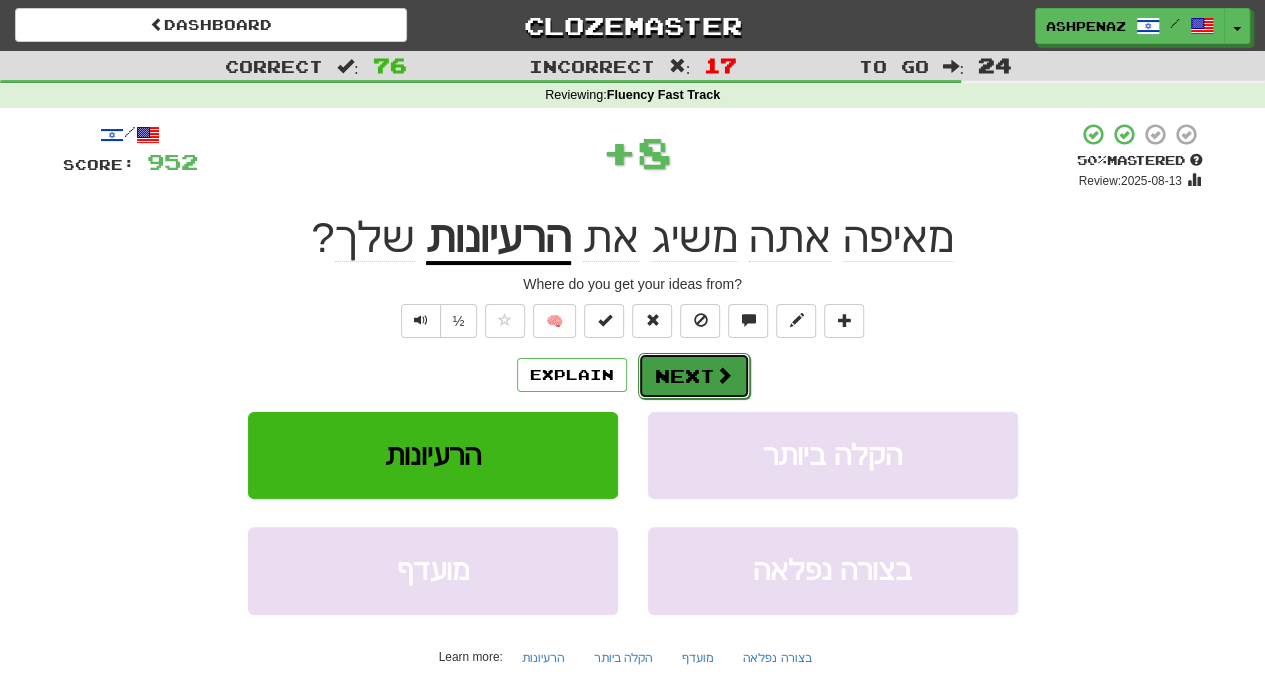 click at bounding box center [724, 375] 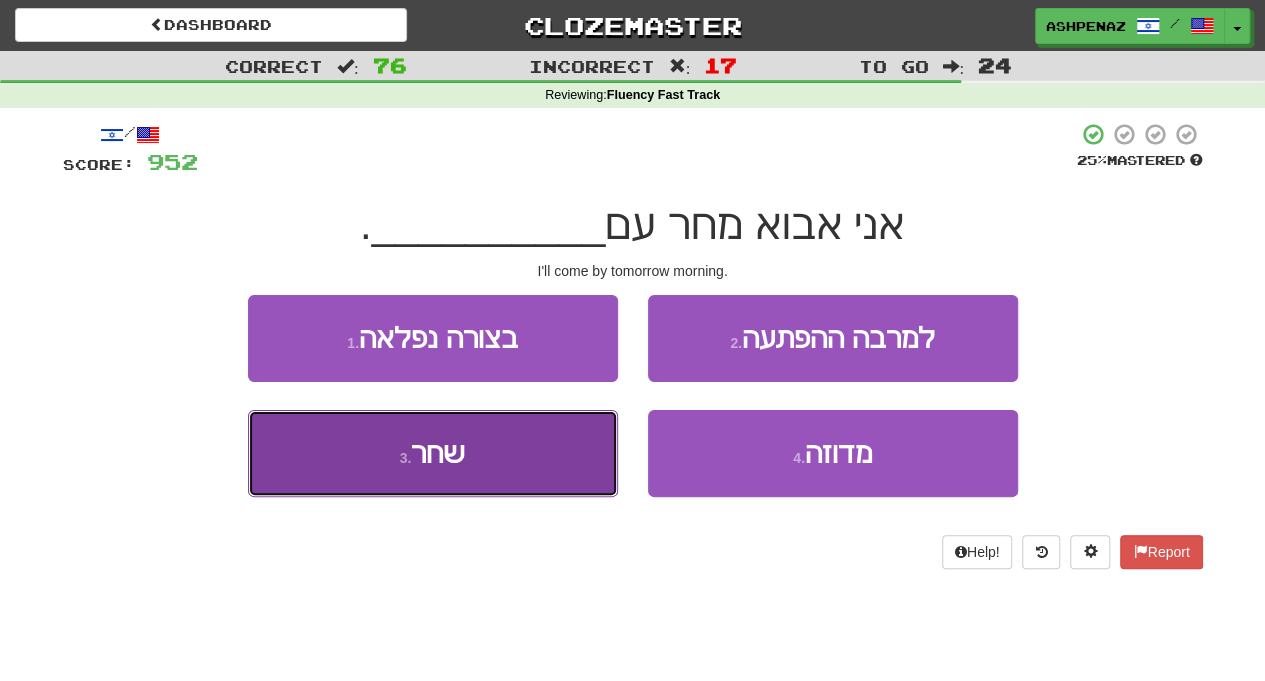 click on "3 .  שחר" at bounding box center (433, 453) 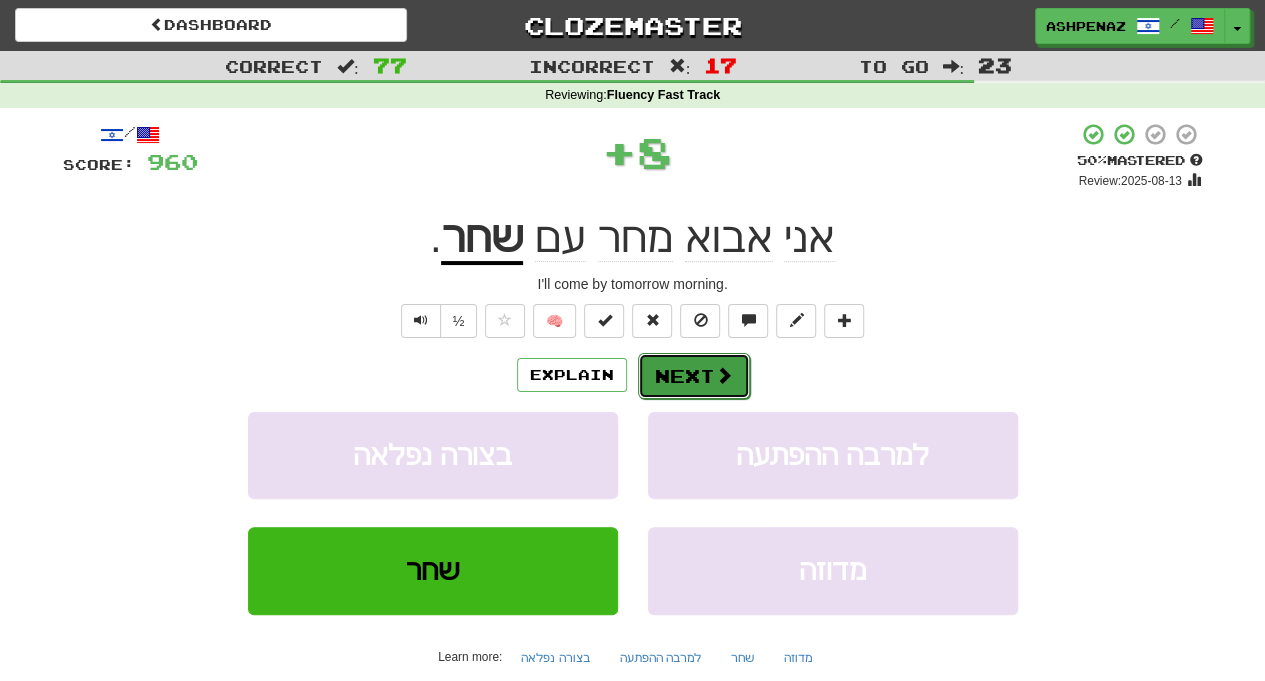 click on "Next" at bounding box center (694, 376) 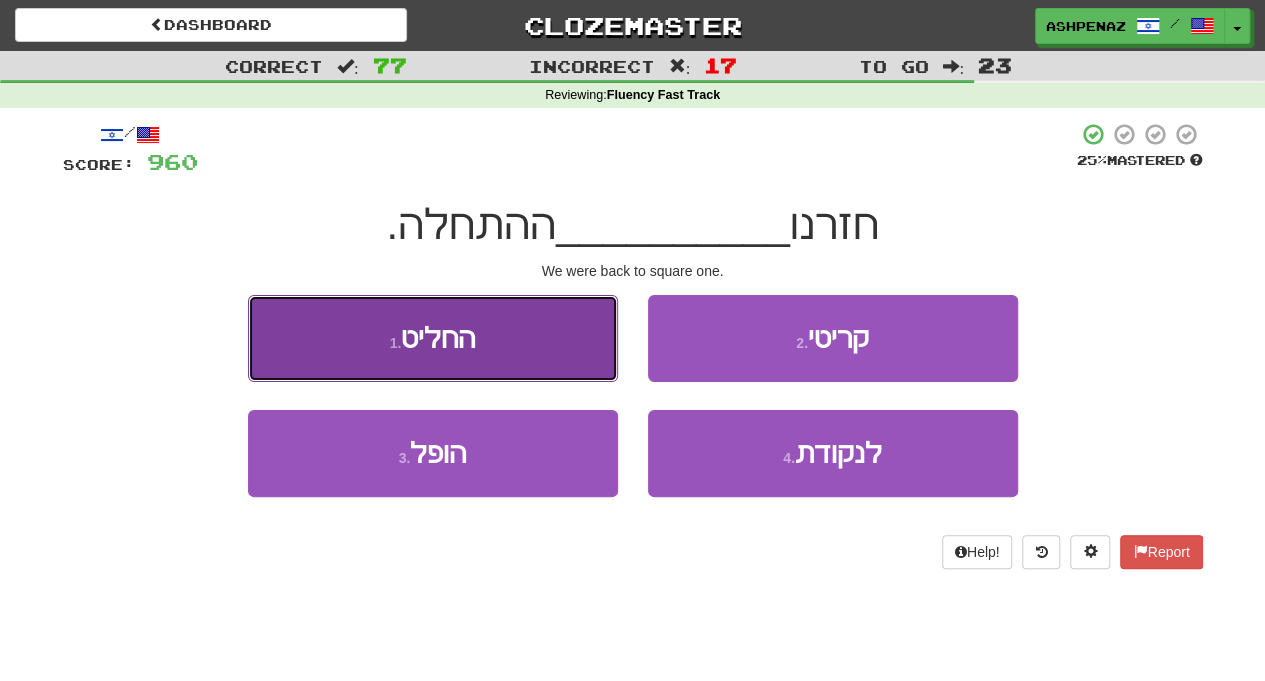 click on "1 .  החליט" at bounding box center (433, 338) 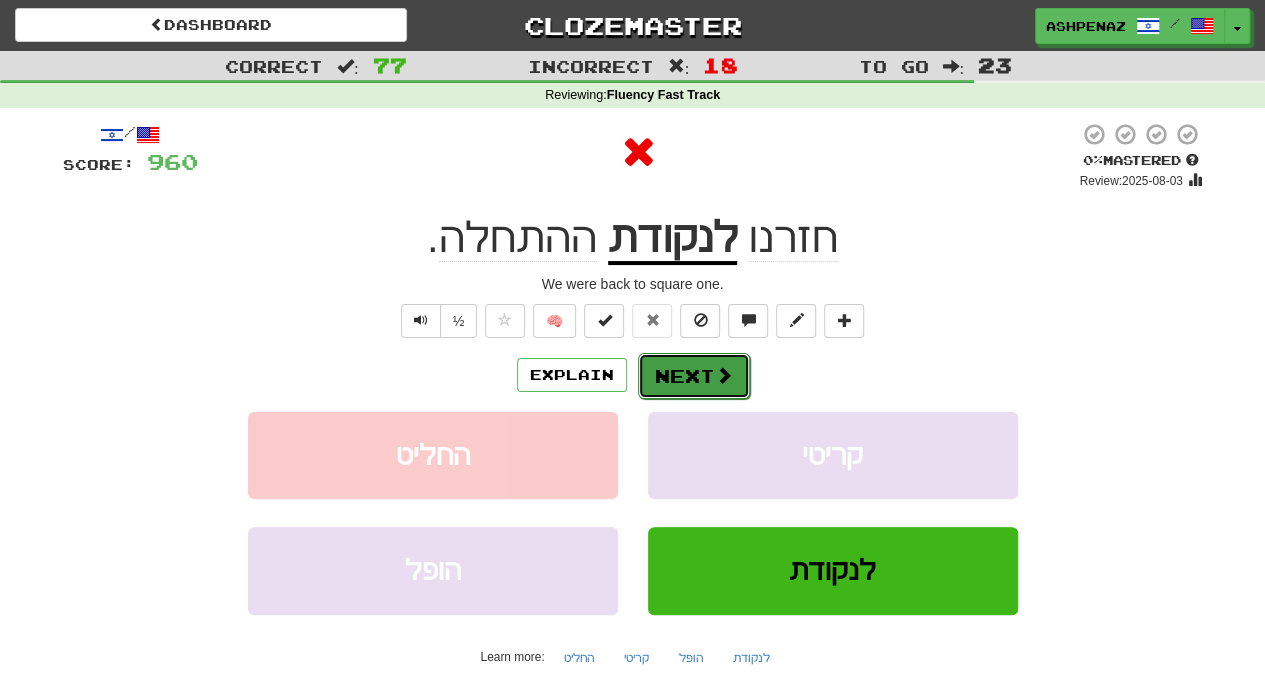 click at bounding box center [724, 375] 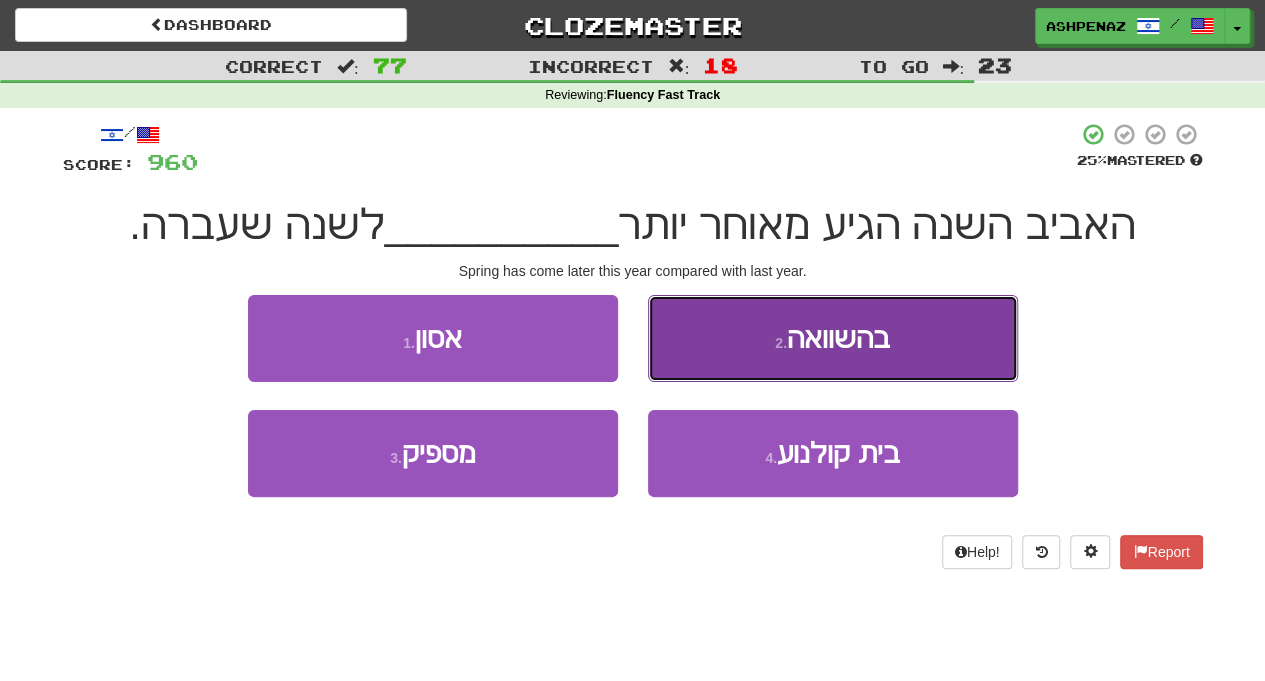 click on "2 .  בהשוואה" at bounding box center (833, 338) 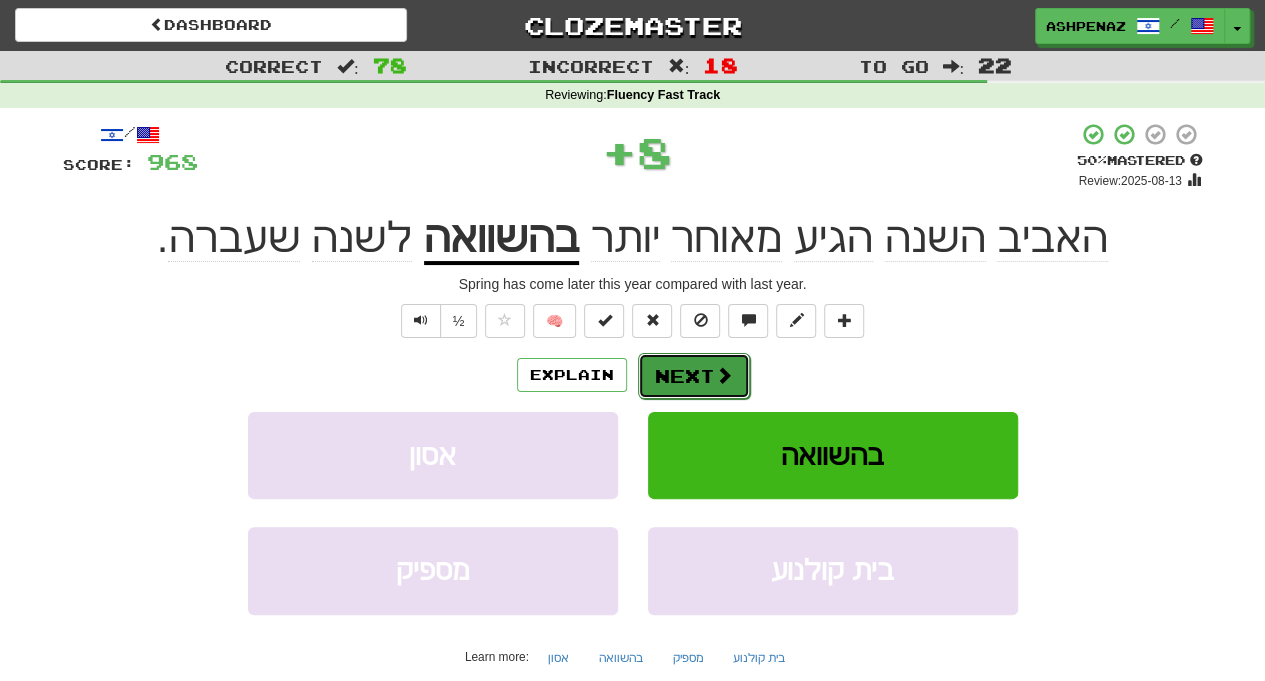 click on "Next" at bounding box center [694, 376] 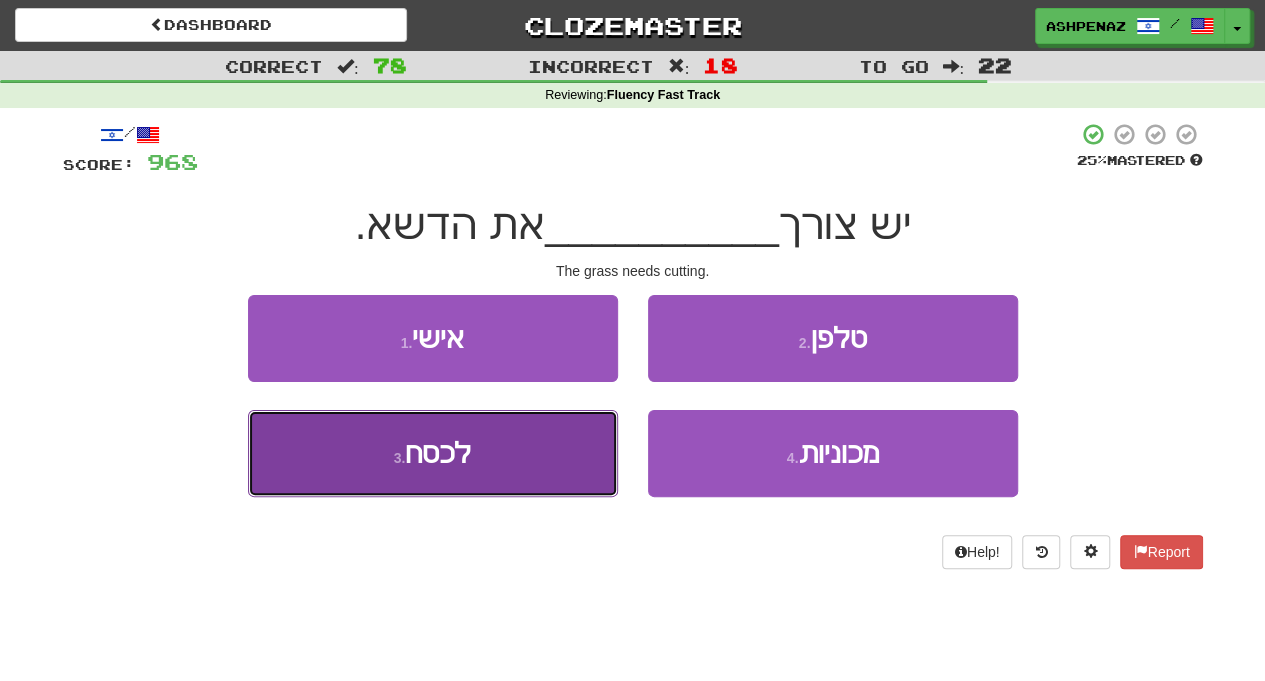 click on "3 .  לכסח" at bounding box center (433, 453) 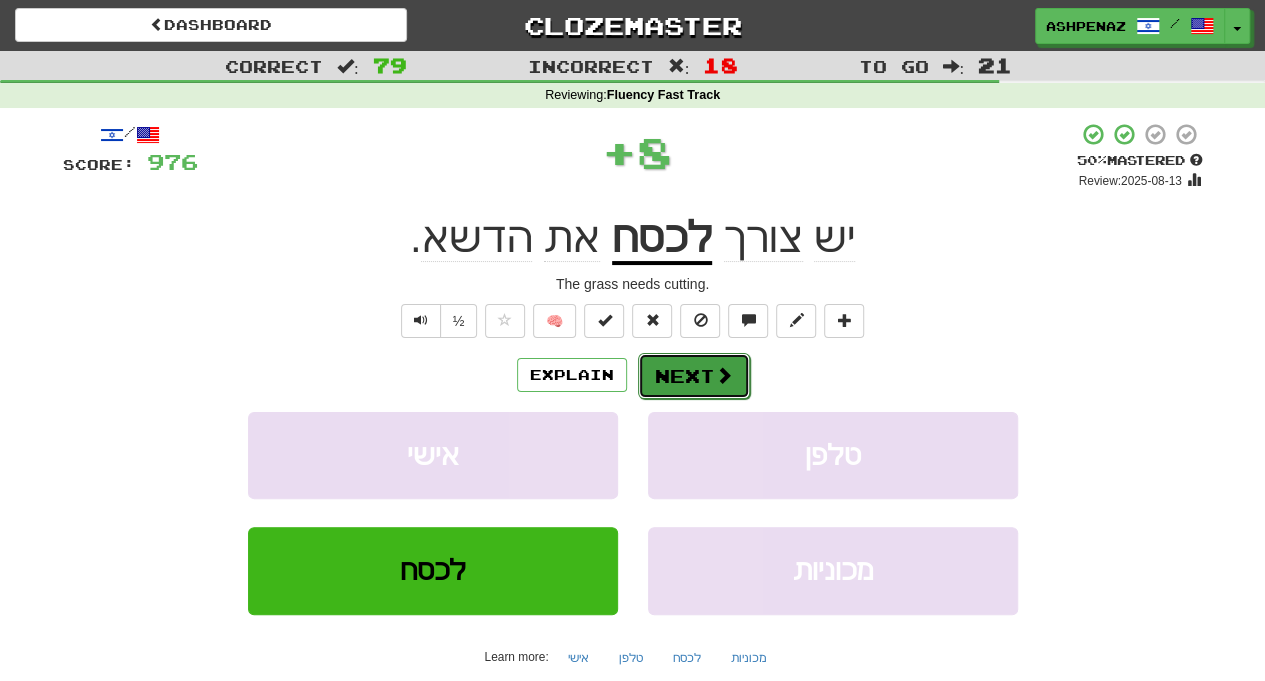 click on "Next" at bounding box center [694, 376] 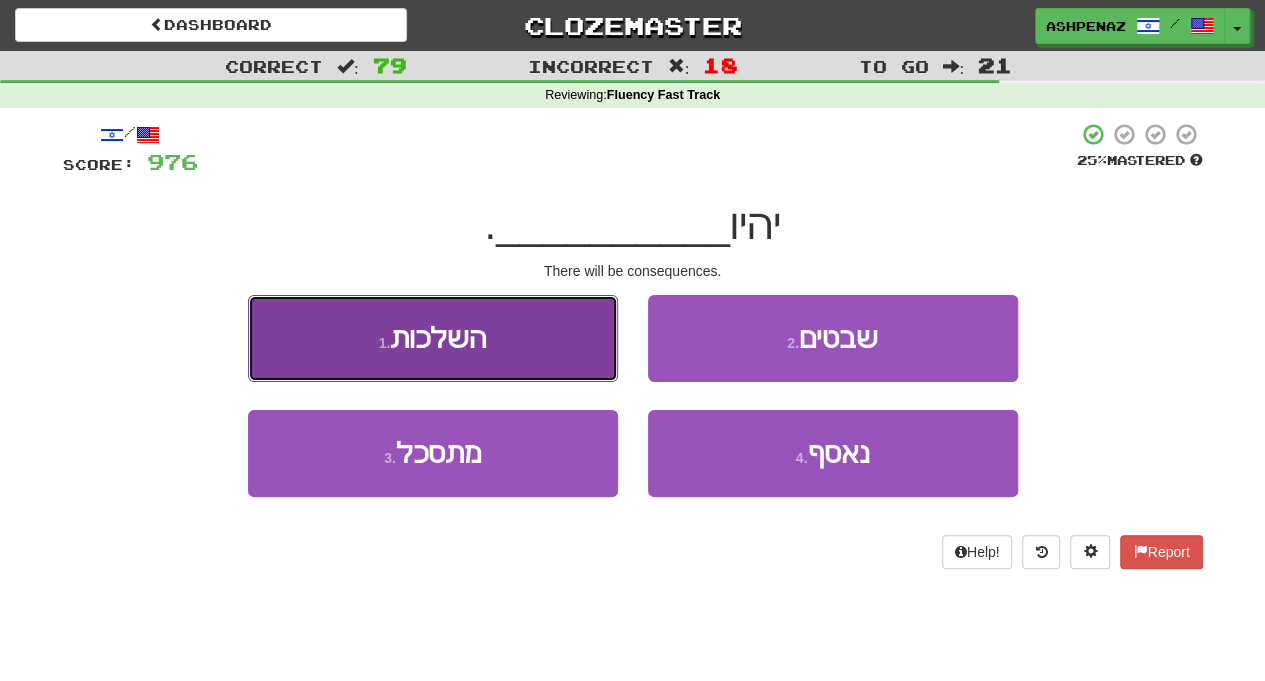 click on "1 .  השלכות" at bounding box center (433, 338) 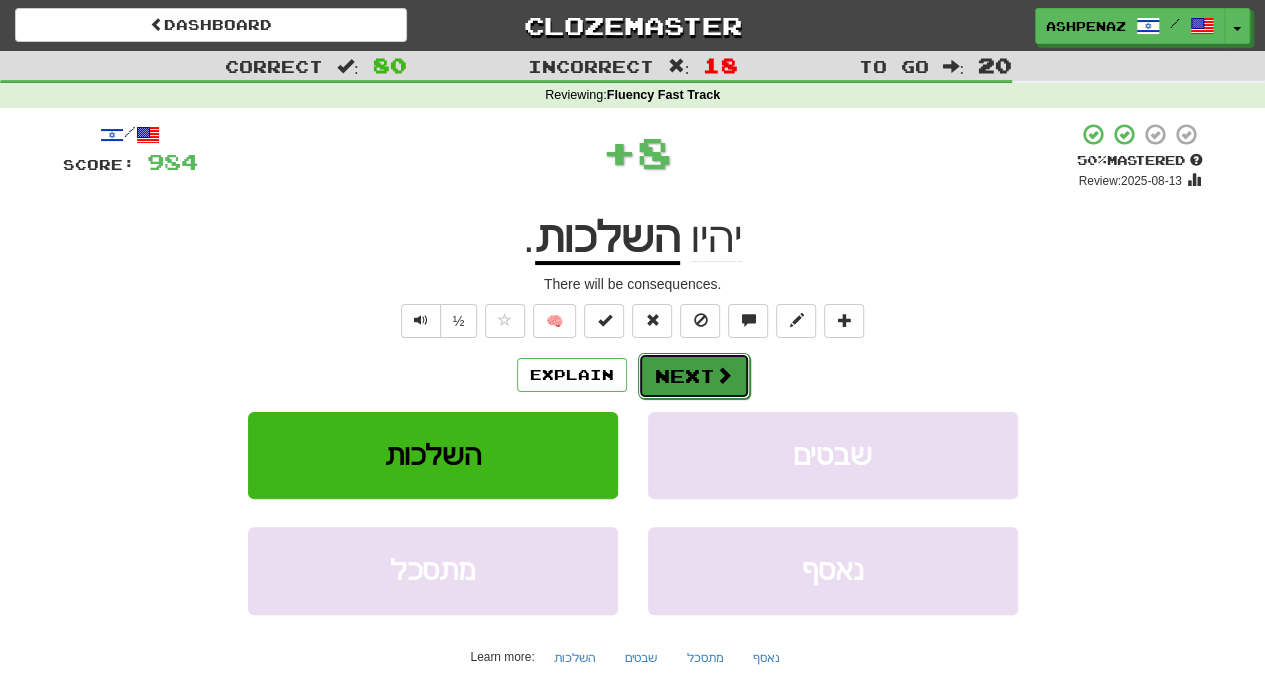 click on "Next" at bounding box center (694, 376) 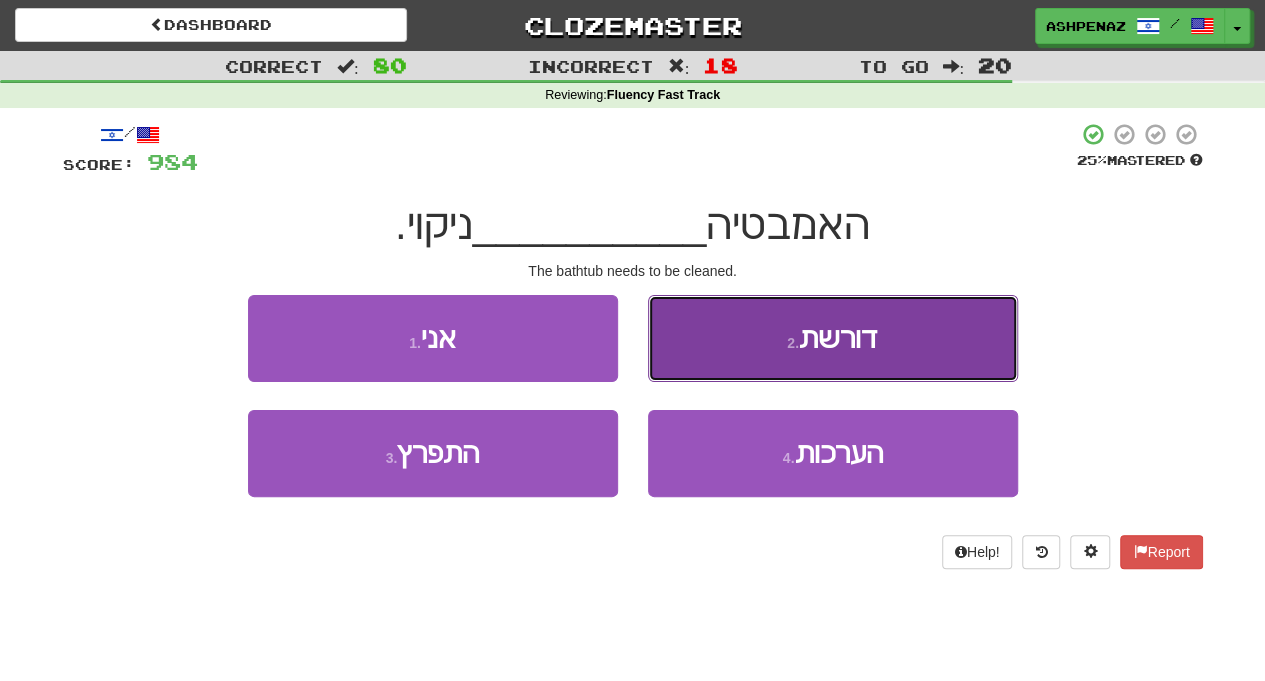 click on "2 .  דורשת" at bounding box center [833, 338] 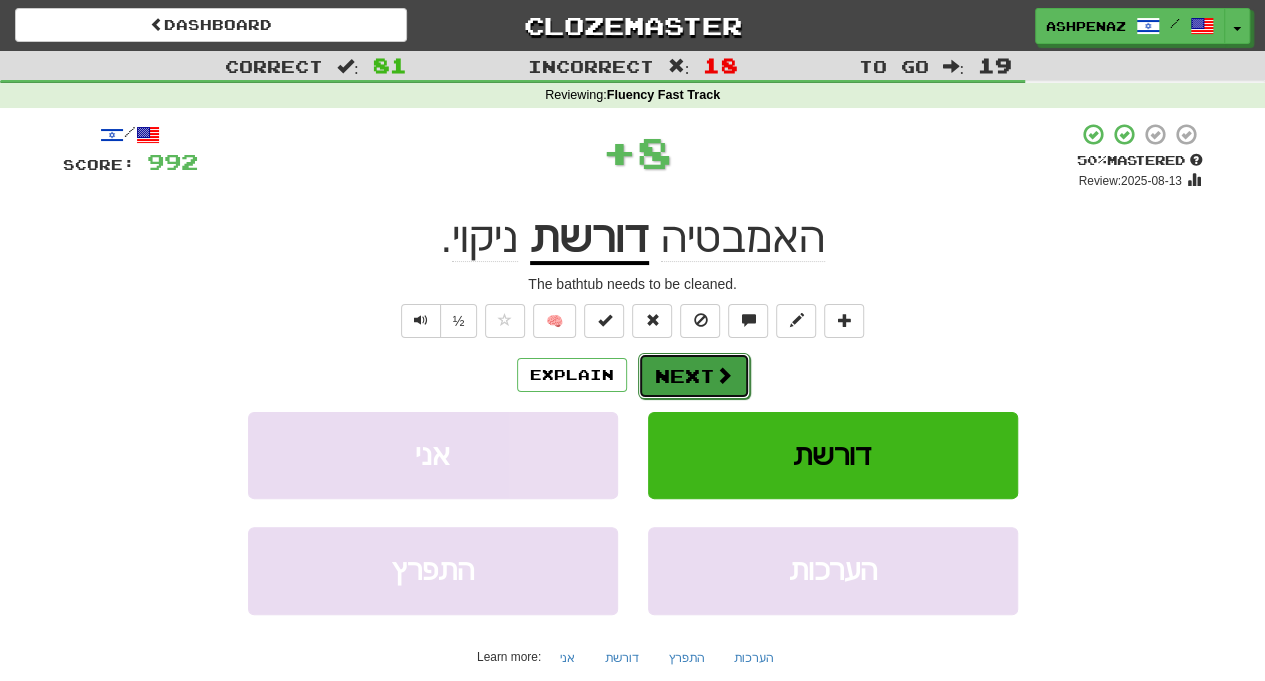click on "Next" at bounding box center [694, 376] 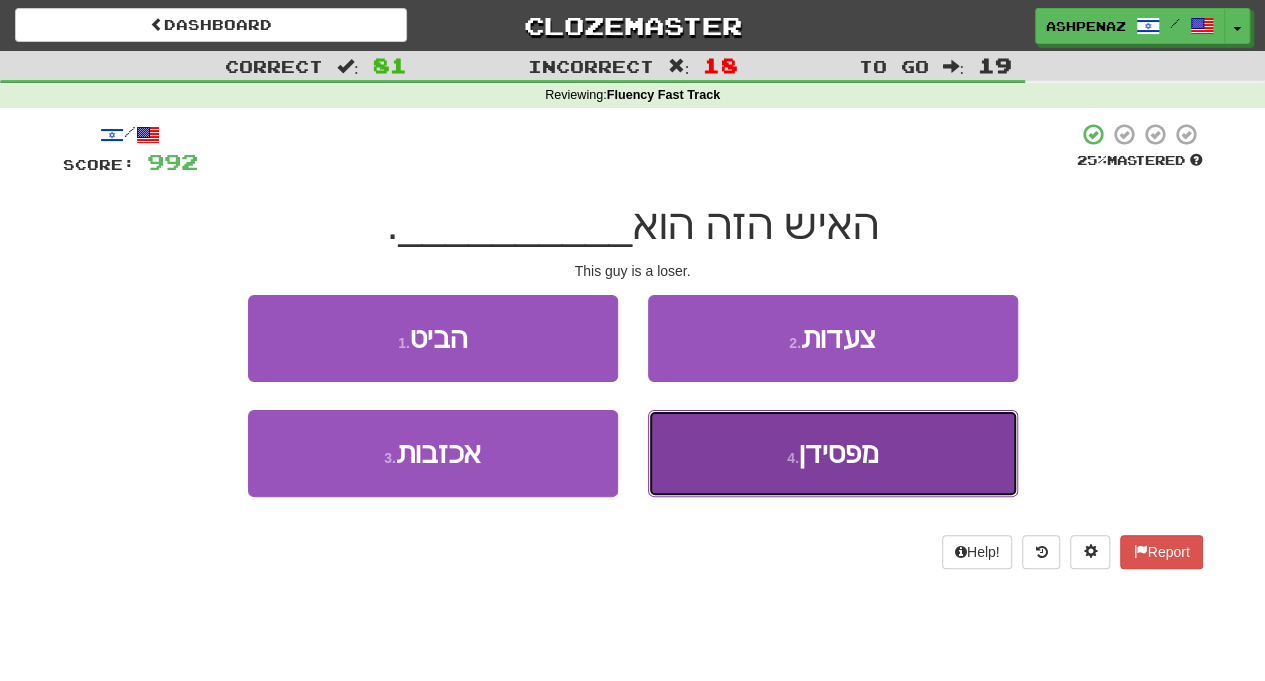 click on "מפסידן" at bounding box center [838, 453] 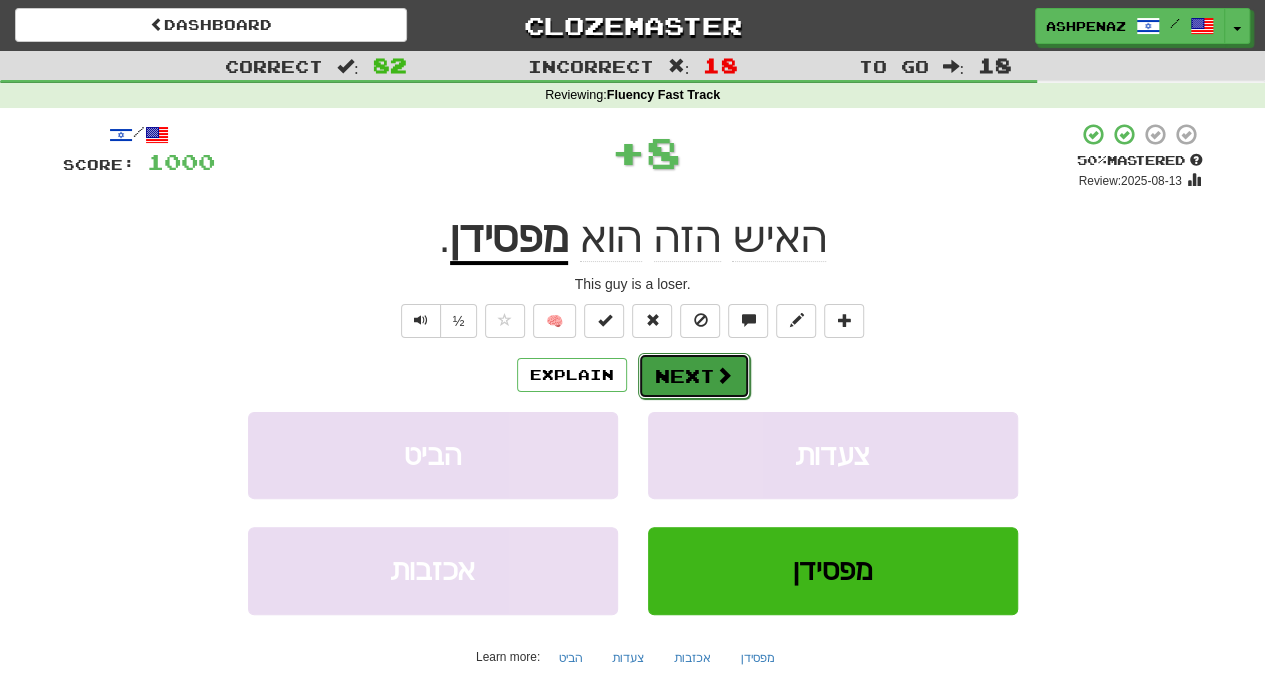 click on "Next" at bounding box center [694, 376] 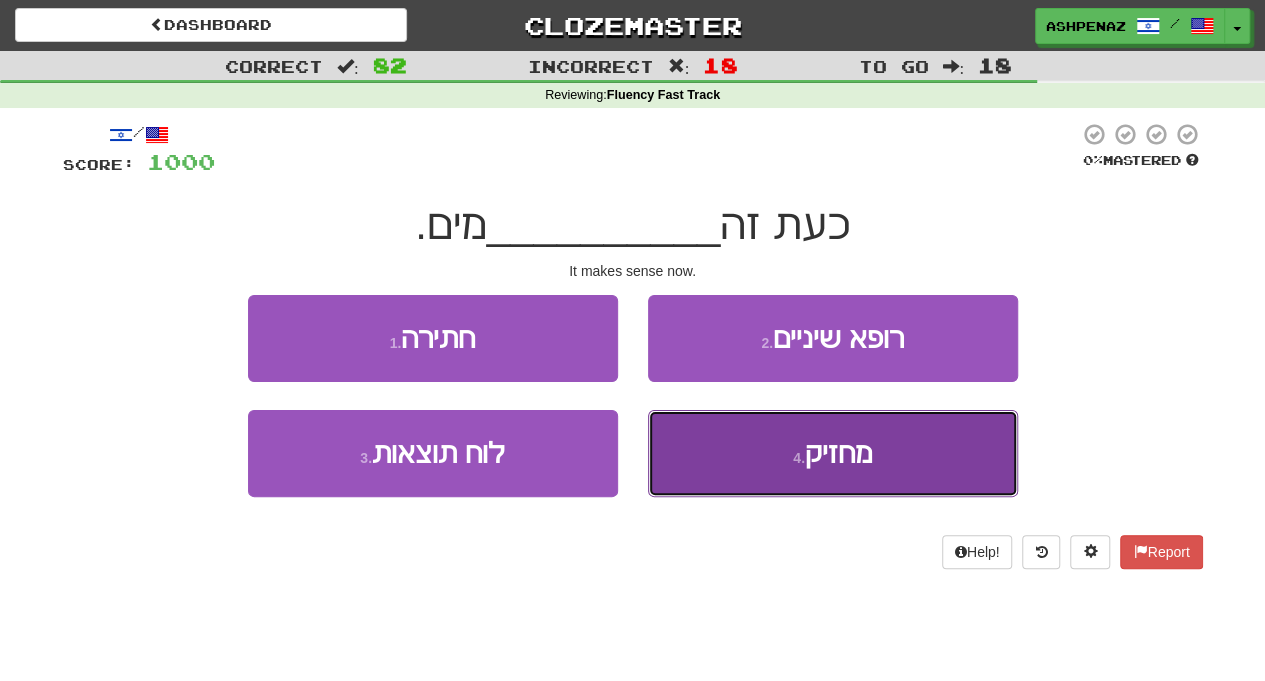 click on "מחזיק" at bounding box center [838, 453] 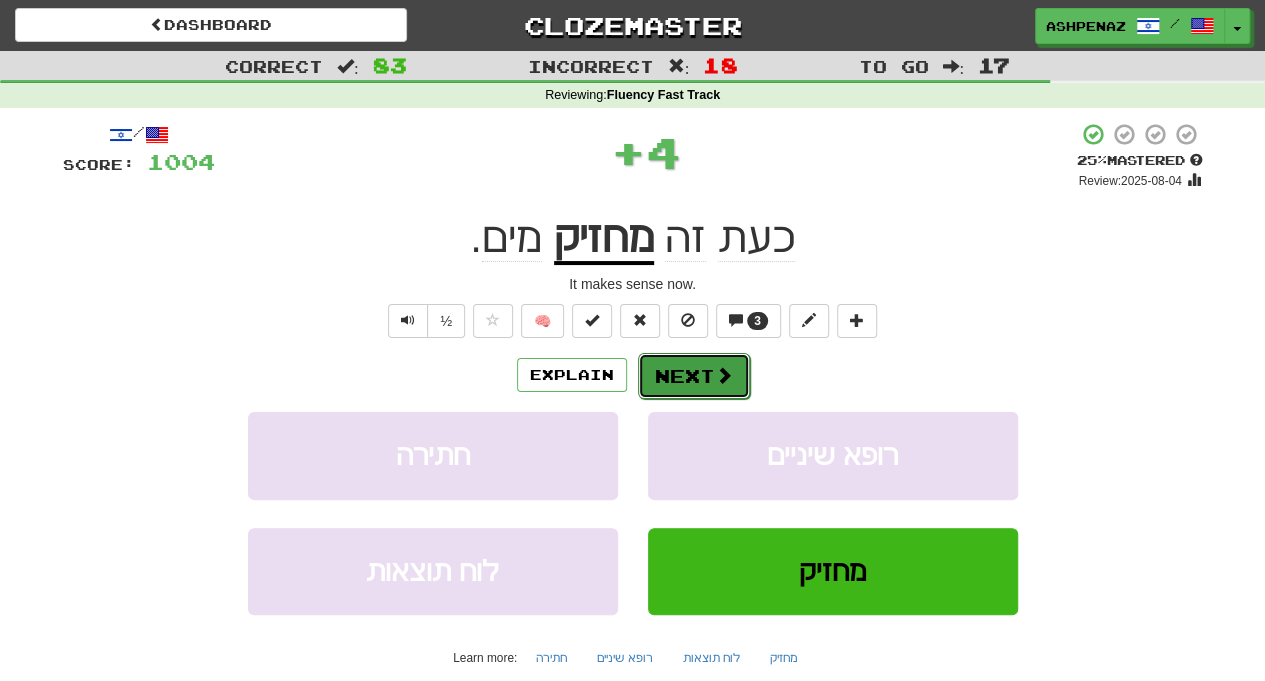 click at bounding box center (724, 375) 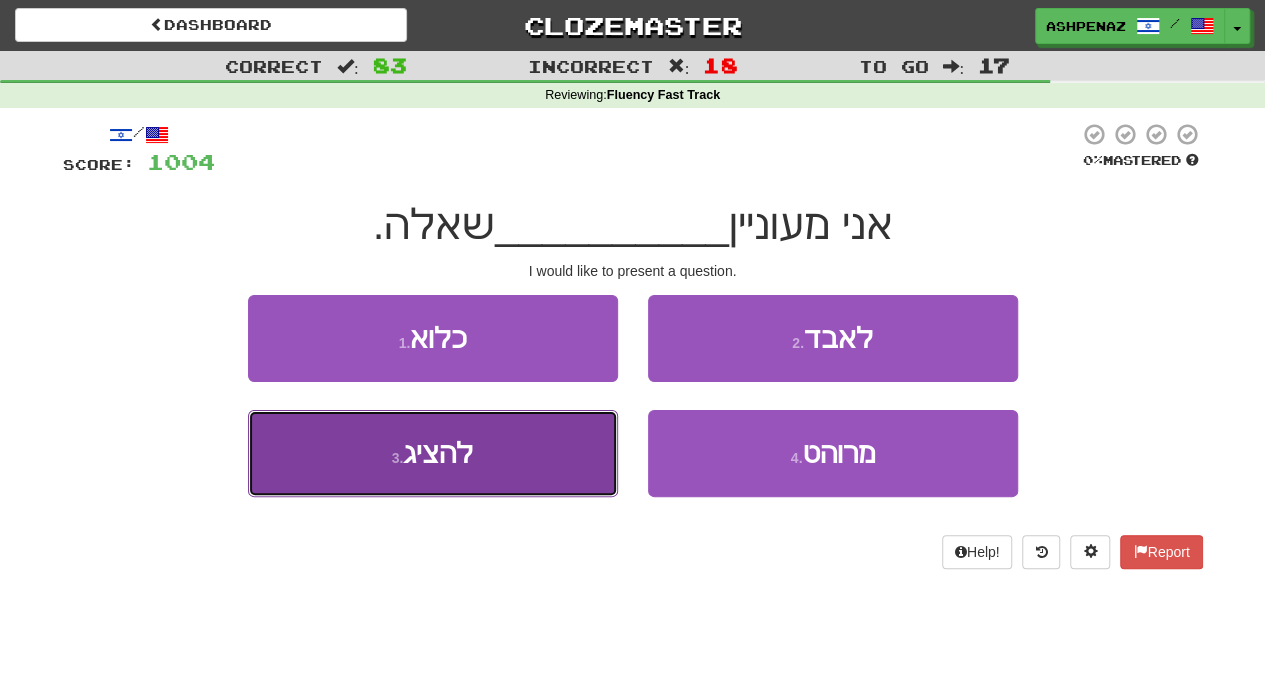 click on "3 .  להציג" at bounding box center (433, 453) 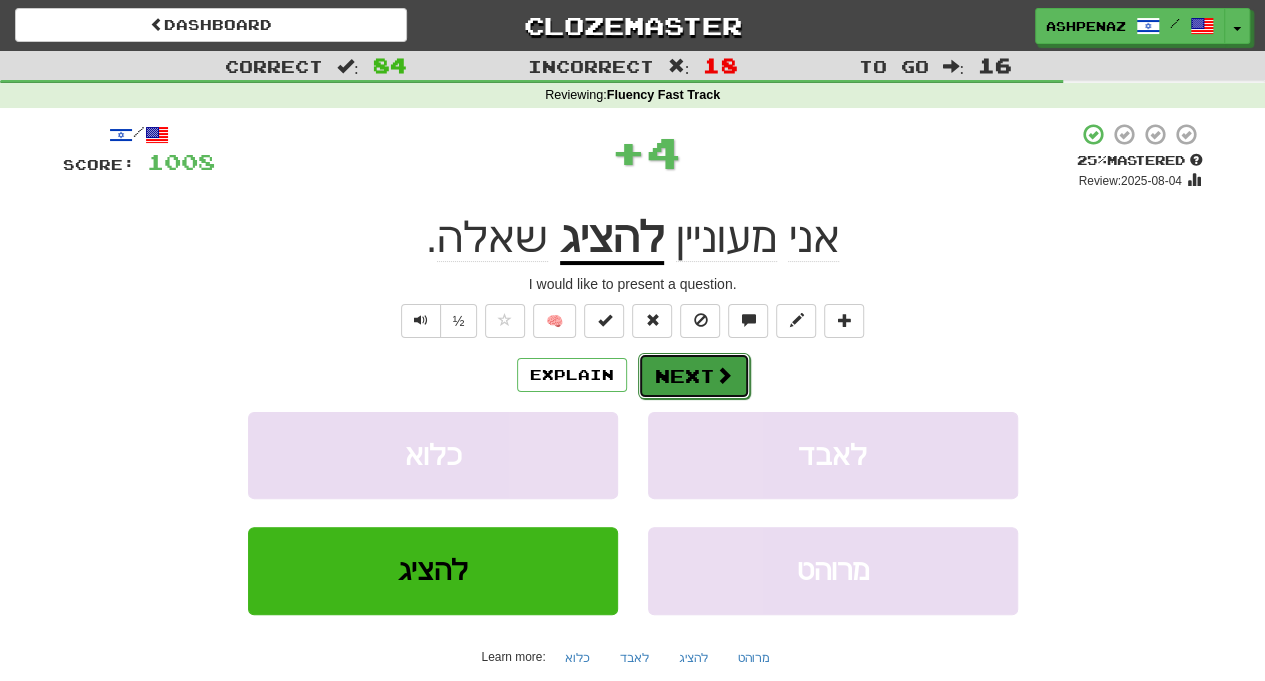 click on "Next" at bounding box center [694, 376] 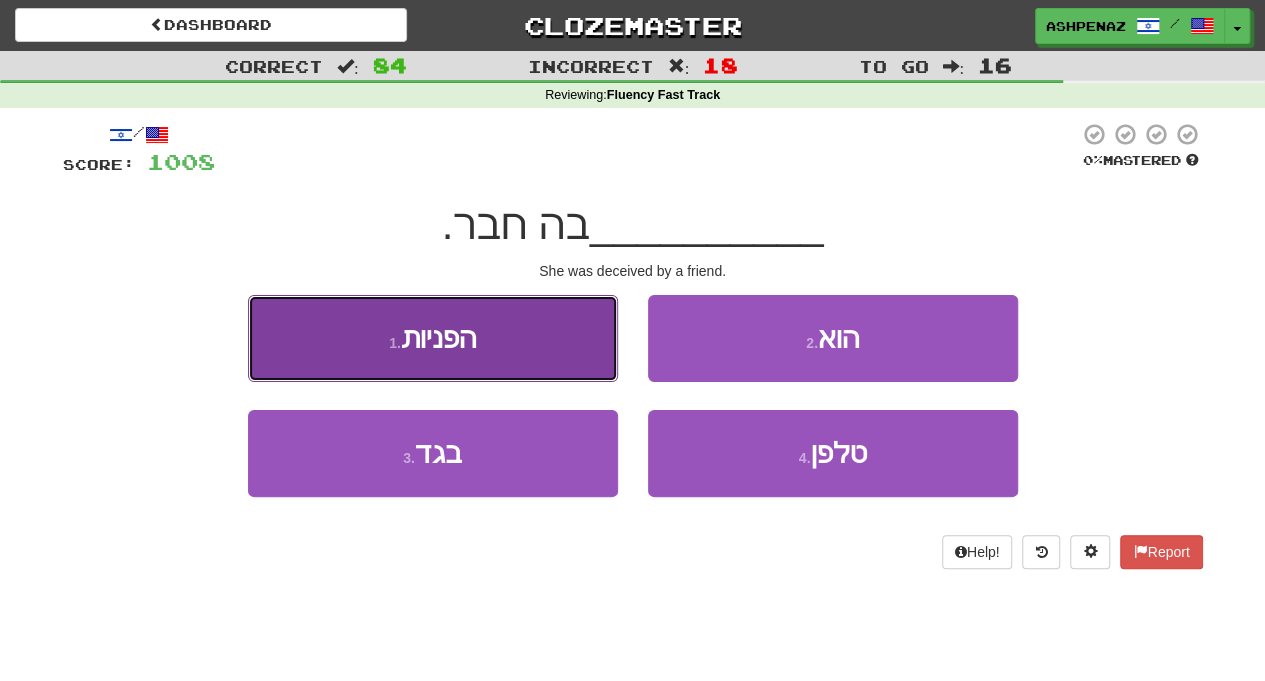 click on "1 .  הפניות" at bounding box center [433, 338] 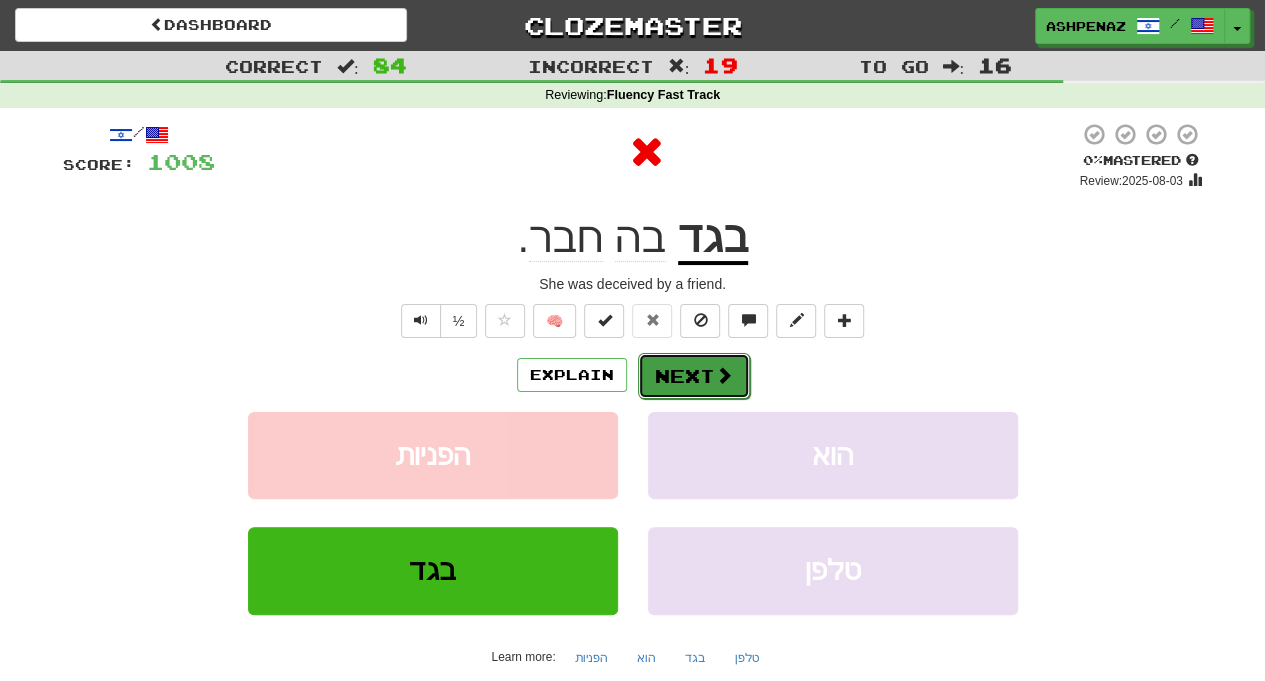 click on "Next" at bounding box center [694, 376] 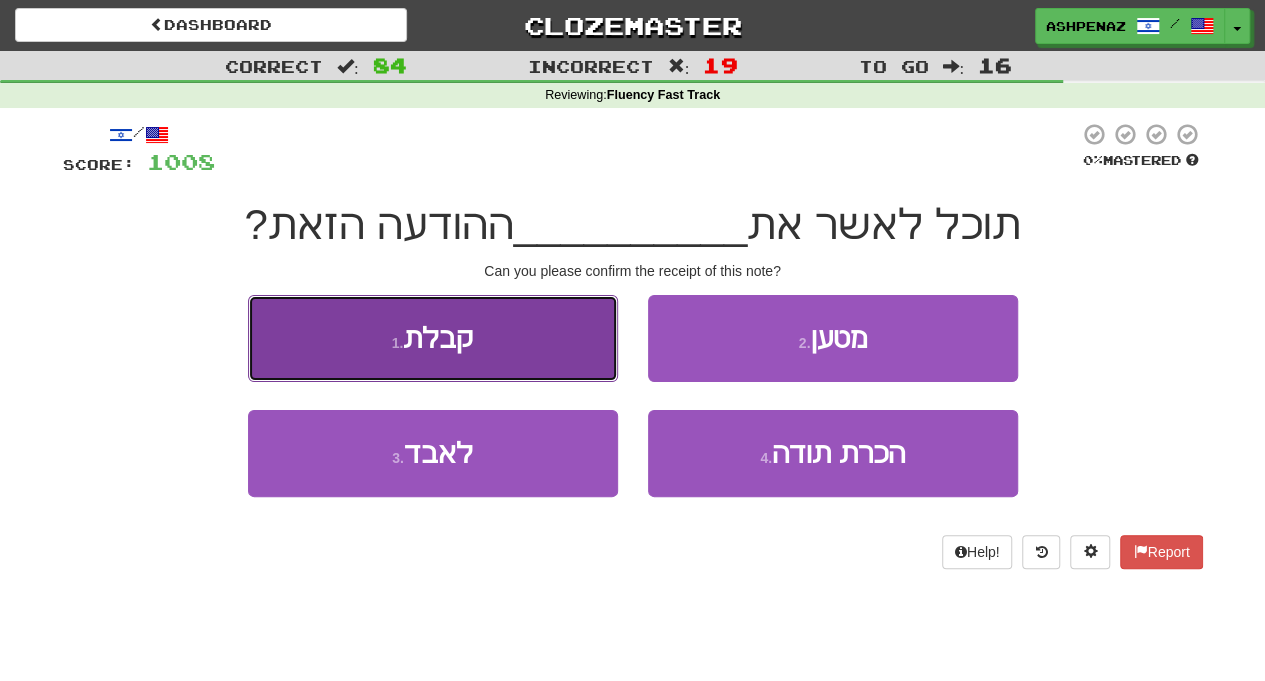 click on "1 .  קבלת" at bounding box center [433, 338] 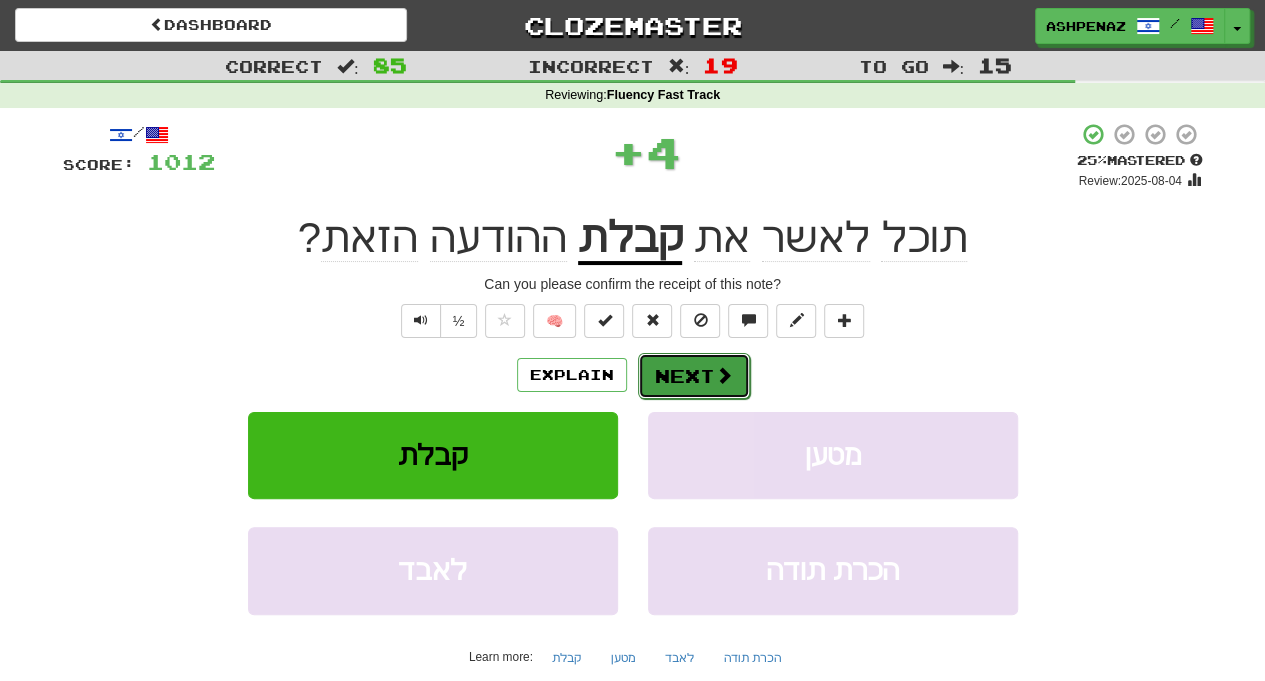 click at bounding box center (724, 375) 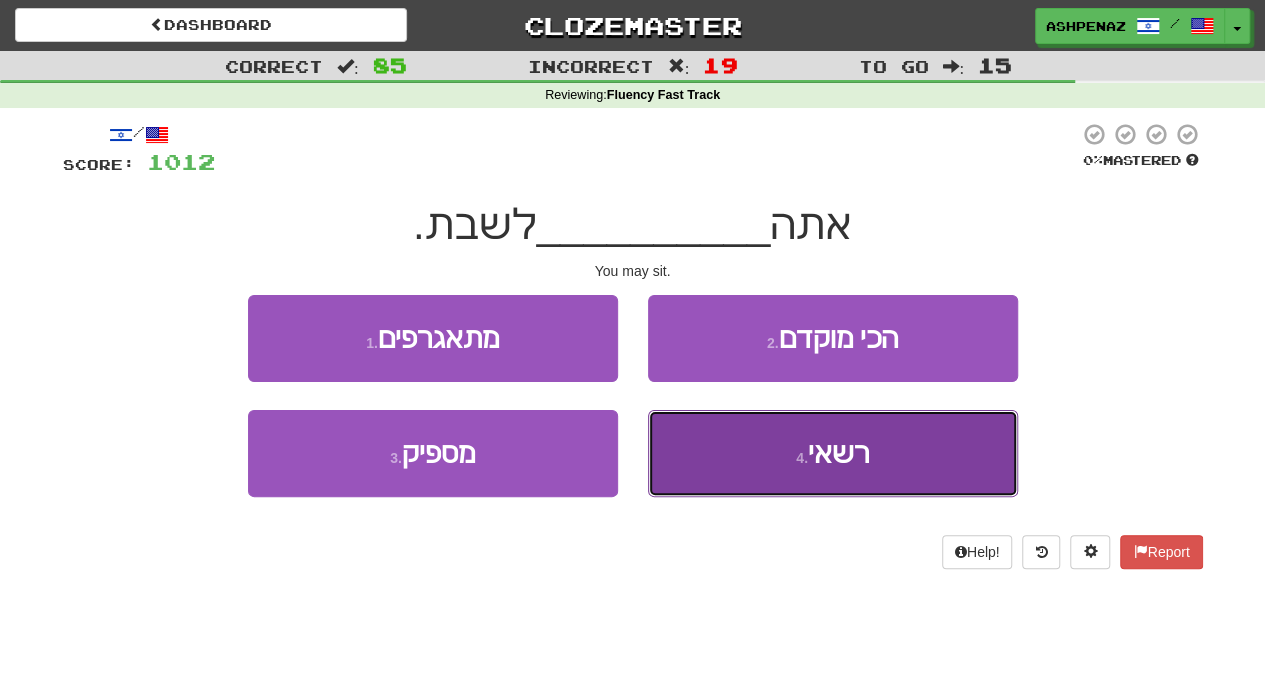 click on "4 .  רשאי" at bounding box center [833, 453] 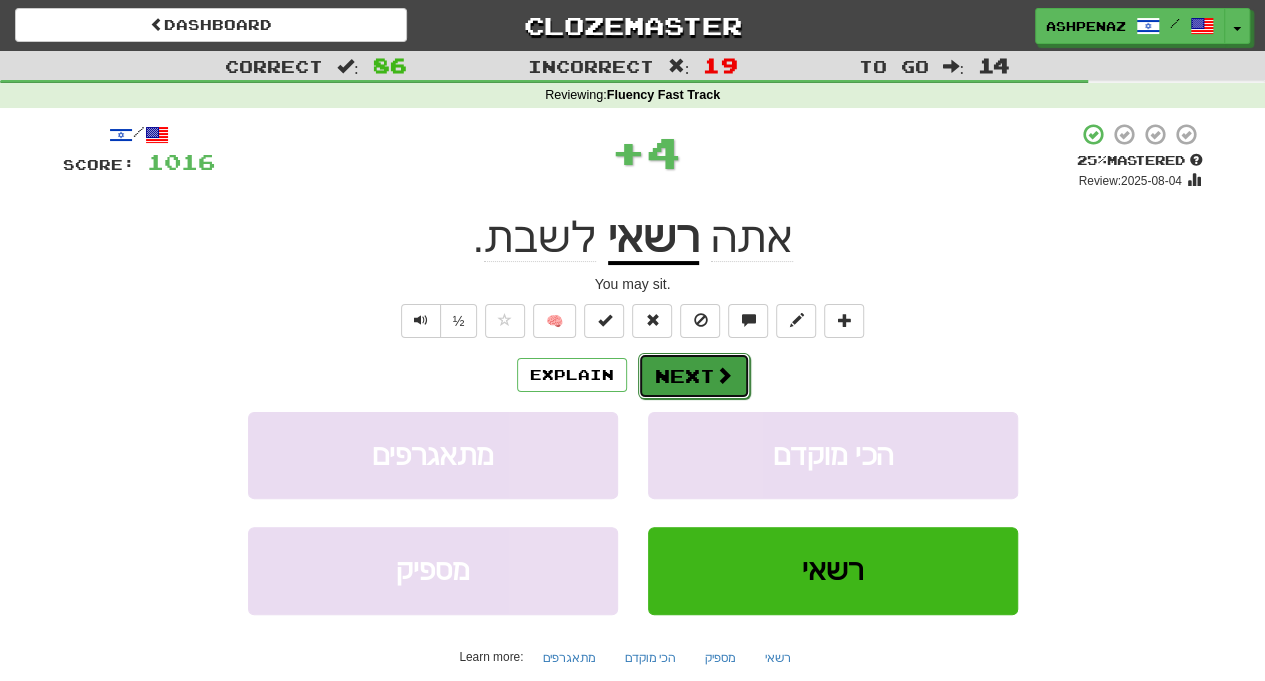 click on "Next" at bounding box center (694, 376) 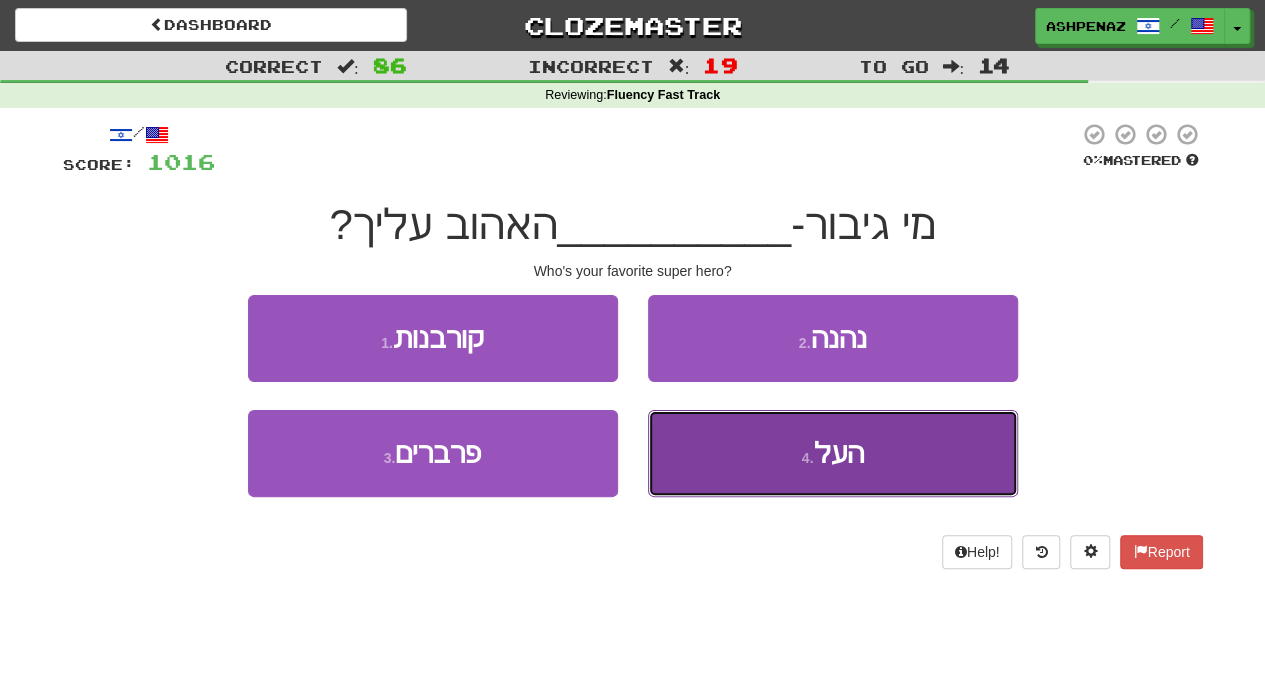 click on "4 .  העל" at bounding box center [833, 453] 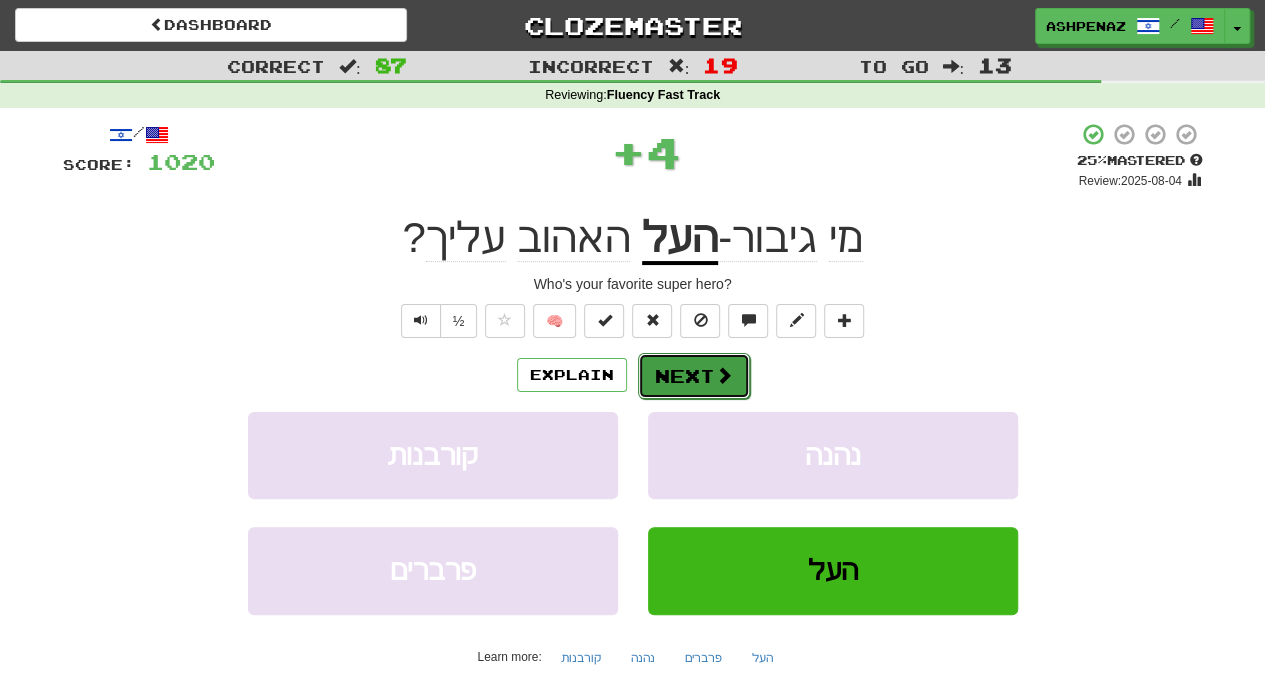 click on "Next" at bounding box center (694, 376) 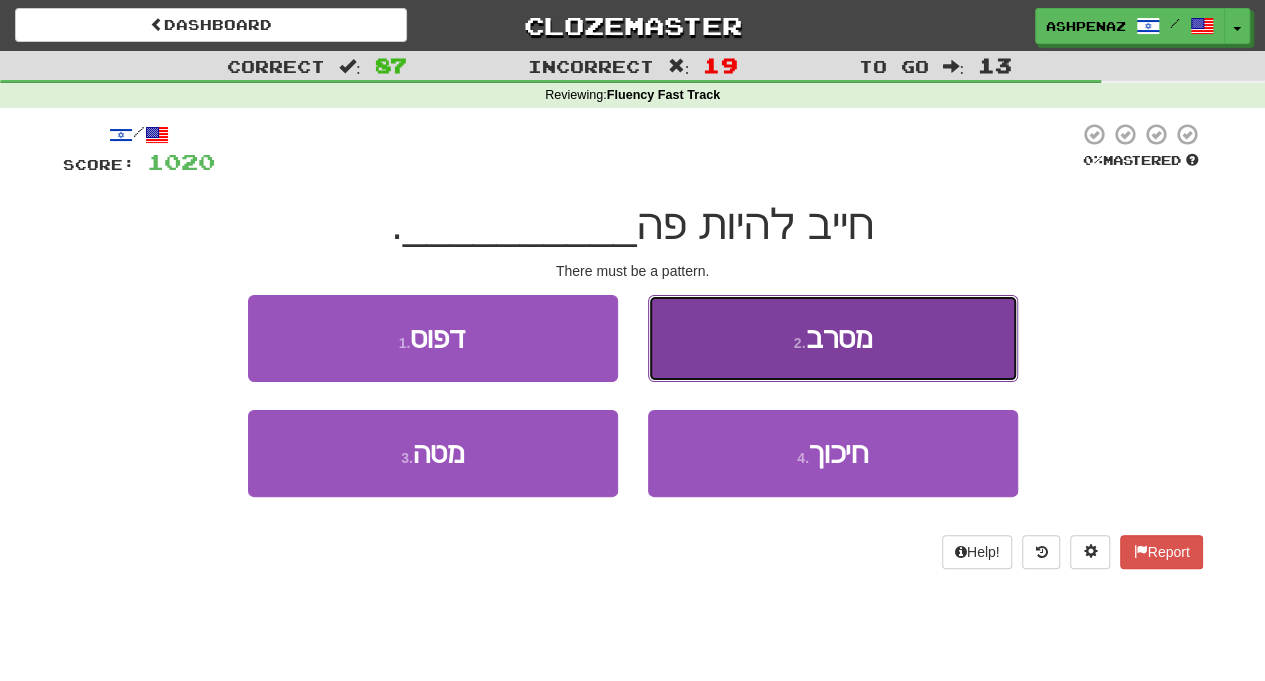 click on "2 .  מסרב" at bounding box center (833, 338) 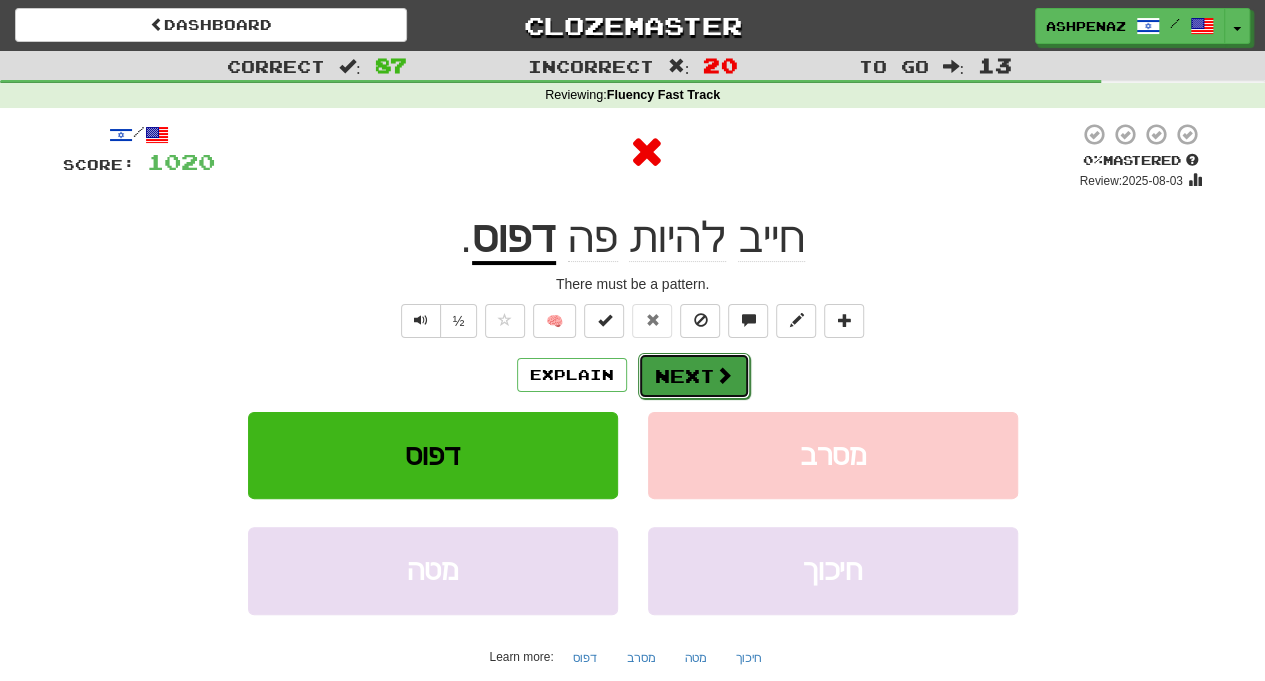 click on "Next" at bounding box center (694, 376) 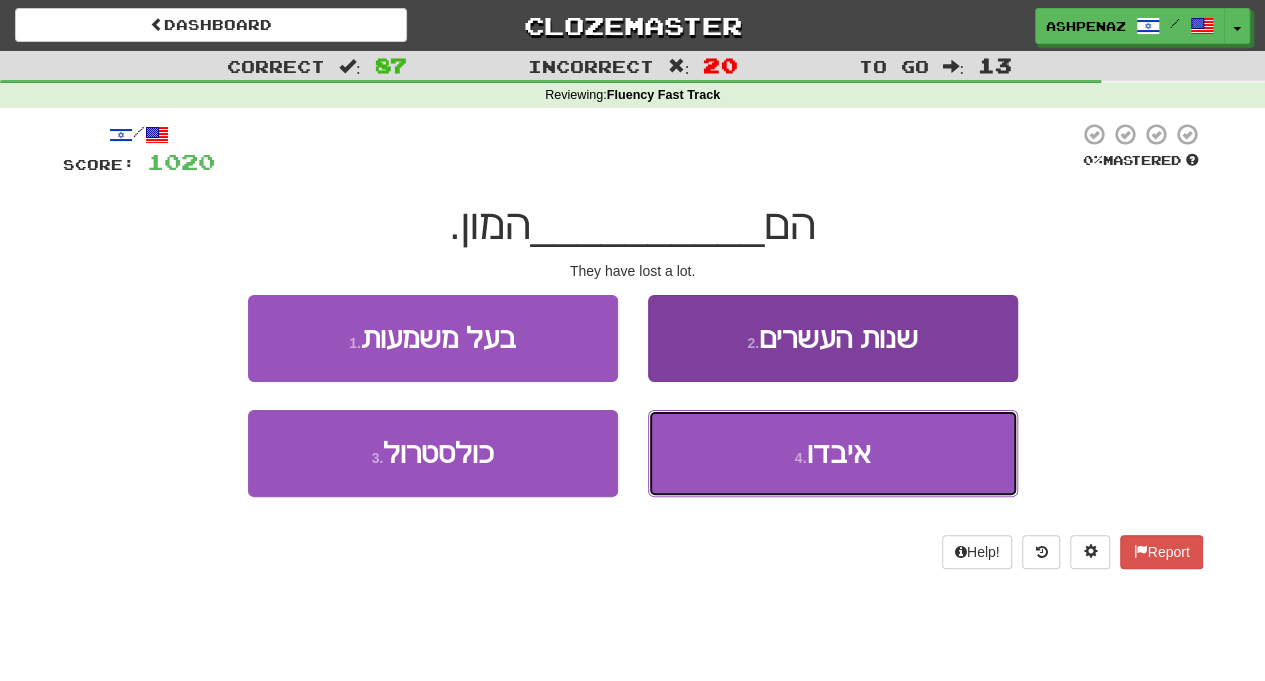 drag, startPoint x: 852, startPoint y: 468, endPoint x: 822, endPoint y: 452, distance: 34 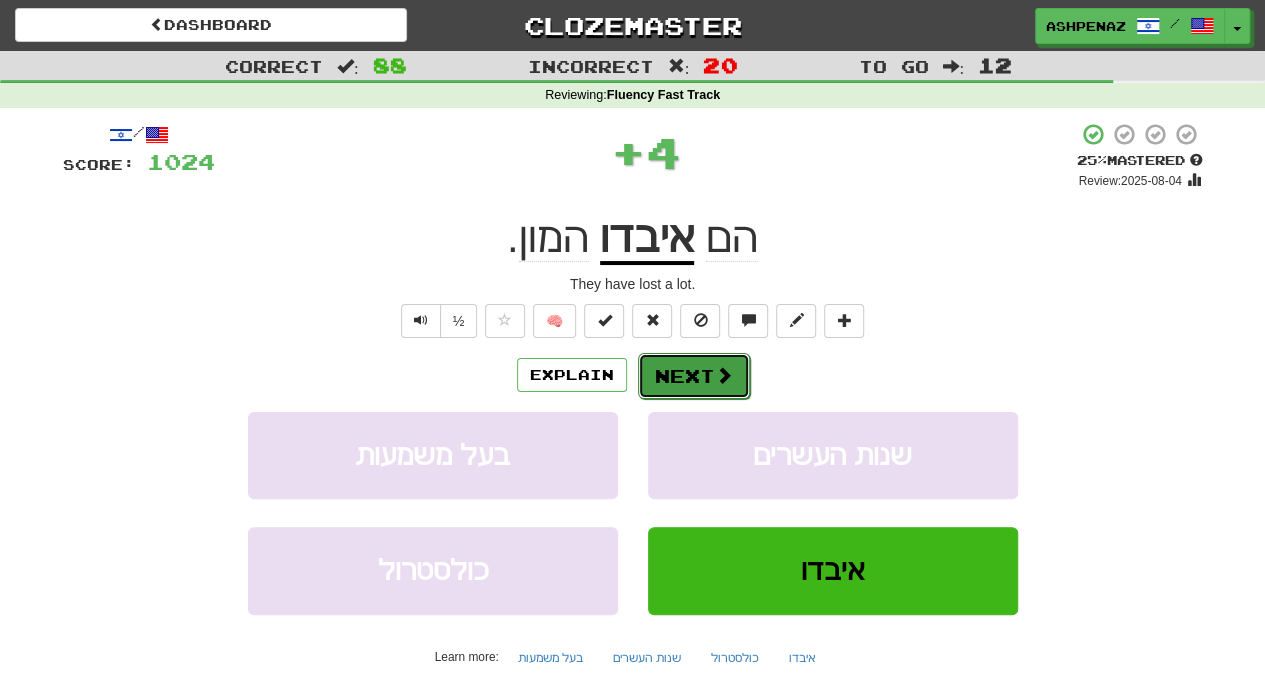 click at bounding box center [724, 375] 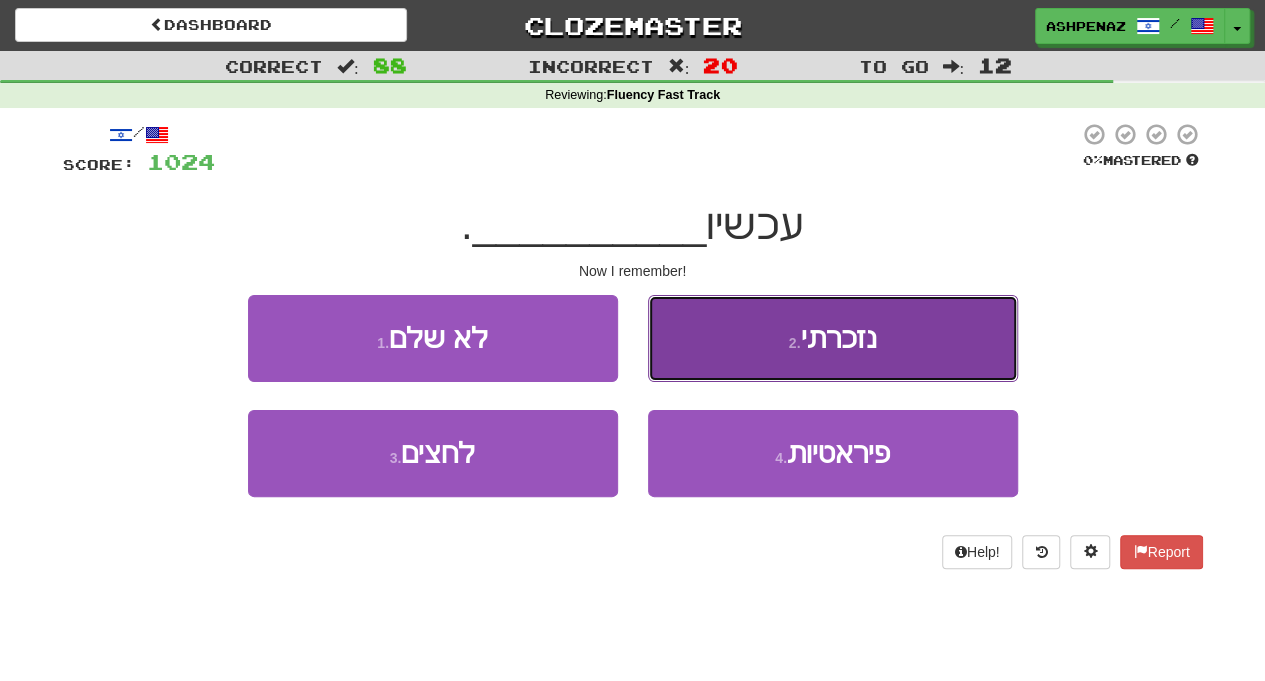 click on "2 .  נזכרתי" at bounding box center [833, 338] 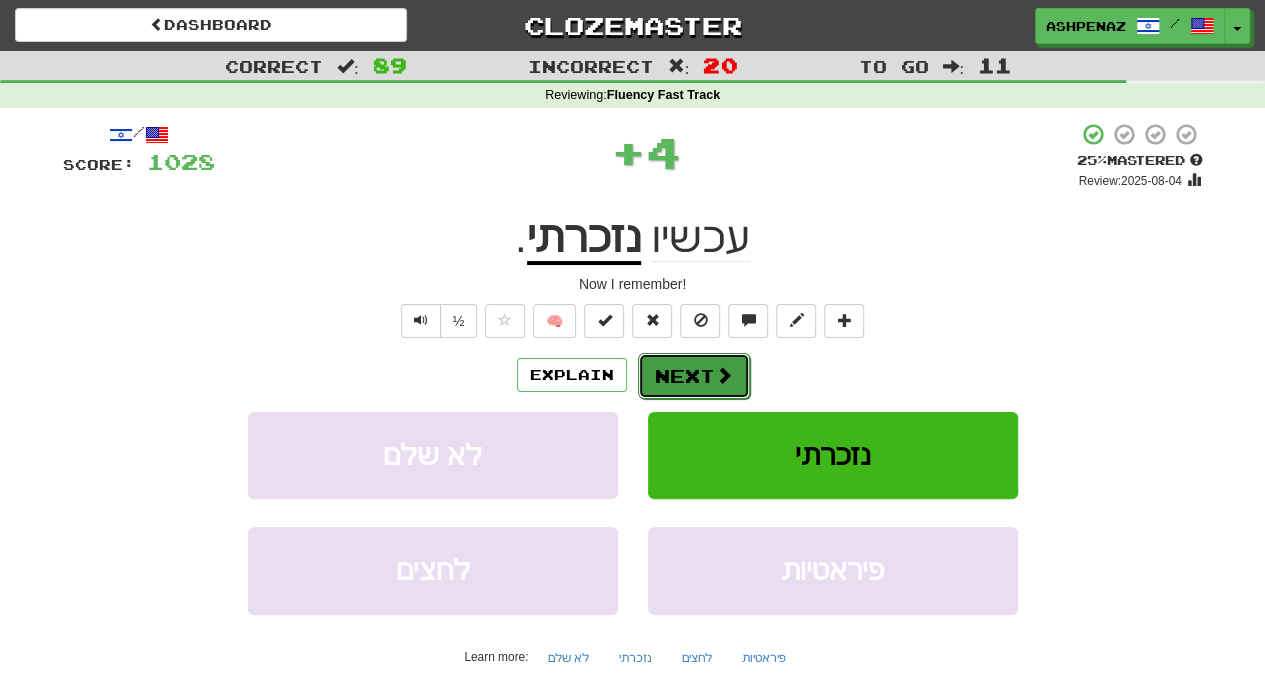 click on "Next" at bounding box center (694, 376) 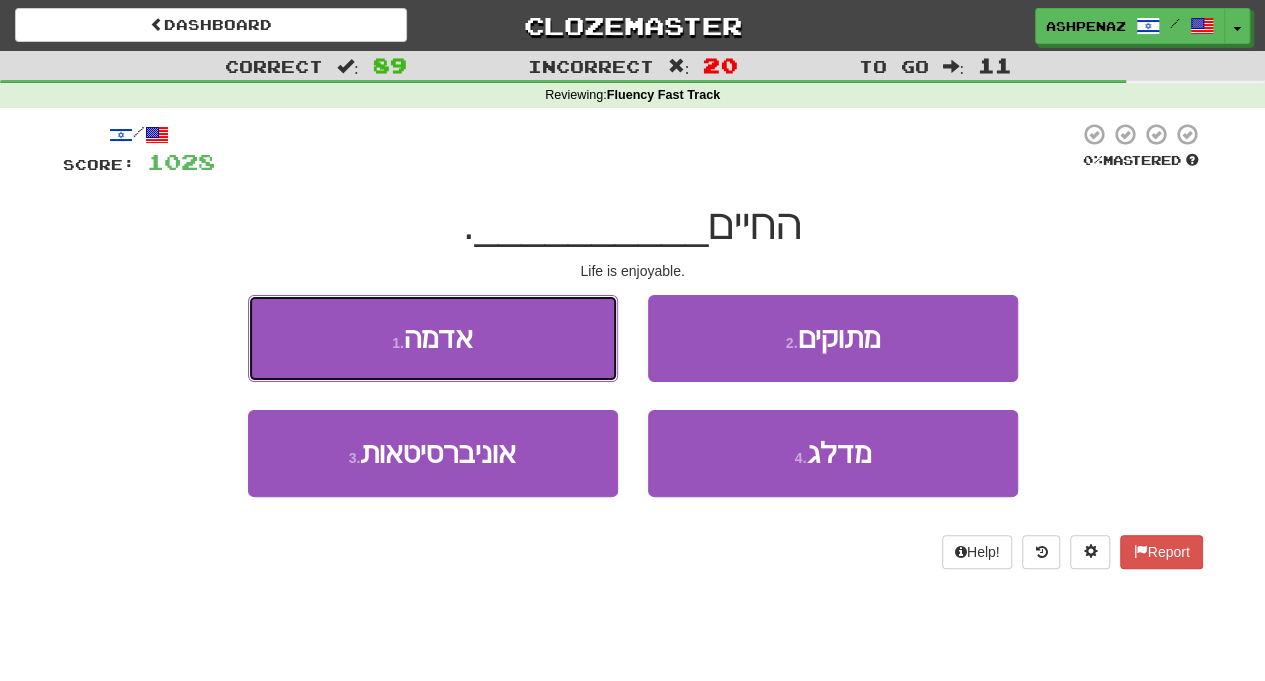 click on "1 .  אדמה" at bounding box center (433, 338) 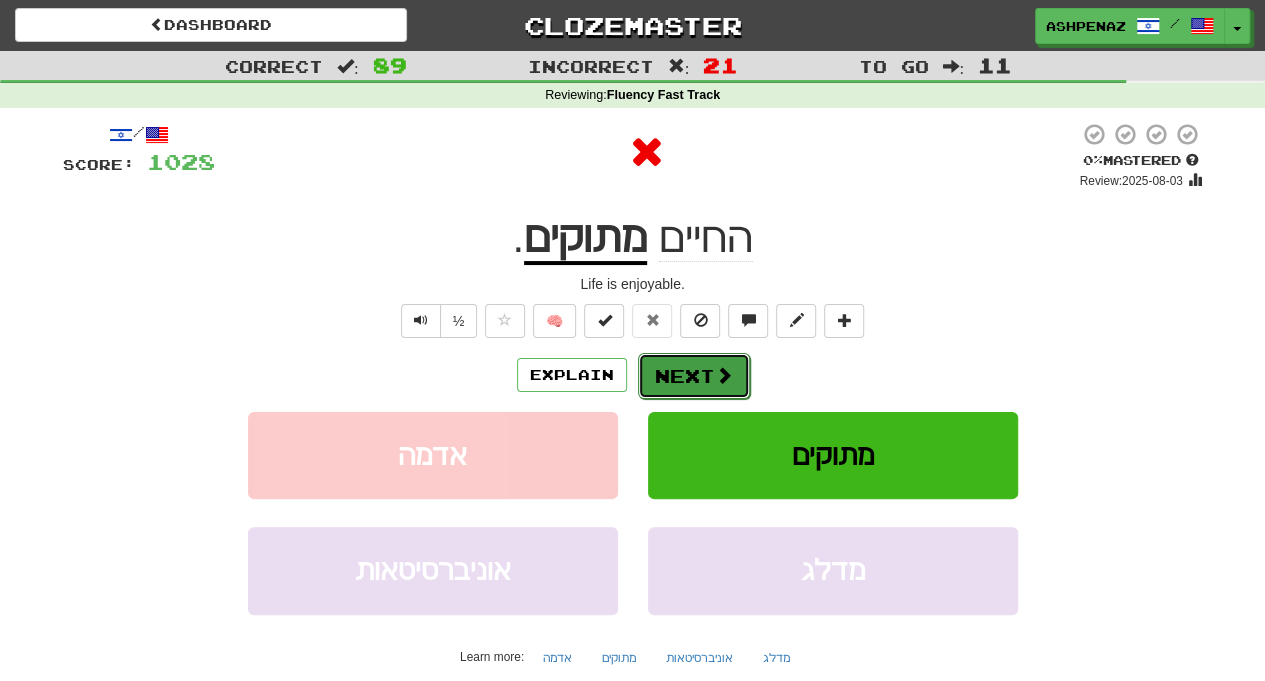 click at bounding box center (724, 375) 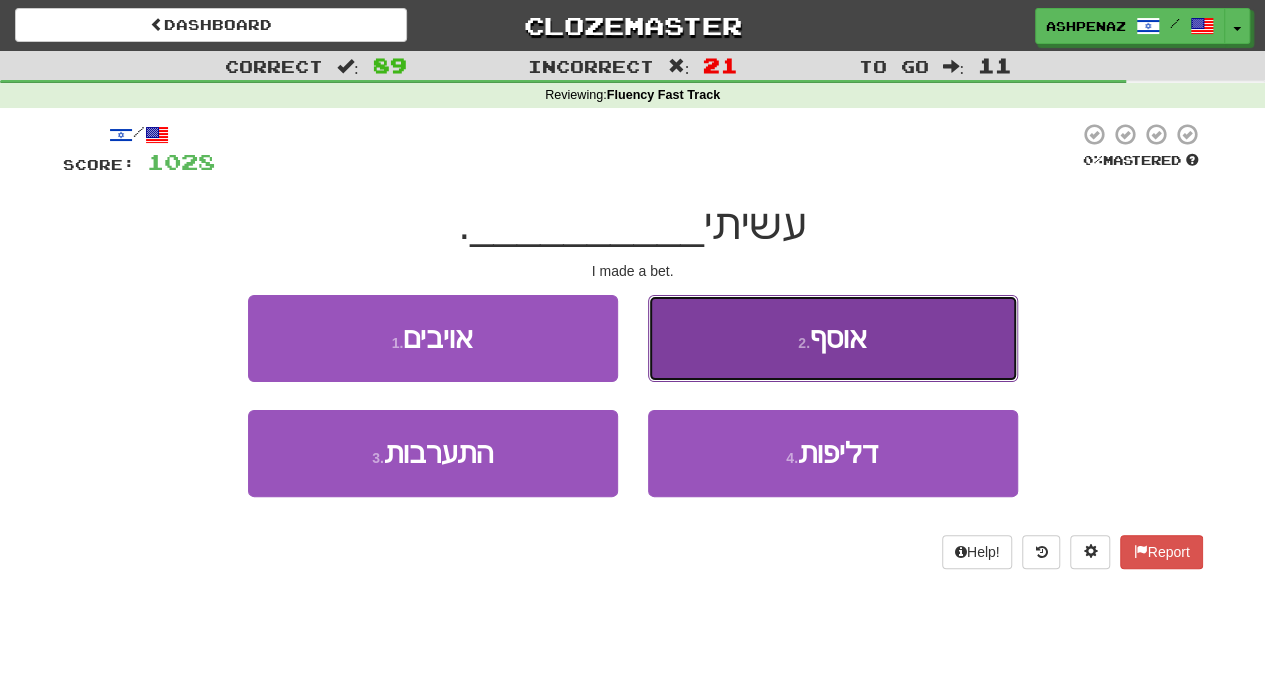 click on "2 .  אוסף" at bounding box center (833, 338) 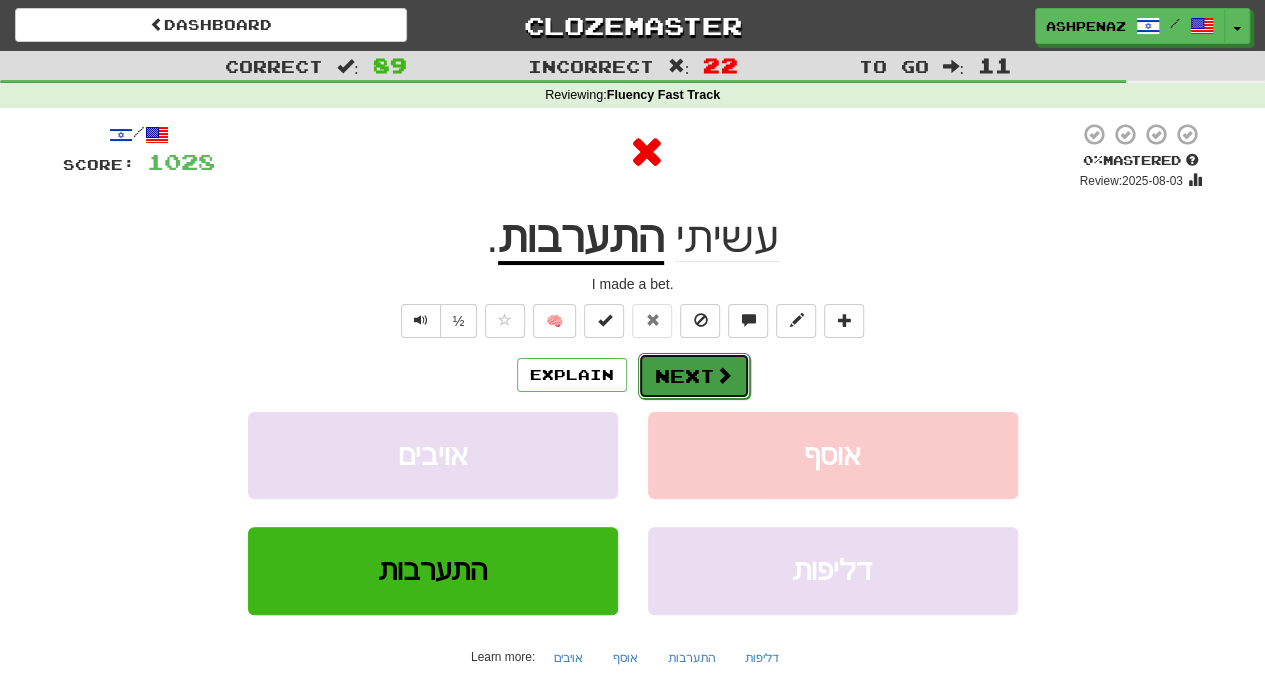 click on "Next" at bounding box center [694, 376] 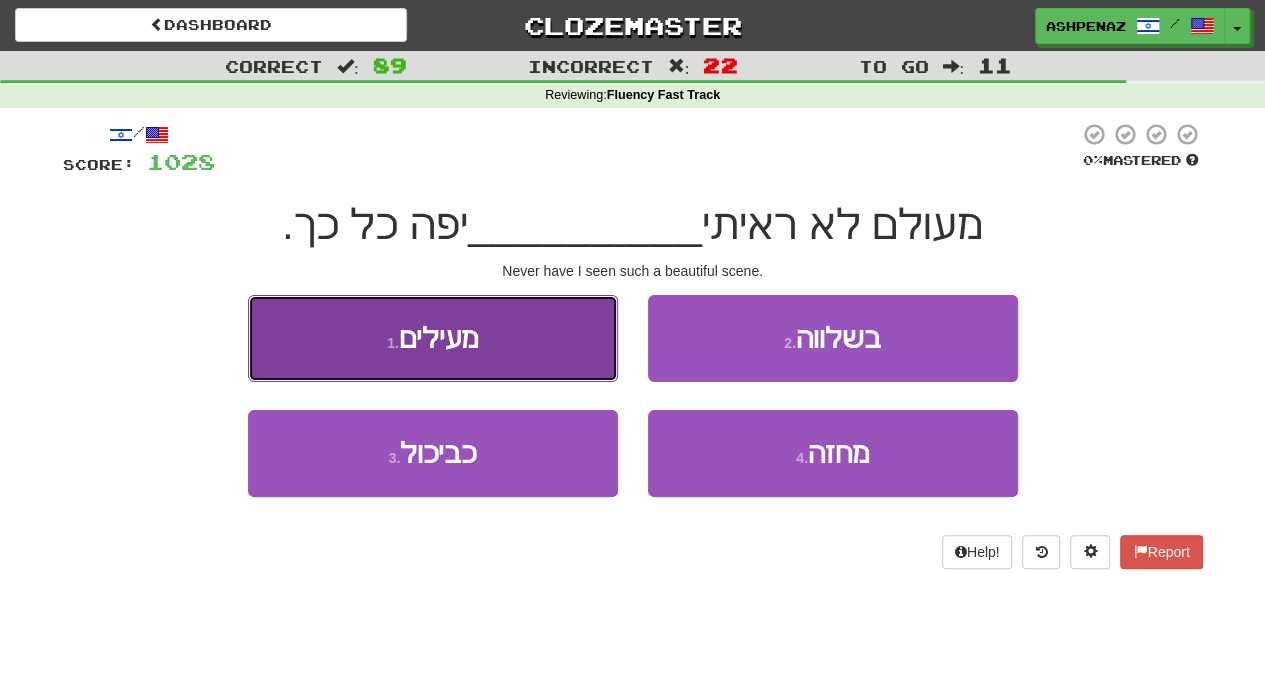 click on "1 .  מעילים" at bounding box center (433, 338) 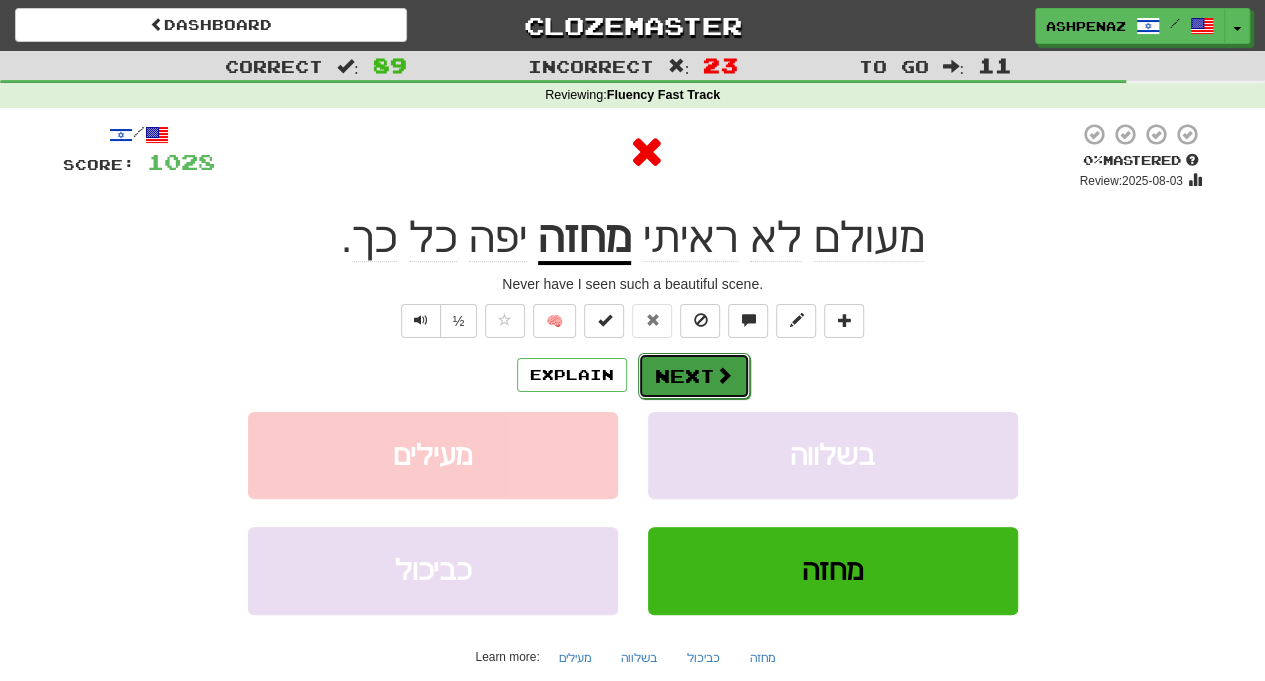 click at bounding box center (724, 375) 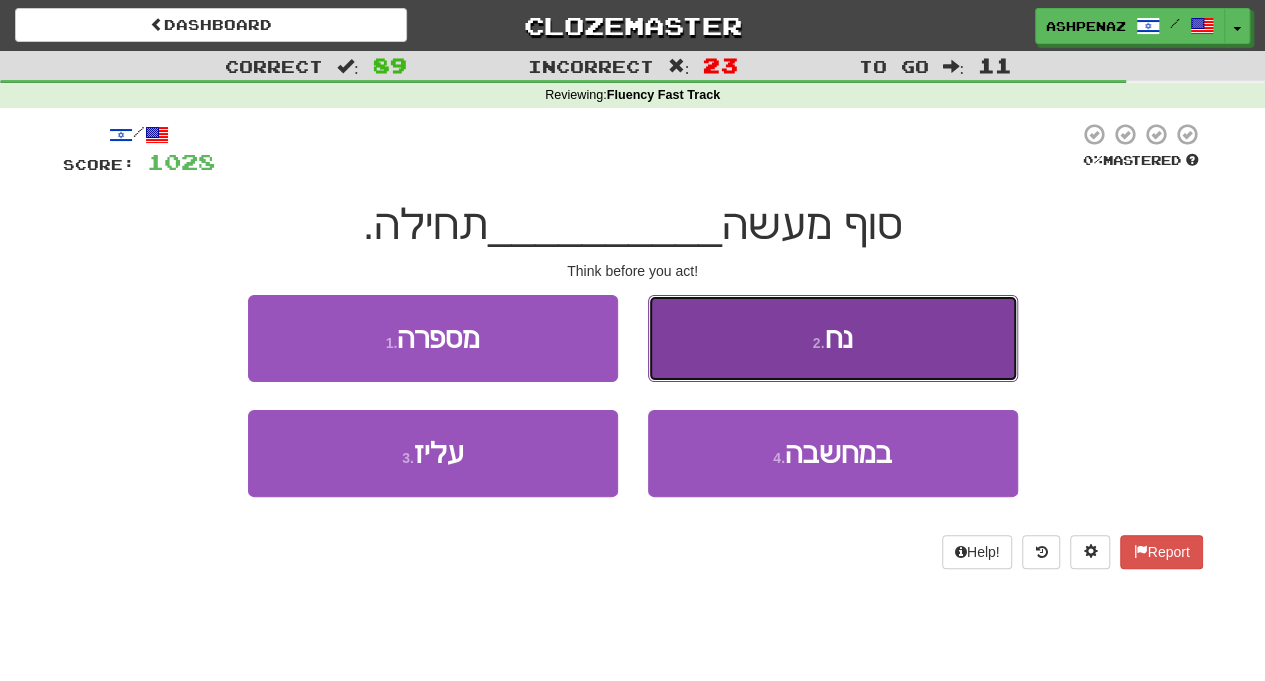 click on "נח" at bounding box center [838, 338] 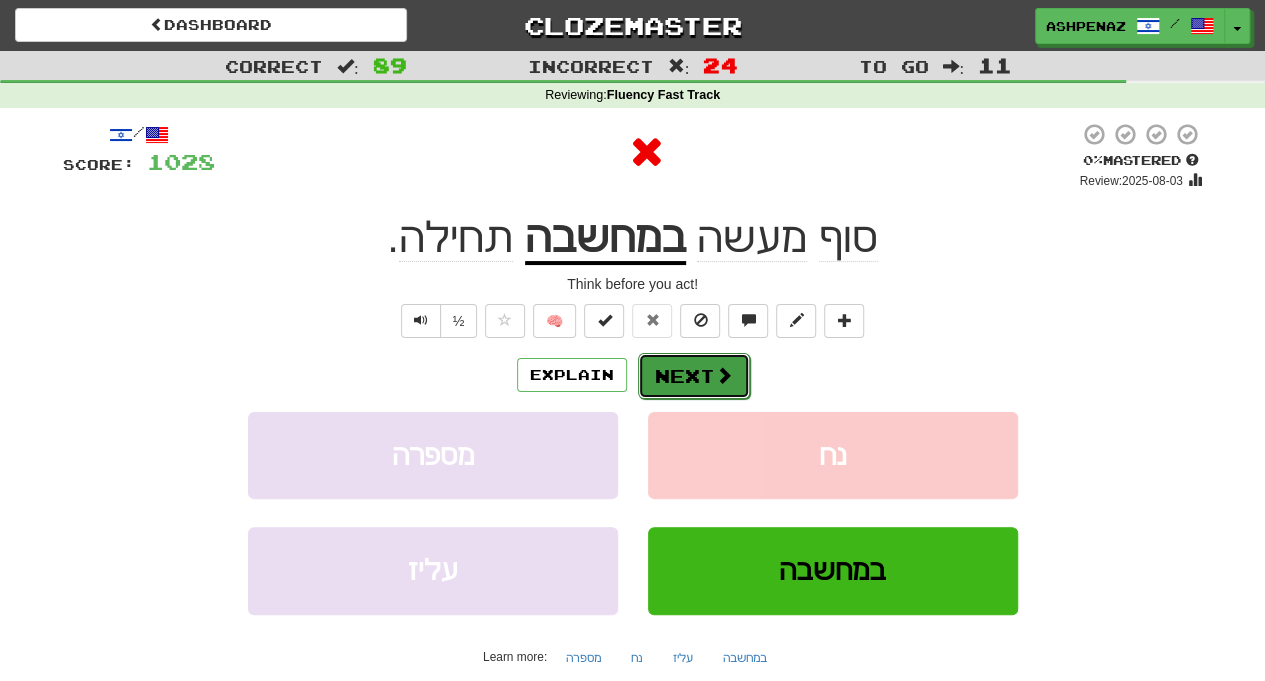 click on "Next" at bounding box center [694, 376] 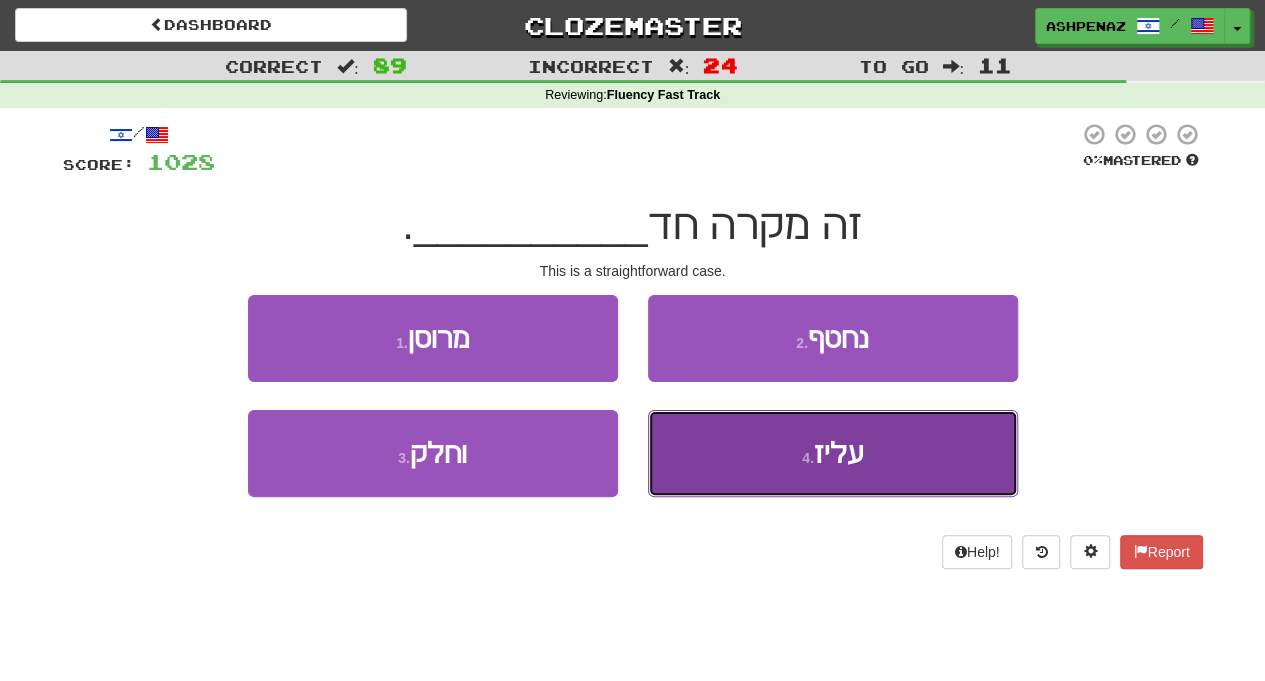 click on "4 .  עליז" at bounding box center (833, 453) 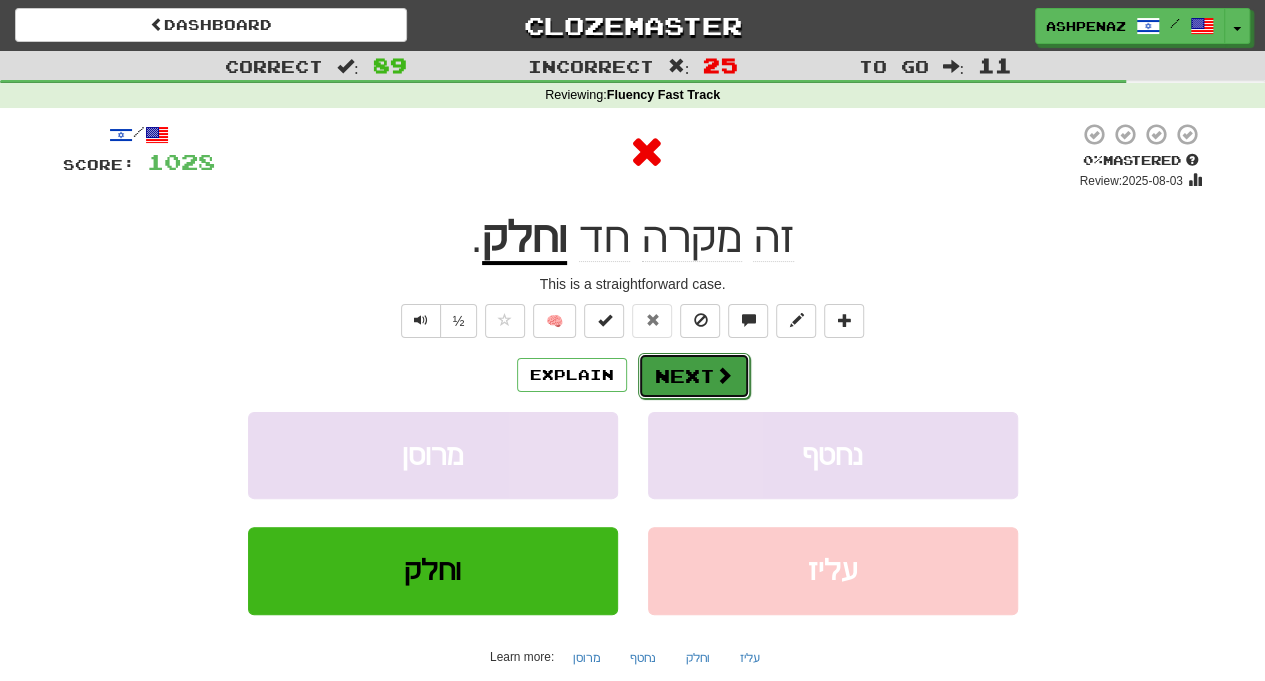 click on "Next" at bounding box center [694, 376] 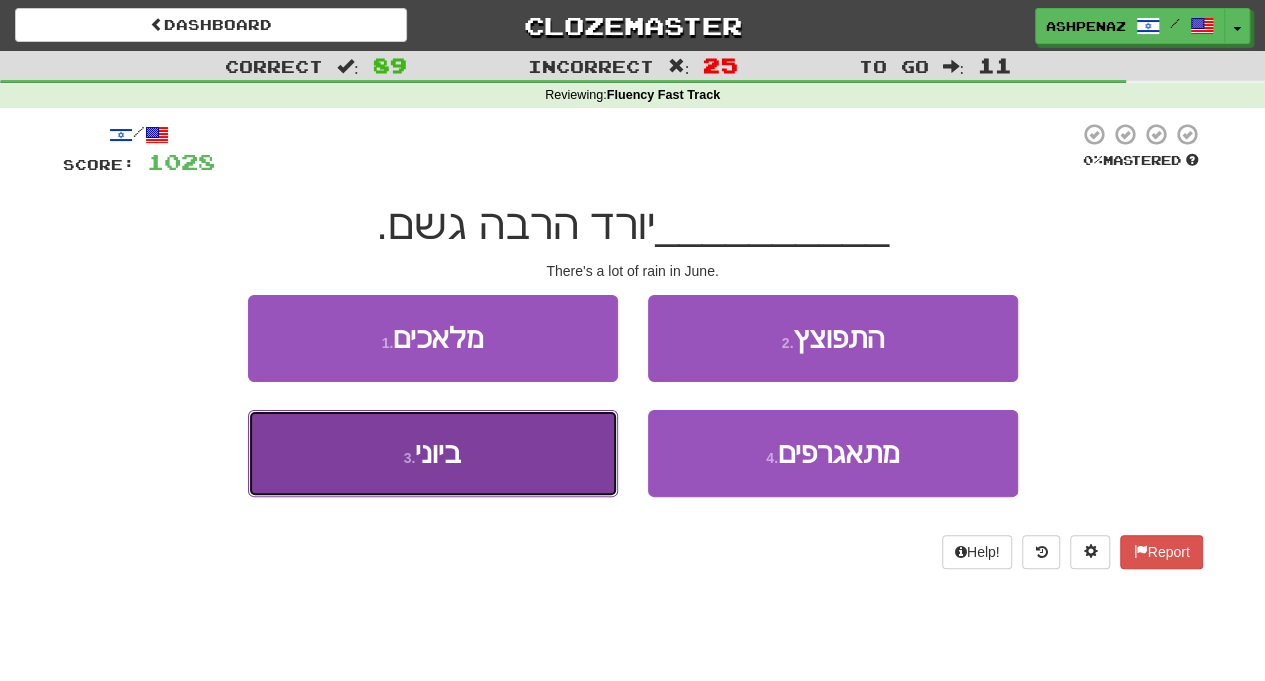 click on "3 .  ביוני" at bounding box center [433, 453] 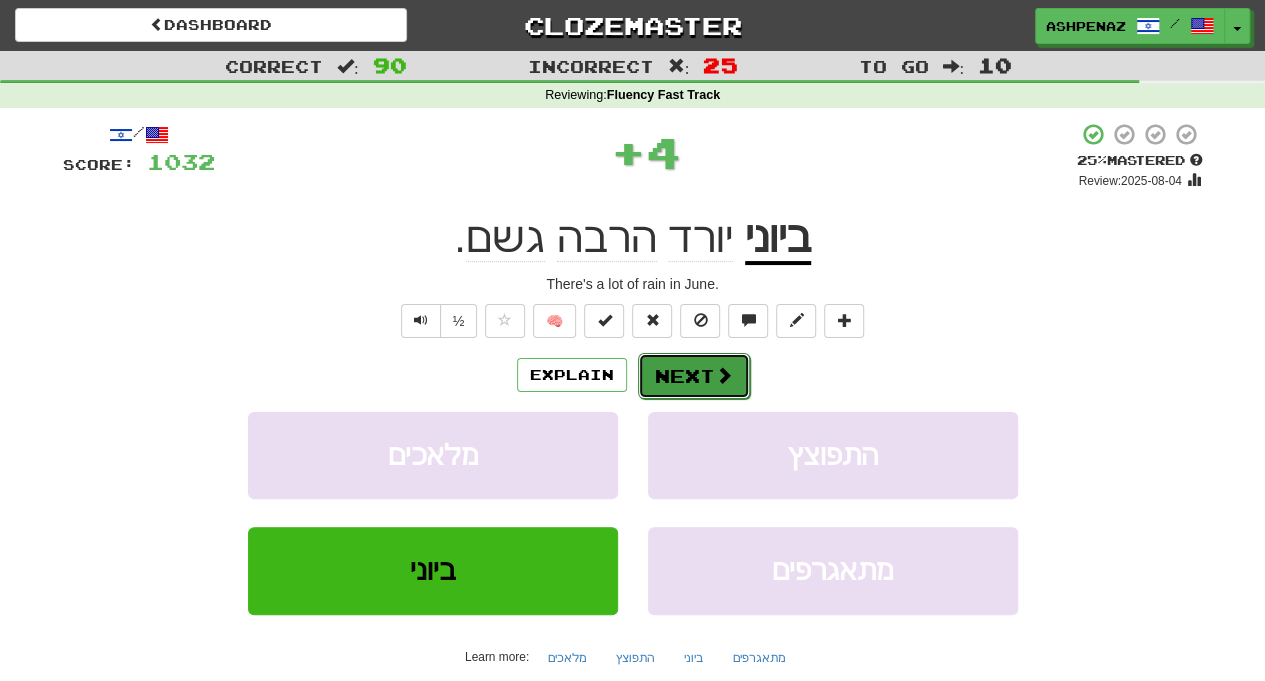 click on "Next" at bounding box center [694, 376] 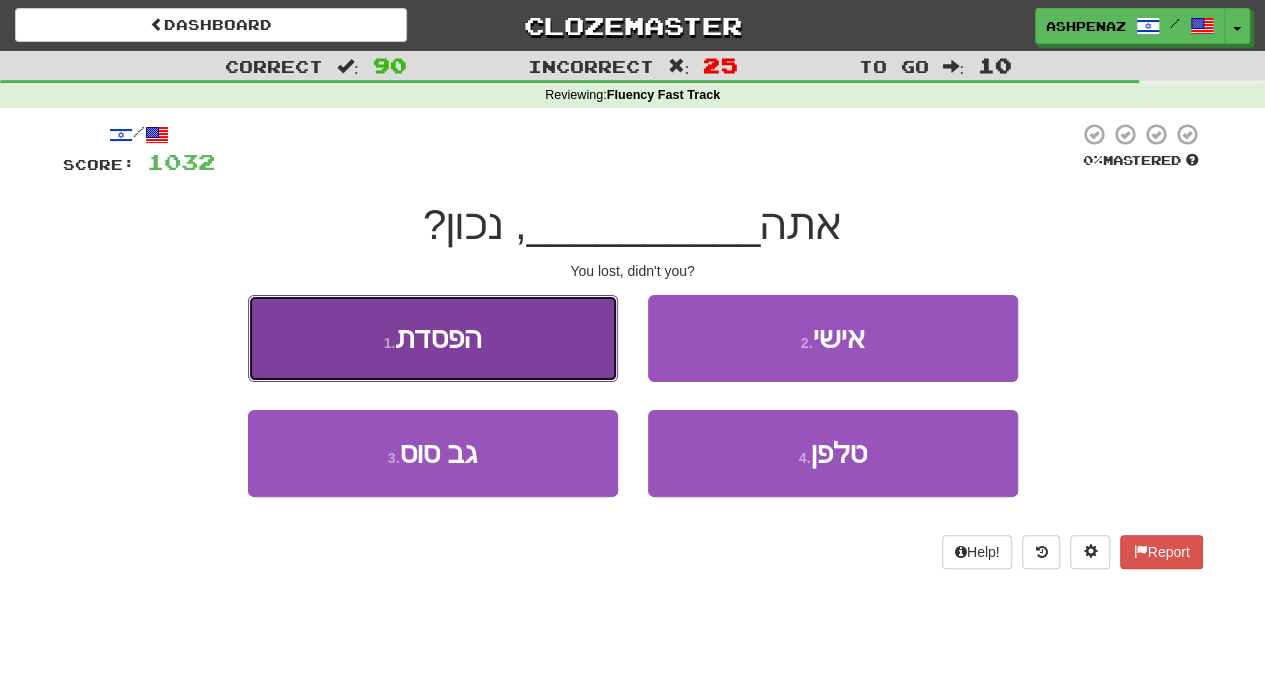 click on "1 .  הפסדת" at bounding box center (433, 338) 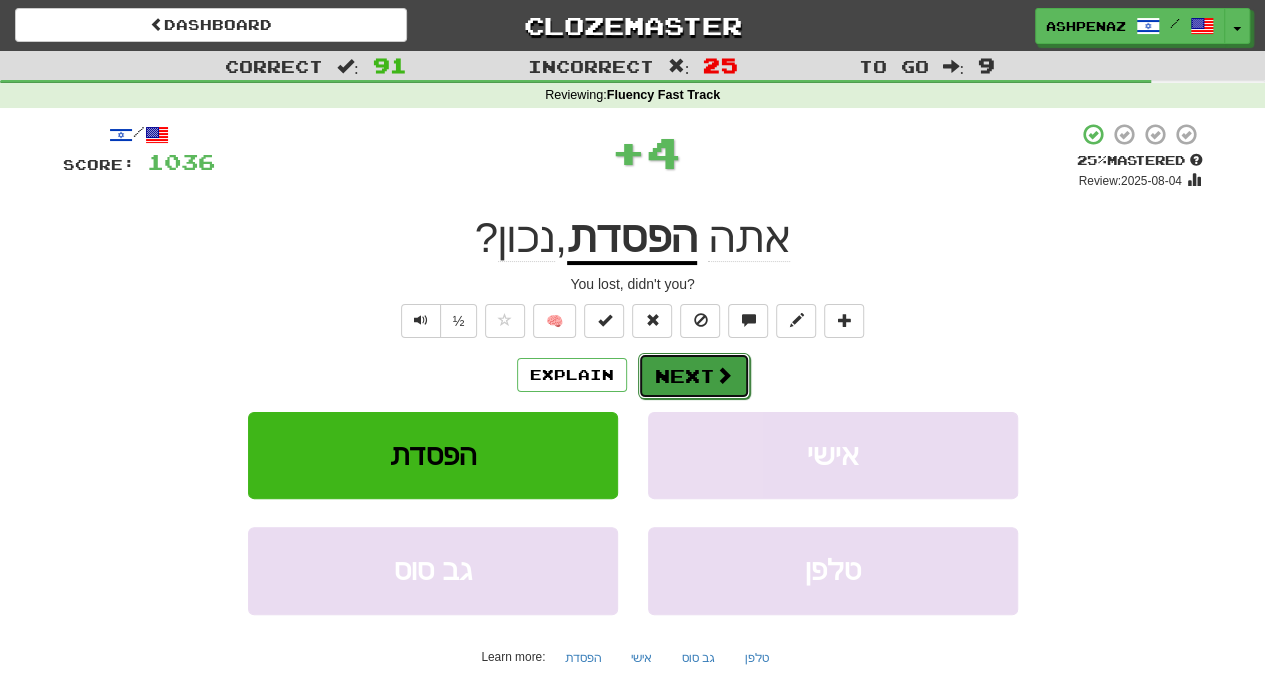 click at bounding box center [724, 375] 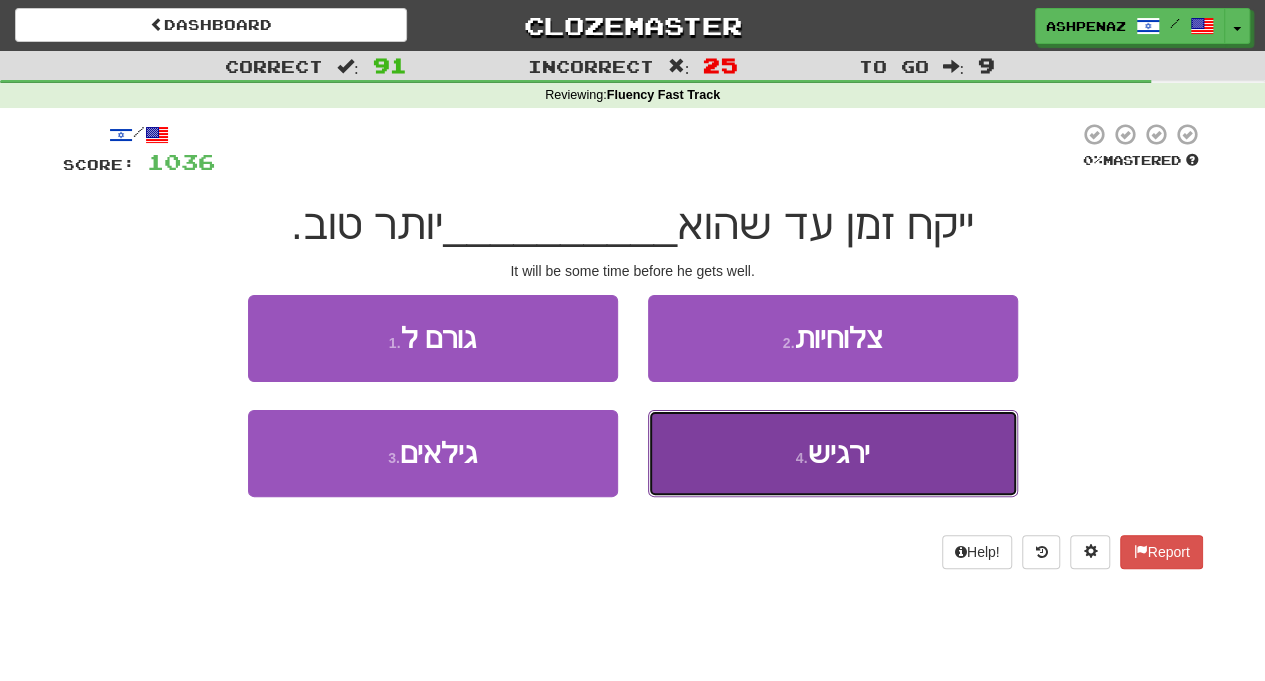 click on "ירגיש" at bounding box center (838, 453) 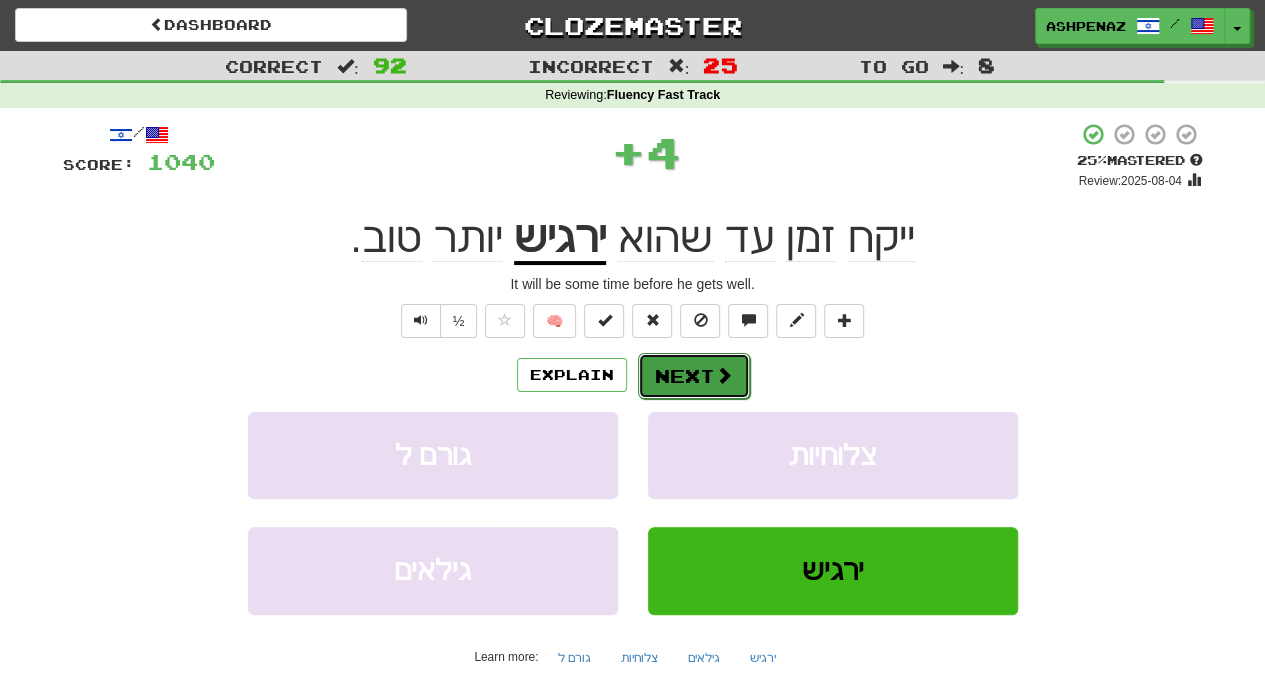 click on "Next" at bounding box center (694, 376) 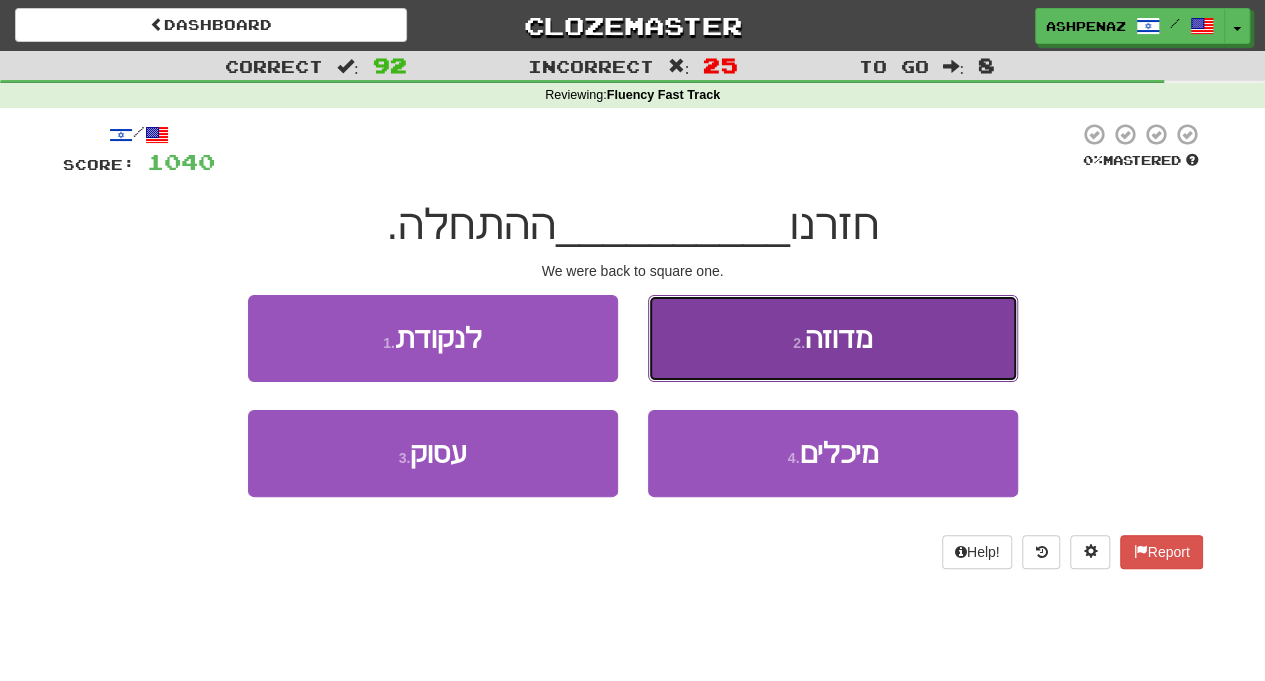 click on "2 .  מדוזה" at bounding box center [833, 338] 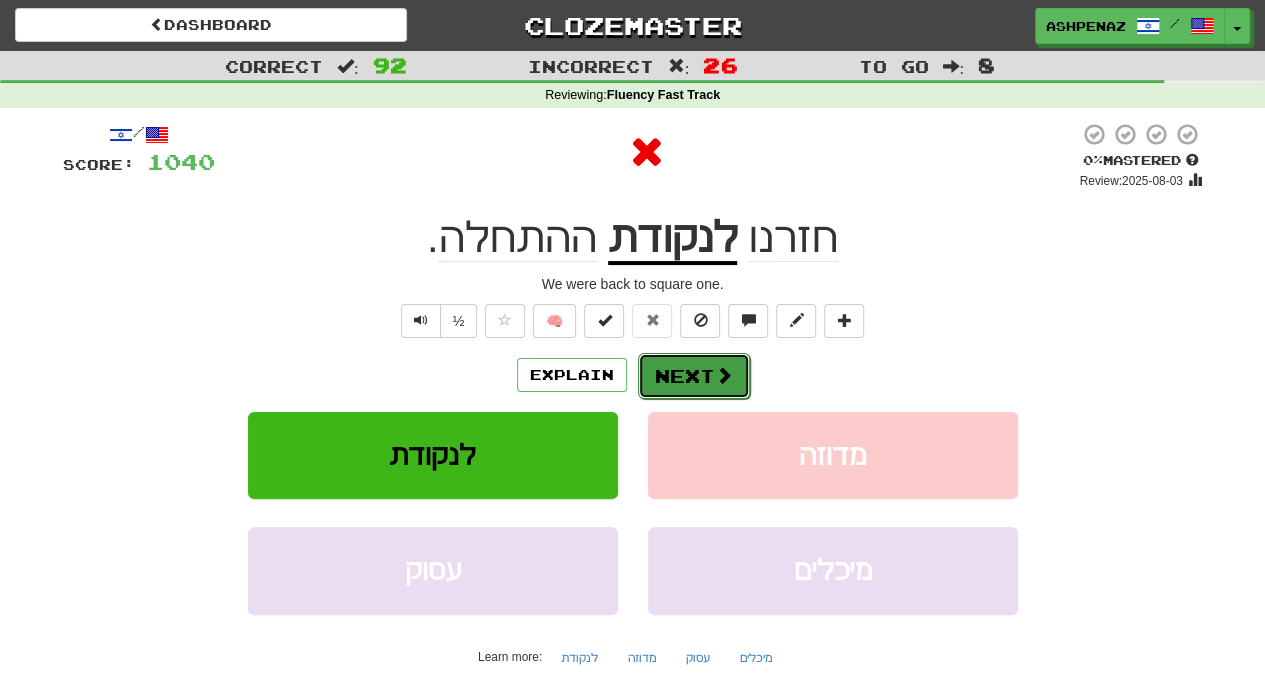 click at bounding box center [724, 375] 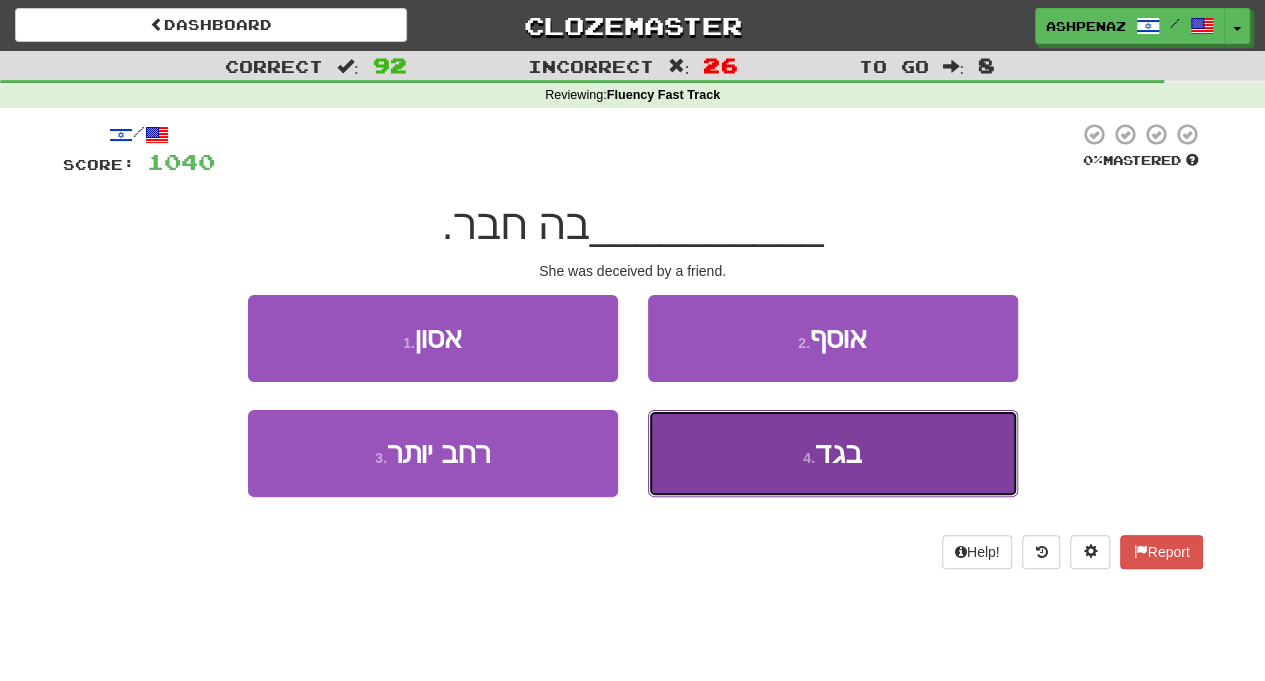 click on "בגד" at bounding box center [838, 453] 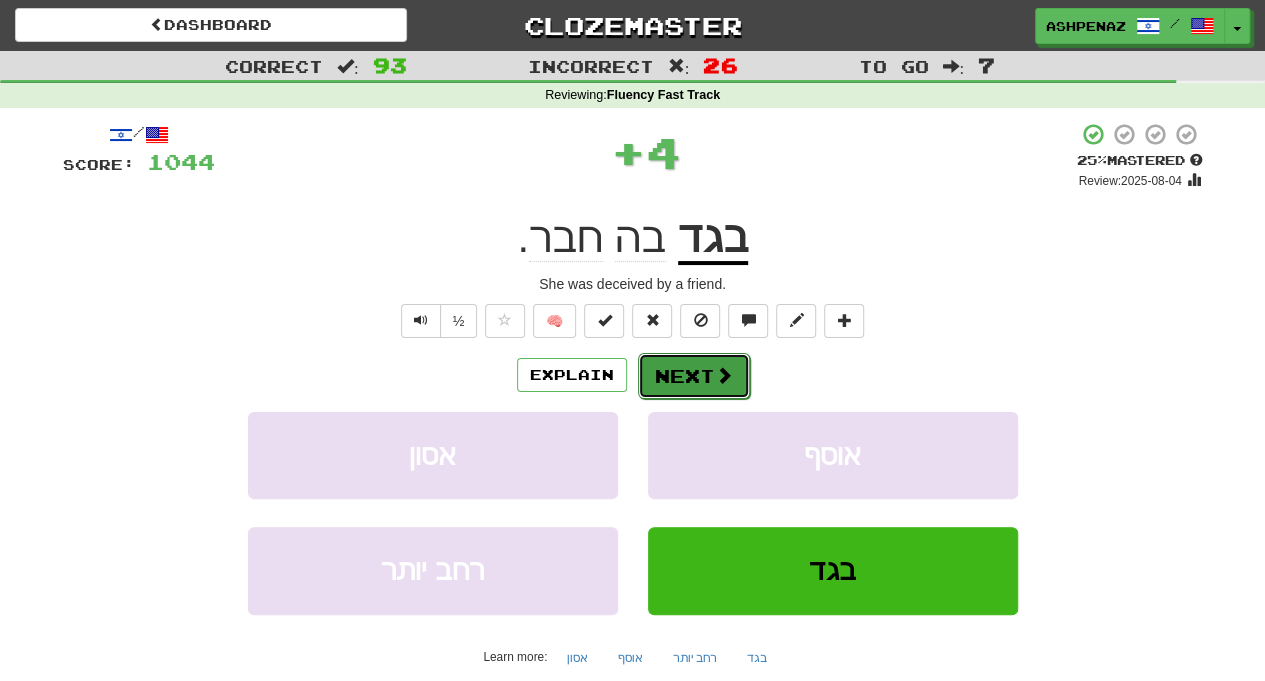 click on "Next" at bounding box center (694, 376) 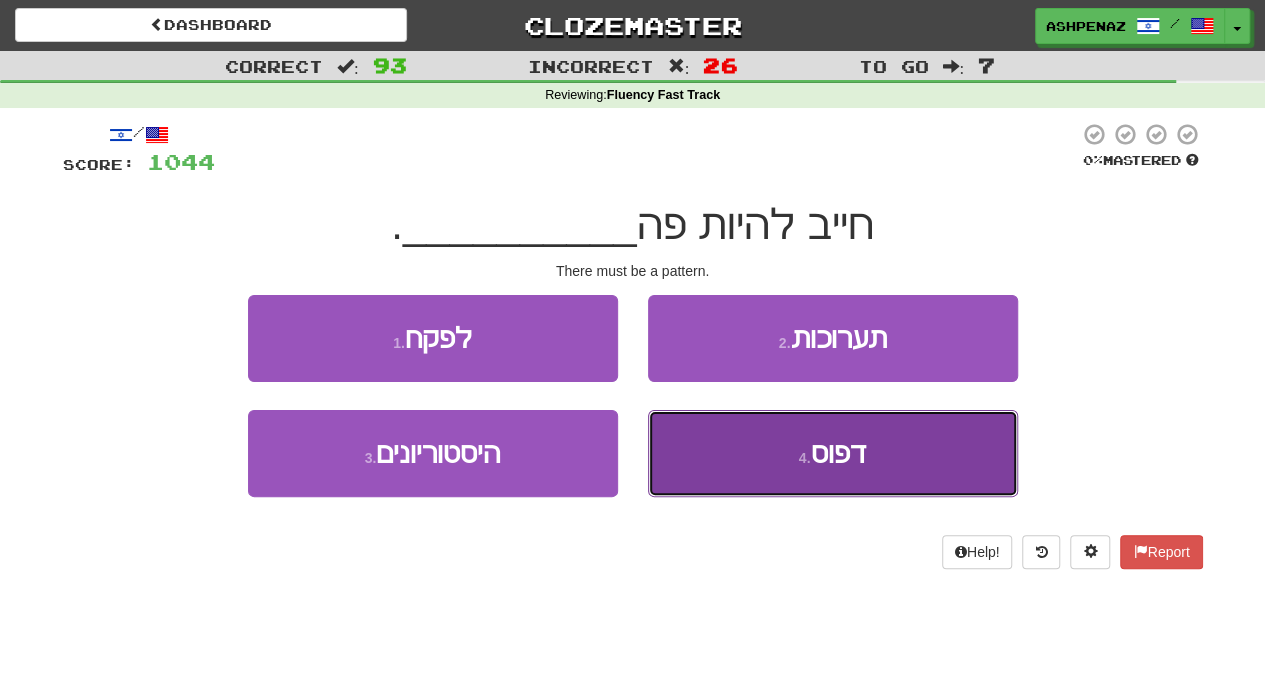 click on "4 .  דפוס" at bounding box center (833, 453) 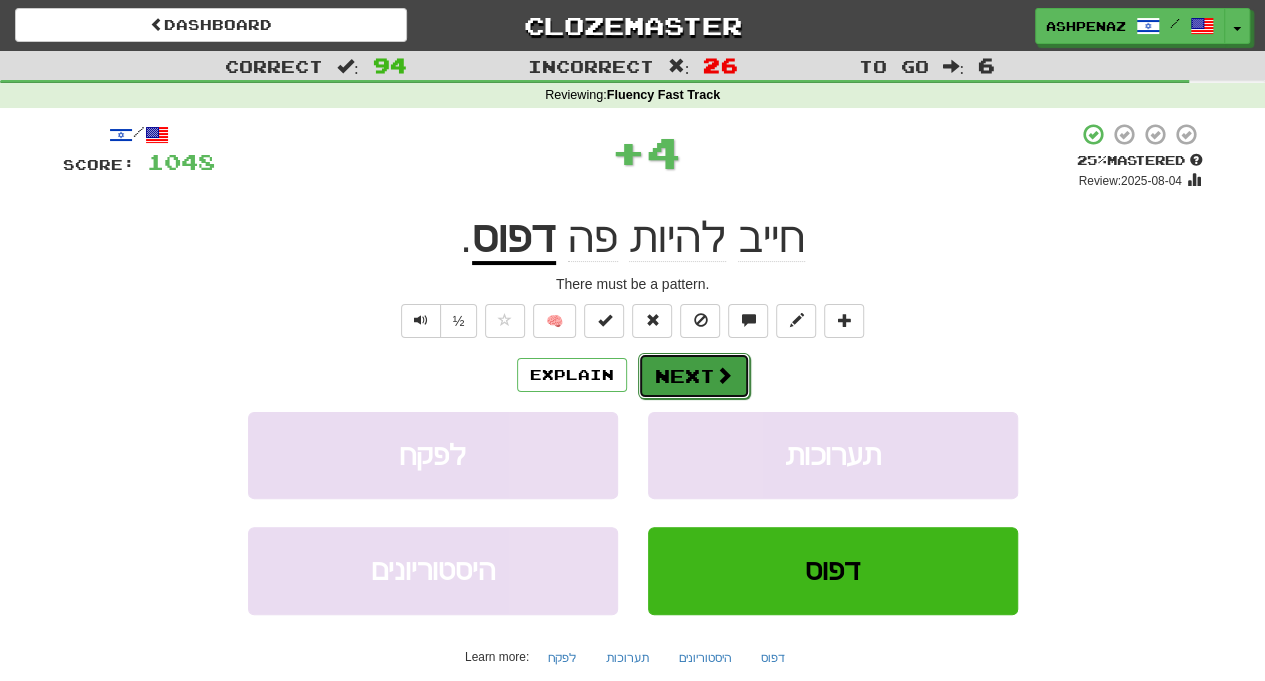 click at bounding box center [724, 375] 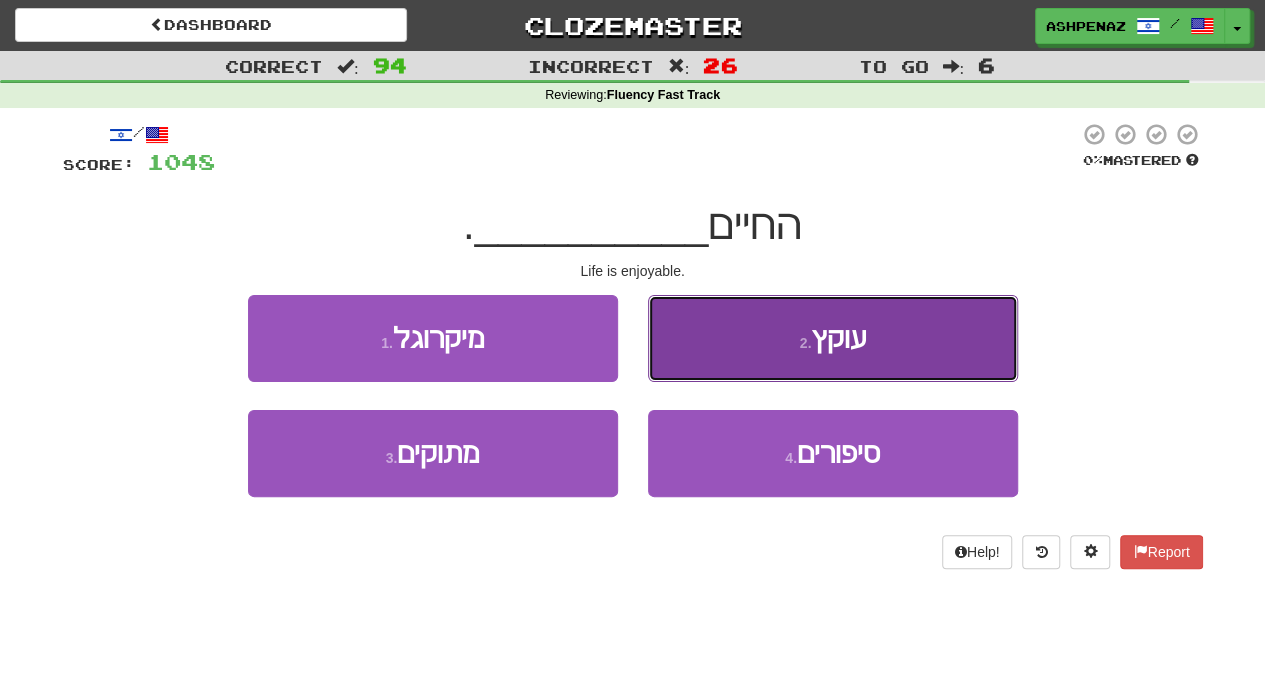 click on "2 .  עוקץ" at bounding box center (833, 338) 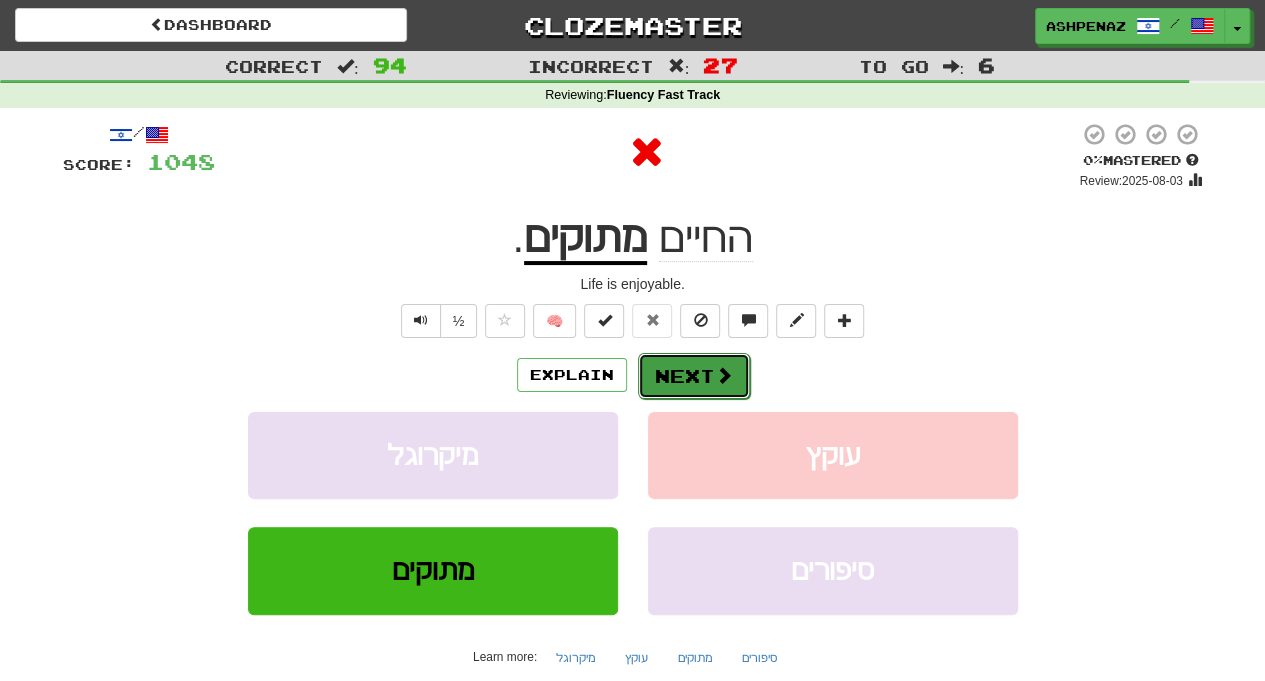 click on "Next" at bounding box center (694, 376) 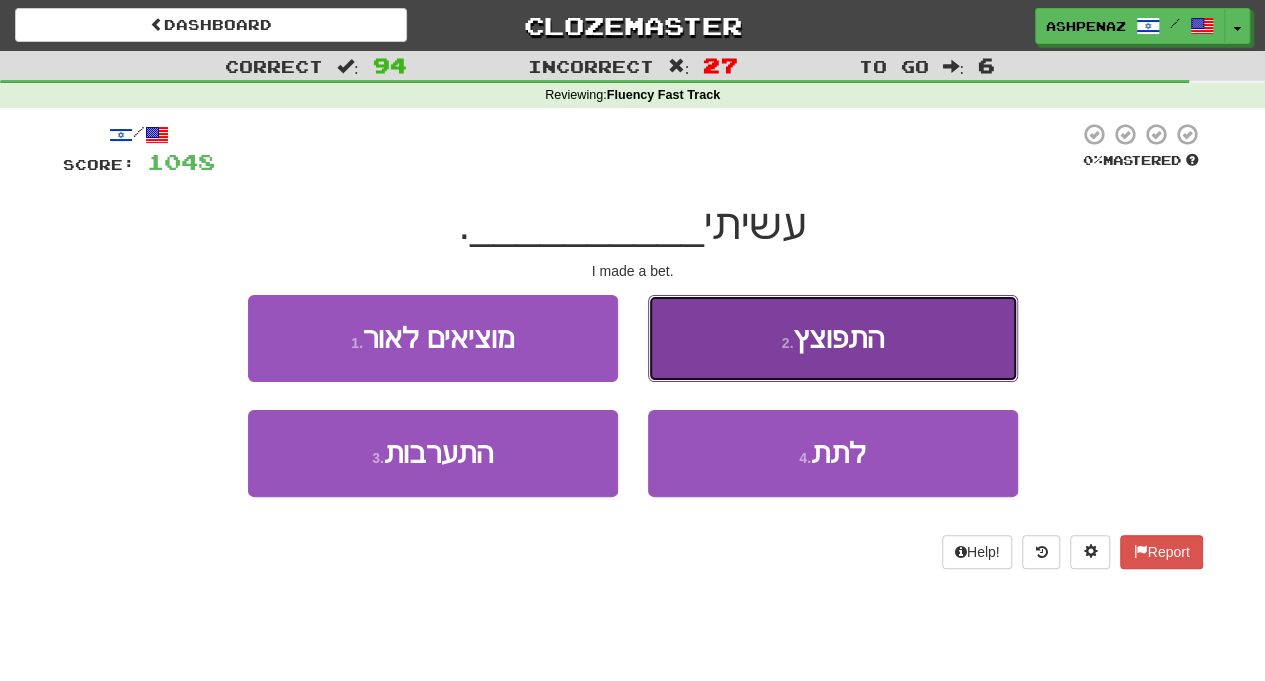 click on "2 .  התפוצץ" at bounding box center [833, 338] 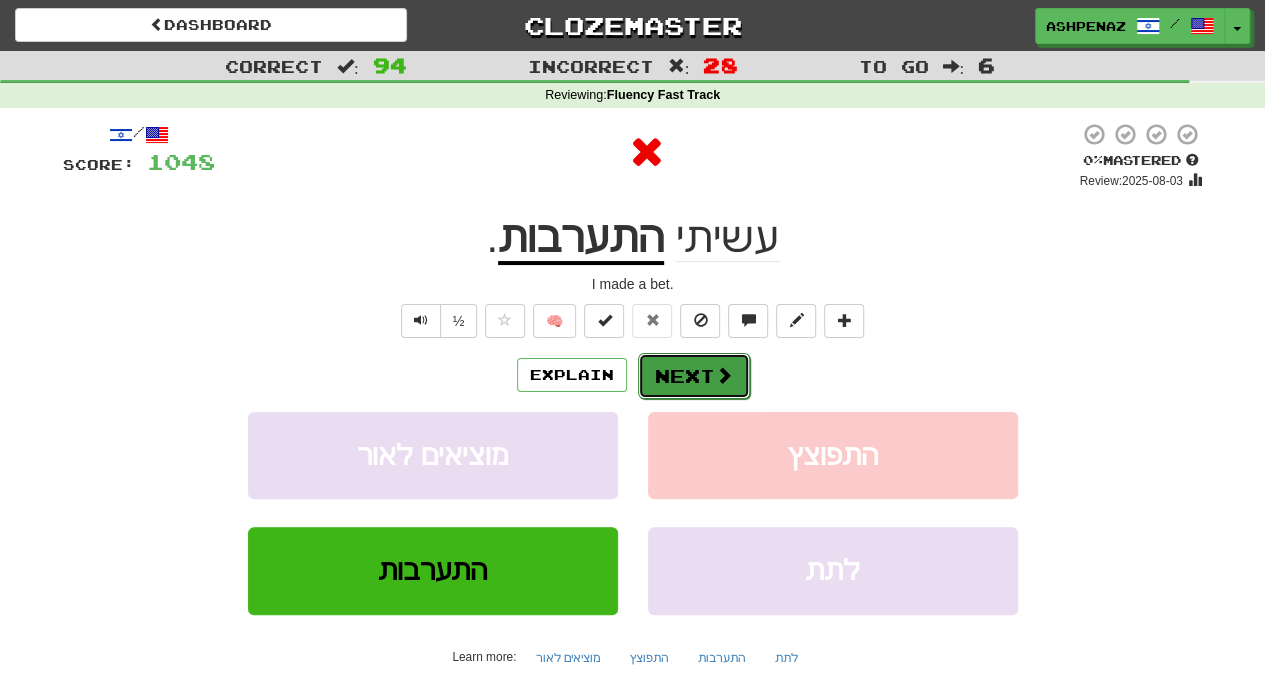 click at bounding box center [724, 375] 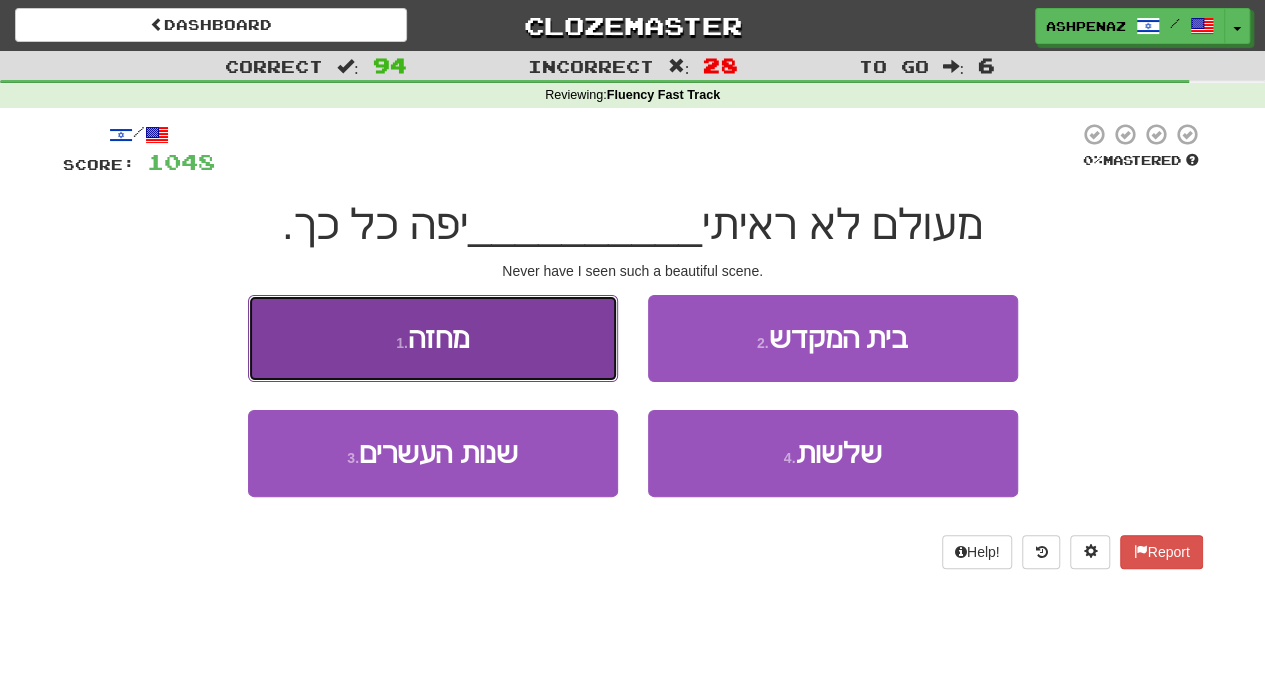 click on "1 .  מחזה" at bounding box center [433, 338] 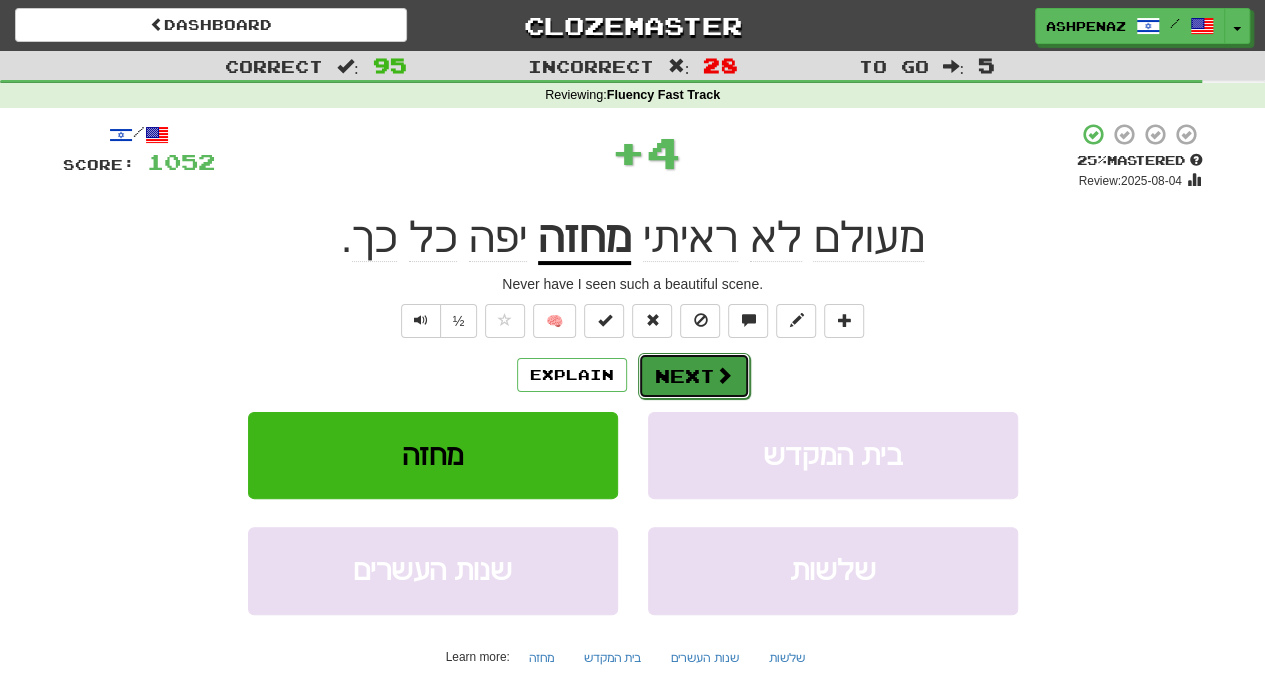 click on "Next" at bounding box center [694, 376] 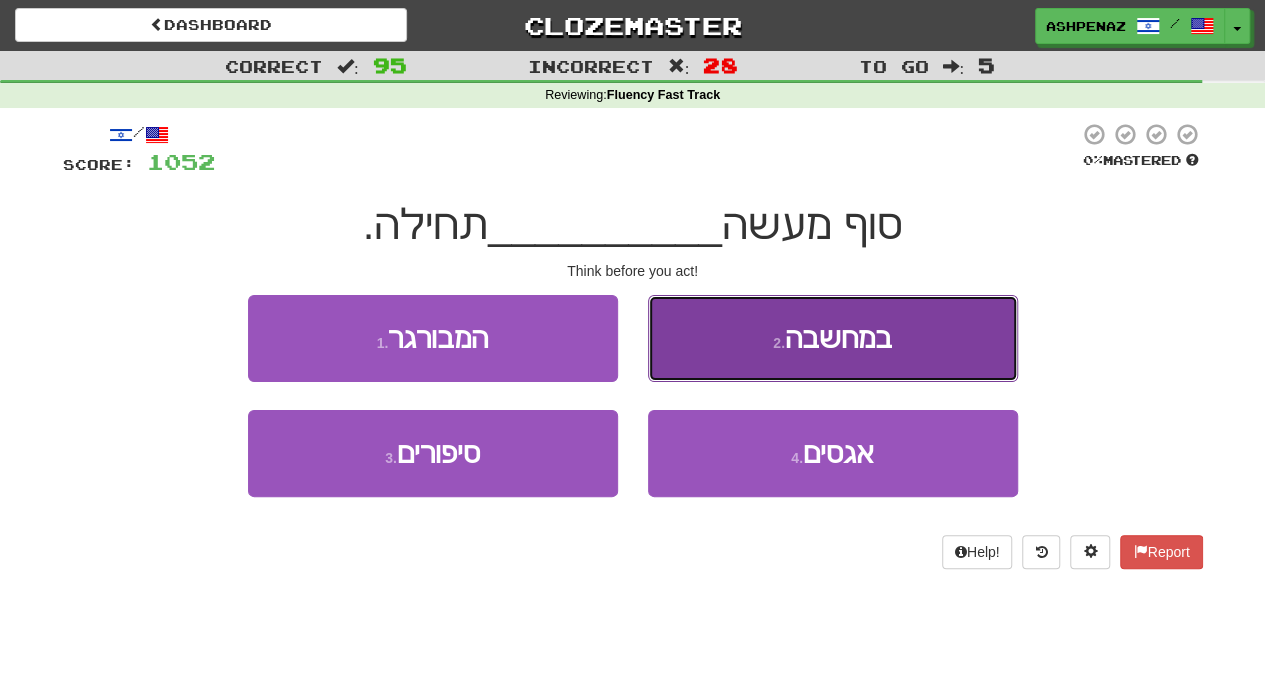 click on "2 .  במחשבה" at bounding box center (833, 338) 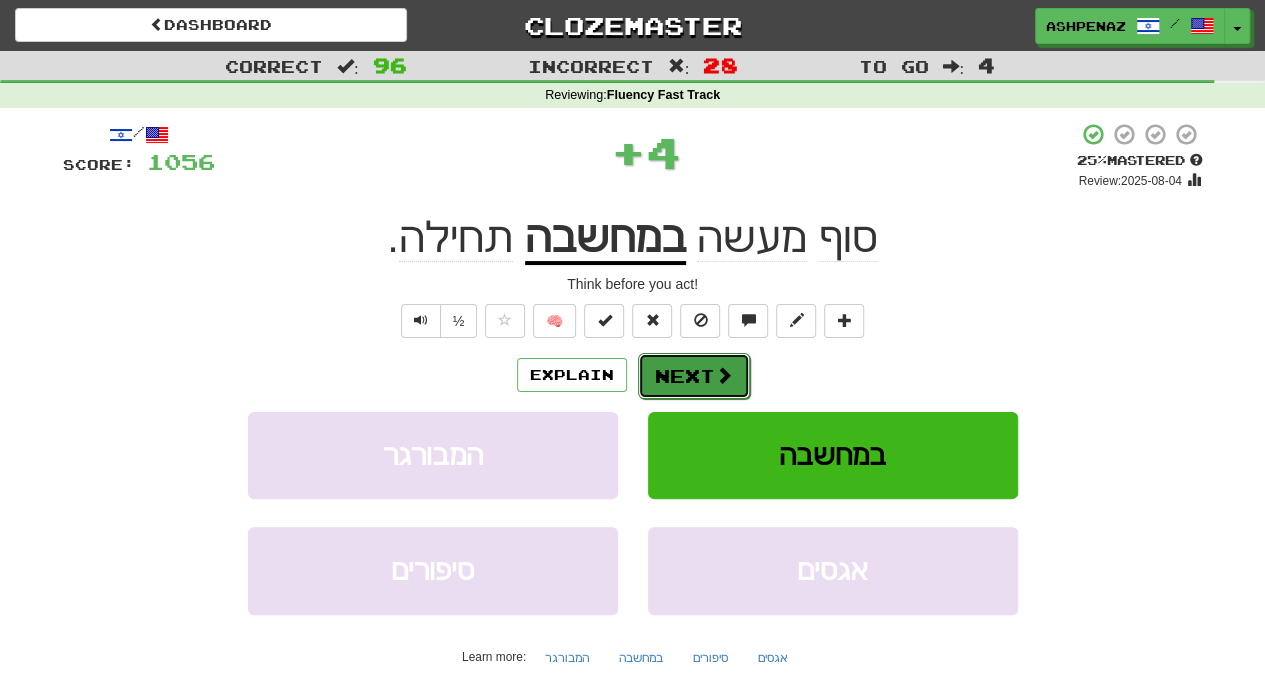 click on "Next" at bounding box center (694, 376) 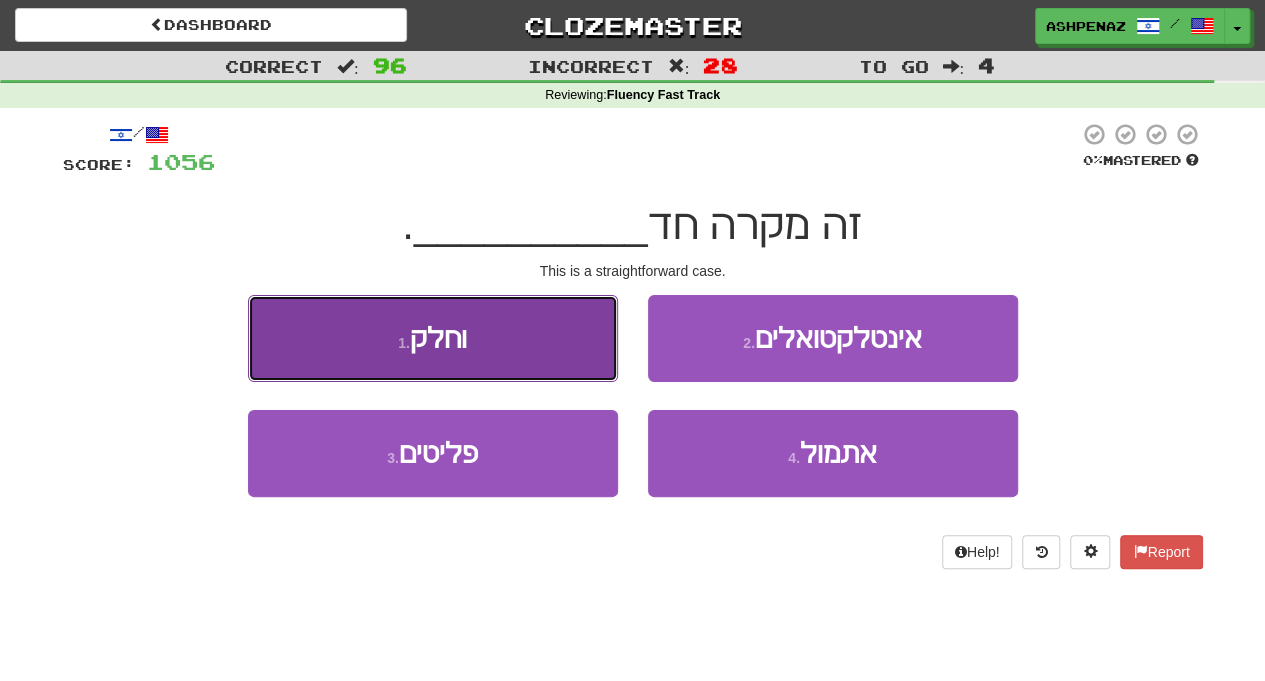 click on "1 .  וחלק" at bounding box center [433, 338] 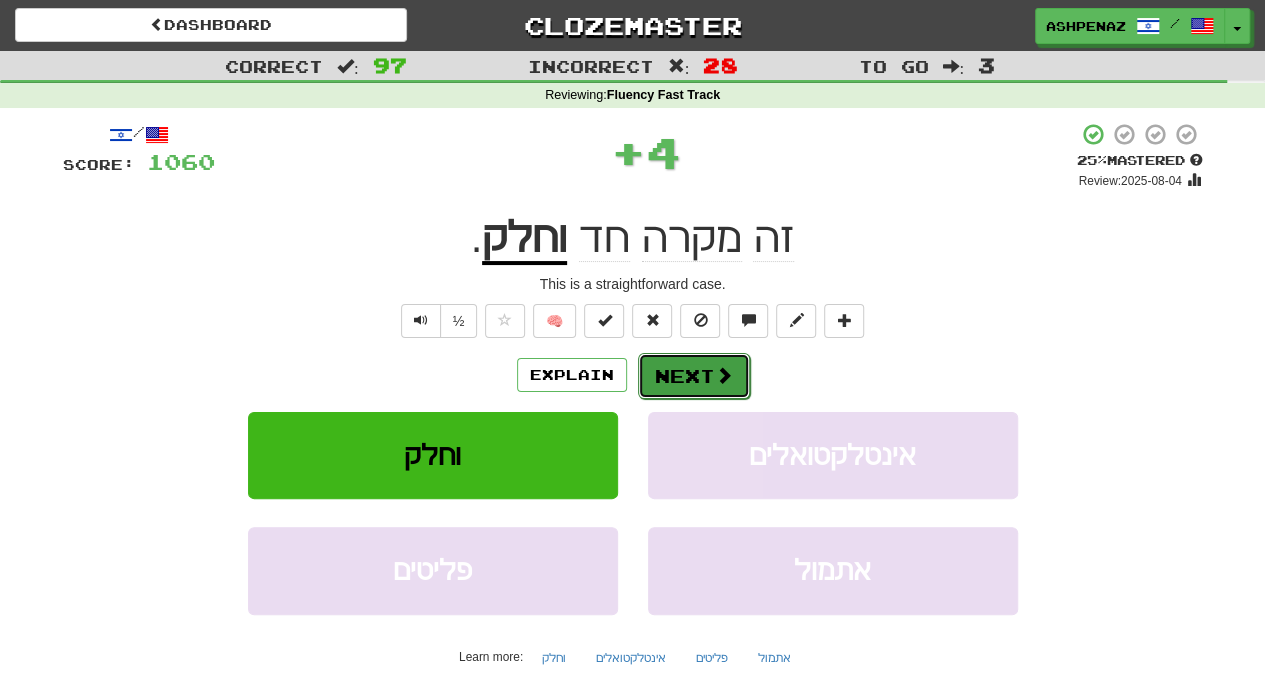 click on "Next" at bounding box center (694, 376) 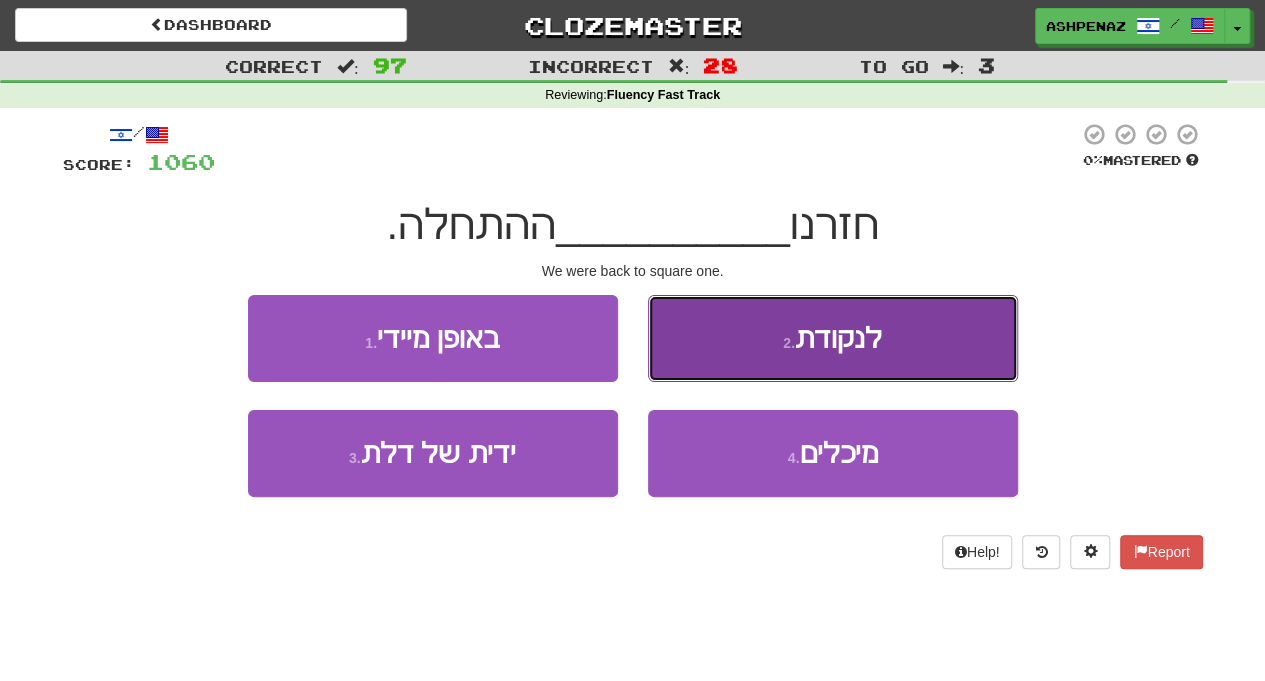 click on "2 .  לנקודת" at bounding box center [833, 338] 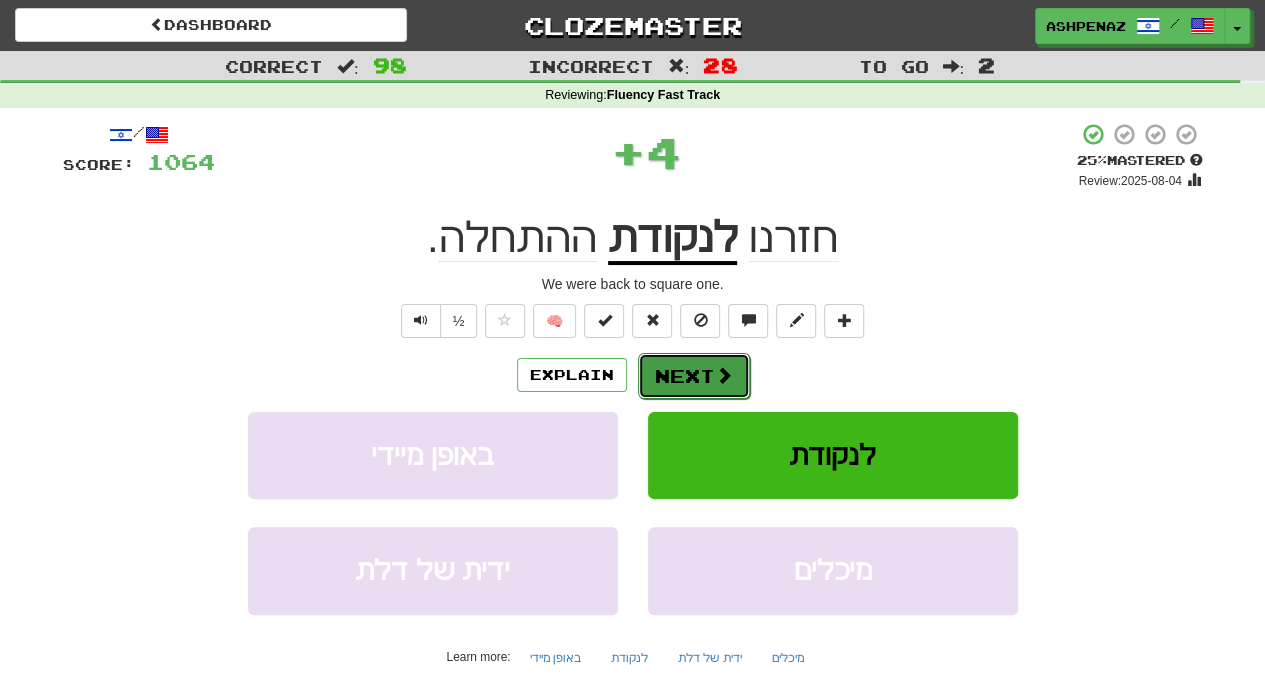 click on "Next" at bounding box center [694, 376] 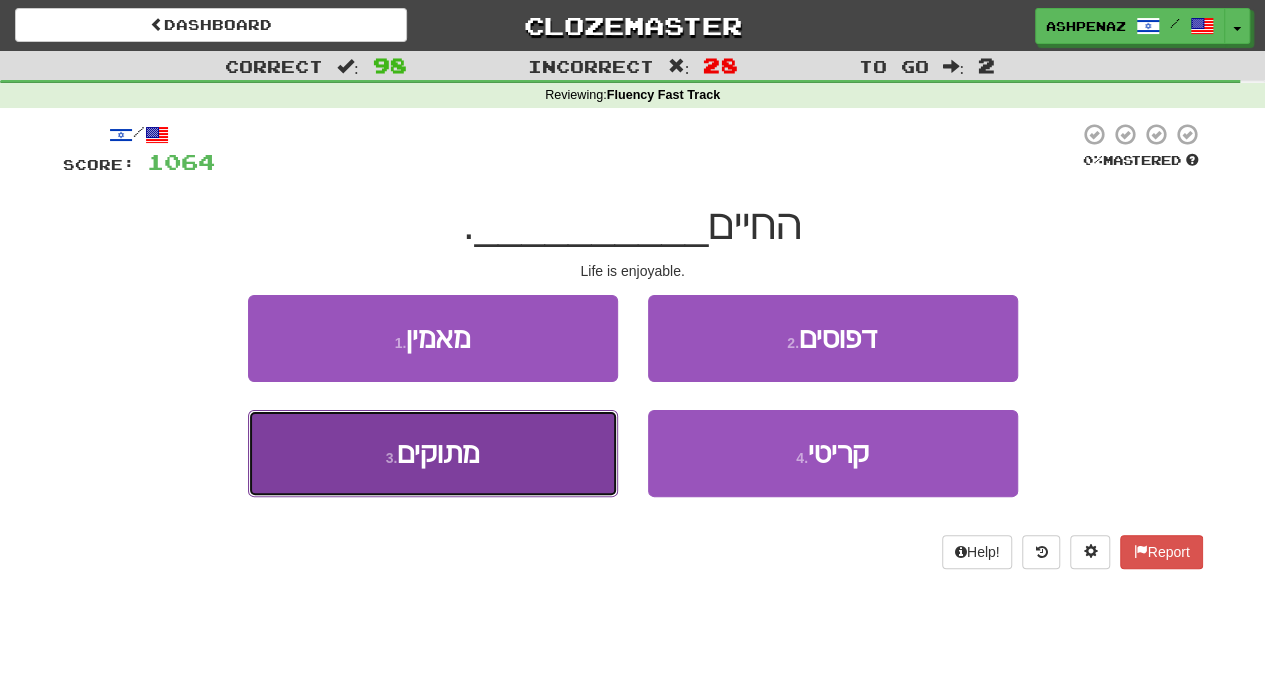 click on "3 .  מתוקים" at bounding box center [433, 453] 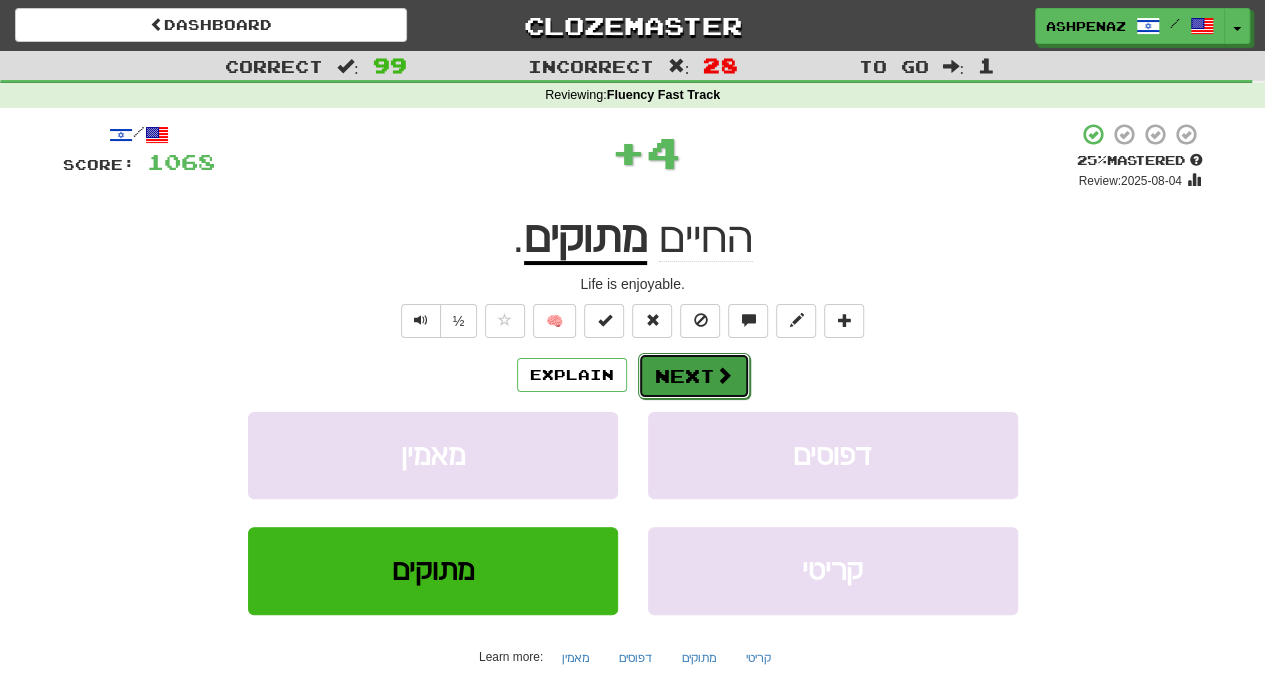 click on "Next" at bounding box center (694, 376) 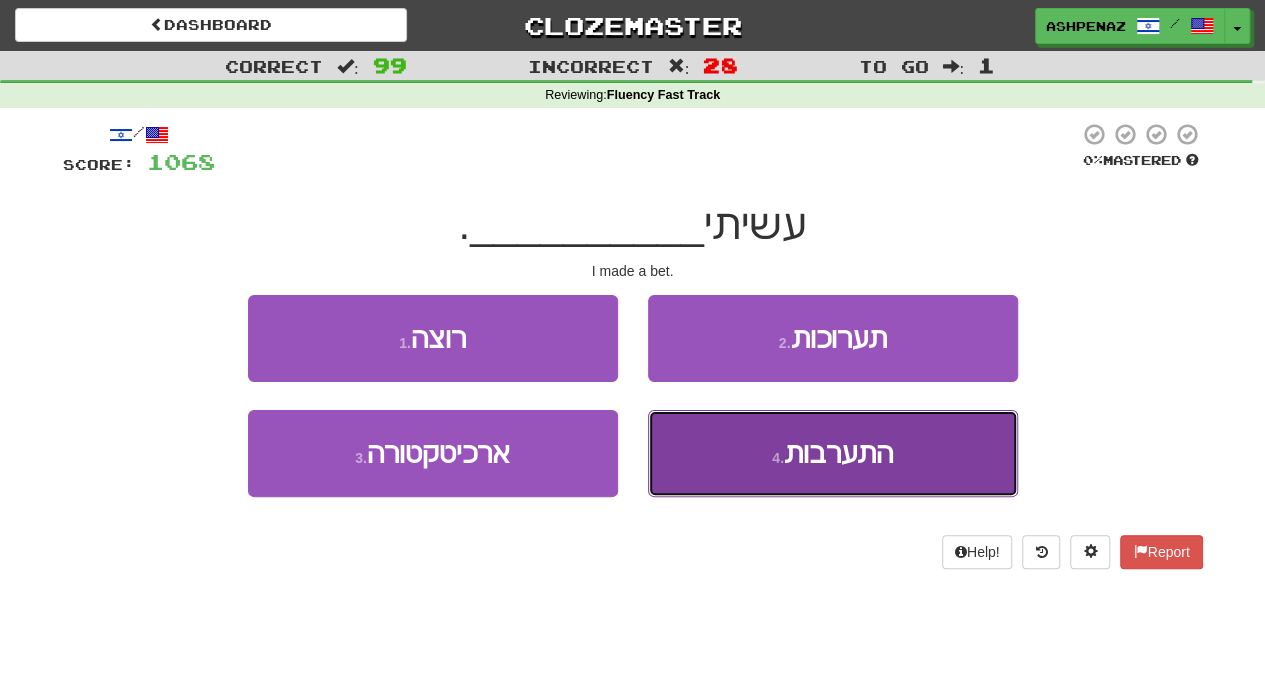 click on "התערבות" at bounding box center [838, 453] 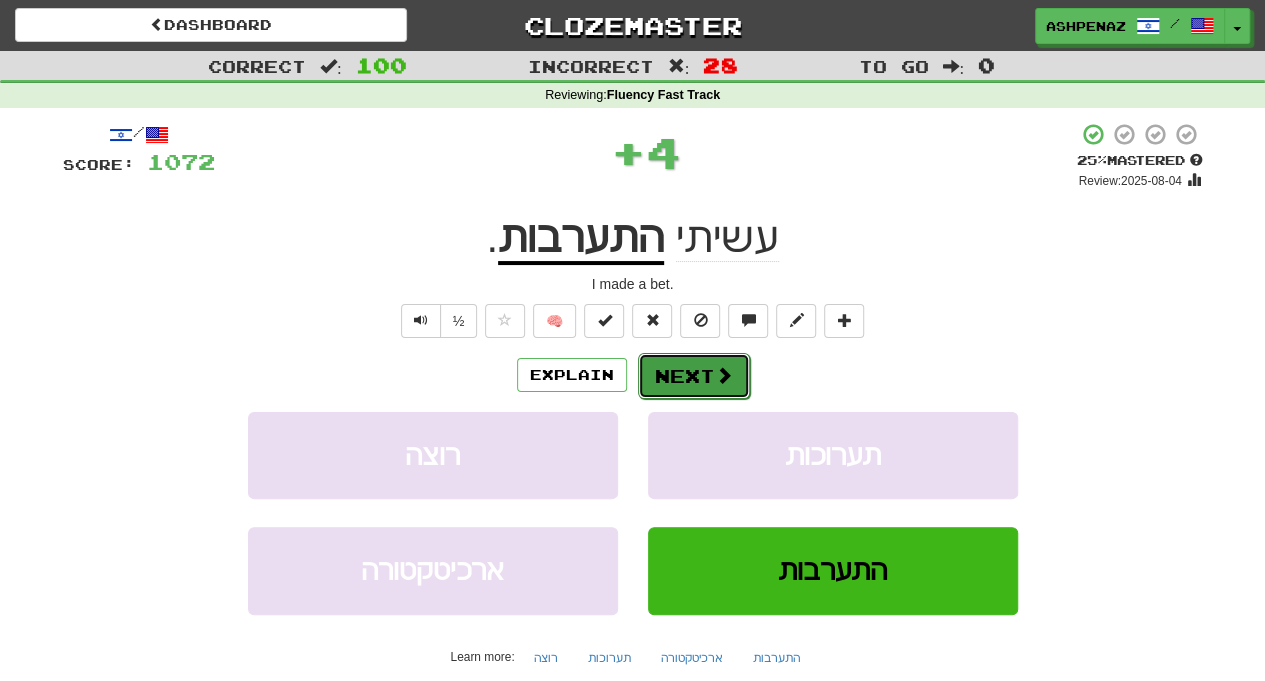 click on "Next" at bounding box center [694, 376] 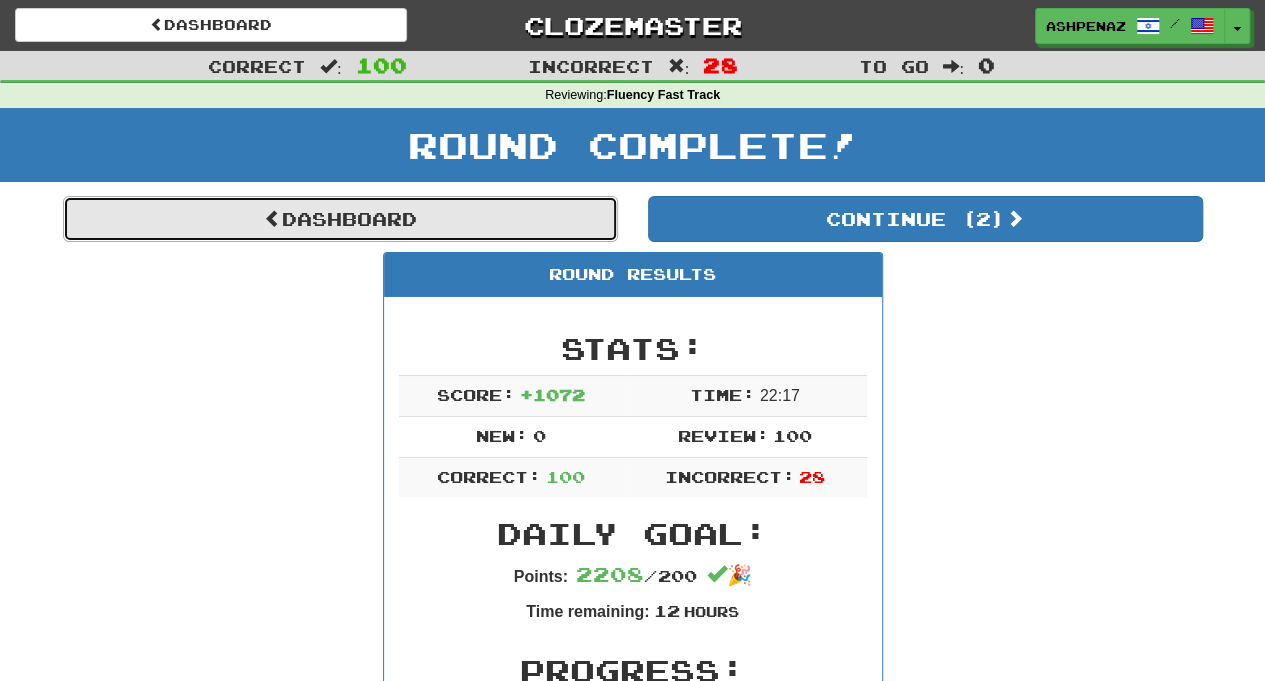 click on "Dashboard" at bounding box center [340, 219] 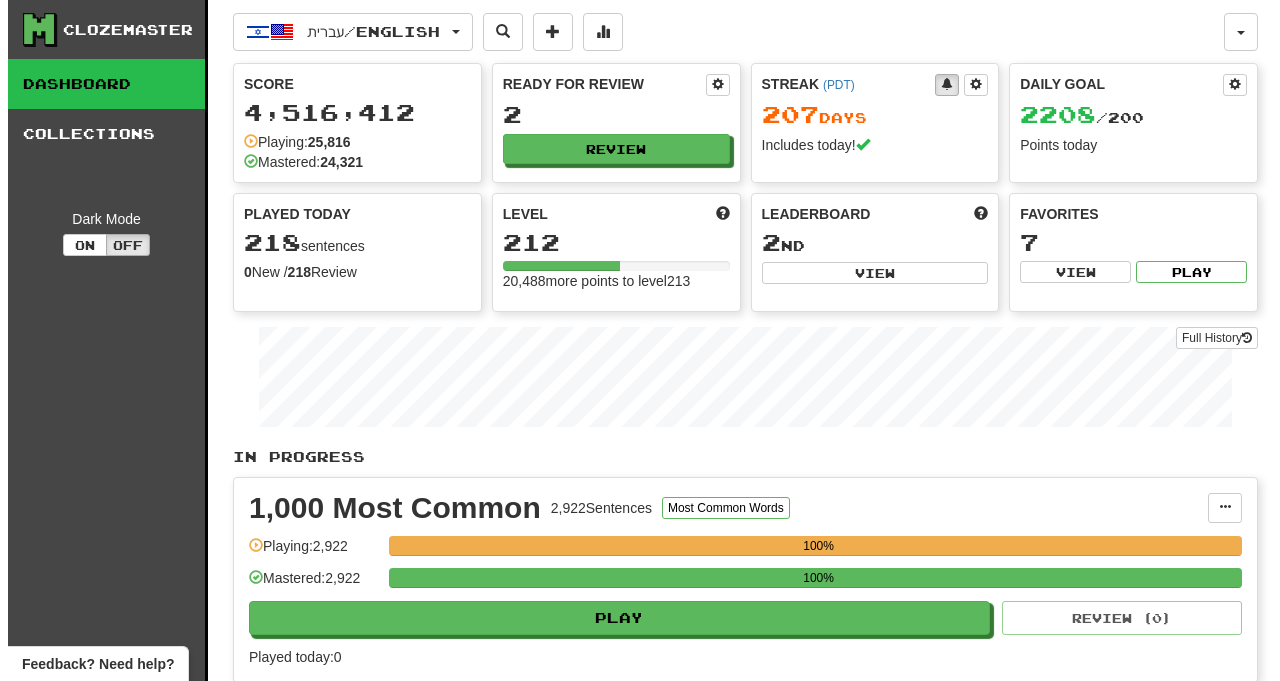 scroll, scrollTop: 0, scrollLeft: 0, axis: both 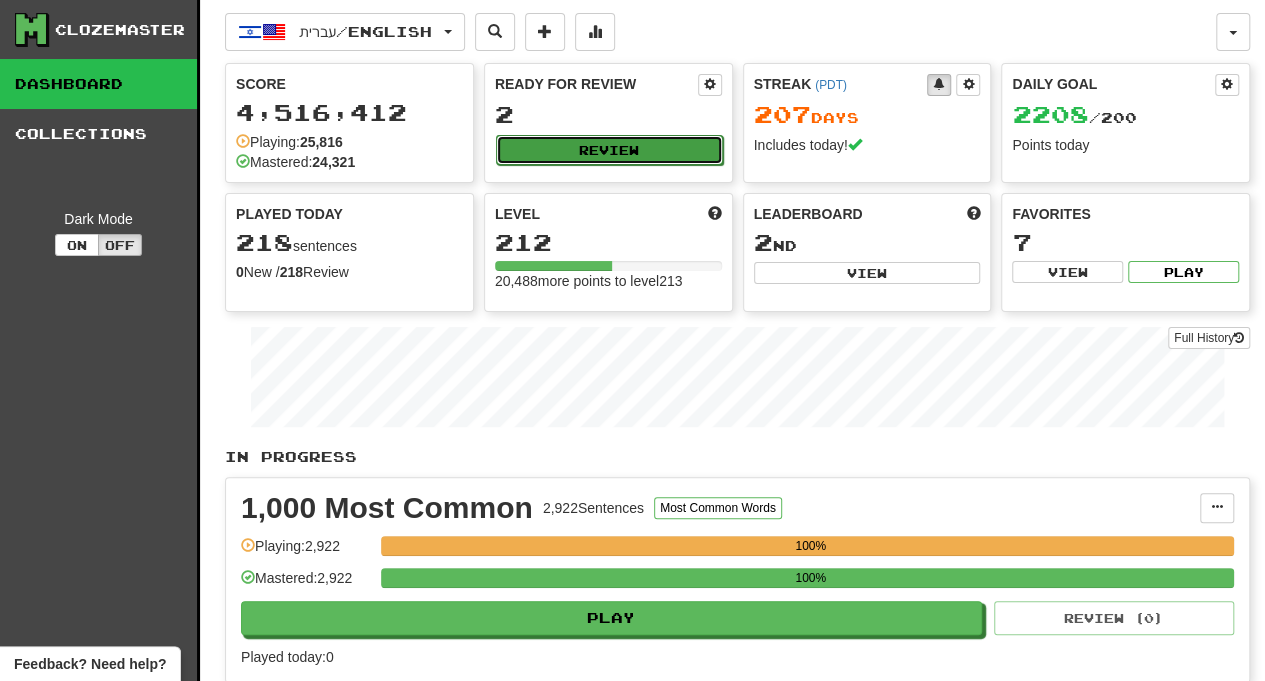 click on "Review" at bounding box center (609, 150) 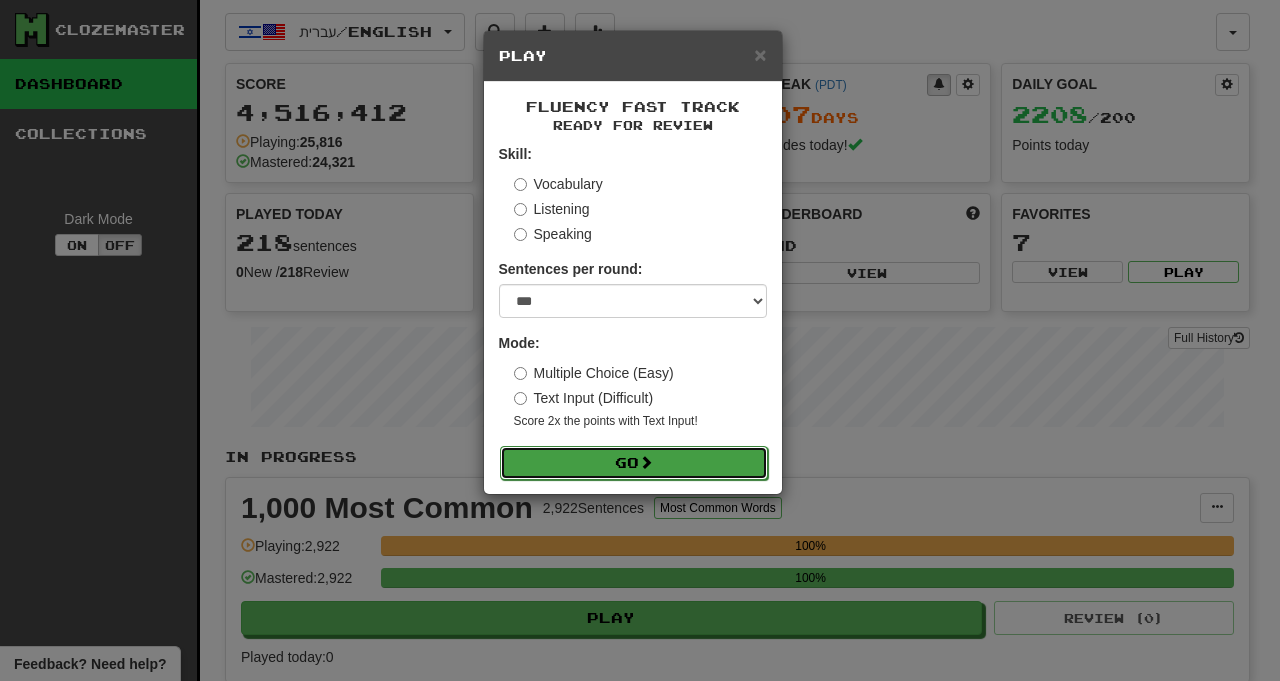 click on "Go" at bounding box center [634, 463] 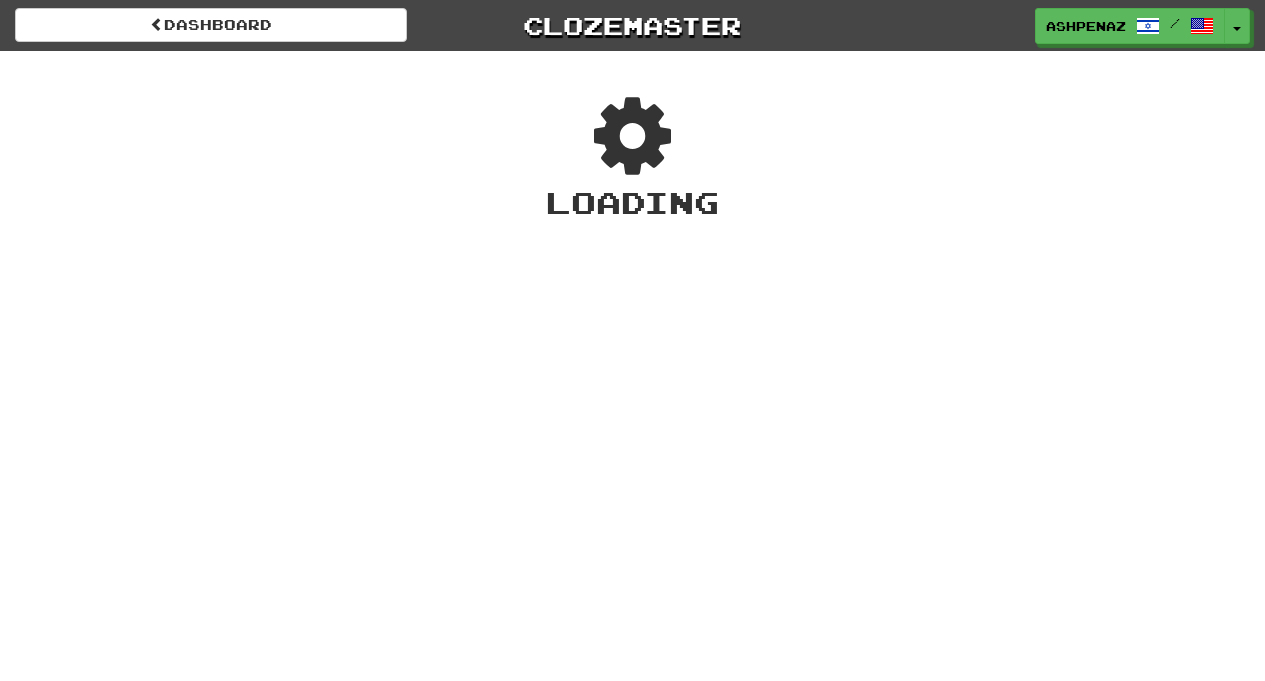 scroll, scrollTop: 0, scrollLeft: 0, axis: both 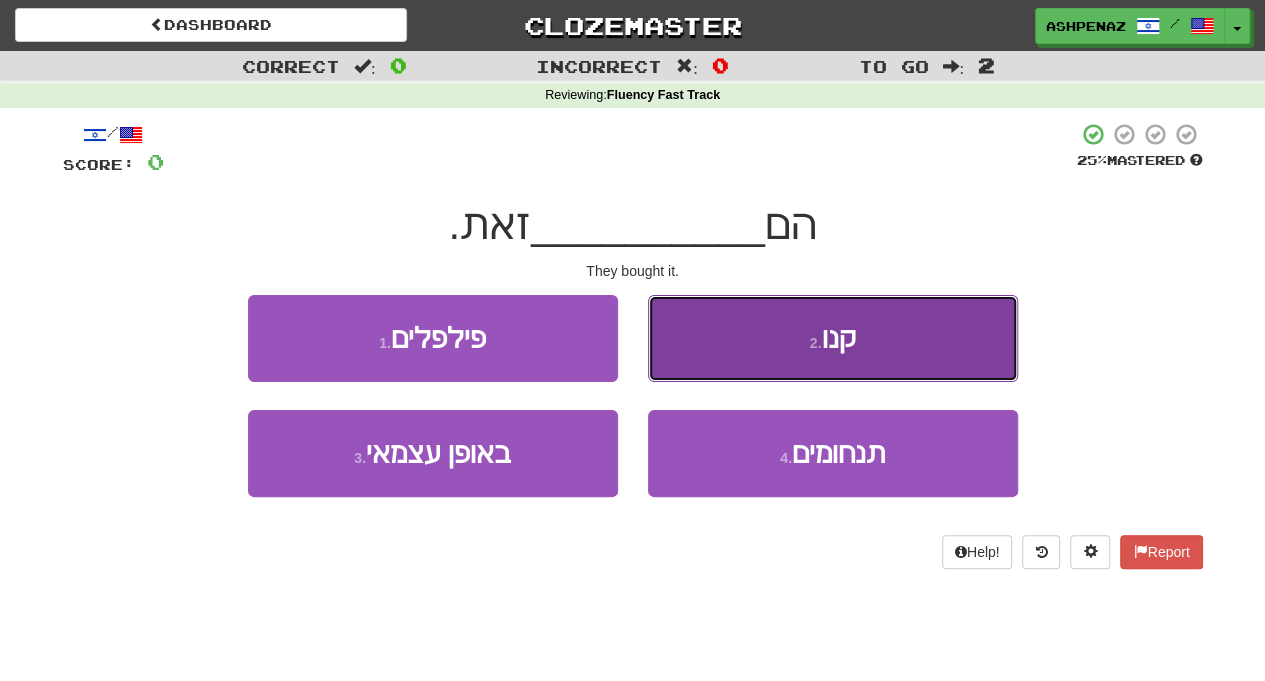 click on "2 .  קנו" at bounding box center (833, 338) 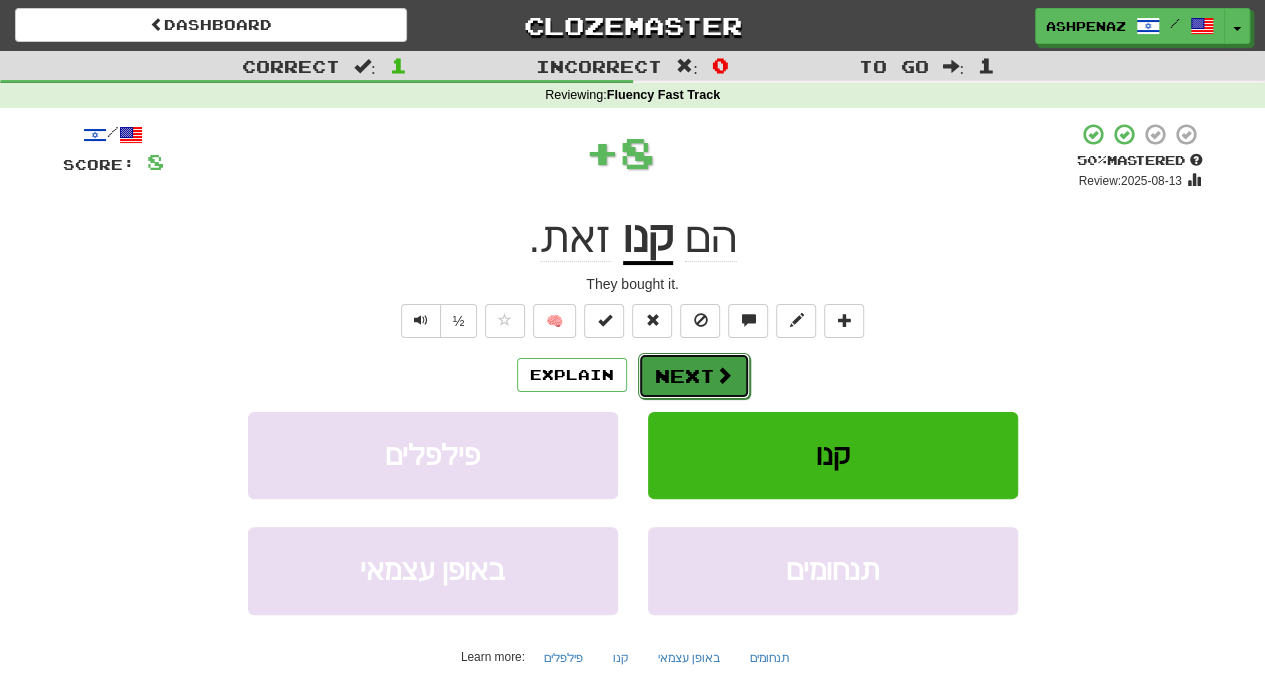click on "Next" at bounding box center (694, 376) 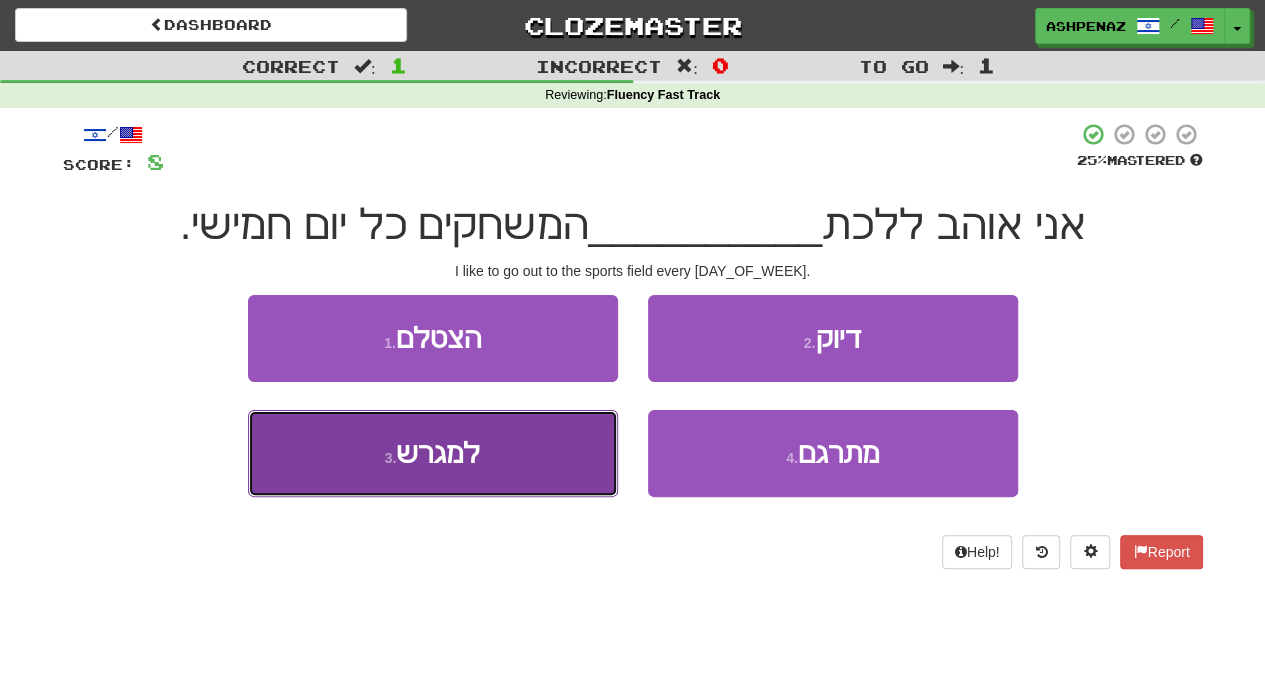 click on "3 .  למגרש" at bounding box center [433, 453] 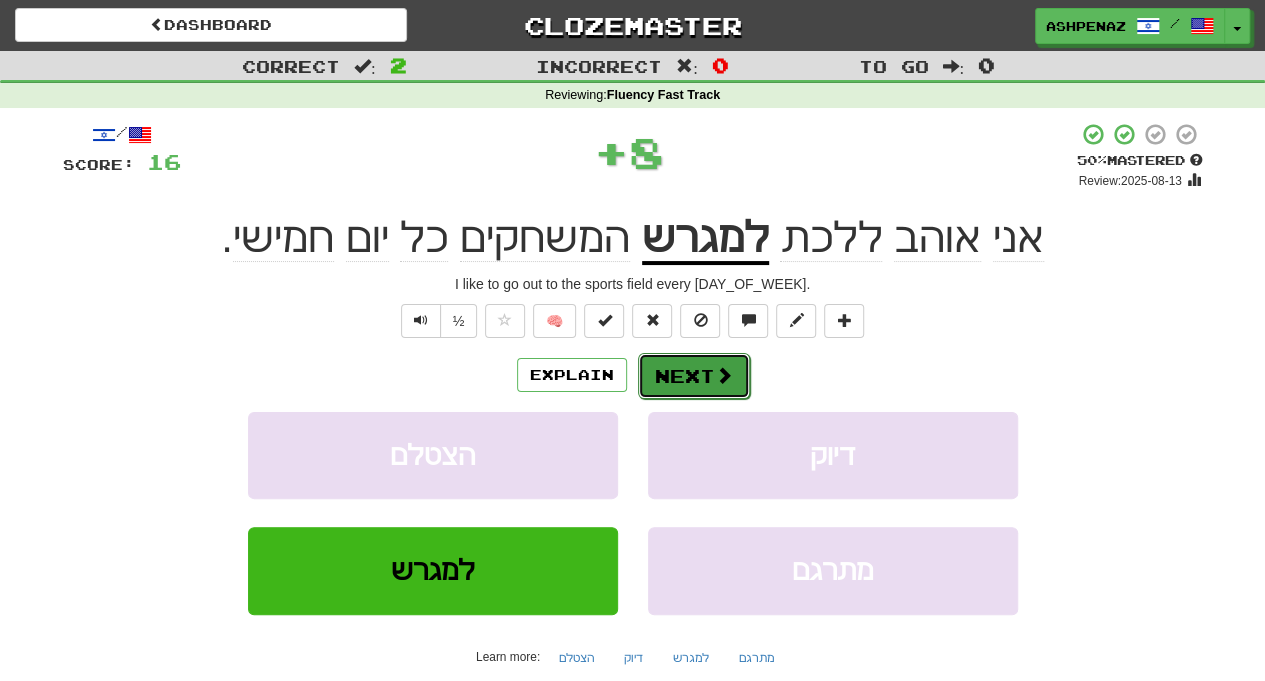 click on "Next" at bounding box center (694, 376) 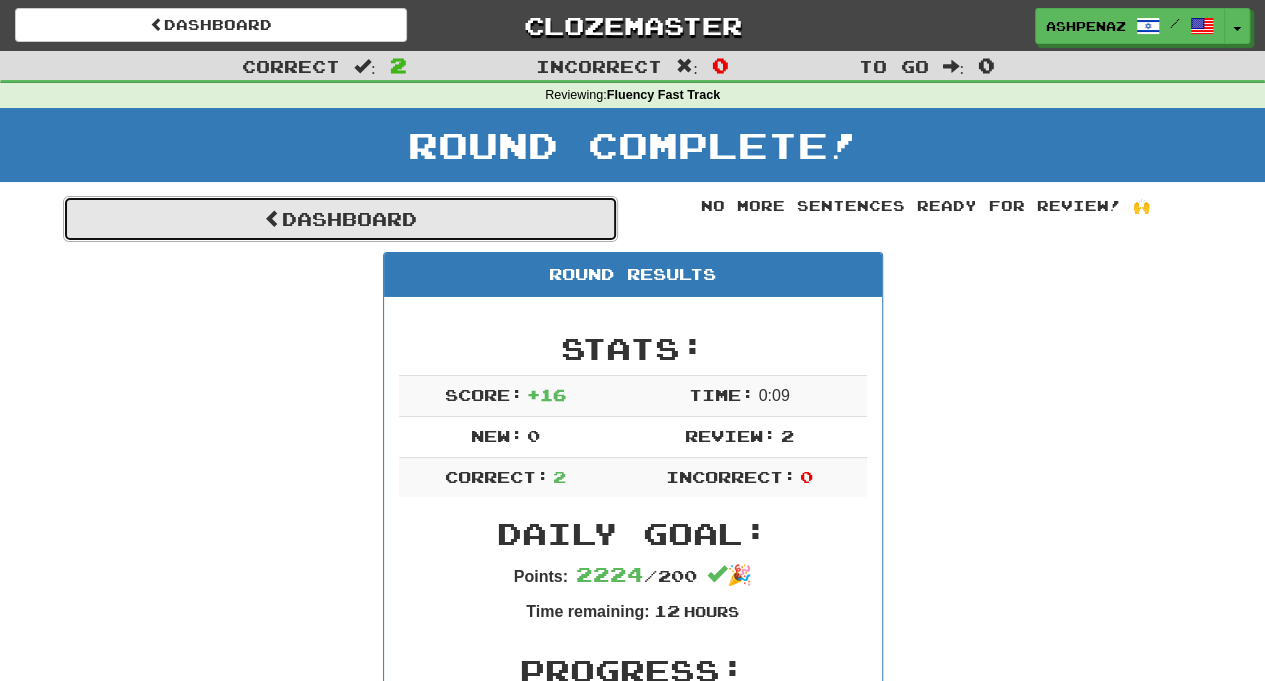 click on "Dashboard" at bounding box center [340, 219] 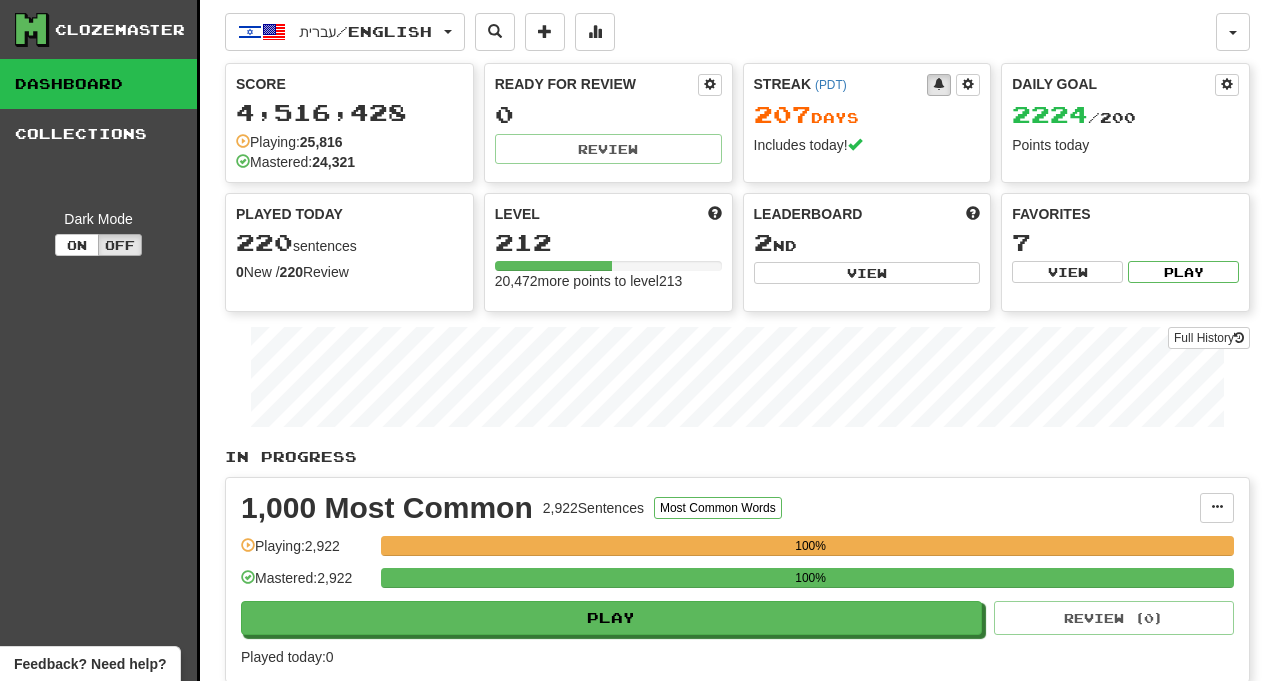 scroll, scrollTop: 0, scrollLeft: 0, axis: both 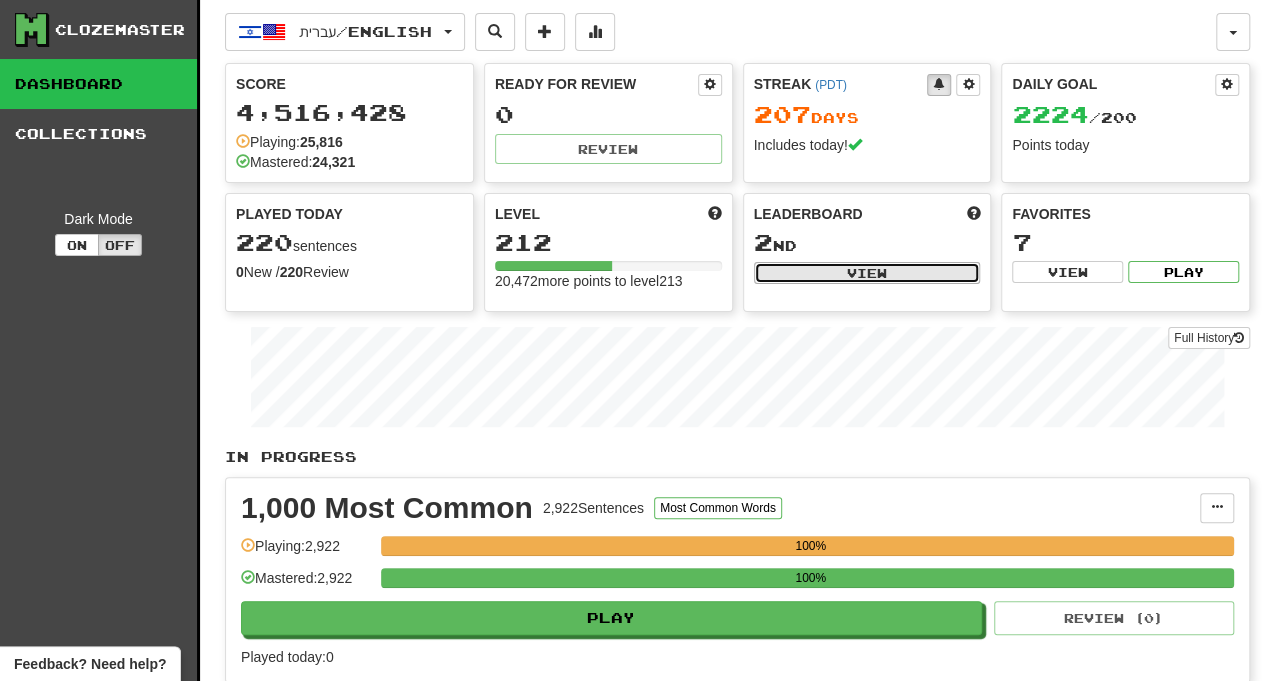 click on "View" at bounding box center (867, 273) 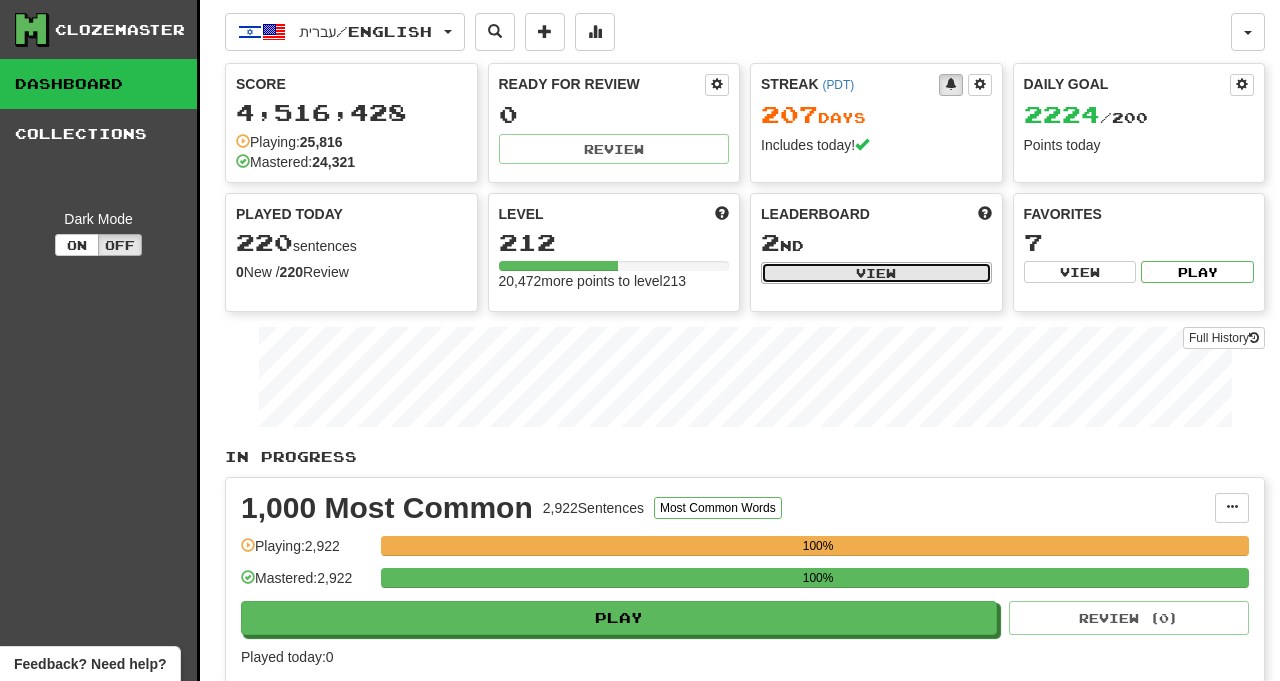 select on "**********" 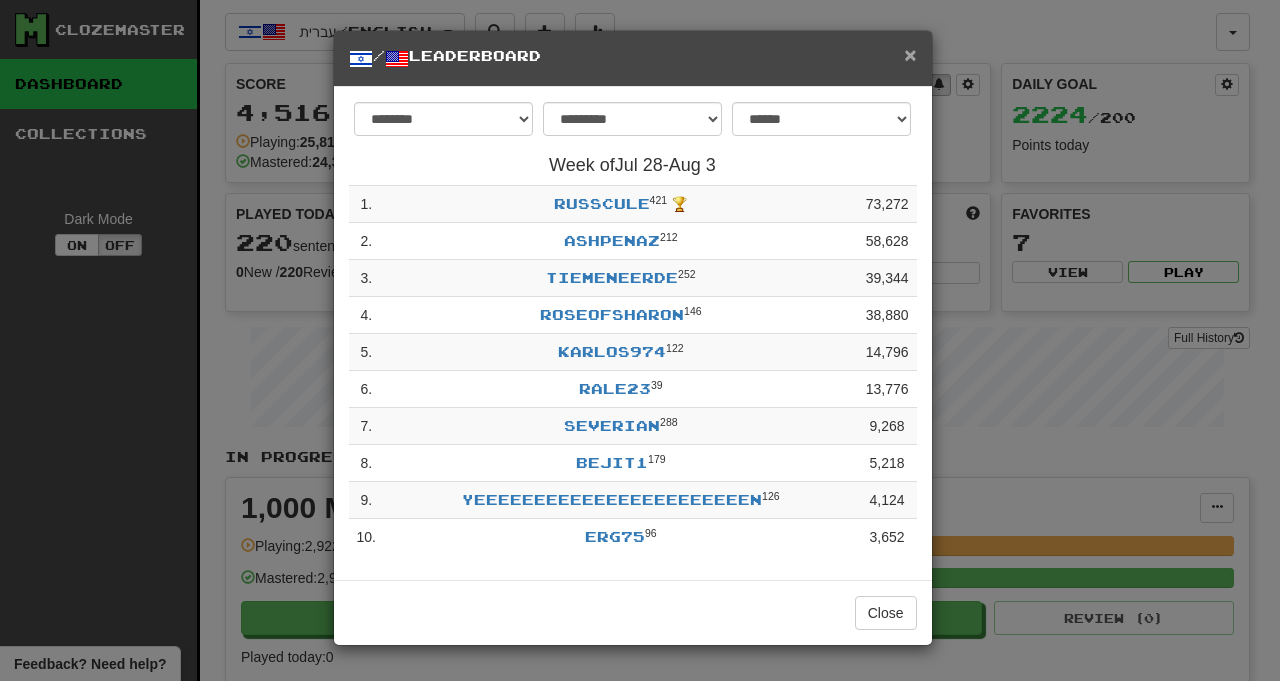 click on "×" at bounding box center [910, 54] 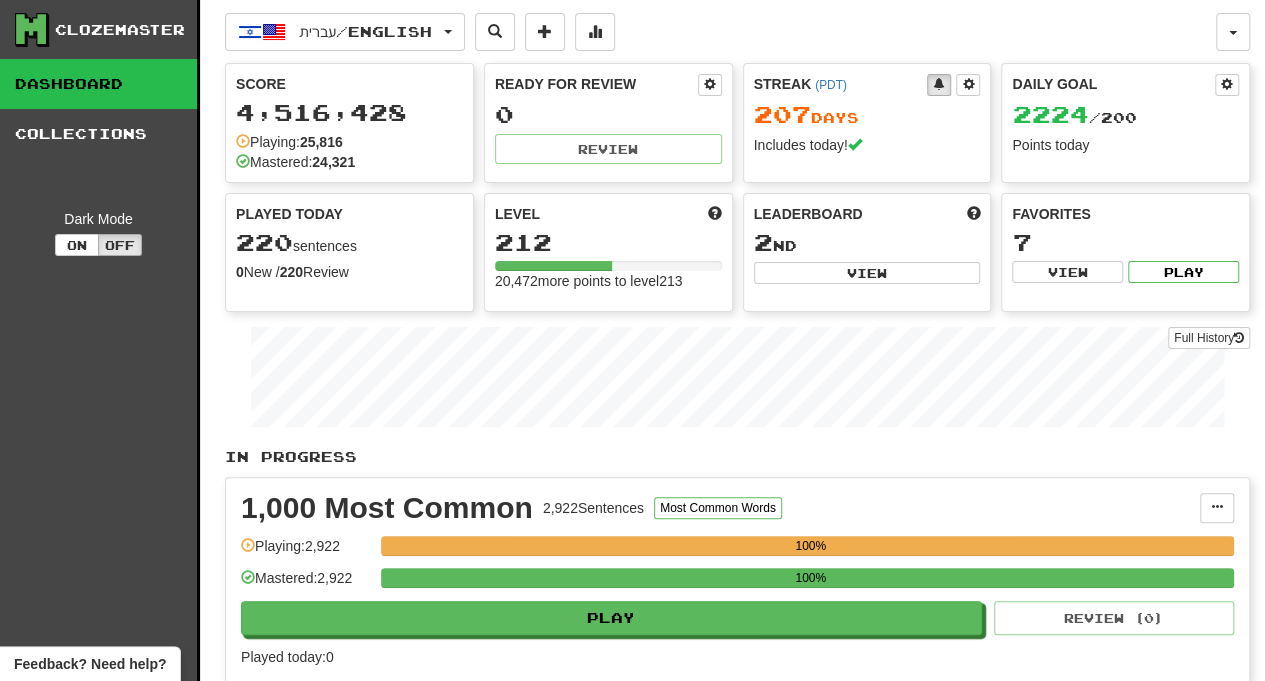 click on "Clozemaster Dashboard Collections Dark Mode On Off Dashboard Collections Pro עברית  /  English Español  /  English Streak:  0   Review:  225 Daily Goal:  0  /  50 עברית  /  English Streak:  207   Review:  0 Daily Goal:  2224  /  200  Language Pairing Username: [USERNAME] Edit  Account  Notifications  Activity Feed  Profile  Leaderboard  Forum  Logout Score 4,516,428  Playing:  25,816  Mastered:  24,321 Ready for Review 0   Review Streak   ( [TIMEZONE] ) 207  Day s Includes today!  Daily Goal 2224  /  200 Points today Played Today 220  sentences 0  New /  220  Review Full History  Level 212 20,472  more points to level  213 Leaderboard 2 nd View Favorites 7 View Play Full History  In Progress 1,000 Most Common 2,922  Sentences Most Common Words Manage Sentences Unpin from Dashboard  Playing:  2,922 100%  Mastered:  2,922 100% Play Review ( 0 ) Played today:  0 2,000 Most Common 5,094  Sentences Most Common Words Manage Sentences Unpin from Dashboard  Playing:  5,094 100%  Mastered:  5,063 99.391% Play 0 )" at bounding box center [632, 1730] 